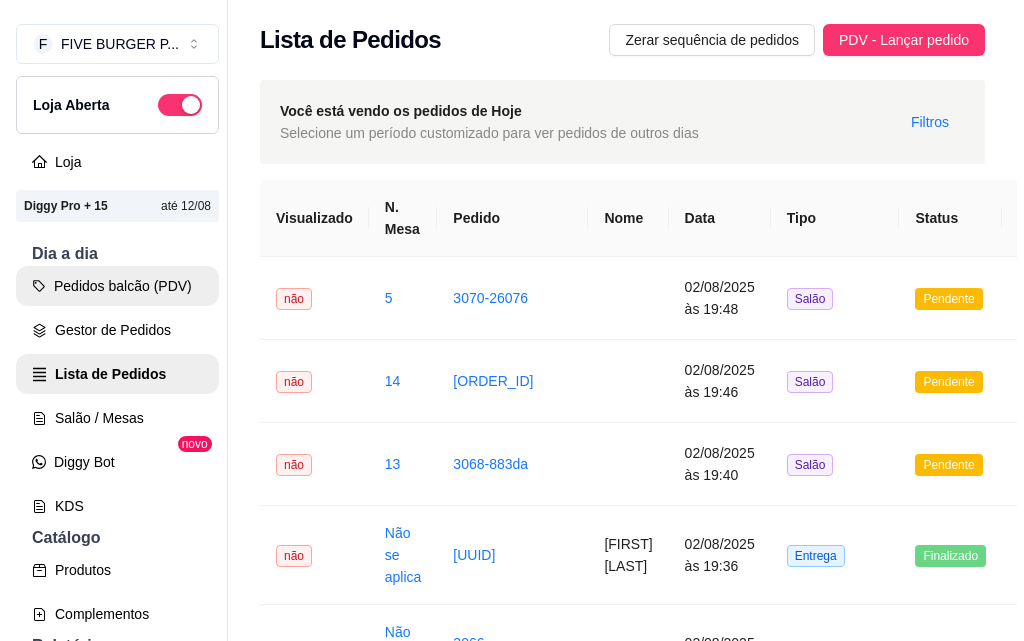 scroll, scrollTop: 0, scrollLeft: 0, axis: both 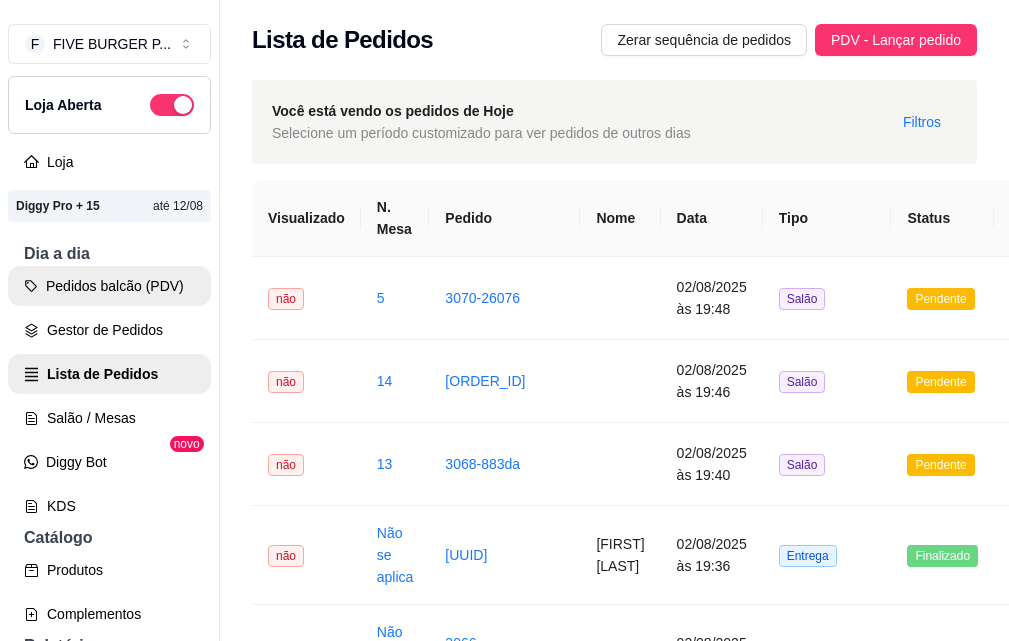 click on "Pedidos balcão (PDV)" at bounding box center (109, 286) 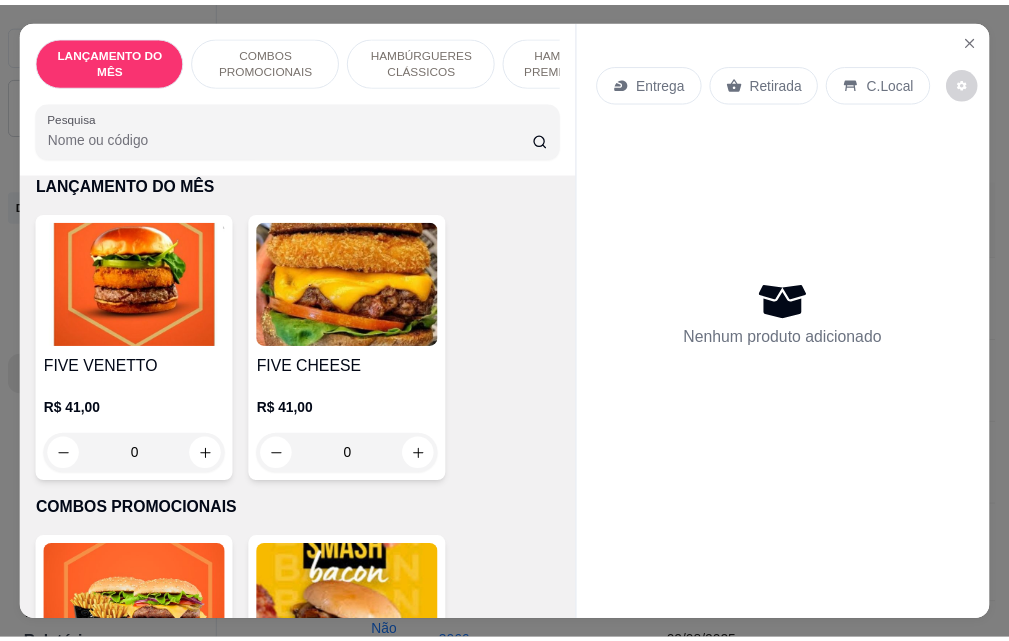scroll, scrollTop: 0, scrollLeft: 0, axis: both 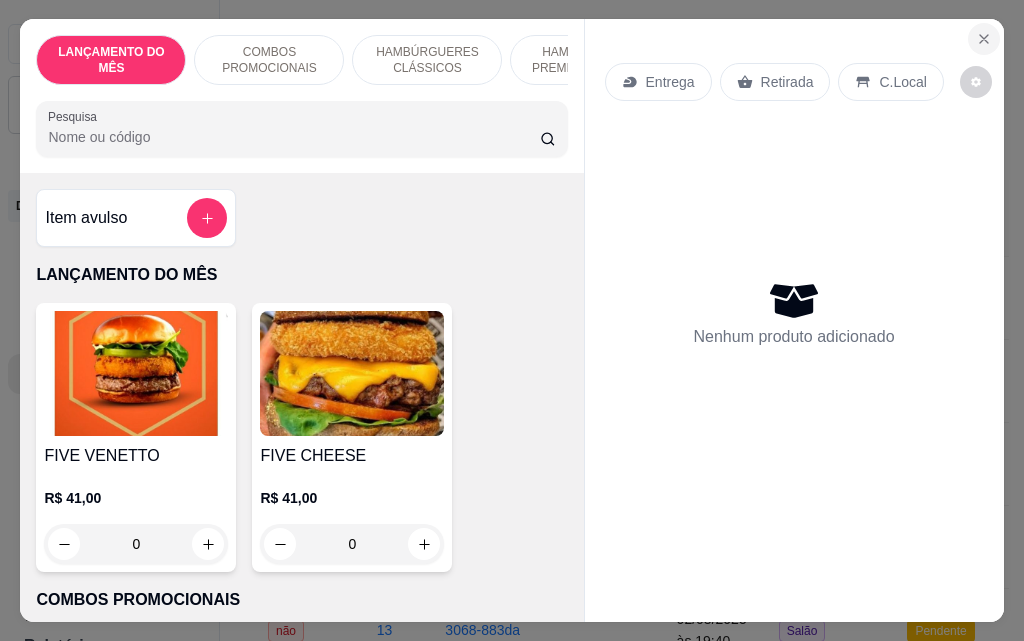 click at bounding box center (984, 39) 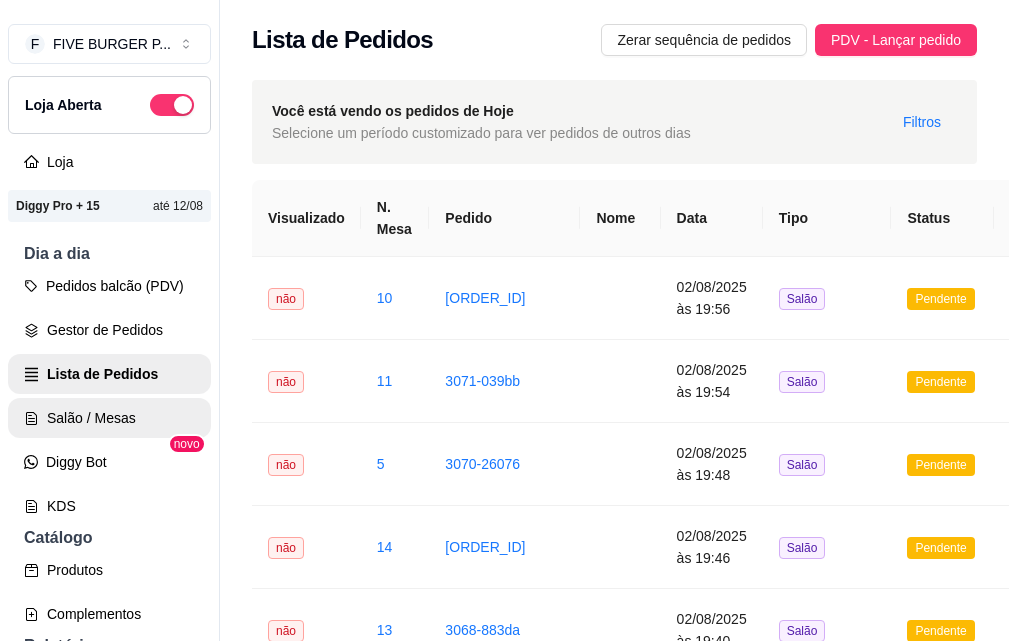 click on "Salão / Mesas" at bounding box center (109, 418) 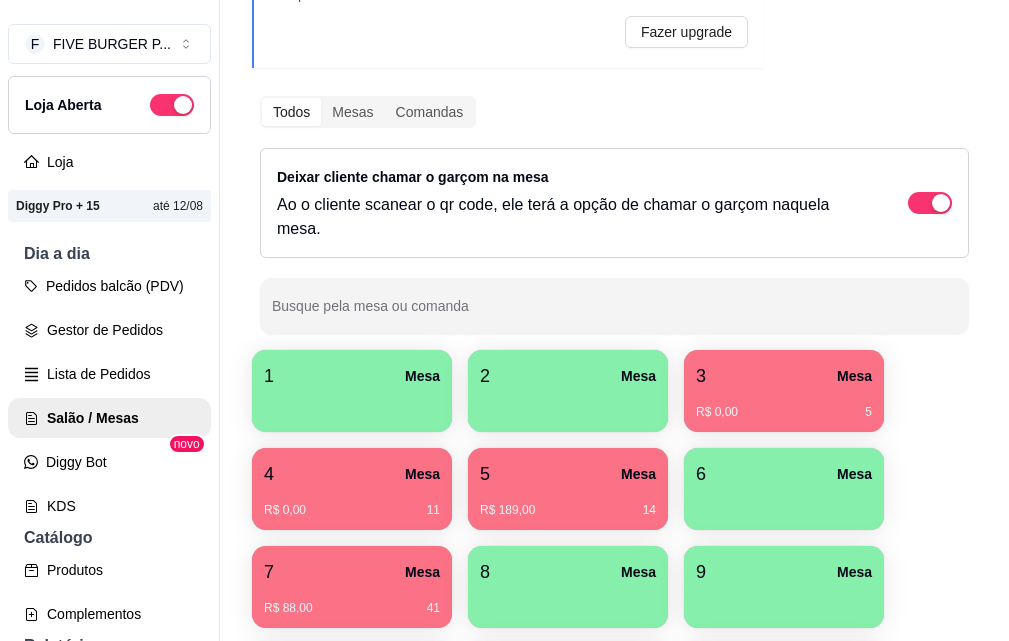 scroll, scrollTop: 576, scrollLeft: 0, axis: vertical 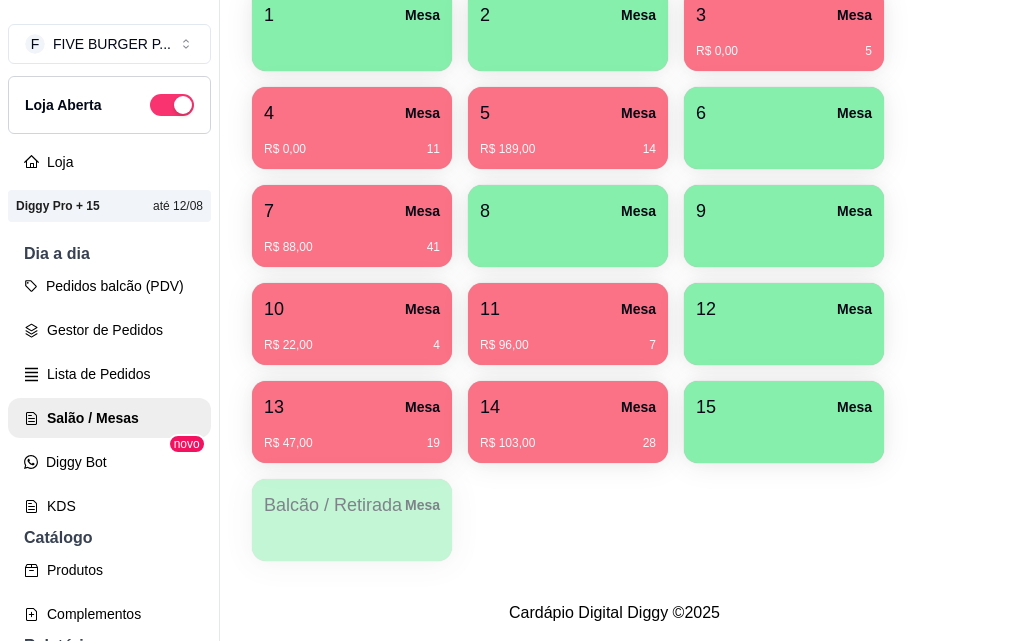 click on "R$ 88,00 41" at bounding box center [352, 247] 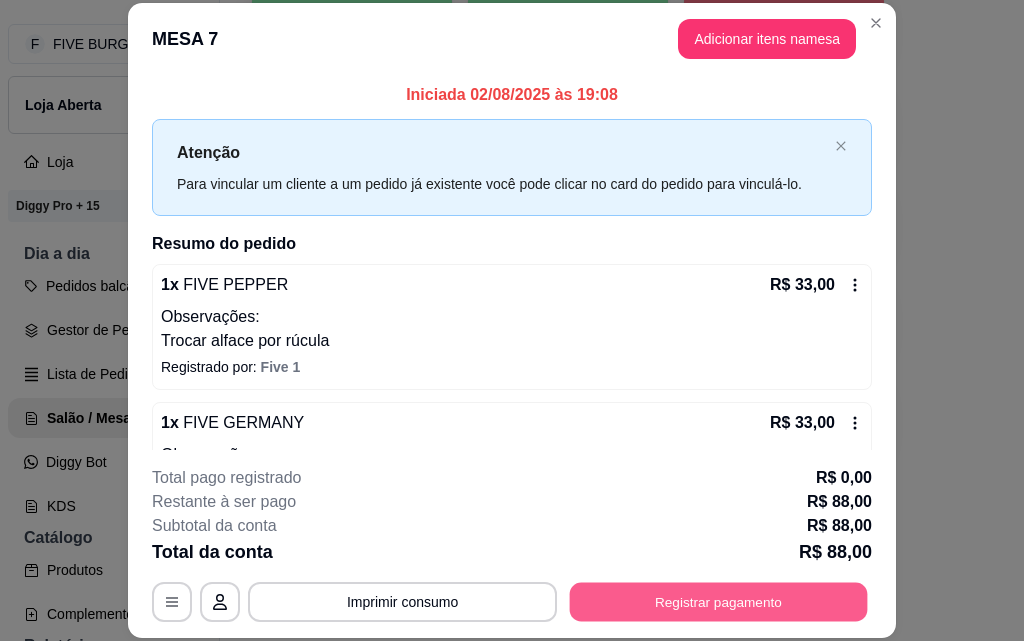 click on "Registrar pagamento" at bounding box center [719, 601] 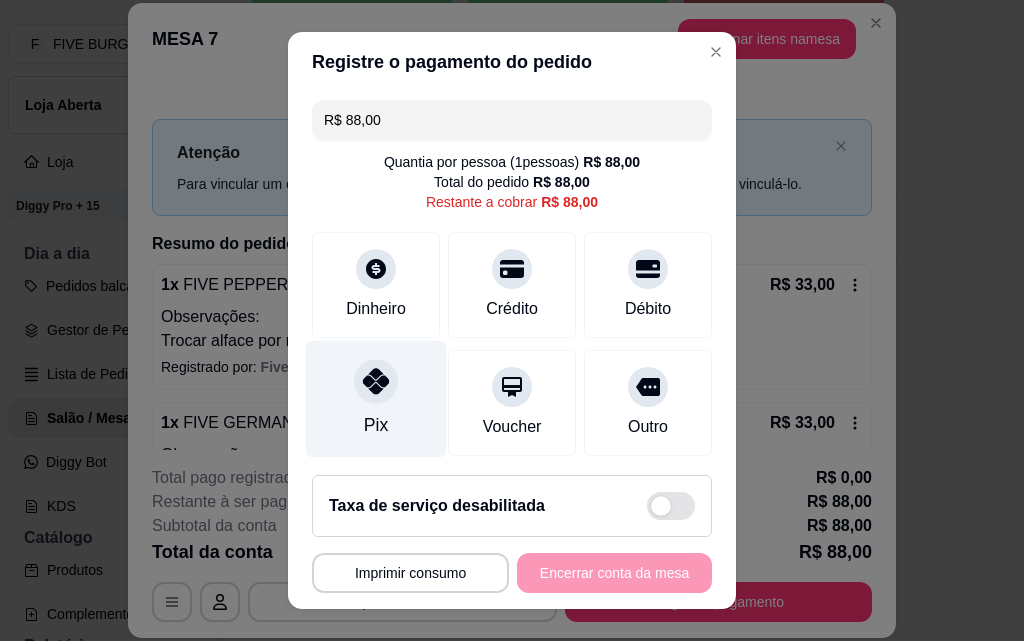 click on "Pix" at bounding box center [376, 399] 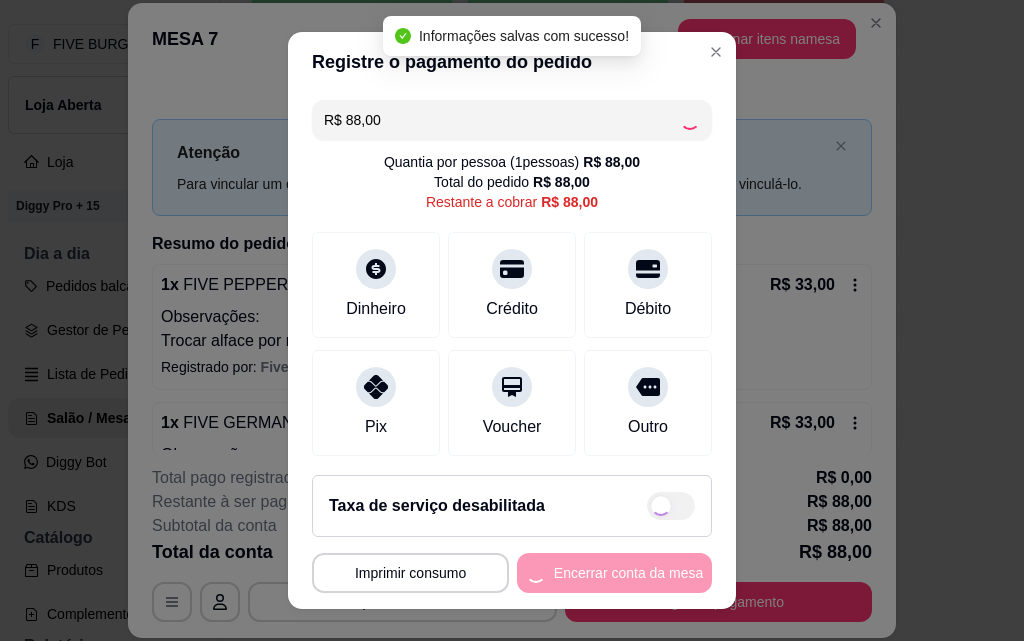 type on "R$ 0,00" 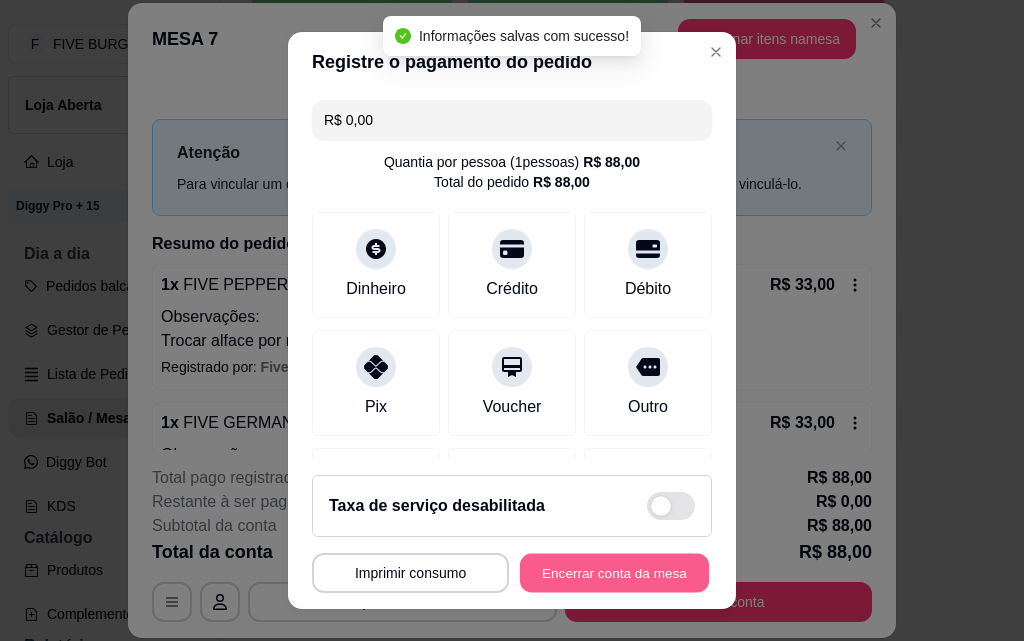 click on "Encerrar conta da mesa" at bounding box center [614, 573] 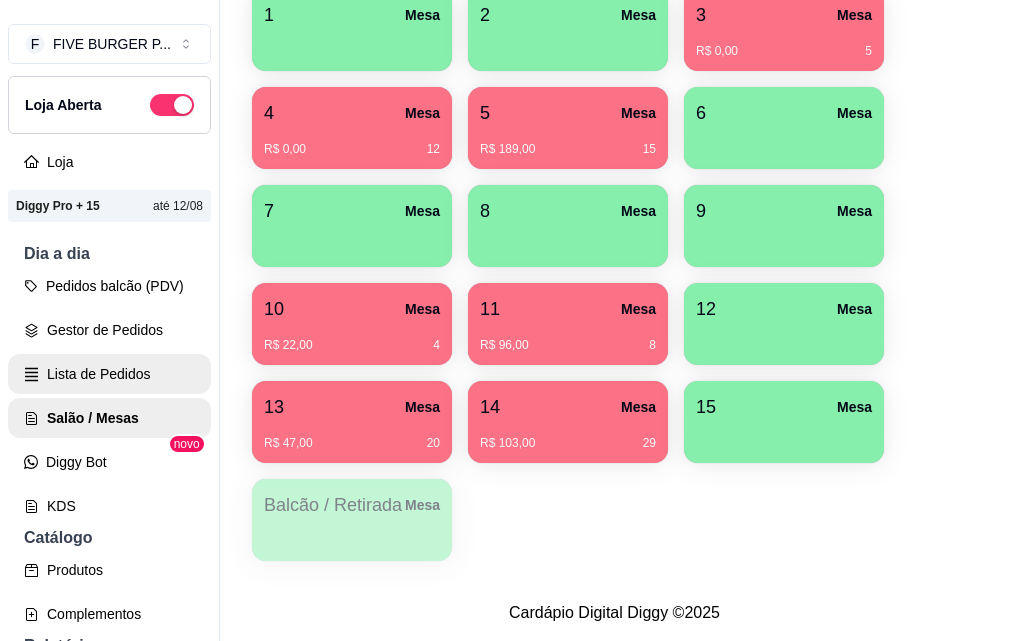 click on "Lista de Pedidos" at bounding box center (109, 374) 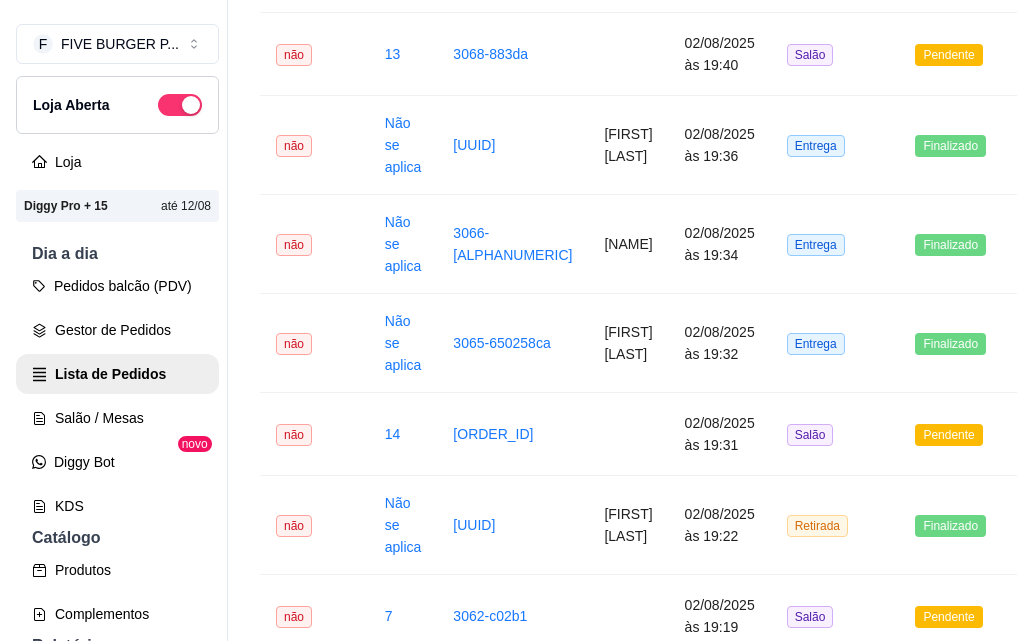 scroll, scrollTop: 0, scrollLeft: 0, axis: both 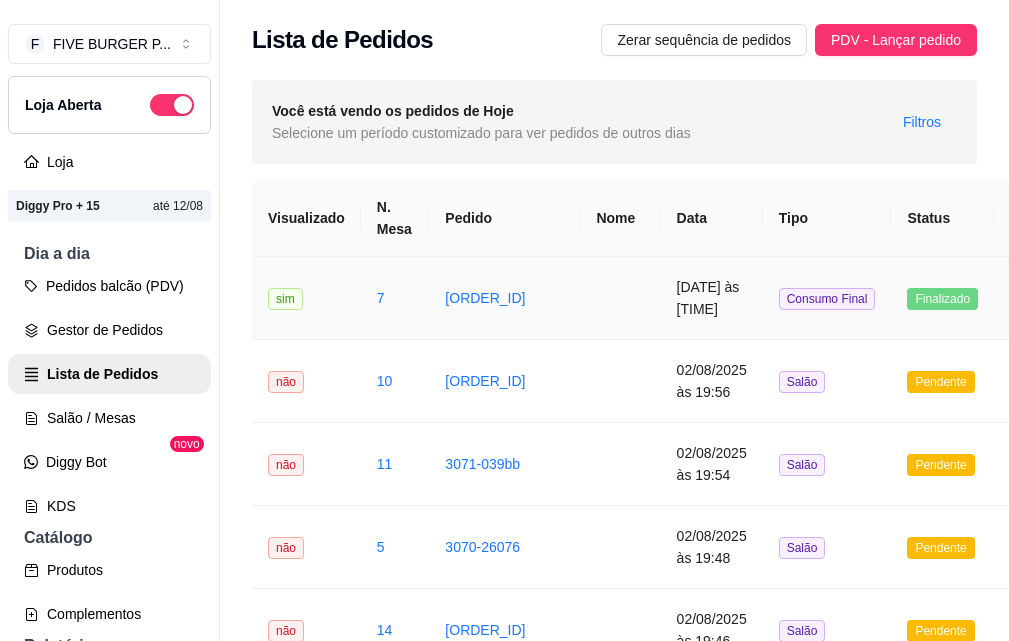 click on "Consumo Final" at bounding box center (827, 298) 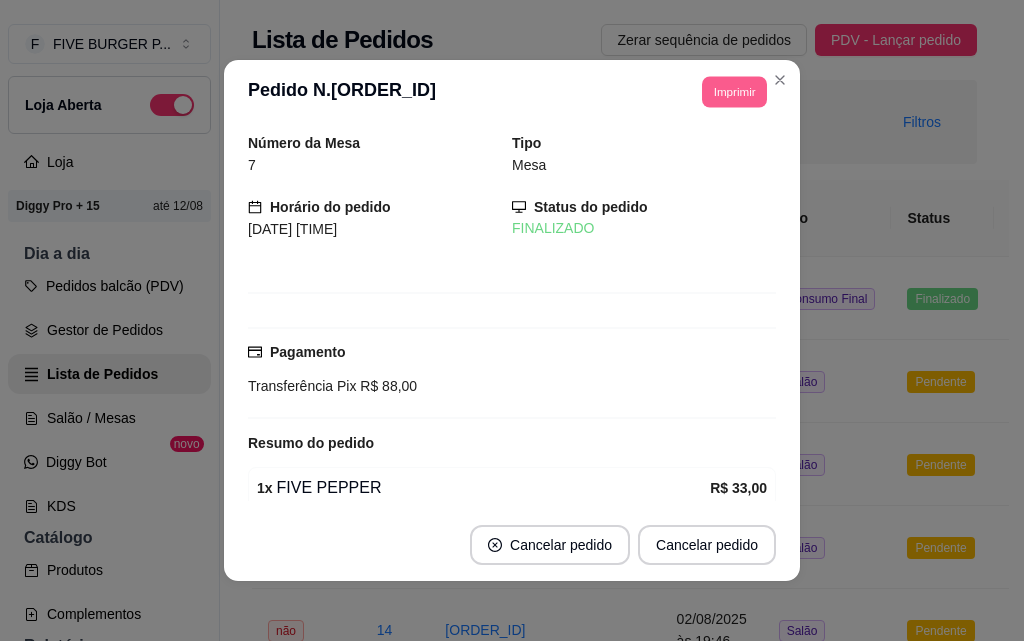 click on "Imprimir" at bounding box center (734, 91) 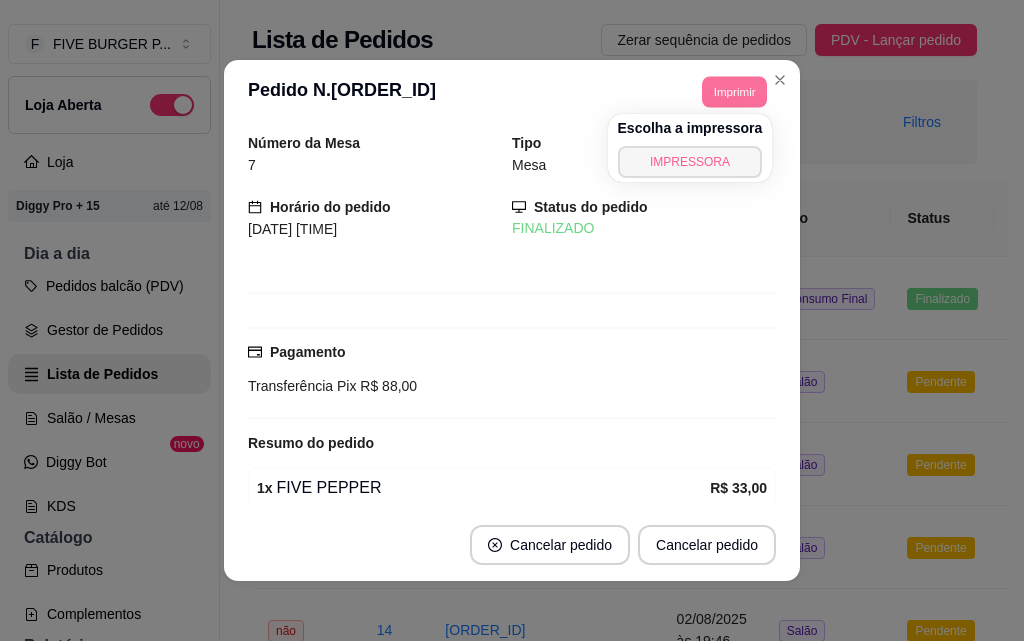 click on "IMPRESSORA" at bounding box center [690, 162] 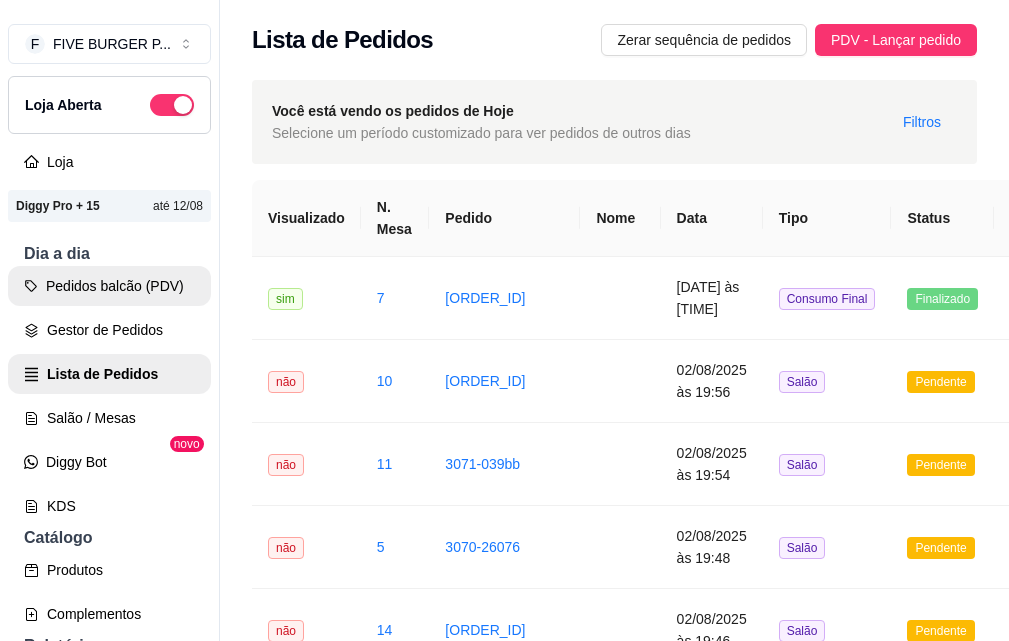 click on "Pedidos balcão (PDV)" at bounding box center (109, 286) 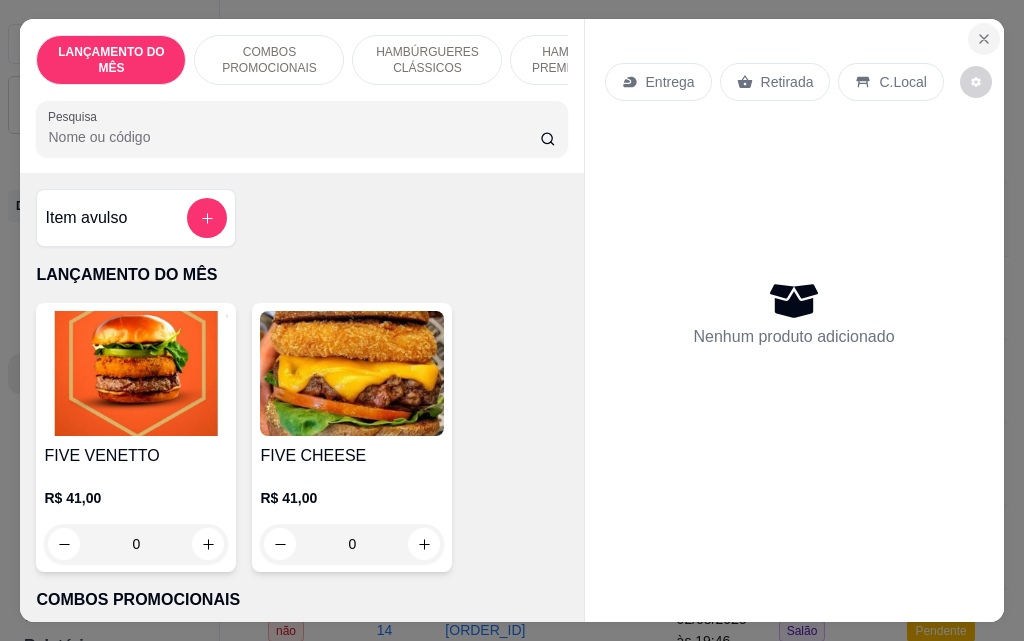 click 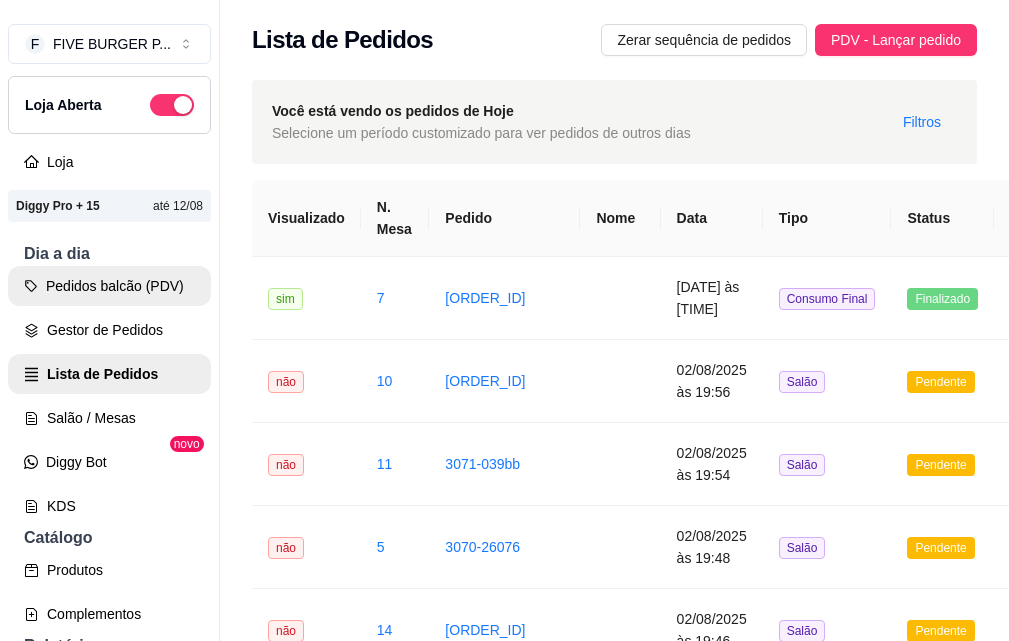 click on "Pedidos balcão (PDV)" at bounding box center (109, 286) 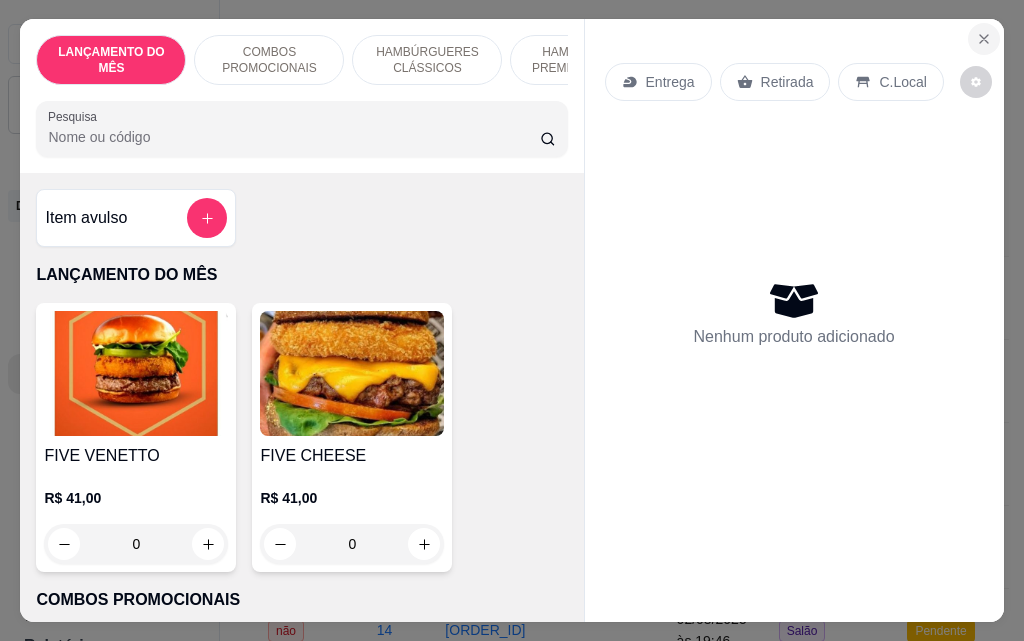 click 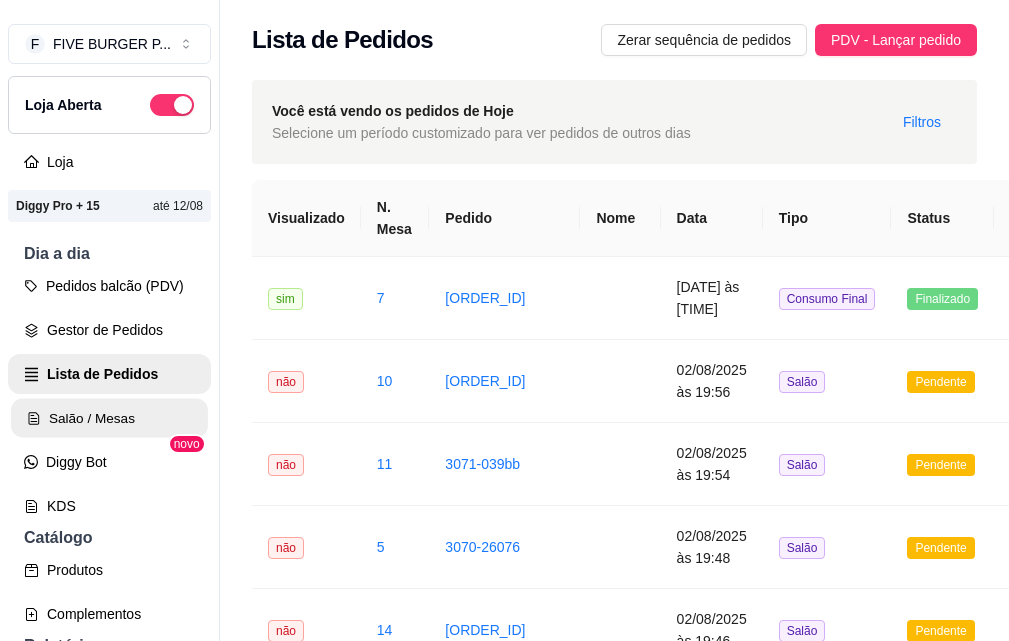 click on "Salão / Mesas" at bounding box center [109, 418] 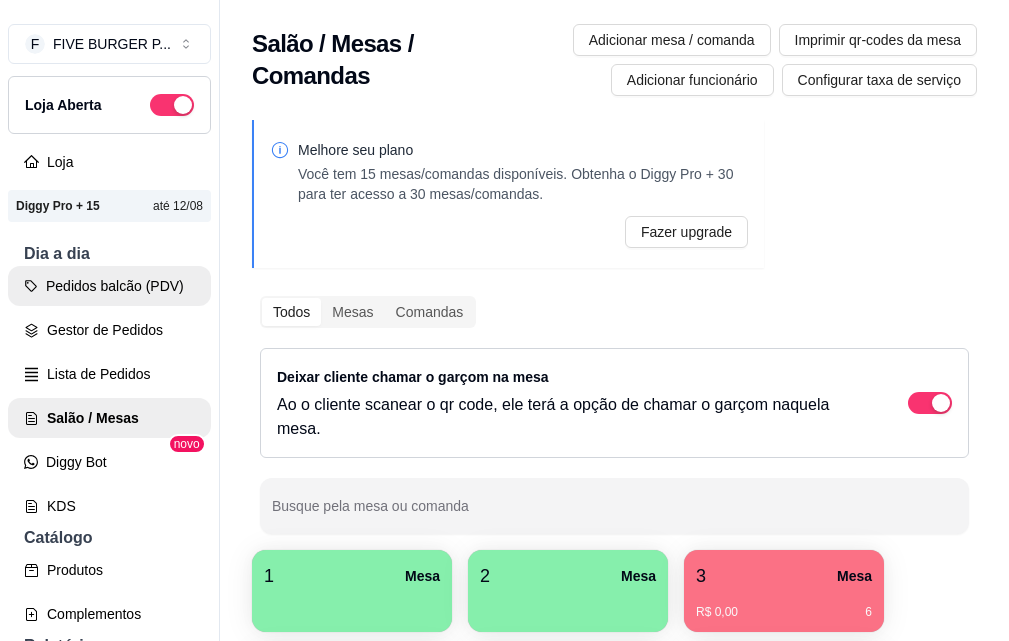 click on "Pedidos balcão (PDV)" at bounding box center (109, 286) 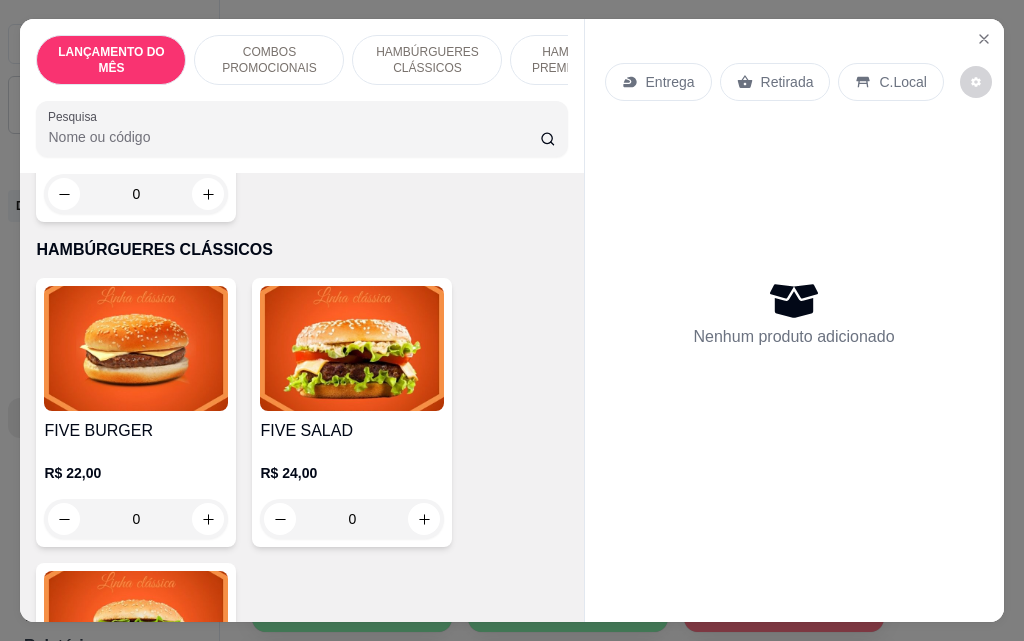 scroll, scrollTop: 1200, scrollLeft: 0, axis: vertical 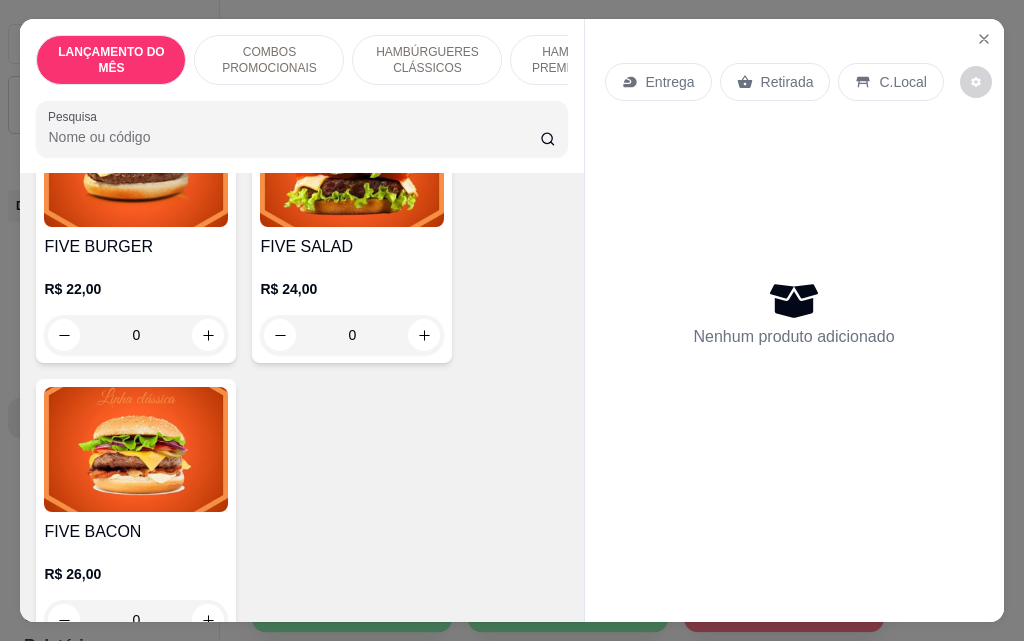 click on "0" at bounding box center (352, 335) 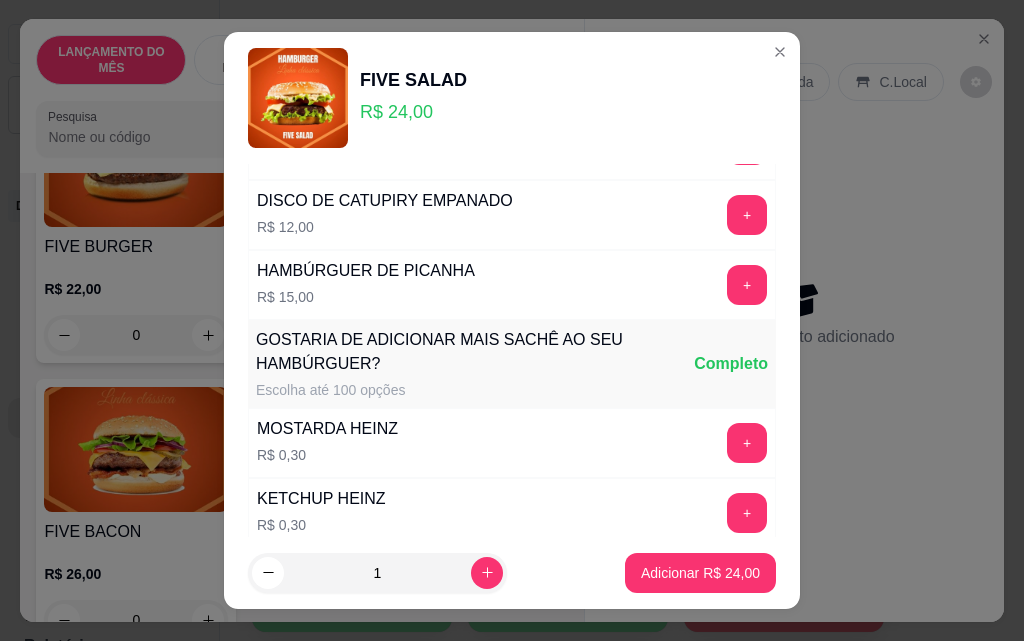 scroll, scrollTop: 1753, scrollLeft: 0, axis: vertical 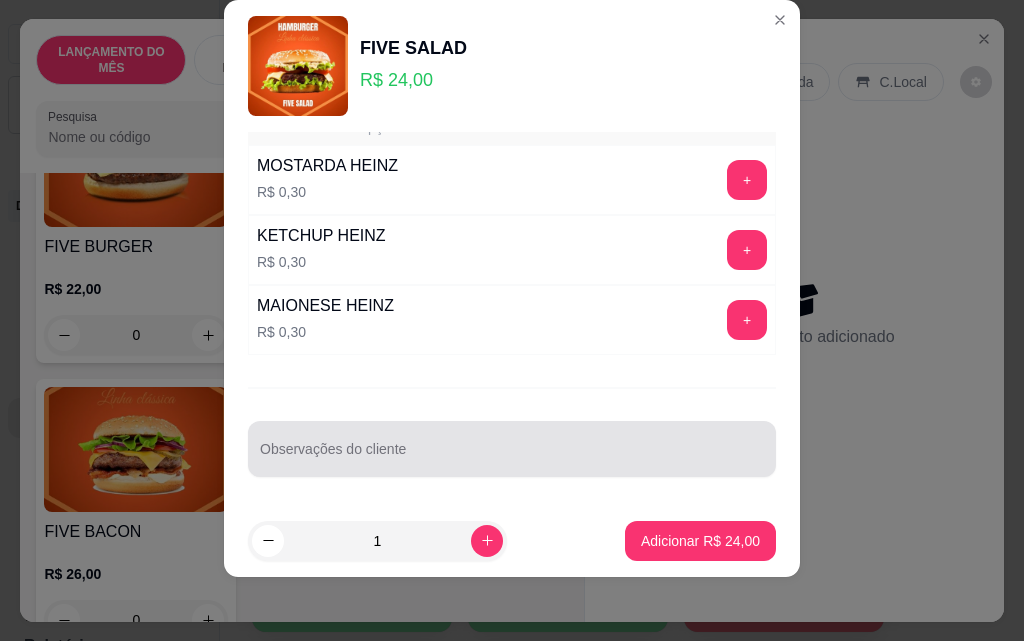 click at bounding box center (512, 449) 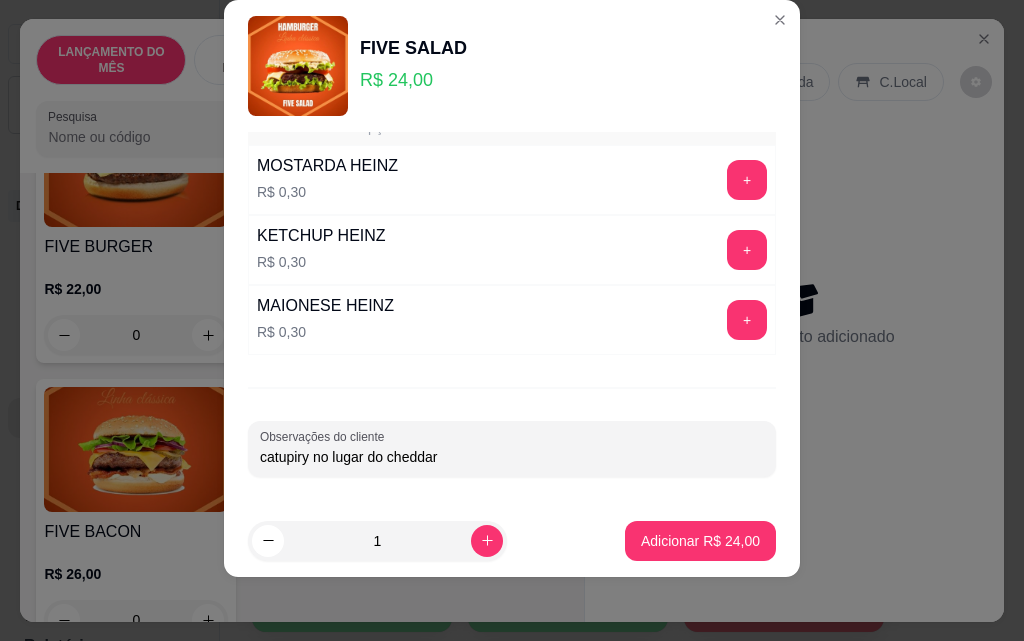 type on "catupiry no lugar do cheddar" 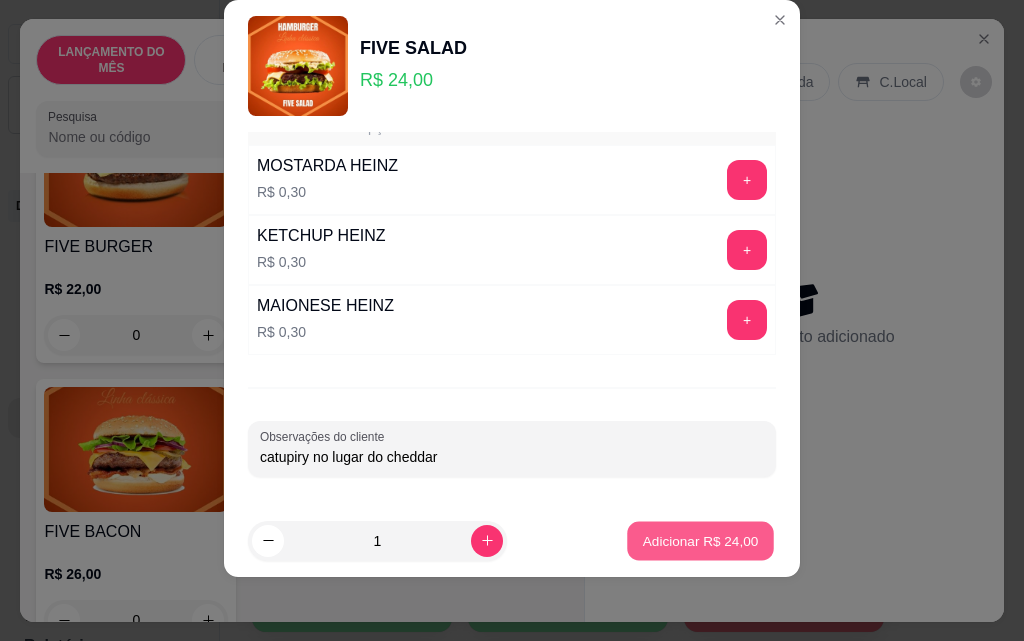 click on "Adicionar   R$ 24,00" at bounding box center [701, 540] 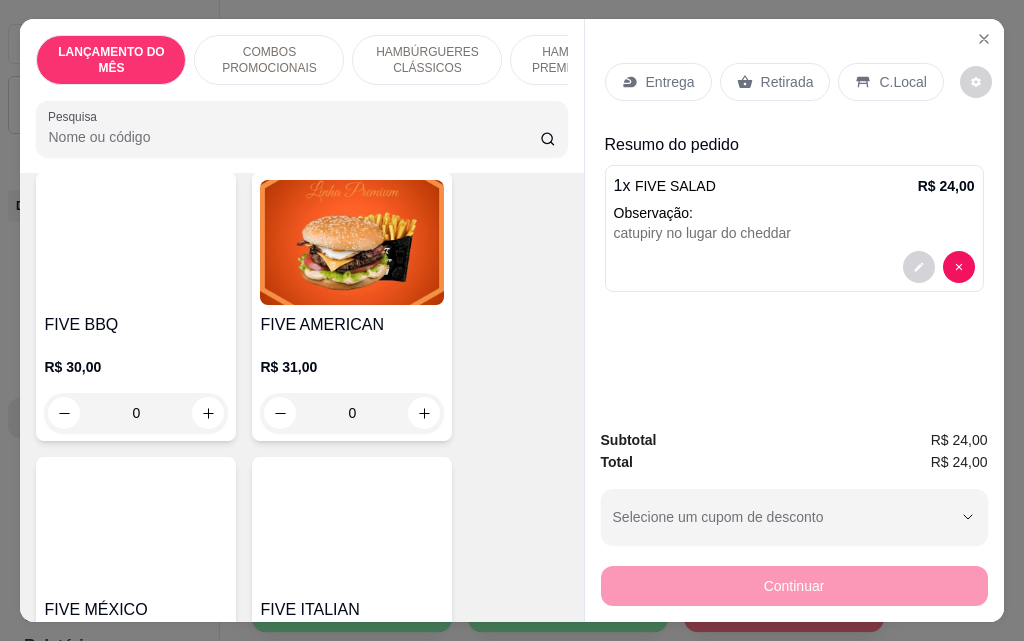 scroll, scrollTop: 1800, scrollLeft: 0, axis: vertical 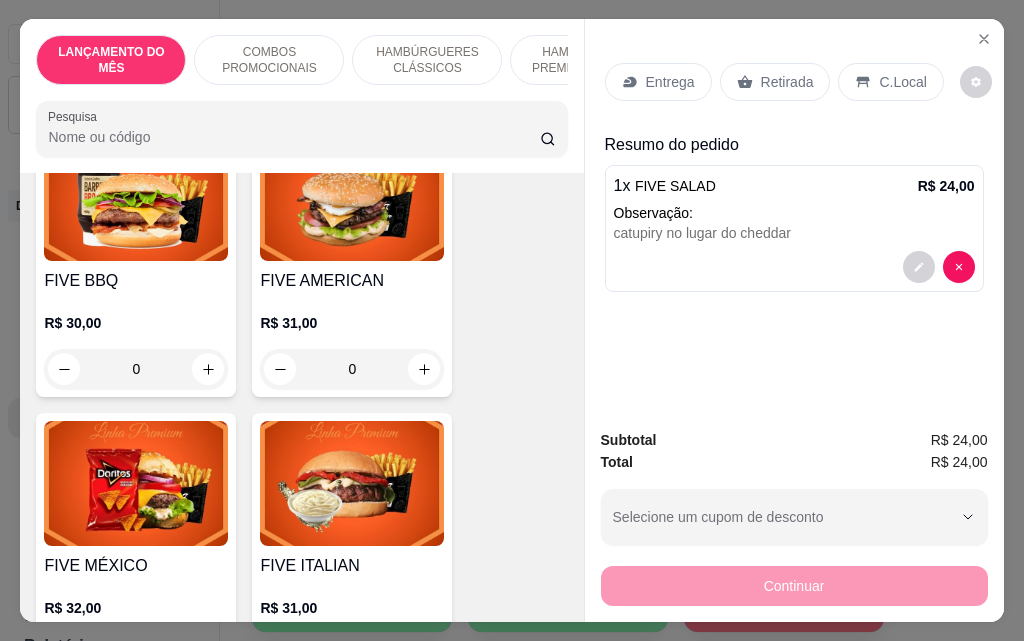 click on "0" at bounding box center [136, 369] 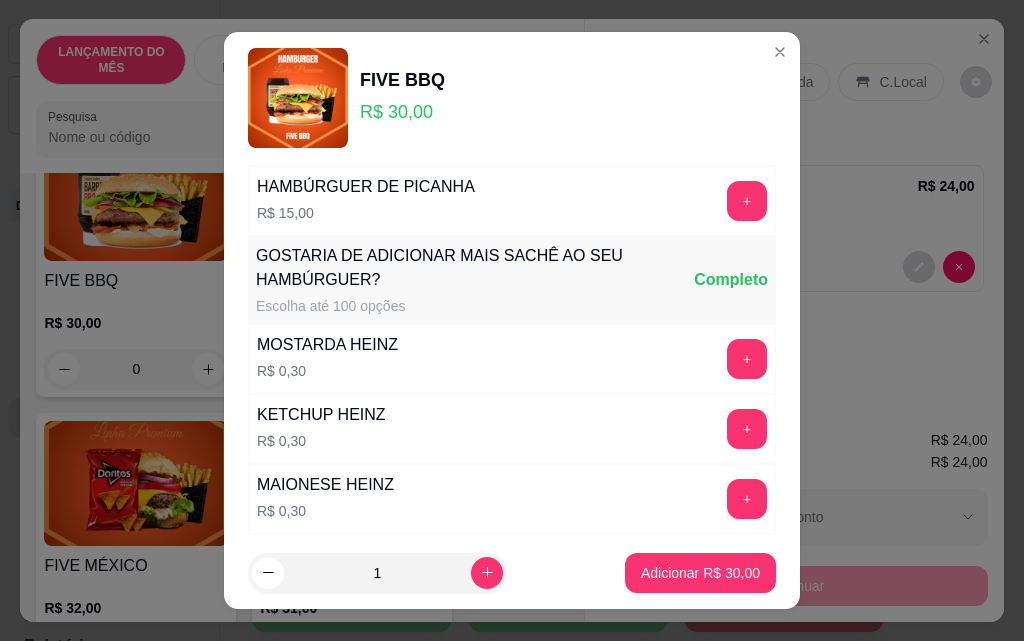 scroll, scrollTop: 1753, scrollLeft: 0, axis: vertical 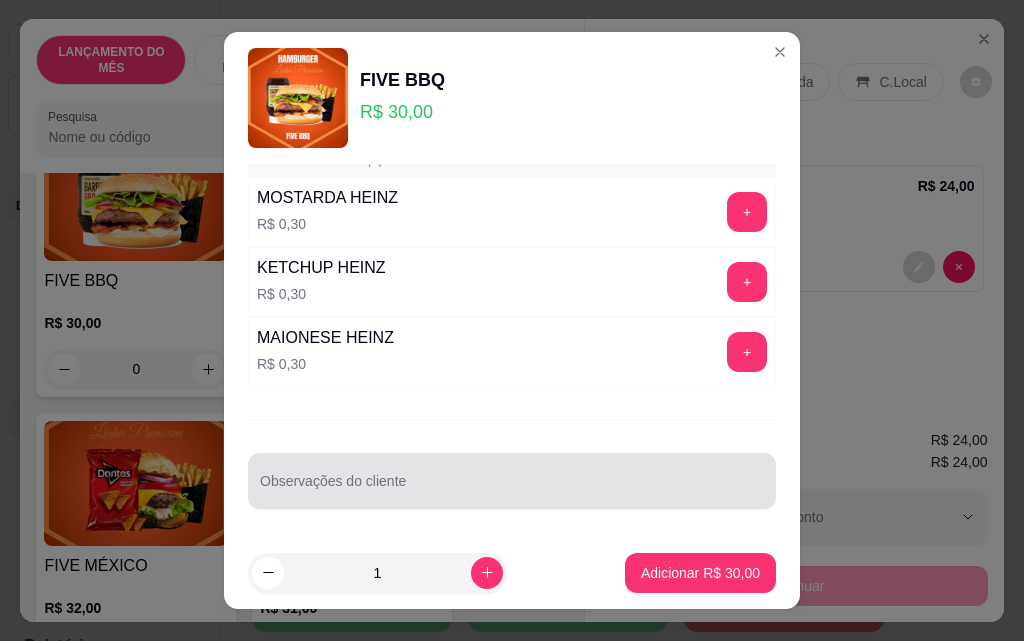 click on "Observações do cliente" at bounding box center (512, 489) 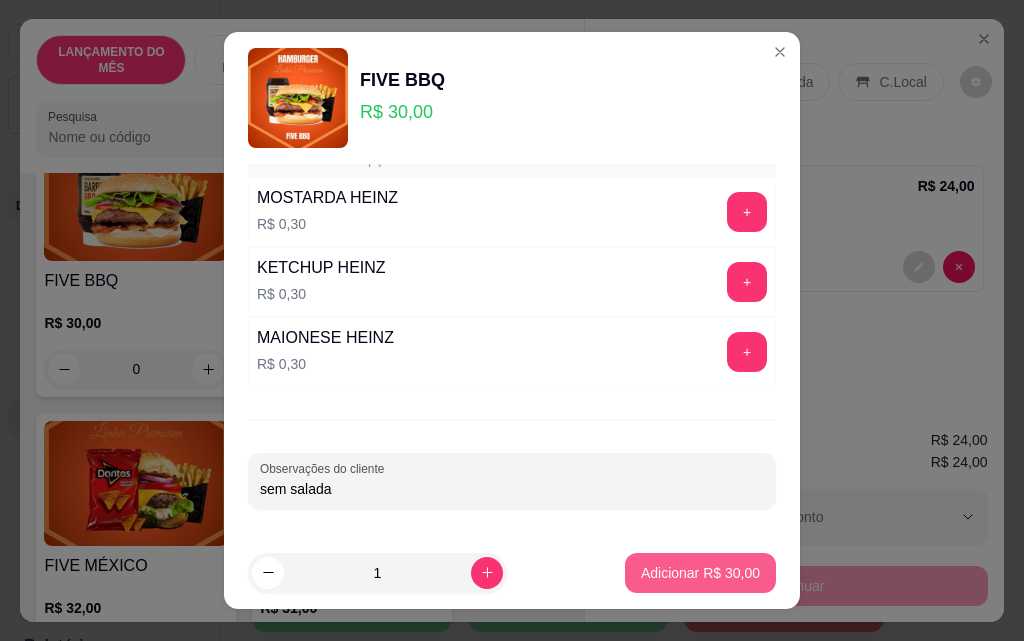 type on "sem salada" 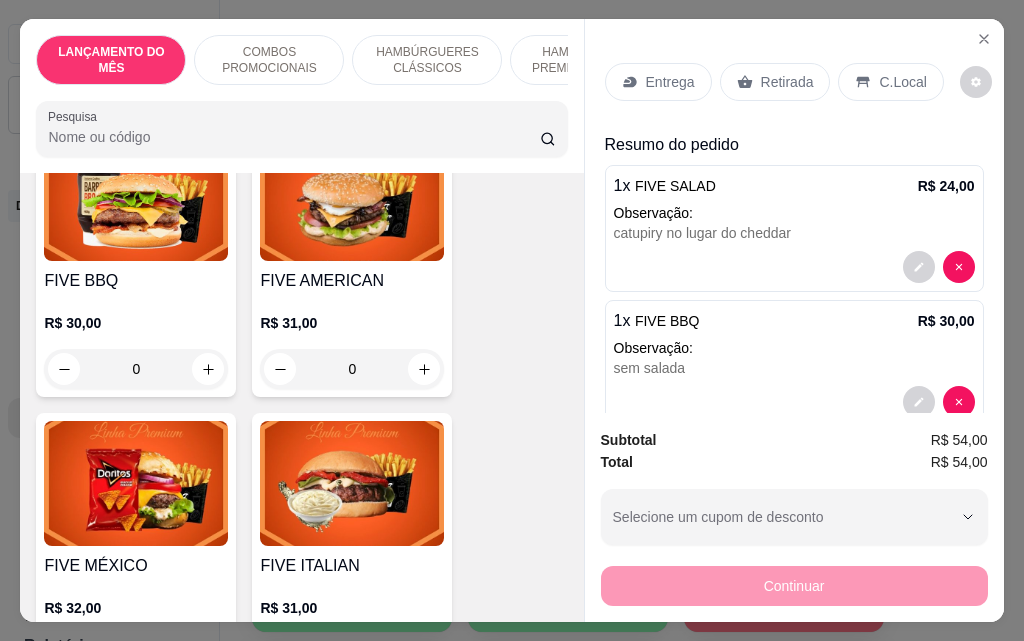 click on "Entrega" at bounding box center [670, 82] 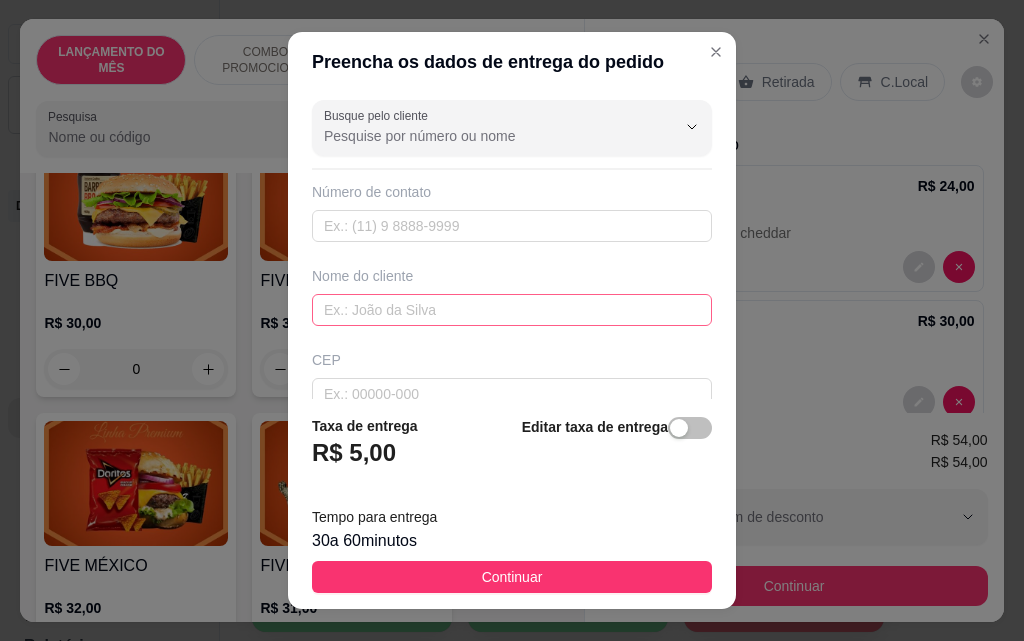 scroll, scrollTop: 200, scrollLeft: 0, axis: vertical 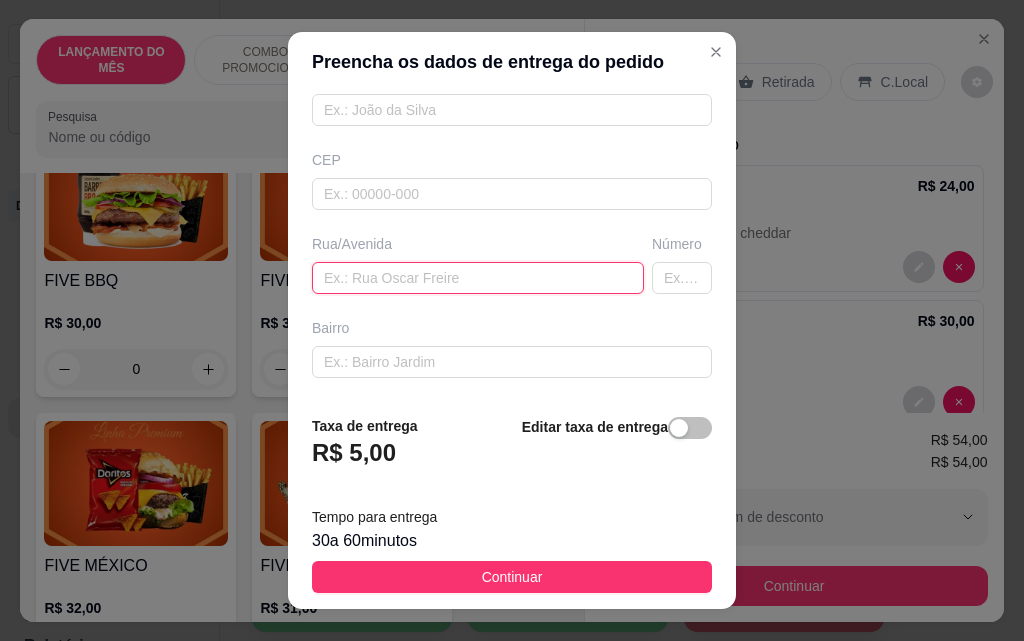 click at bounding box center [478, 278] 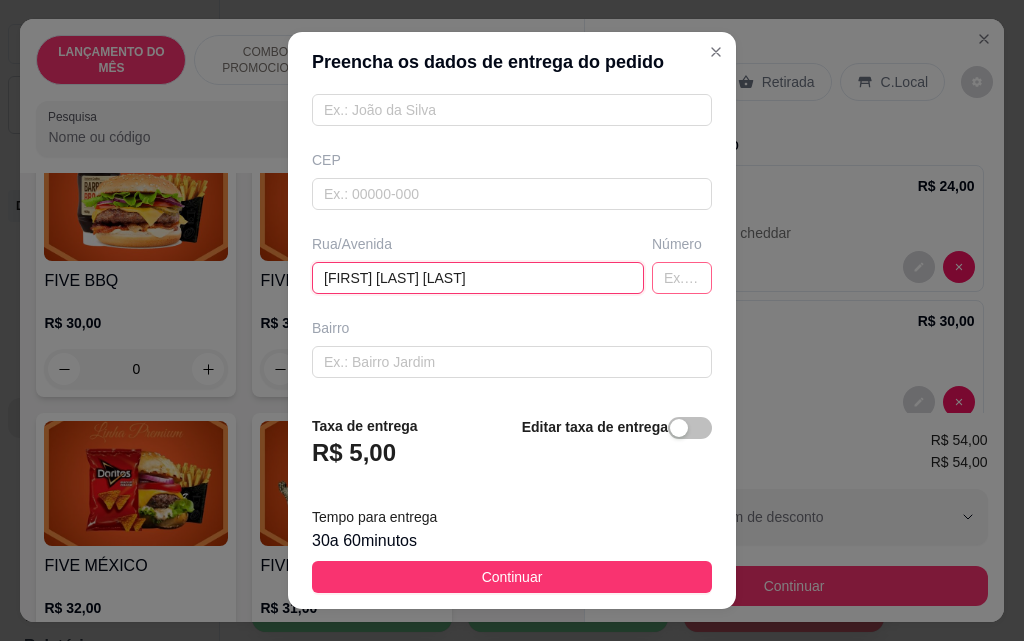 type on "[FIRST] [LAST] [LAST]" 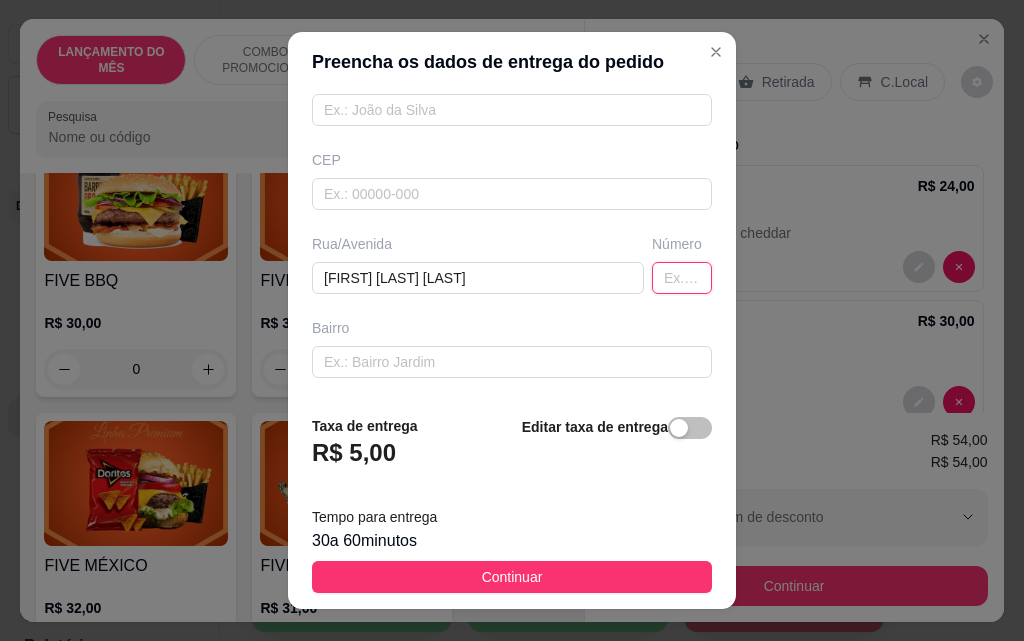 click at bounding box center (682, 278) 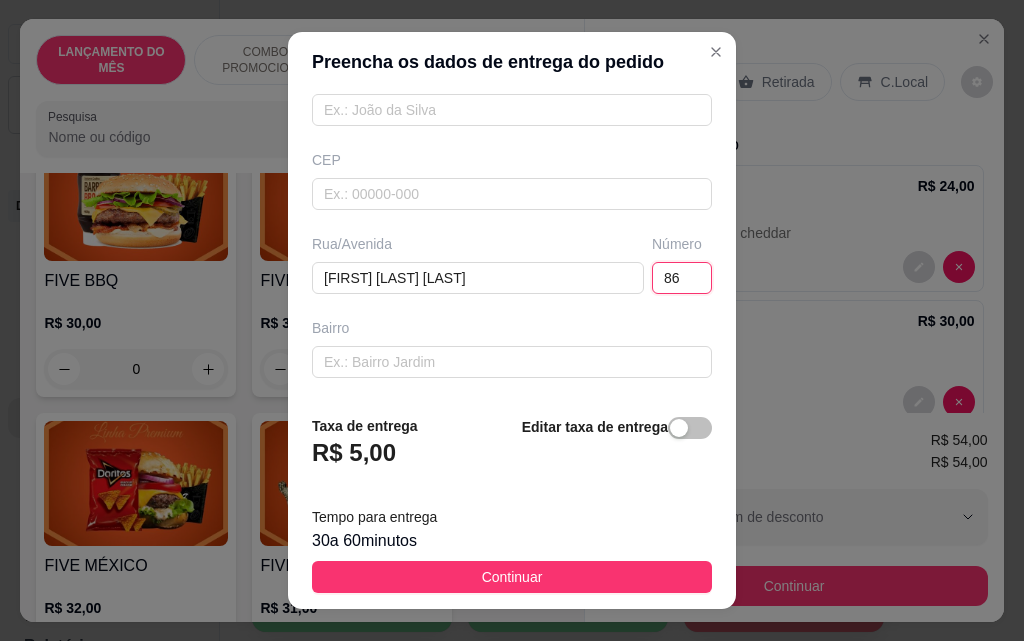 type on "86" 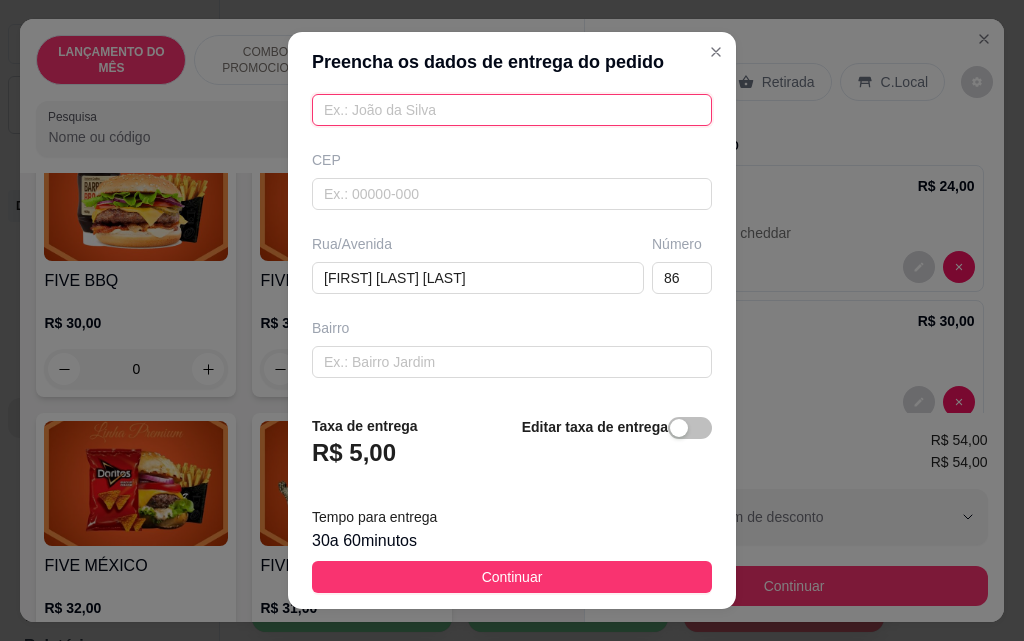 click at bounding box center (512, 110) 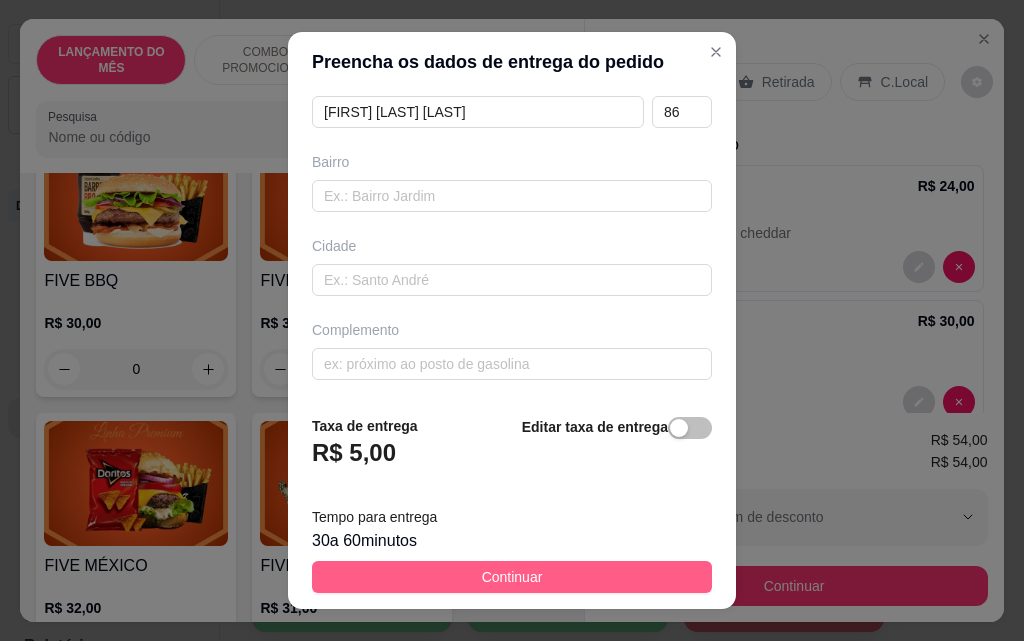 scroll, scrollTop: 367, scrollLeft: 0, axis: vertical 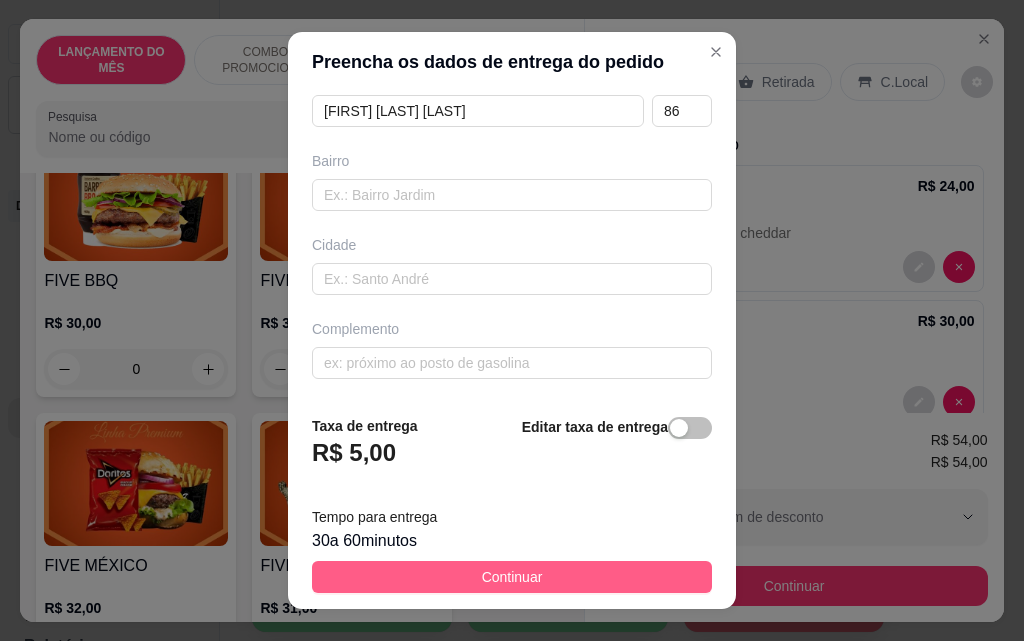 type on "[NAME]" 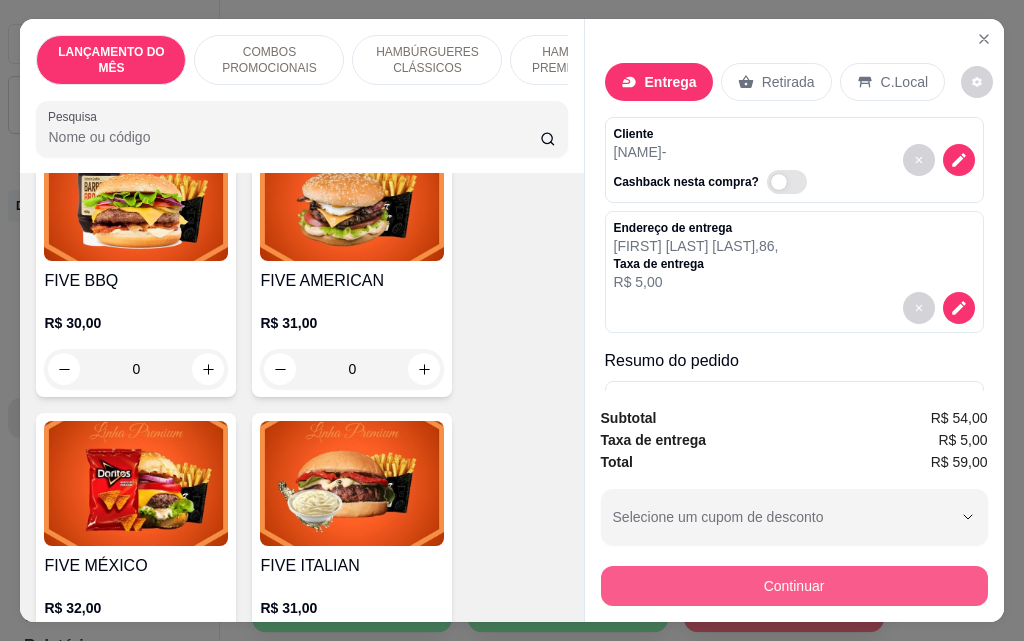 click on "Continuar" at bounding box center (794, 586) 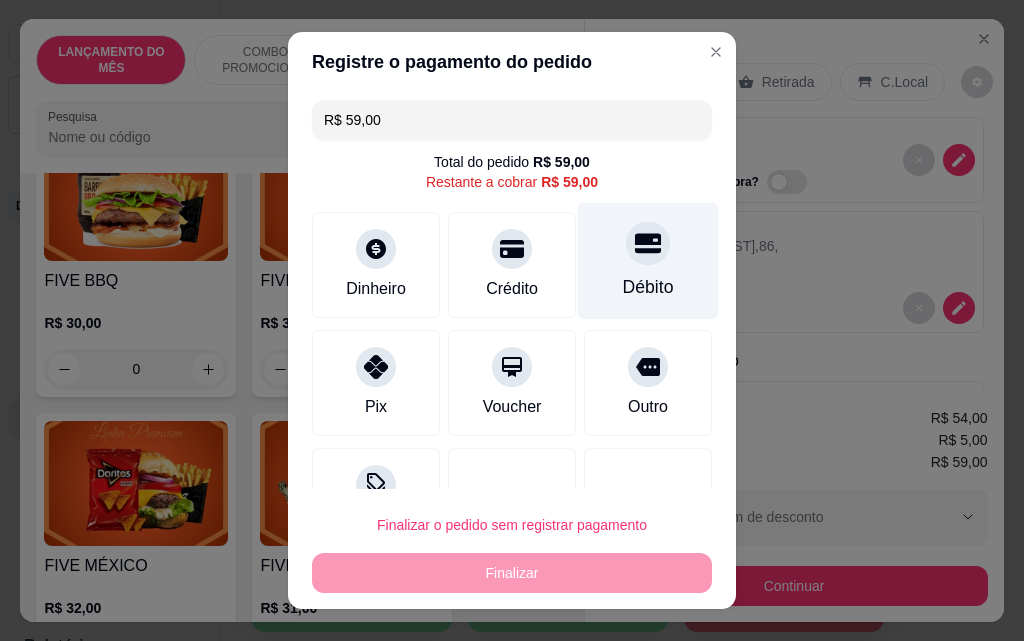 click on "Débito" at bounding box center (648, 261) 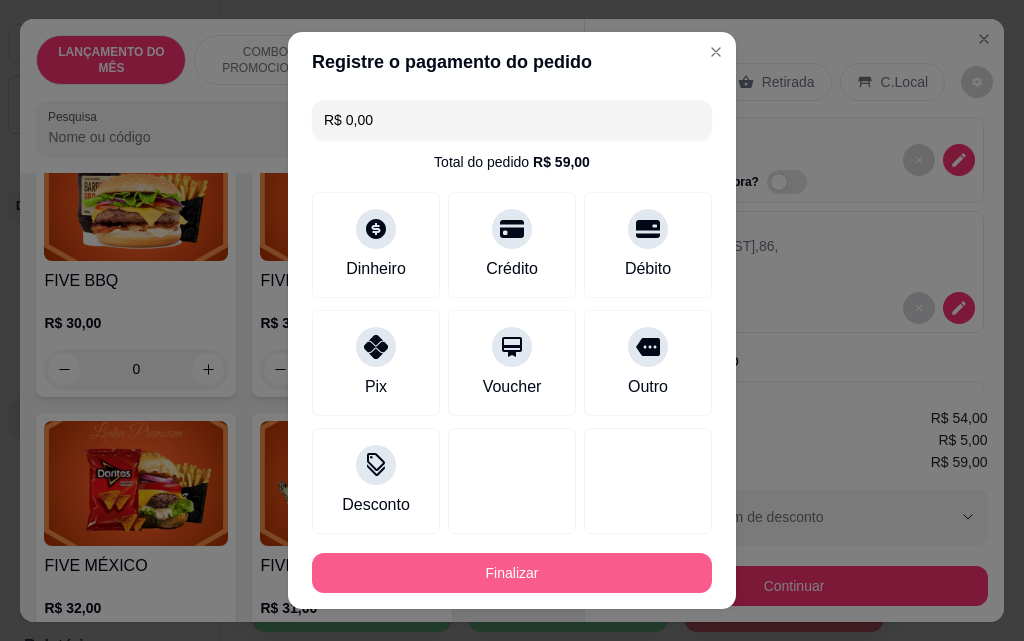 click on "Finalizar" at bounding box center [512, 573] 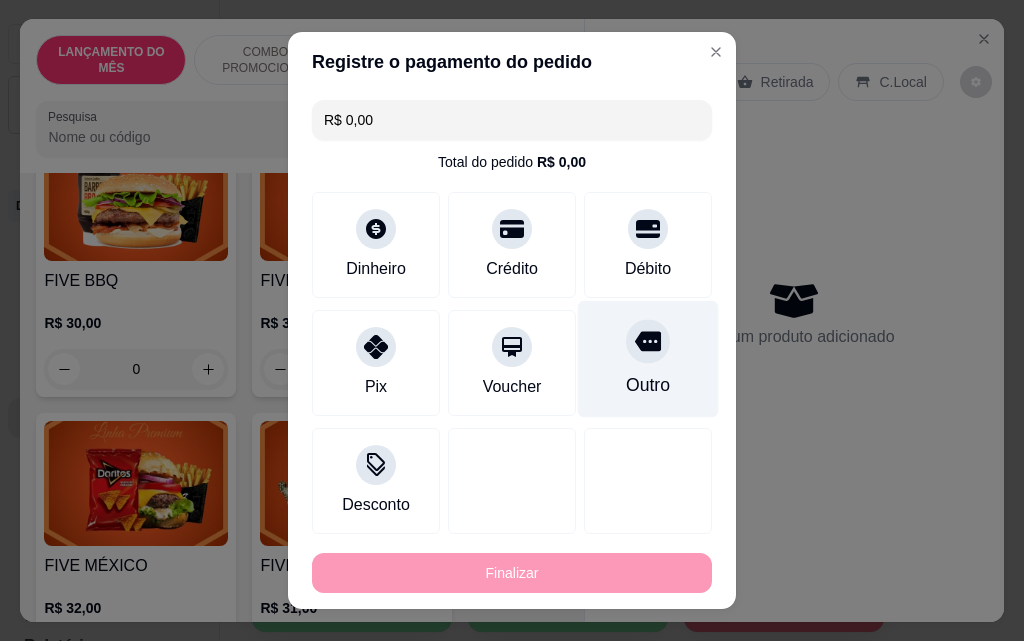 type on "-R$ 59,00" 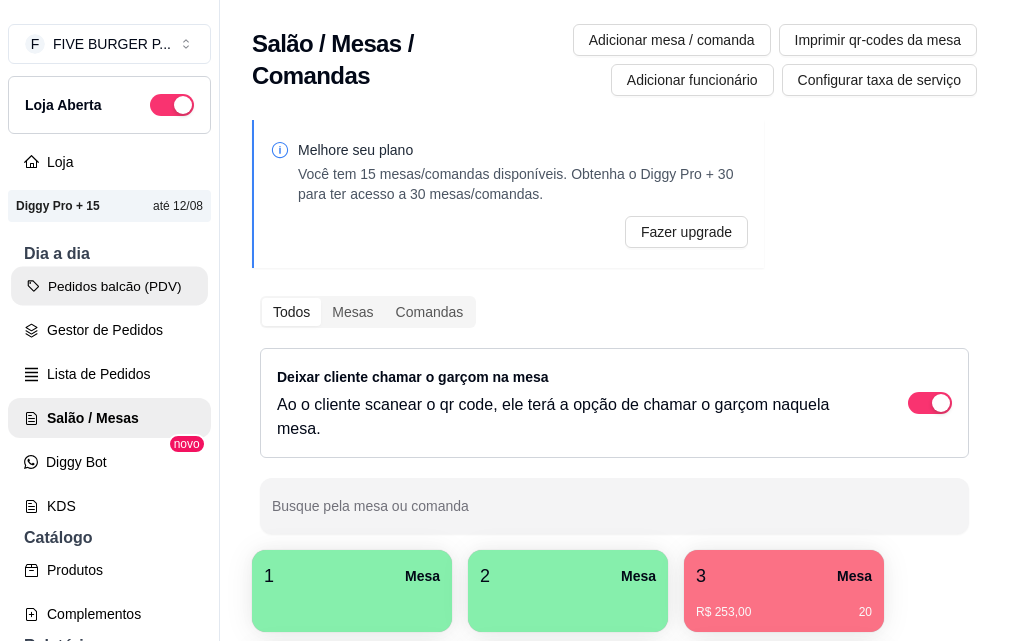 click on "Pedidos balcão (PDV)" at bounding box center (109, 286) 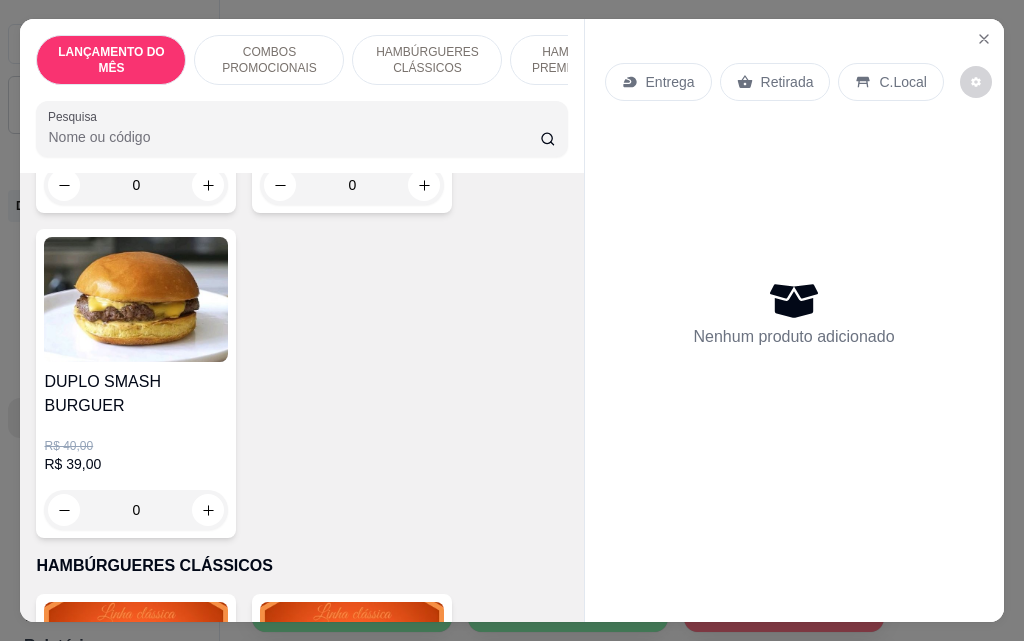 scroll, scrollTop: 1000, scrollLeft: 0, axis: vertical 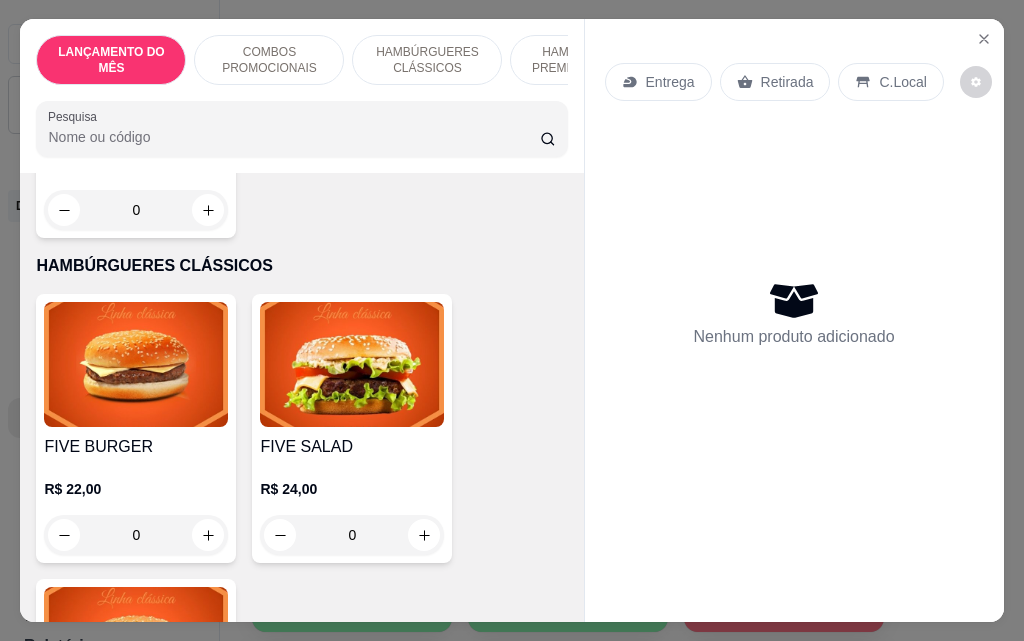 click on "0" at bounding box center (352, 535) 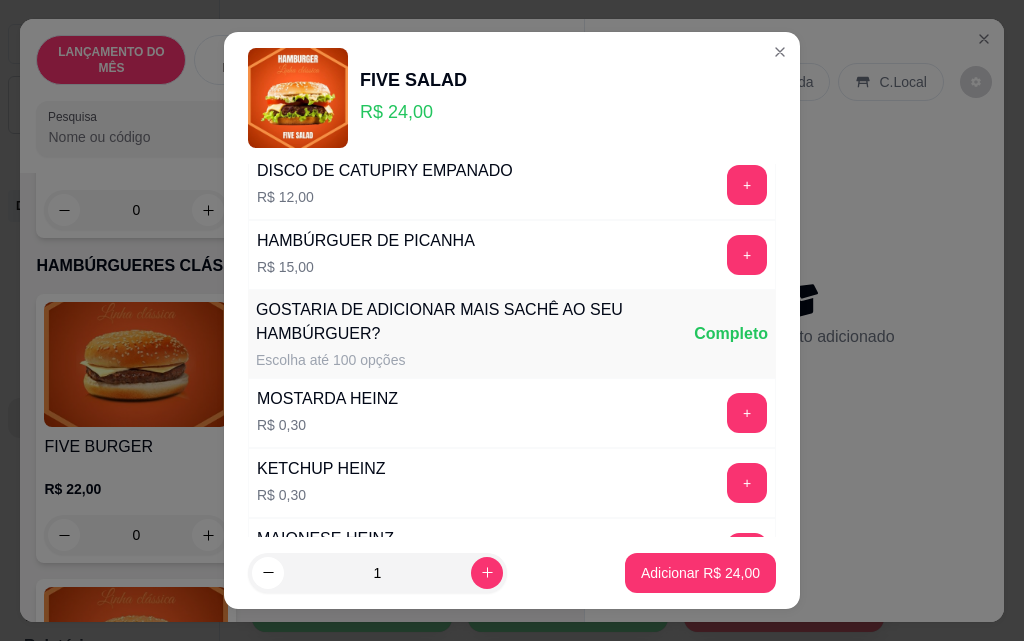 scroll, scrollTop: 1753, scrollLeft: 0, axis: vertical 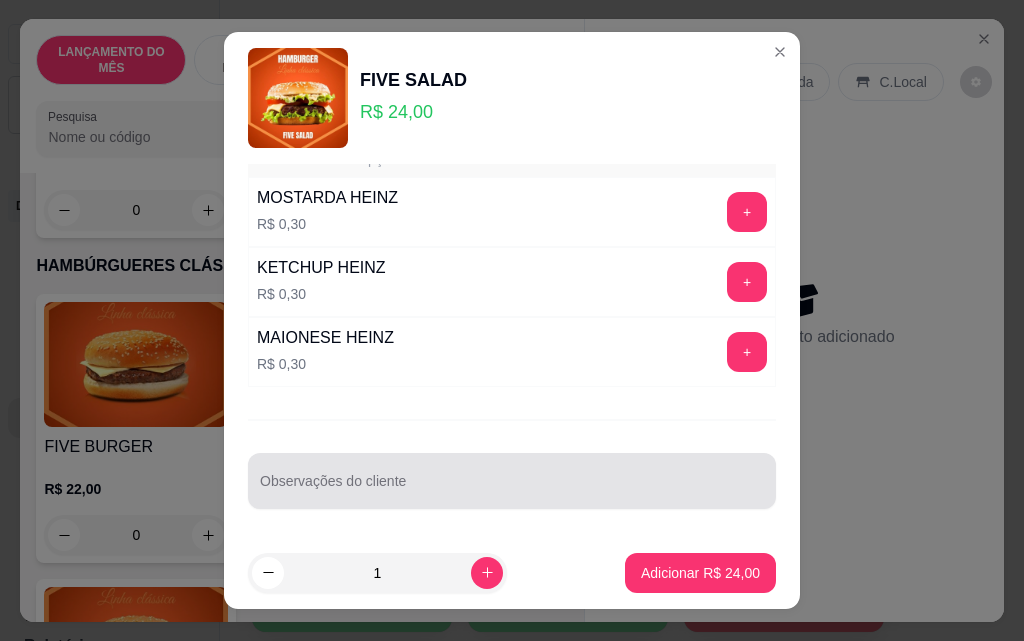 click on "Observações do cliente" at bounding box center (512, 489) 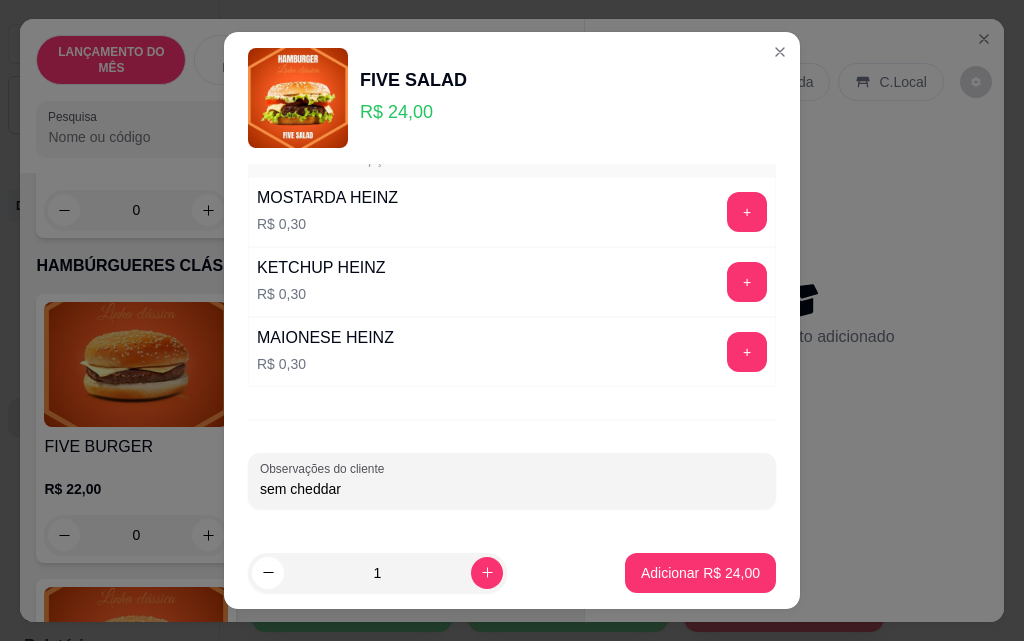 type on "sem cheddar" 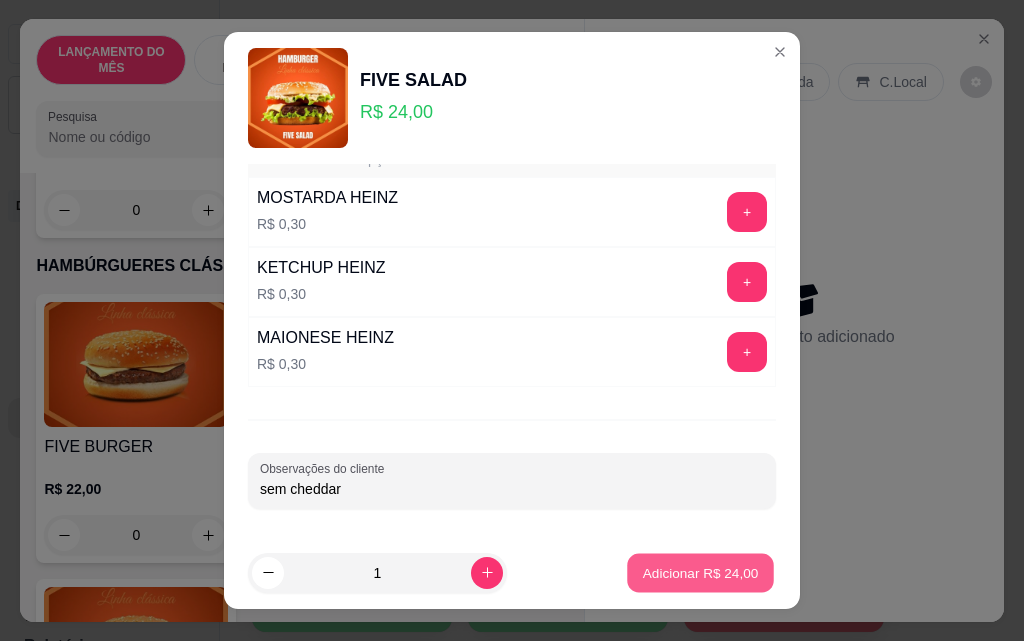 click on "Adicionar   R$ 24,00" at bounding box center (701, 572) 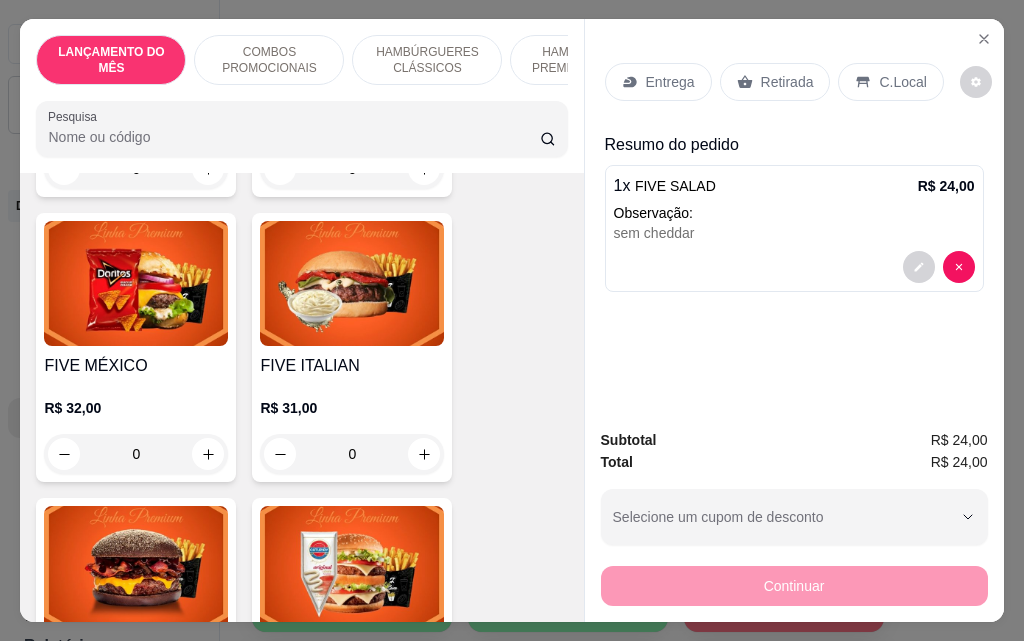 scroll, scrollTop: 1800, scrollLeft: 0, axis: vertical 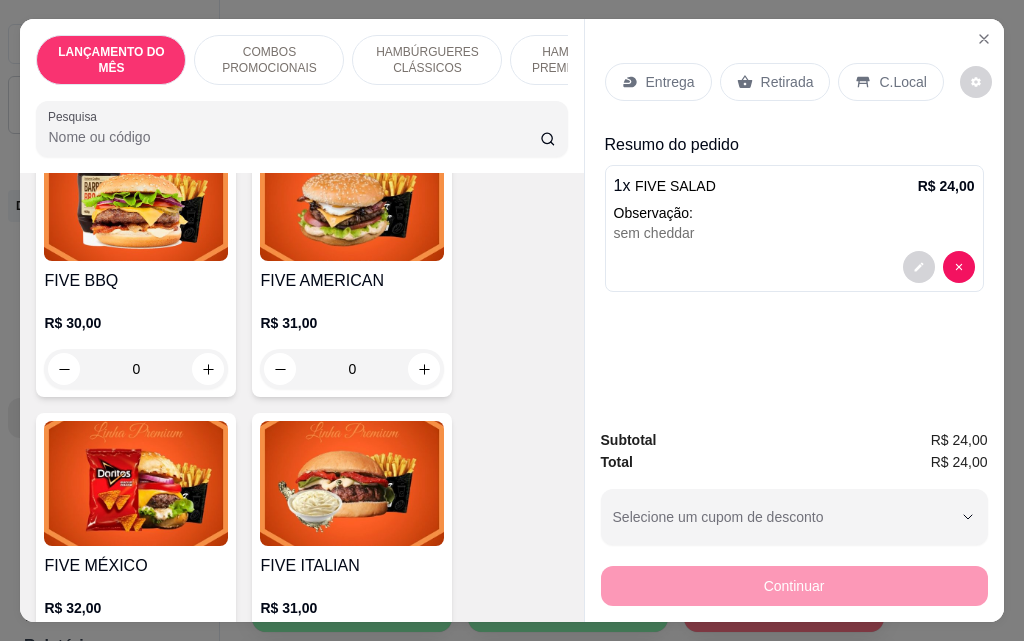 click on "0" at bounding box center (136, 369) 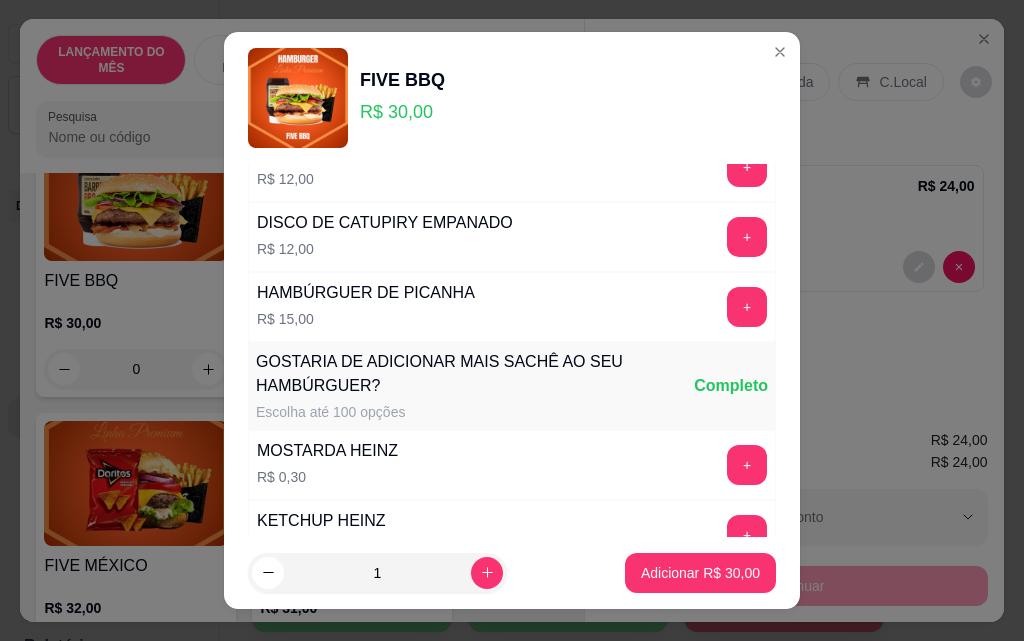 scroll, scrollTop: 1753, scrollLeft: 0, axis: vertical 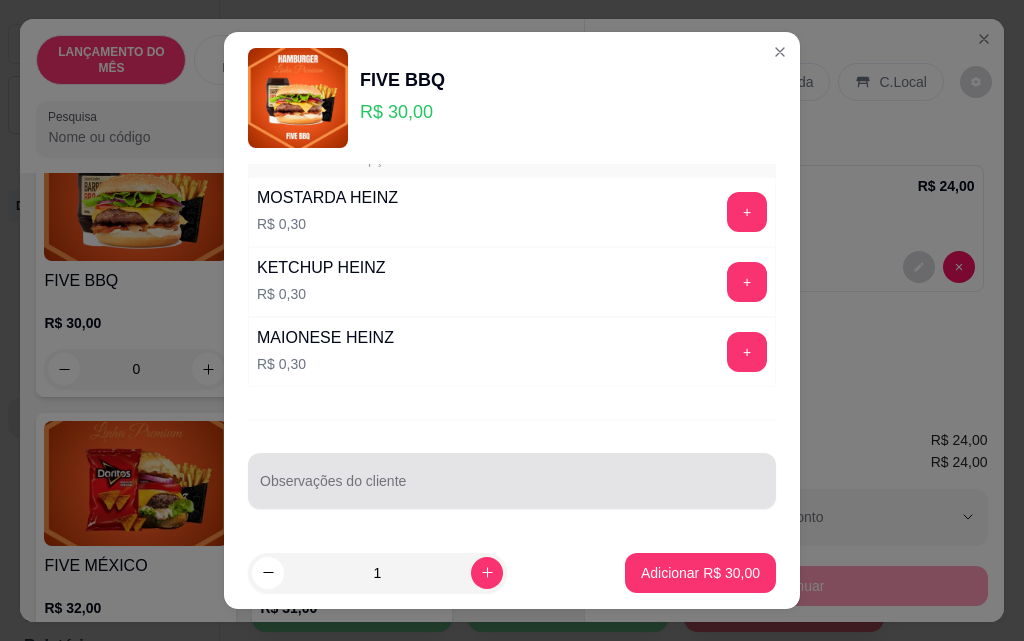 click on "Observações do cliente" at bounding box center [512, 489] 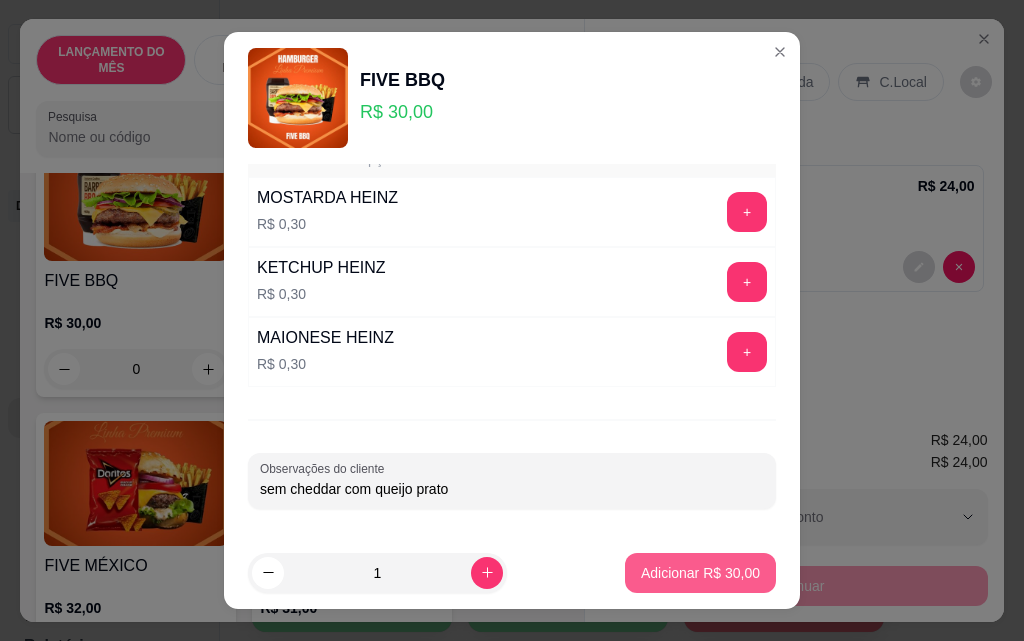 type on "sem cheddar com queijo prato" 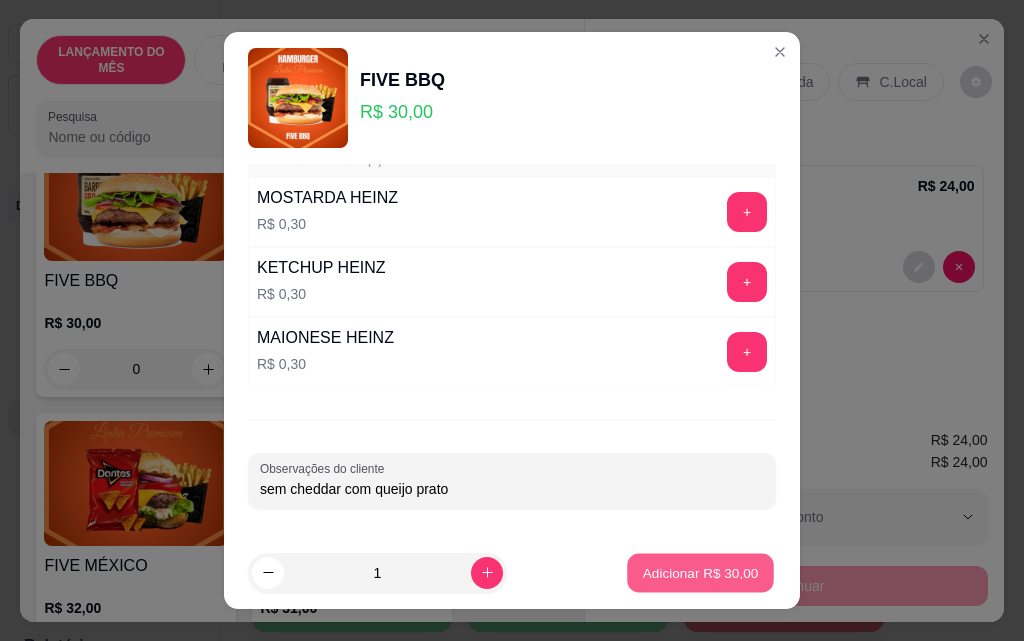 click on "Adicionar   R$ 30,00" at bounding box center [701, 572] 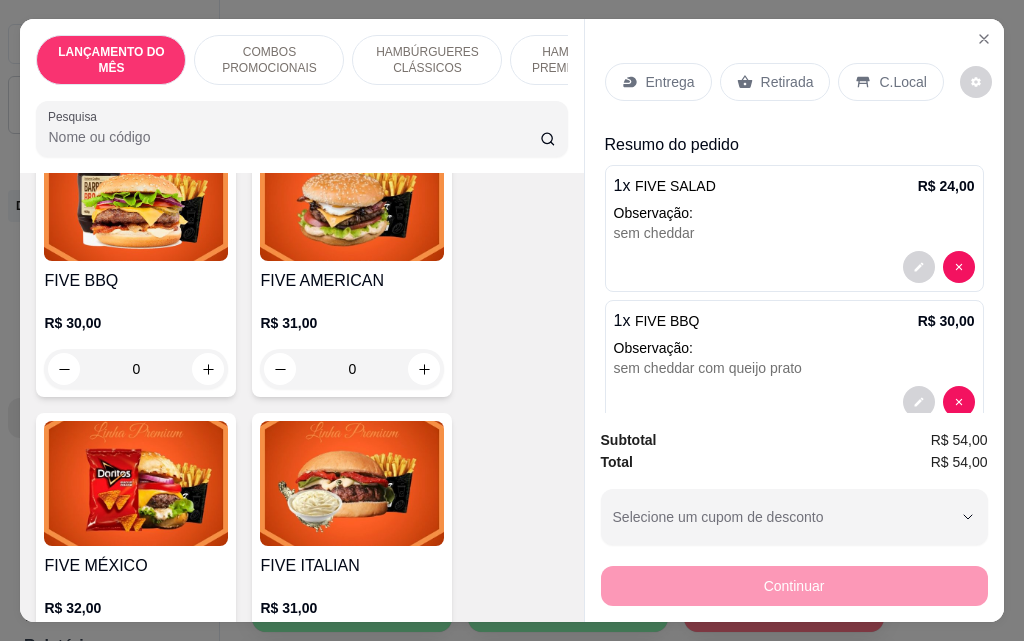 click 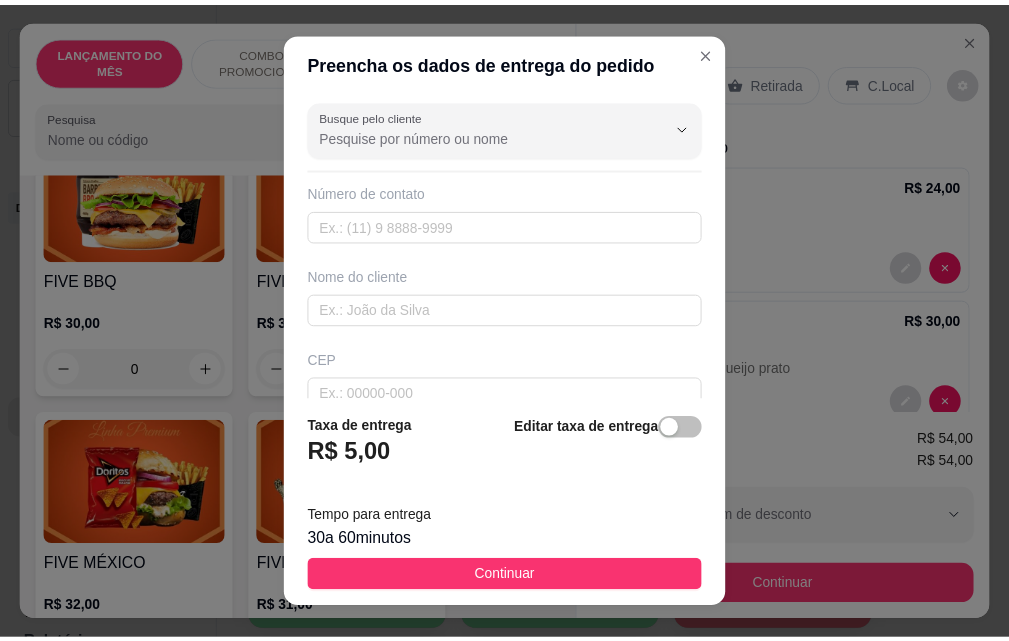 scroll, scrollTop: 200, scrollLeft: 0, axis: vertical 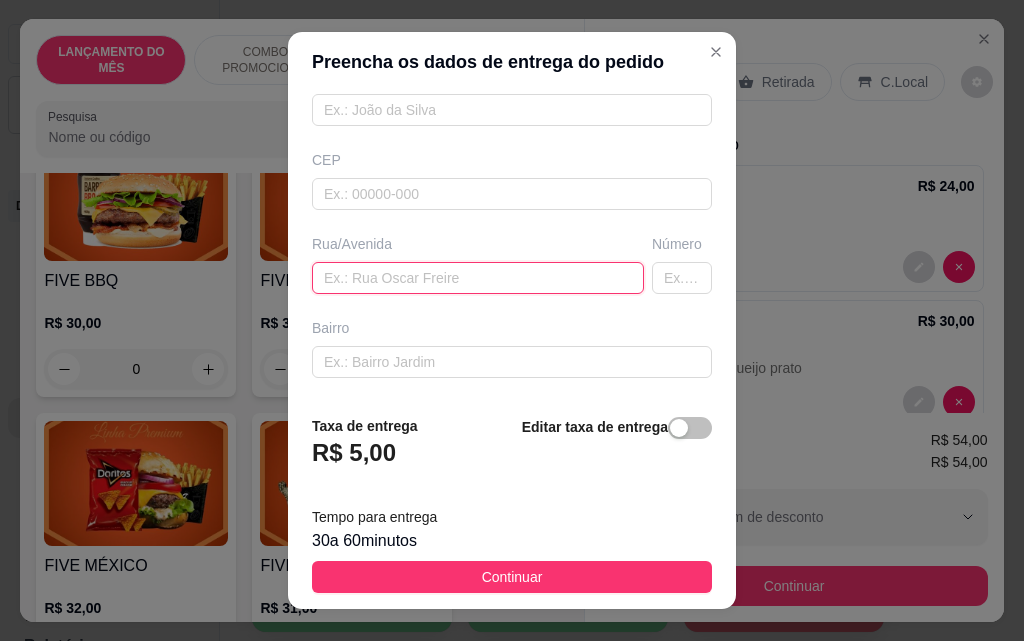 click at bounding box center (478, 278) 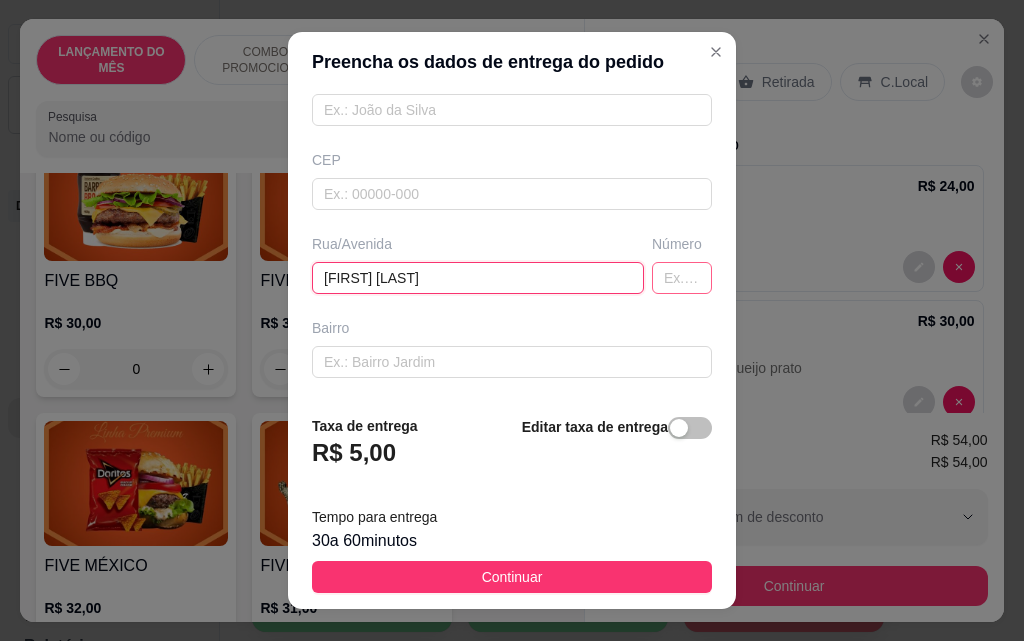 type on "[FIRST] [LAST]" 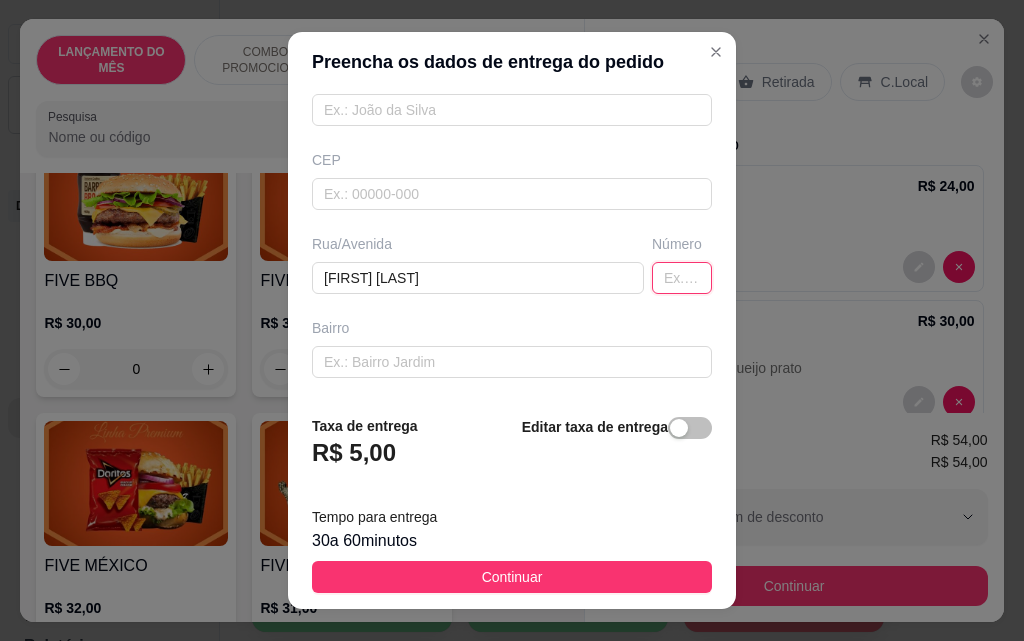 click at bounding box center [682, 278] 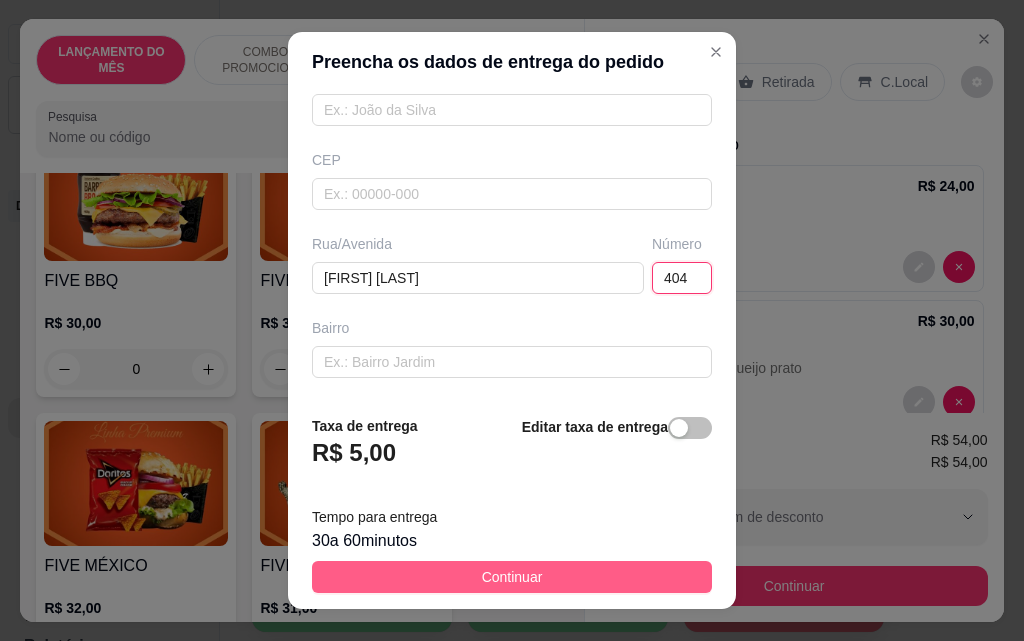 type on "404" 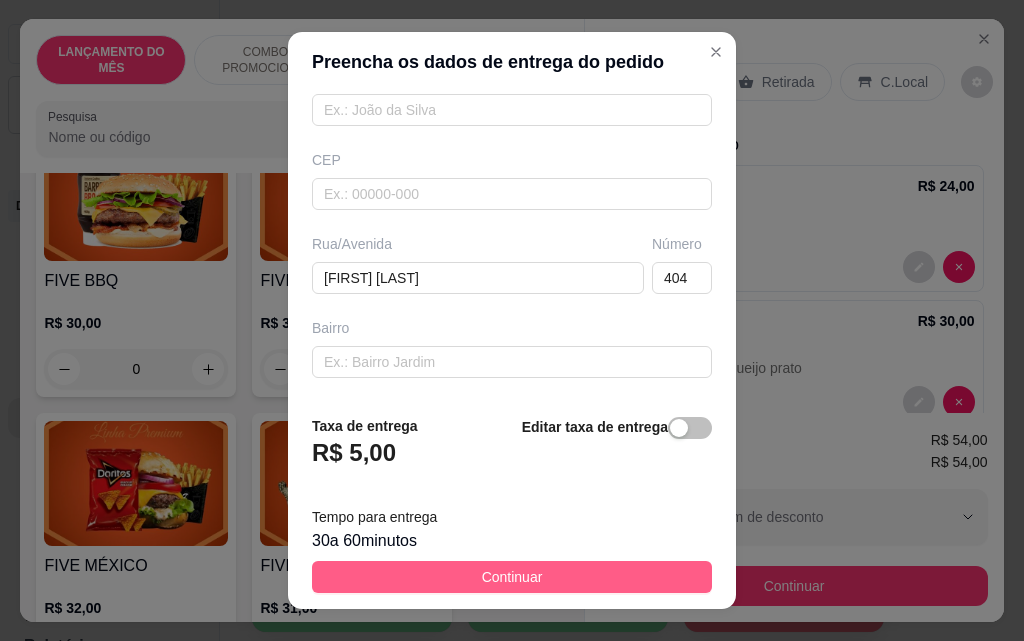 click on "Continuar" at bounding box center (512, 577) 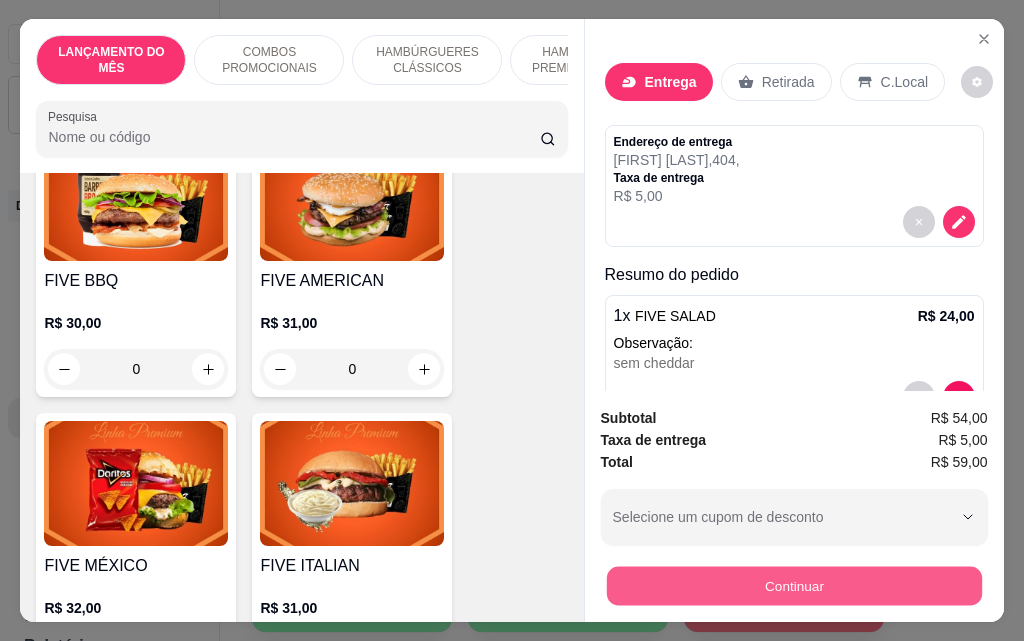 click on "Continuar" at bounding box center (793, 585) 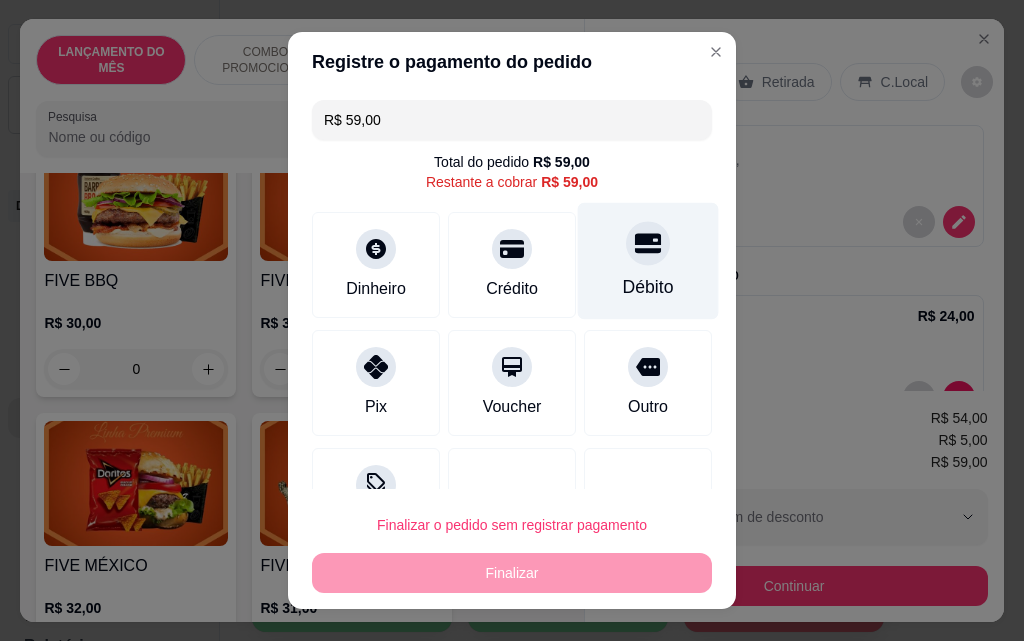 click on "Débito" at bounding box center [648, 261] 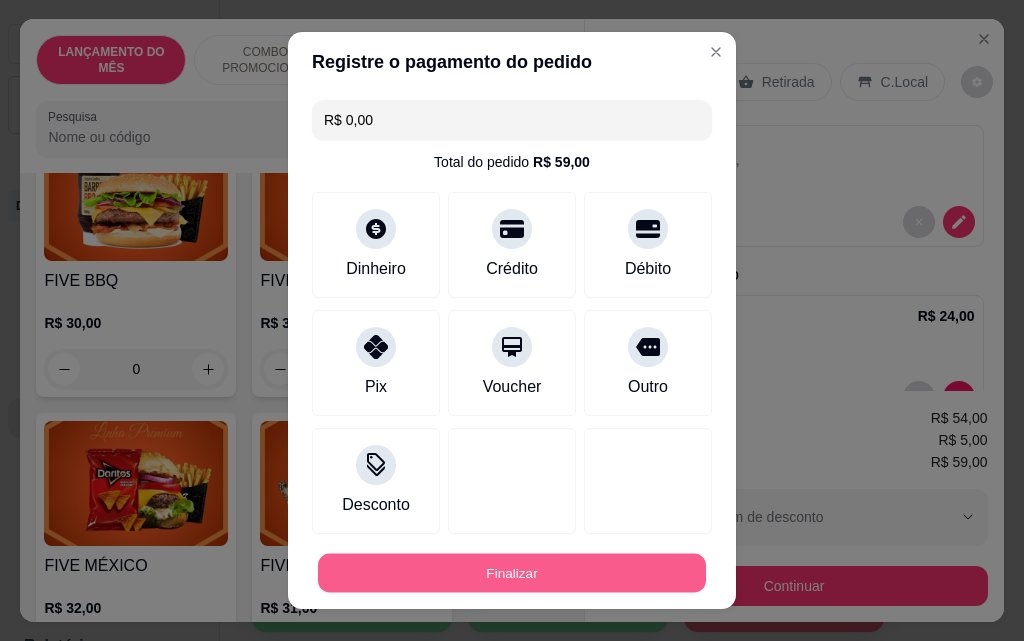 click on "Finalizar" at bounding box center [512, 573] 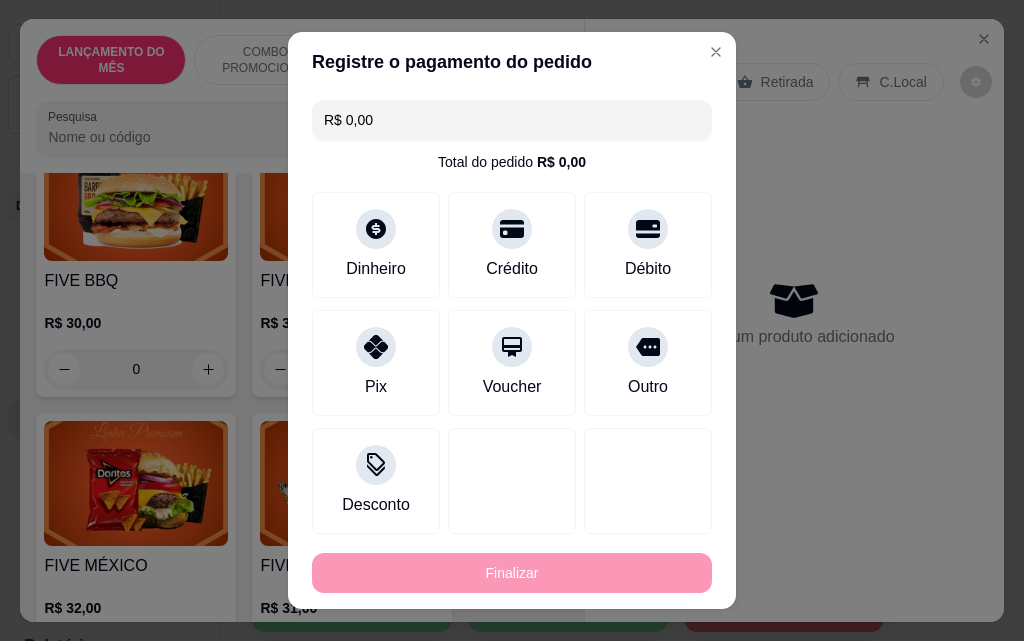 type on "-R$ 59,00" 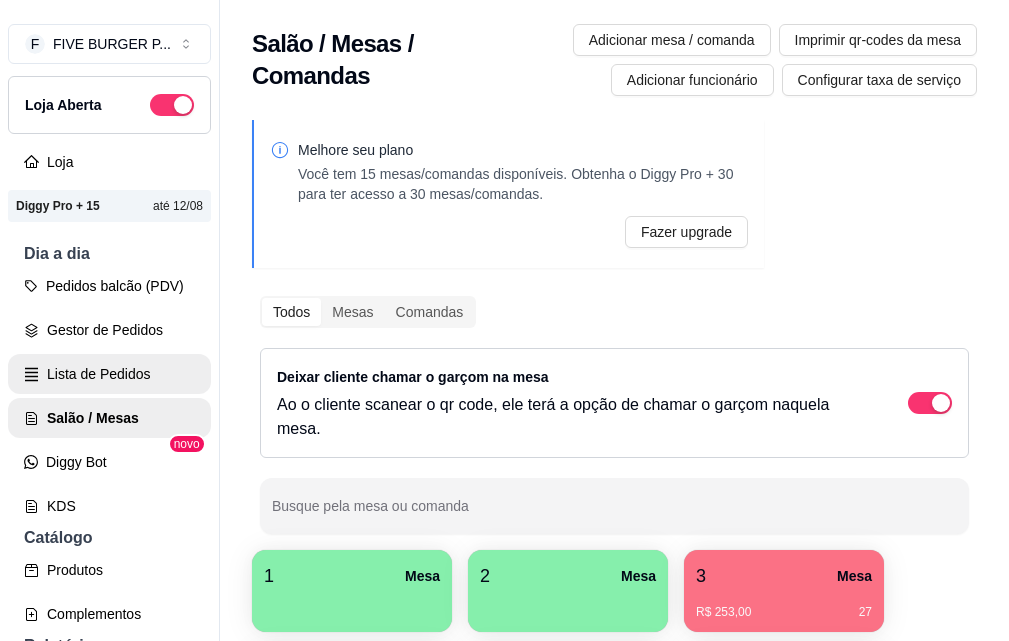 click on "Lista de Pedidos" at bounding box center (109, 374) 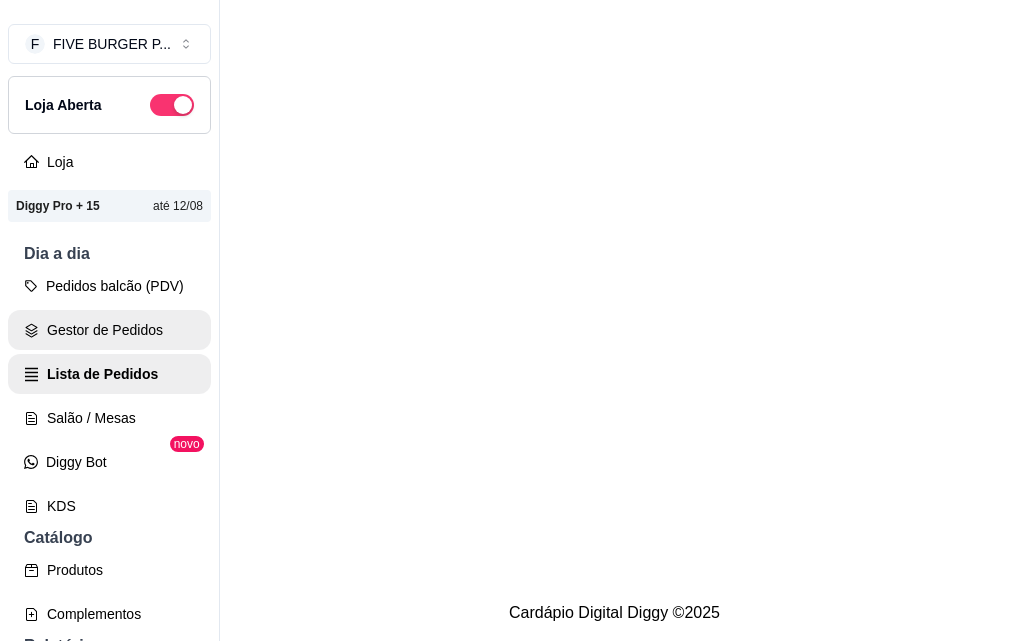 click on "Pedidos balcão (PDV)" at bounding box center [109, 286] 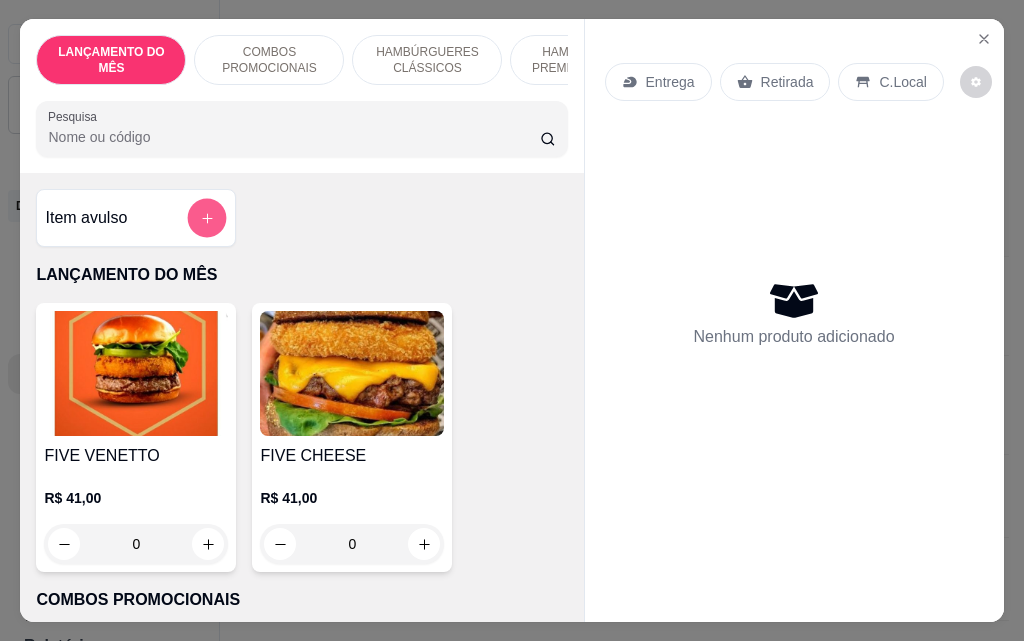 click at bounding box center [207, 218] 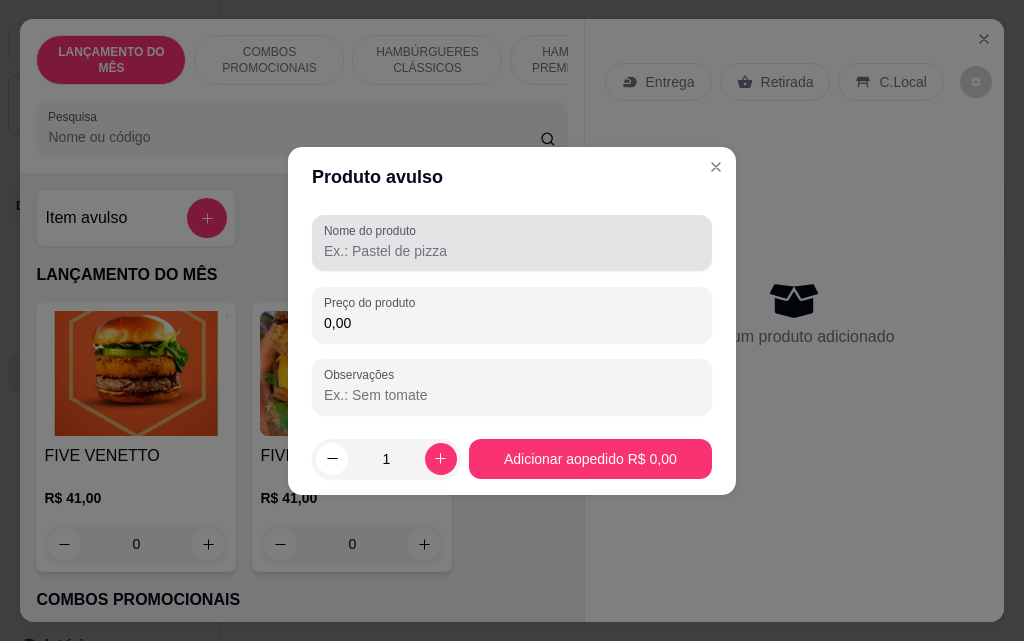 click on "Nome do produto" at bounding box center [512, 251] 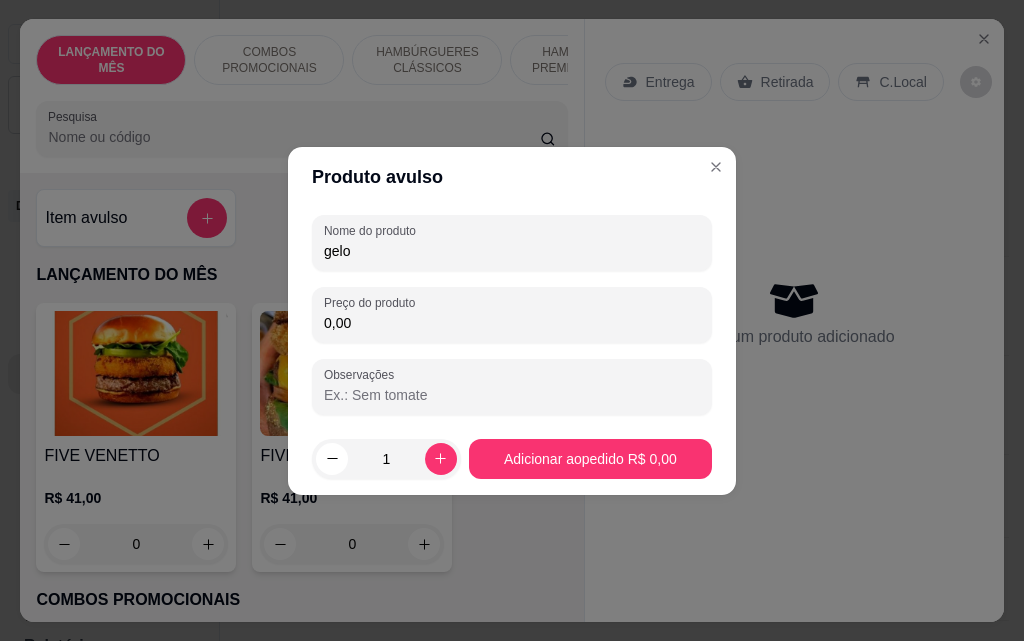 type on "gelo" 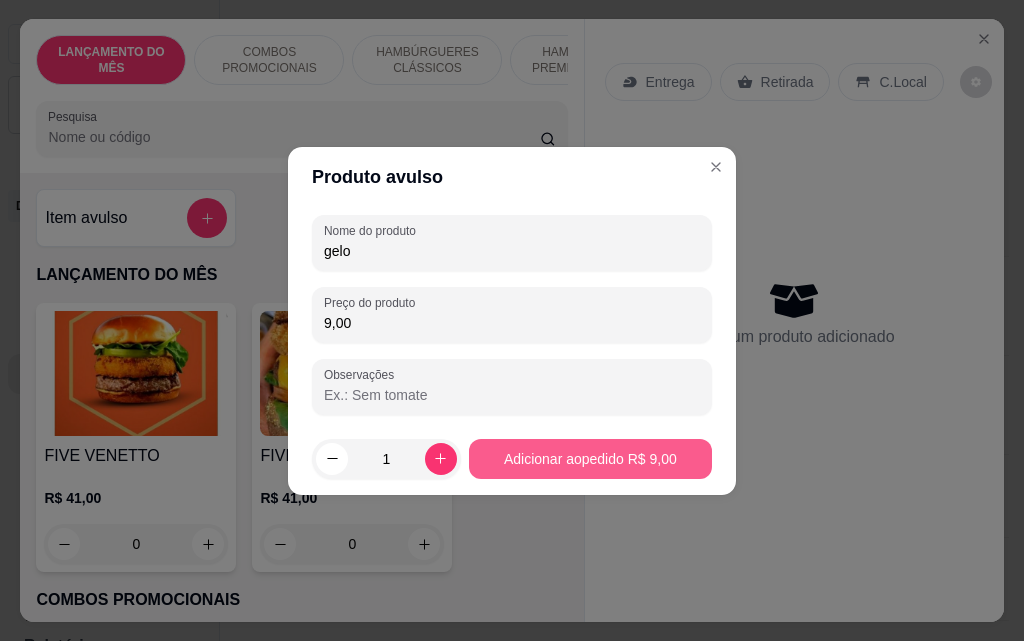 type on "9,00" 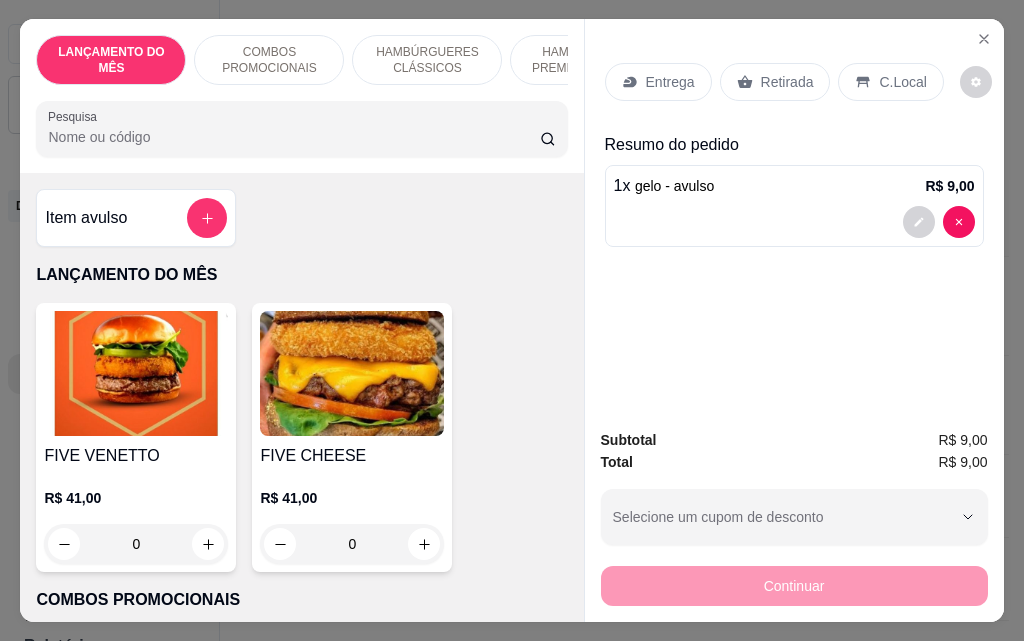 click on "Retirada" at bounding box center (787, 82) 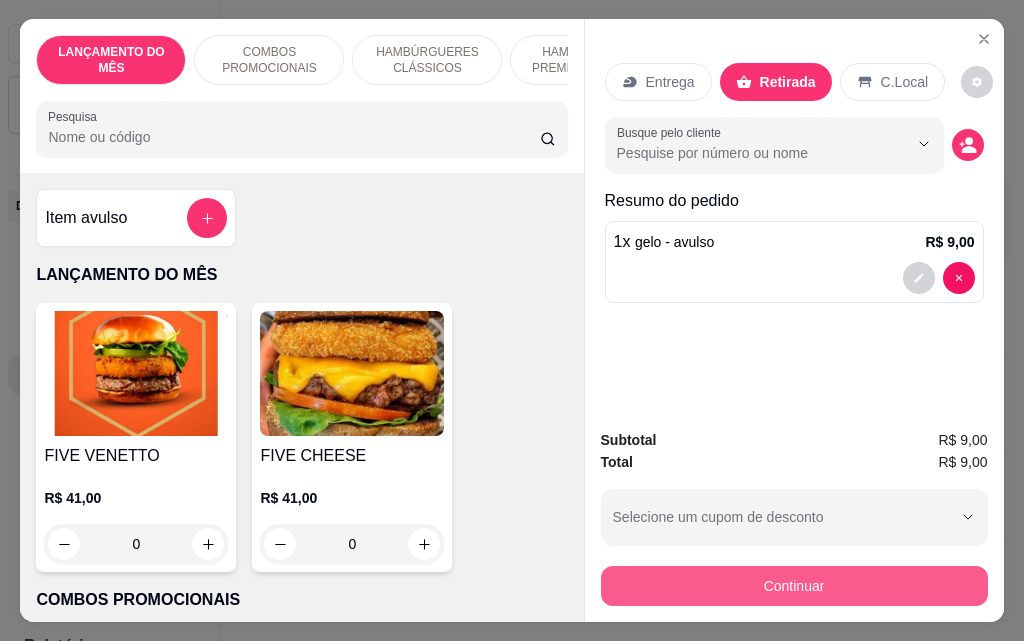 click on "Continuar" at bounding box center (794, 586) 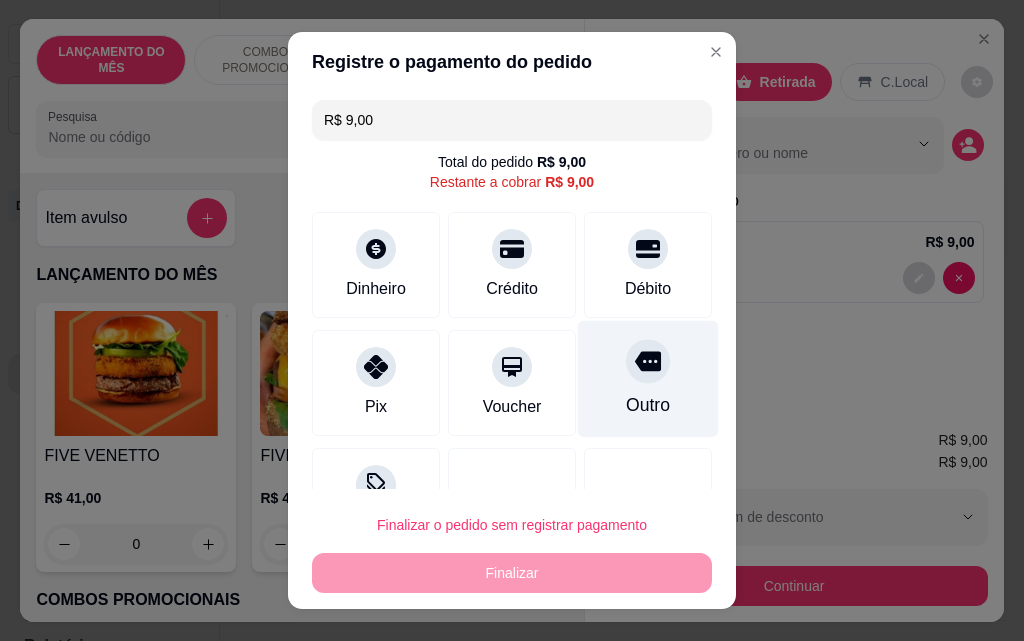 click on "Outro" at bounding box center [648, 379] 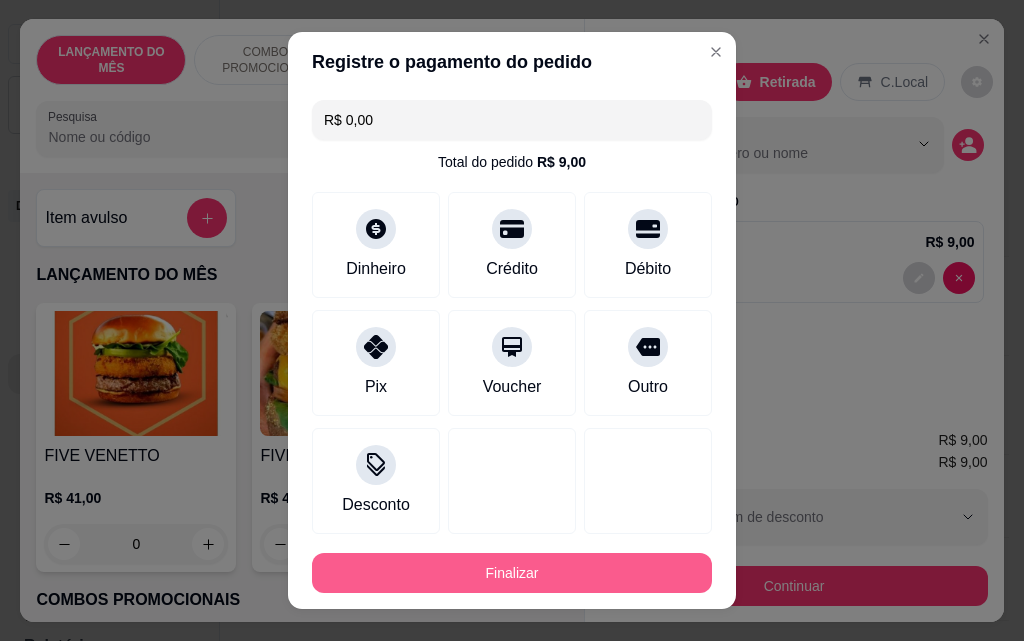 click on "Finalizar" at bounding box center (512, 573) 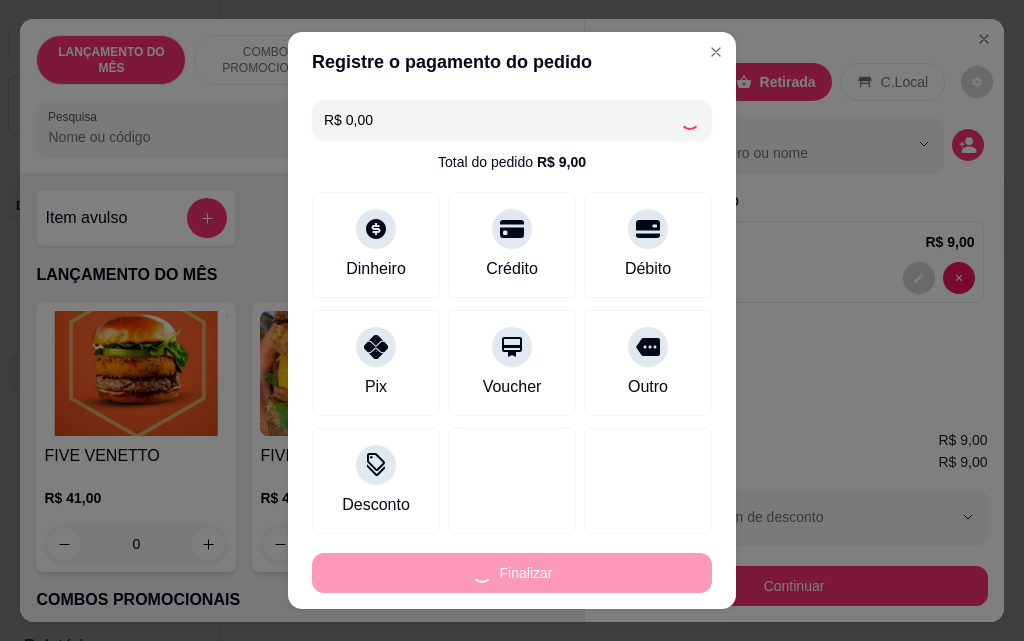 type on "-R$ 9,00" 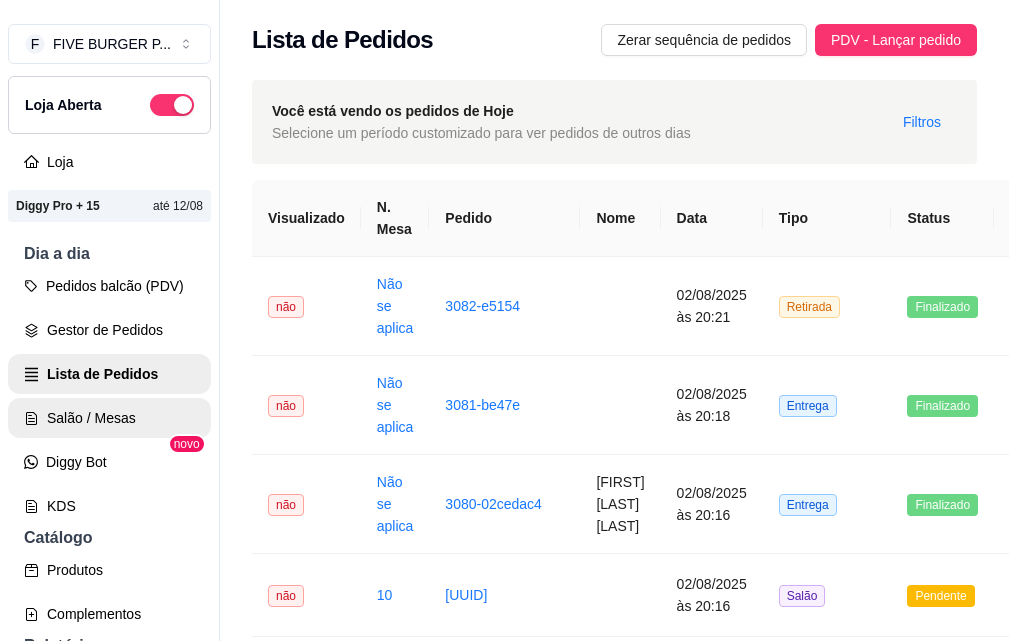 click on "Salão / Mesas" at bounding box center [109, 418] 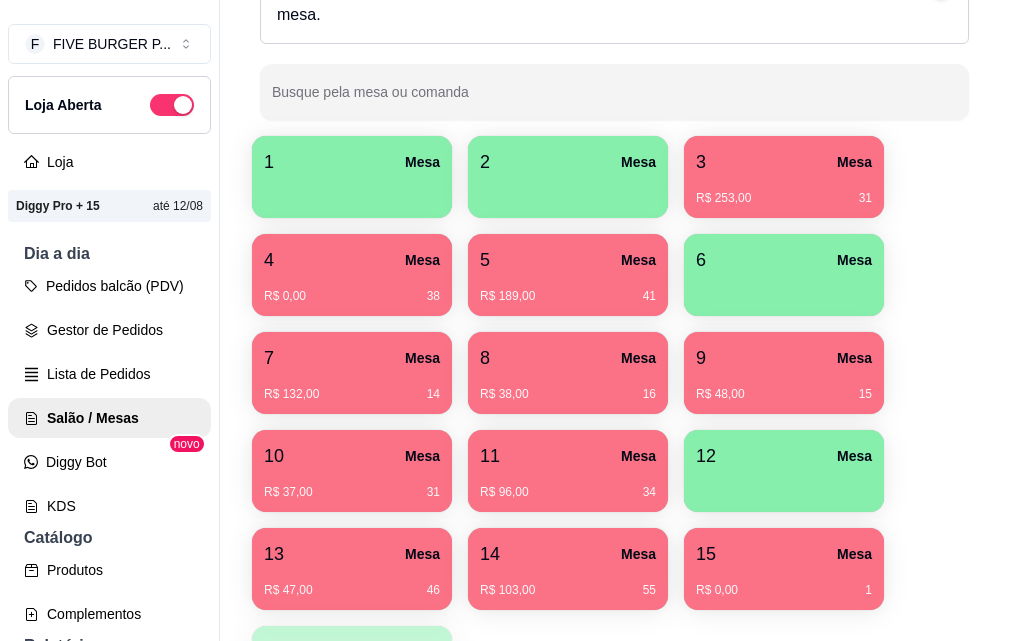 scroll, scrollTop: 576, scrollLeft: 0, axis: vertical 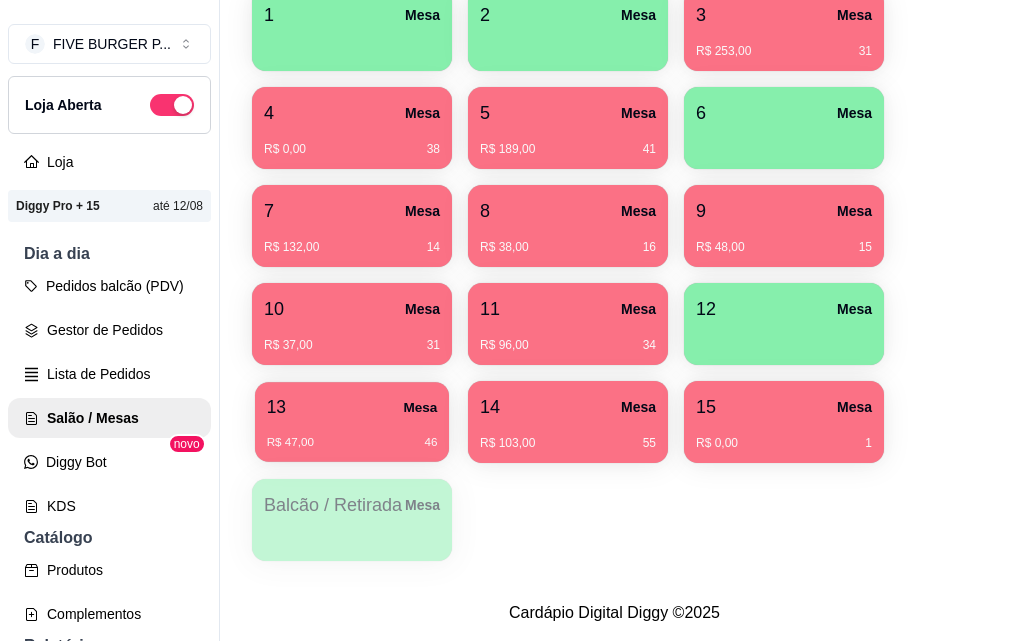 click on "13 Mesa" at bounding box center [352, 407] 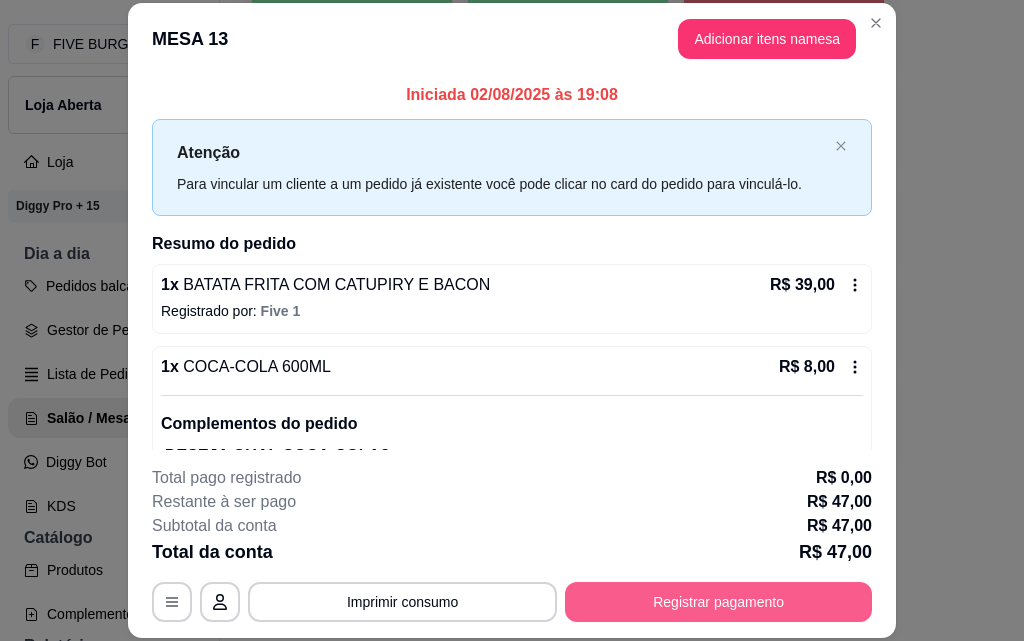 click on "Registrar pagamento" at bounding box center (718, 602) 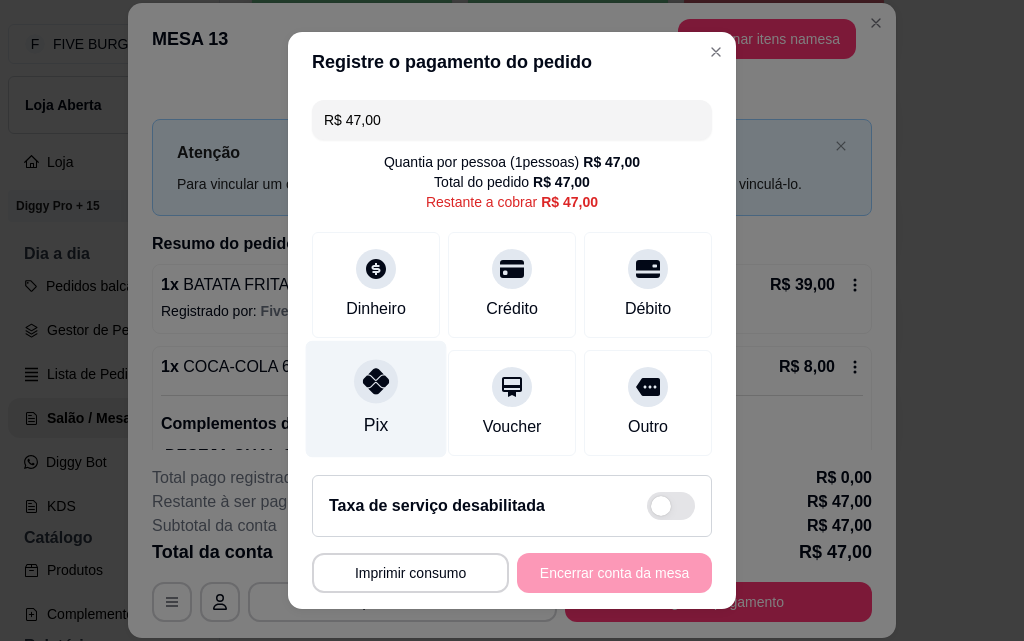 click 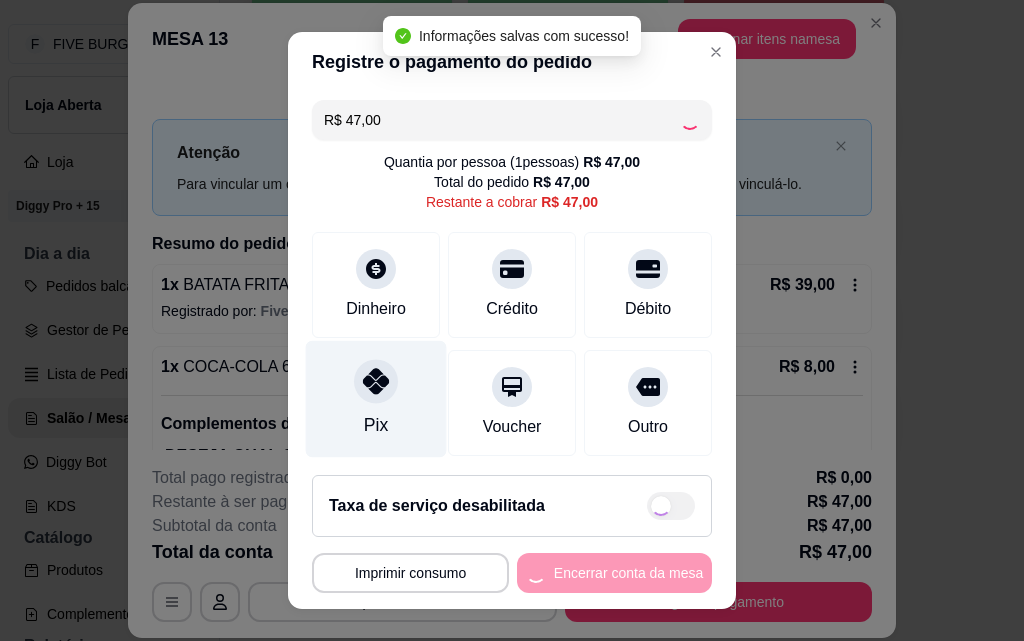 type on "R$ 0,00" 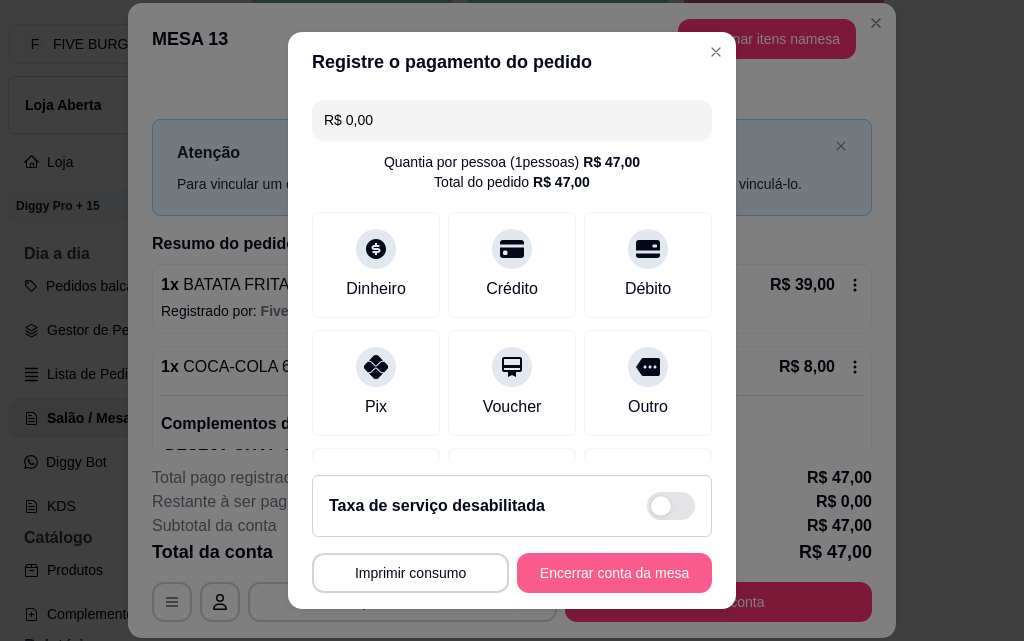 click on "Encerrar conta da mesa" at bounding box center (614, 573) 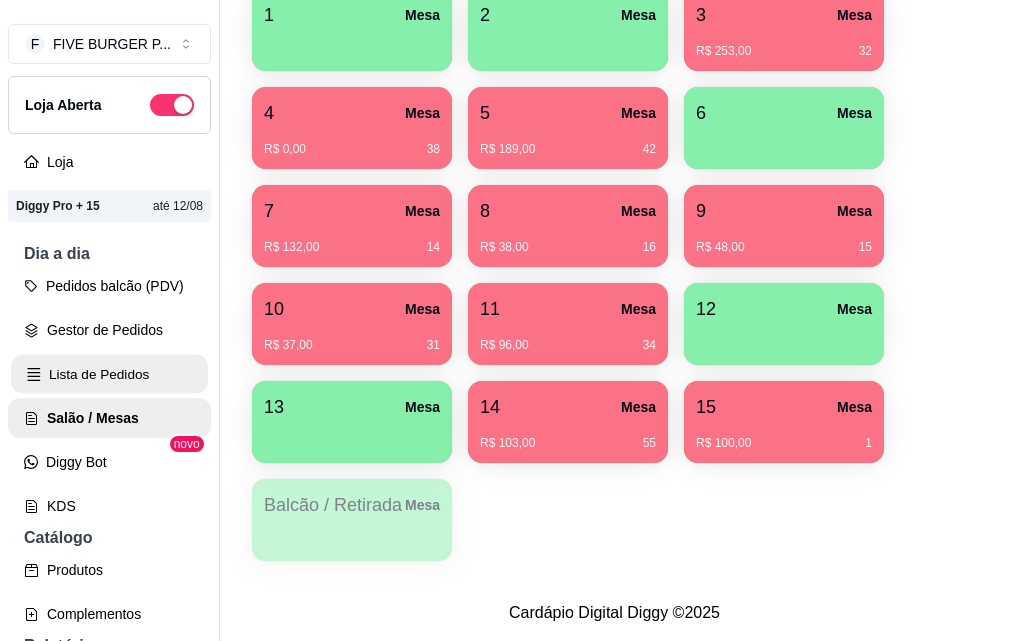 click on "Lista de Pedidos" at bounding box center (109, 374) 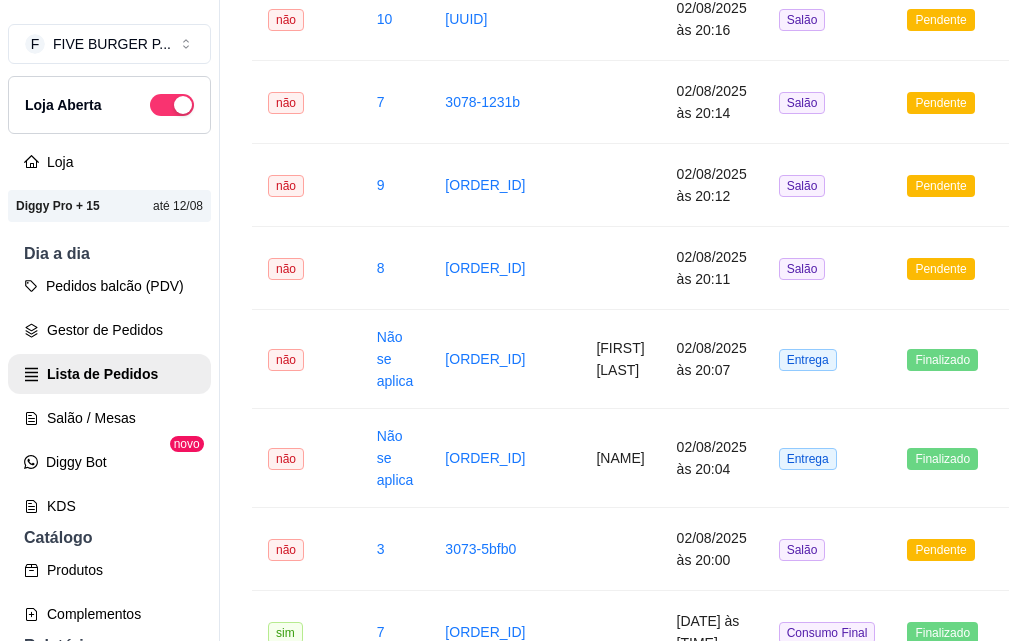 scroll, scrollTop: 0, scrollLeft: 0, axis: both 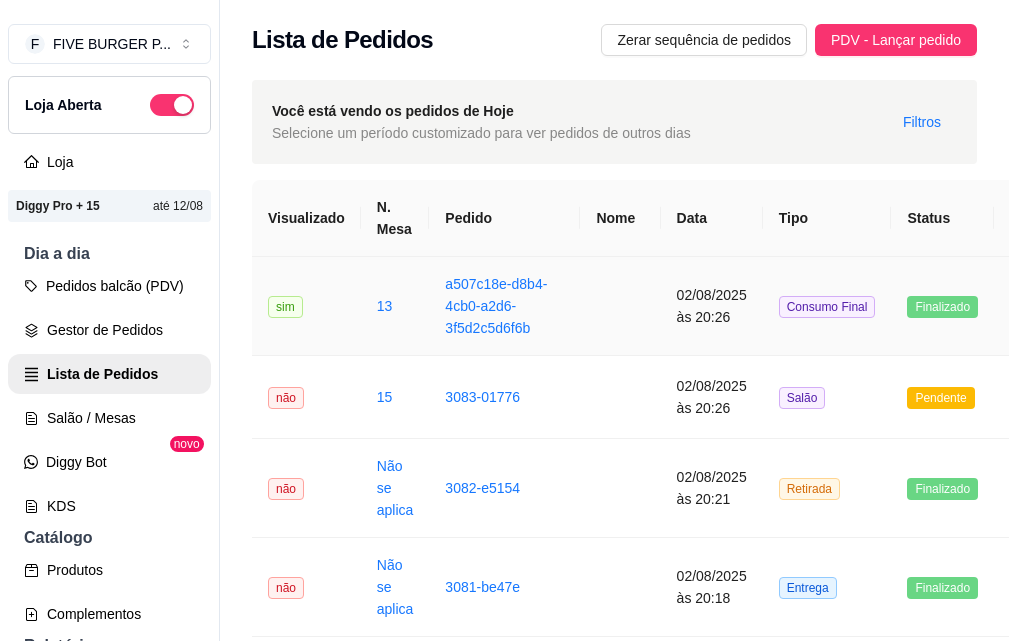 click at bounding box center (620, 306) 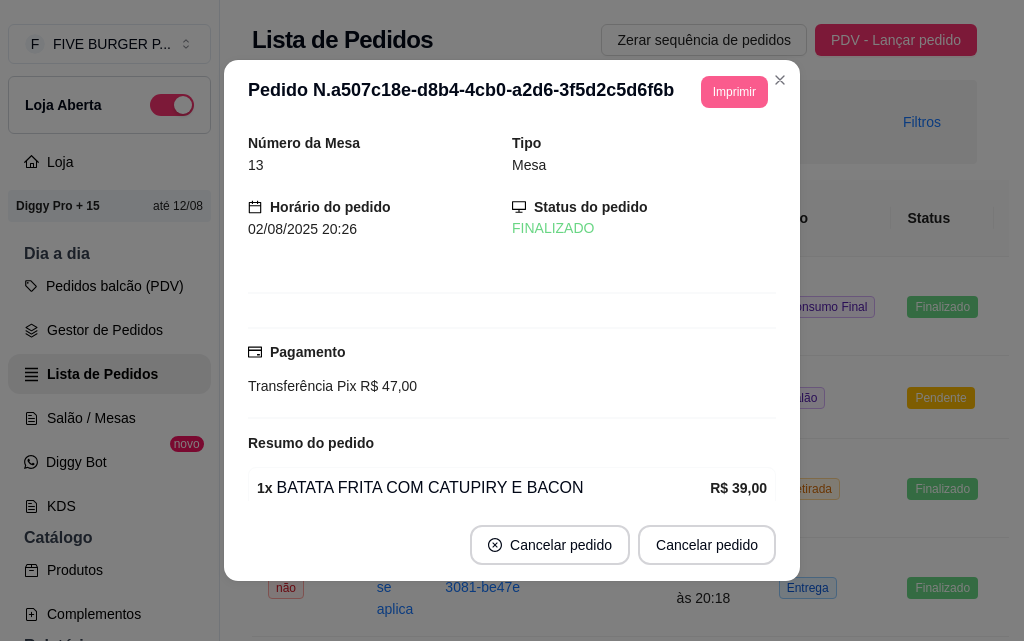 click on "Imprimir" at bounding box center (734, 92) 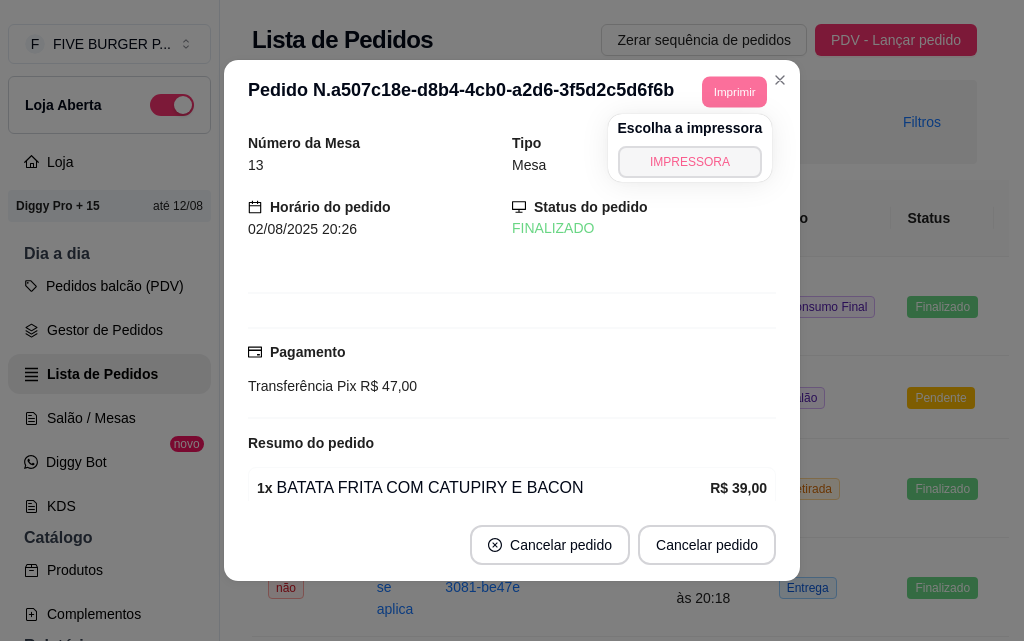 click on "IMPRESSORA" at bounding box center [690, 162] 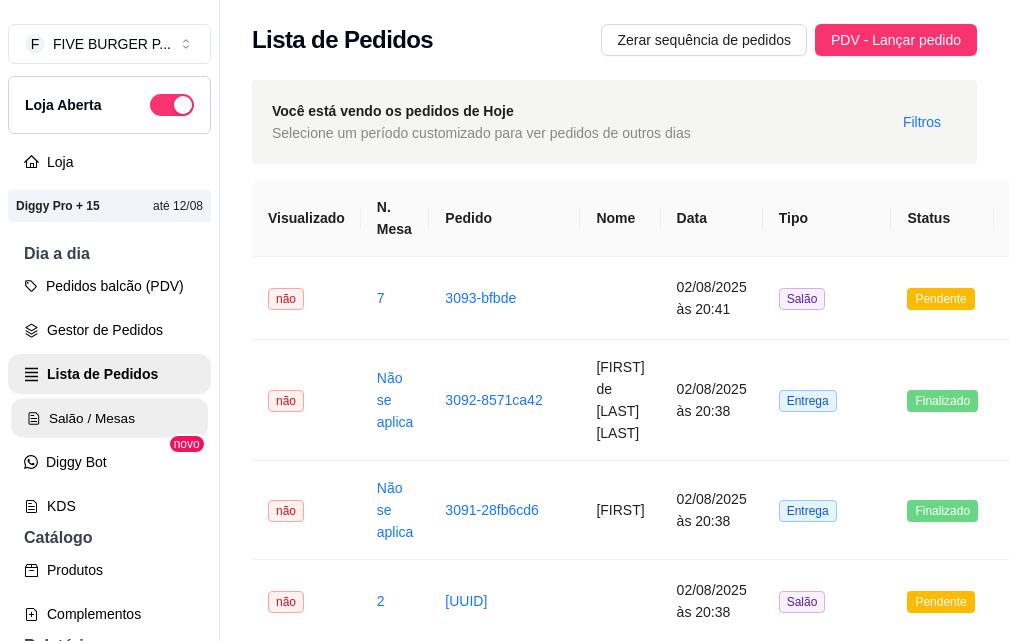 click on "Salão / Mesas" at bounding box center [109, 418] 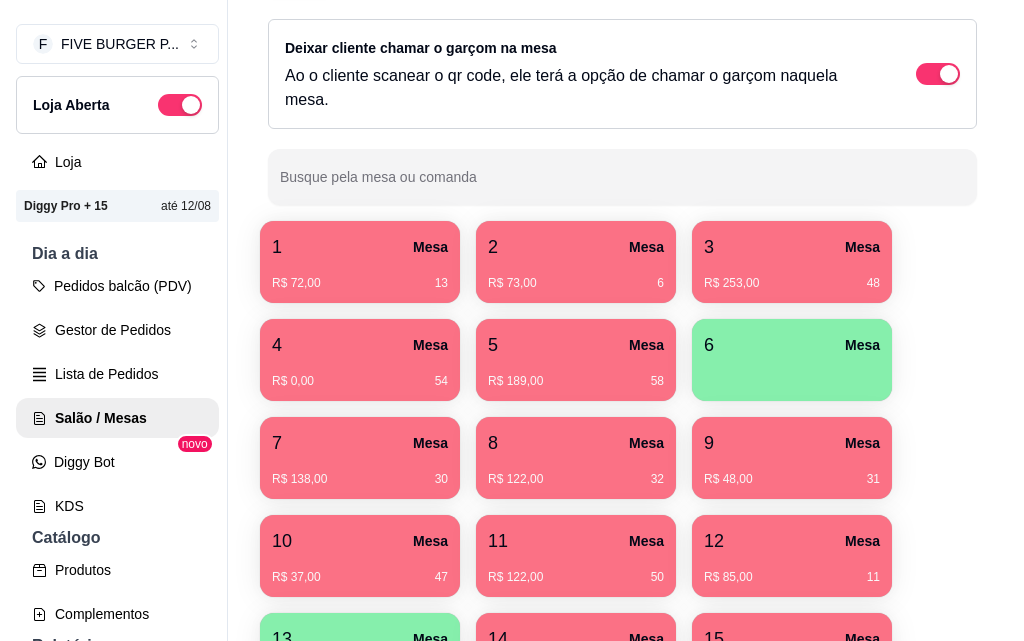 scroll, scrollTop: 576, scrollLeft: 0, axis: vertical 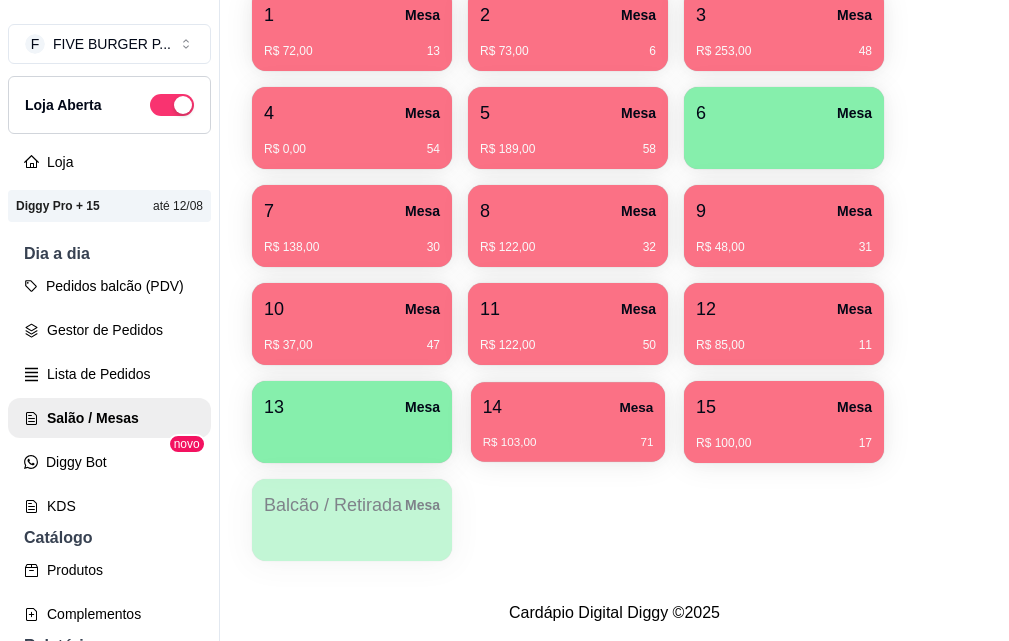 click on "R$ 103,00 71" at bounding box center (568, 443) 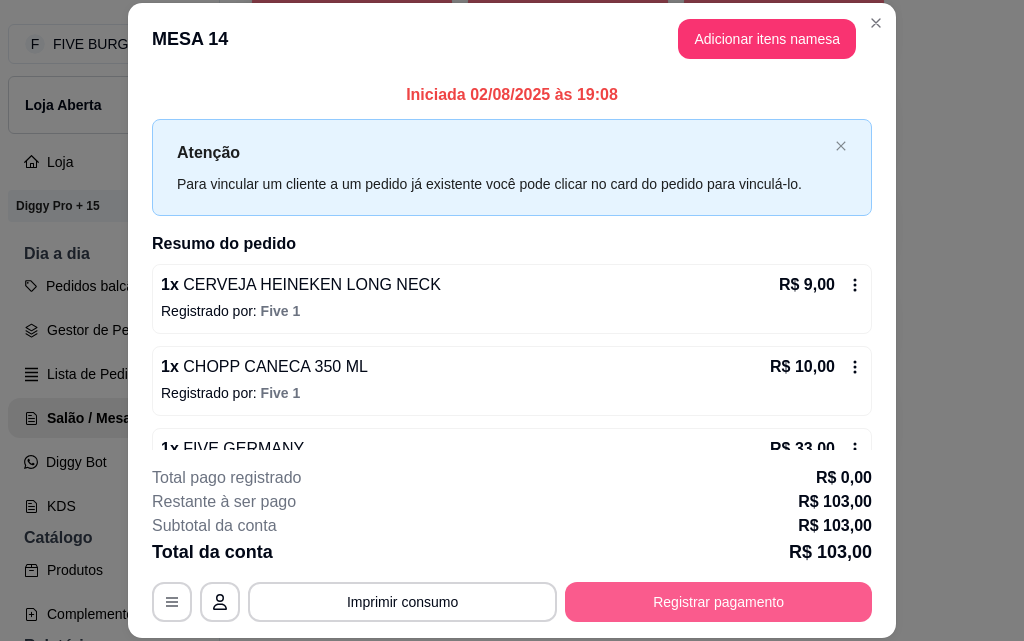click on "Registrar pagamento" at bounding box center (718, 602) 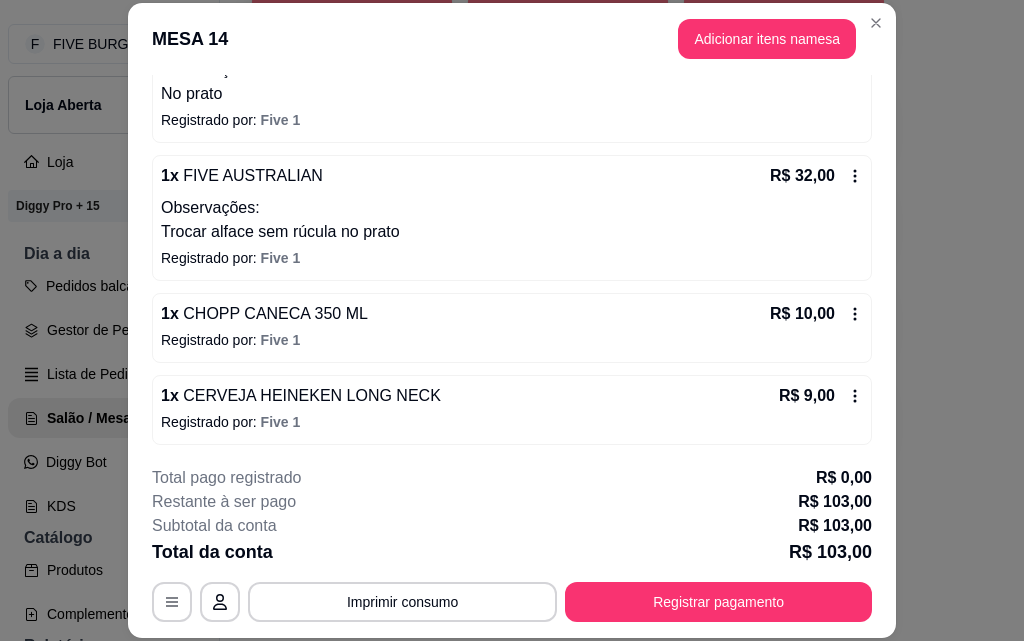 scroll, scrollTop: 414, scrollLeft: 0, axis: vertical 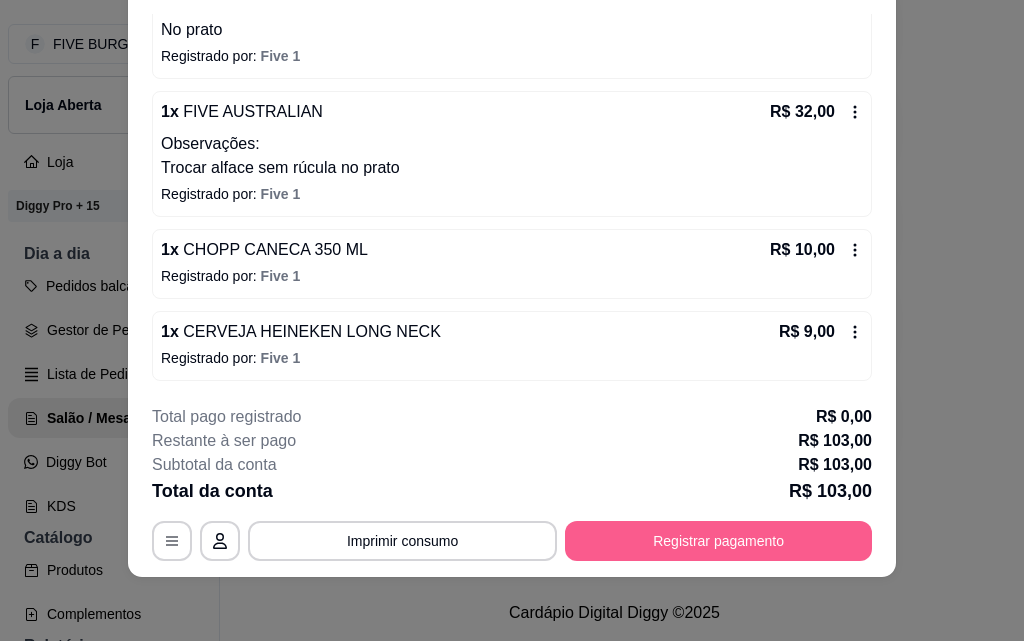 click on "Registrar pagamento" at bounding box center [718, 541] 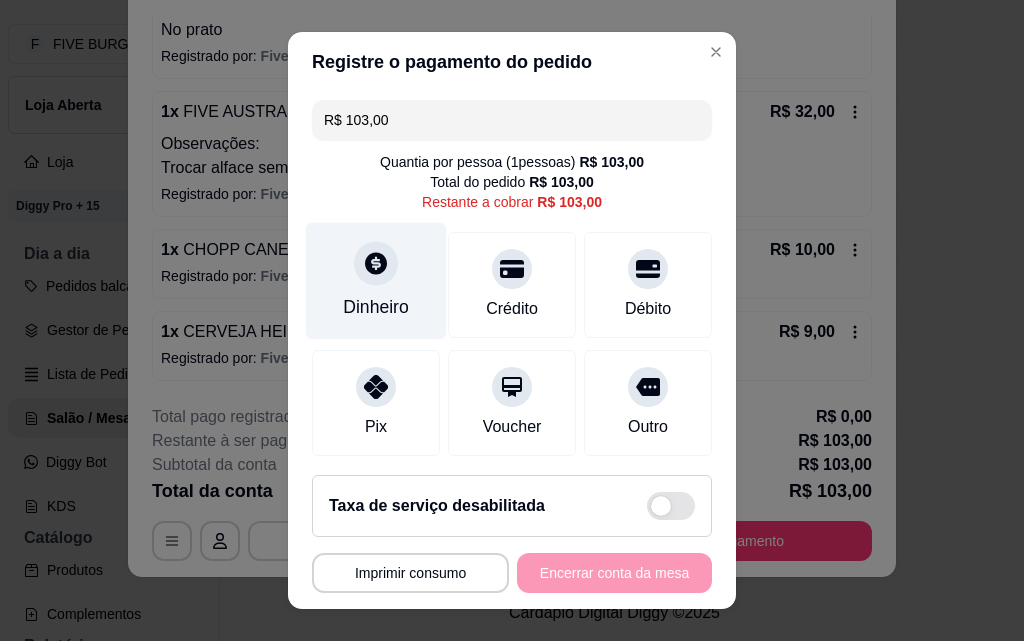 click on "Dinheiro" at bounding box center (376, 281) 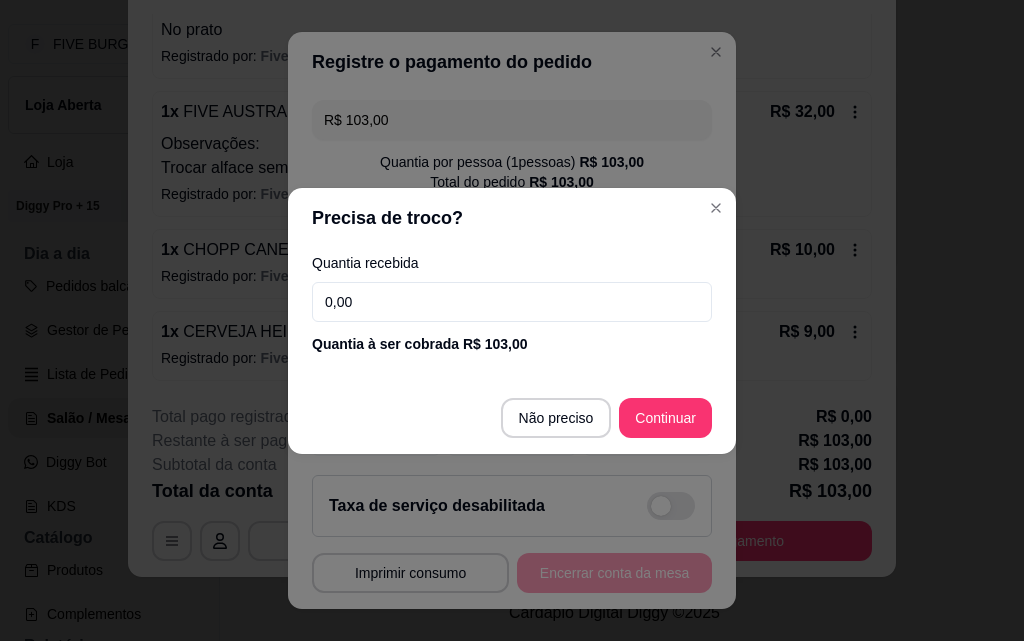 drag, startPoint x: 491, startPoint y: 304, endPoint x: 258, endPoint y: 323, distance: 233.77339 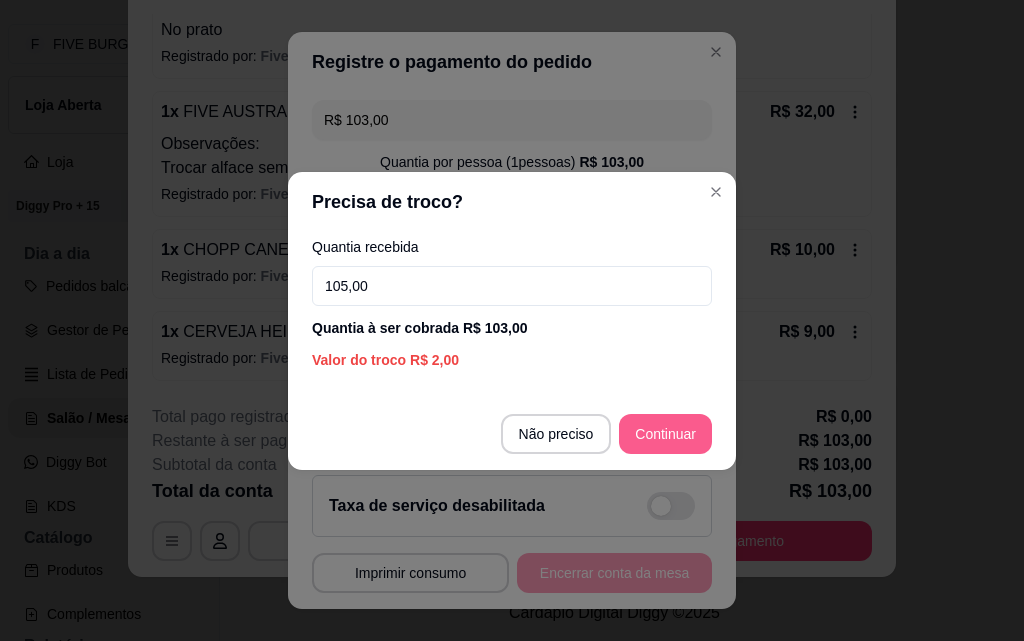 type on "105,00" 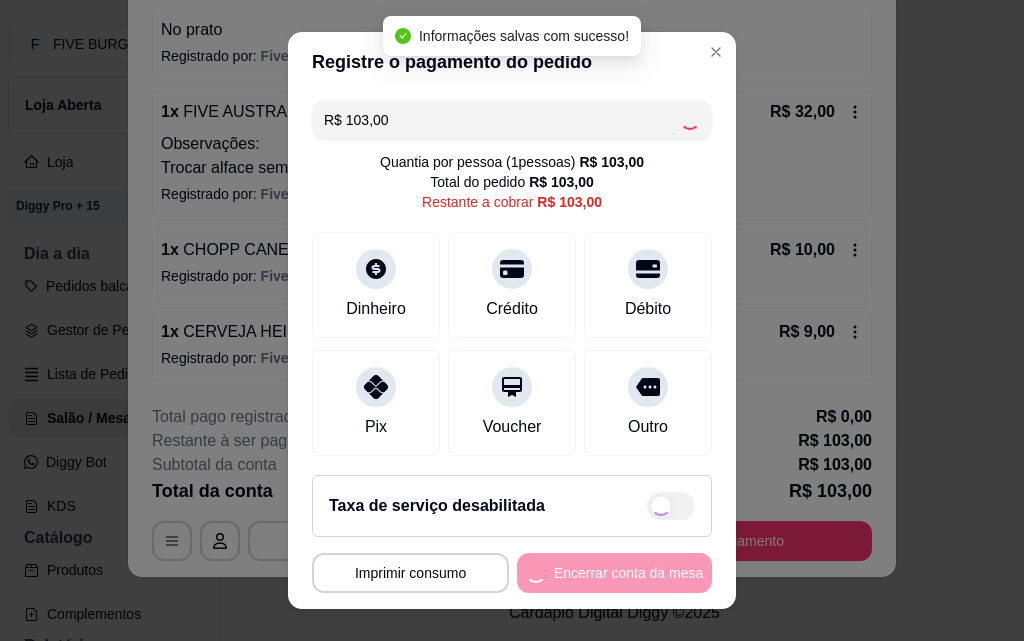 type on "R$ 0,00" 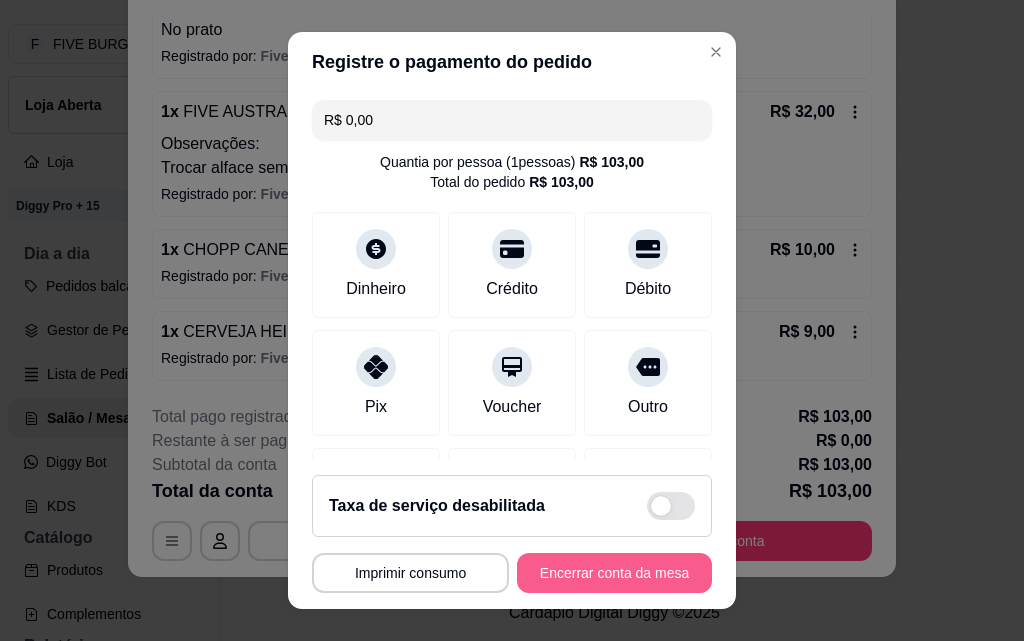 click on "Encerrar conta da mesa" at bounding box center [614, 573] 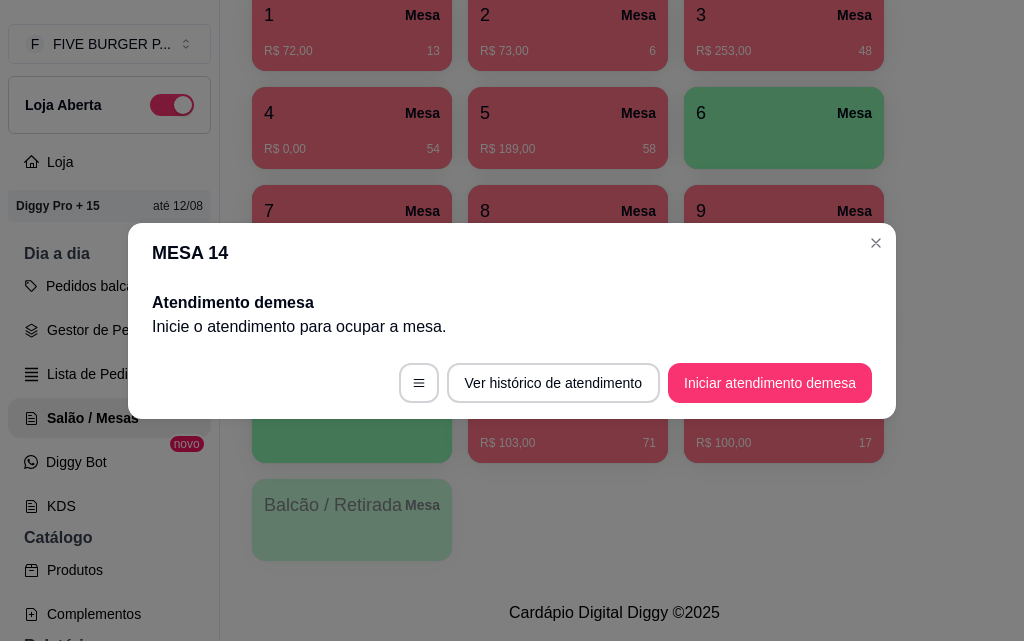 scroll, scrollTop: 0, scrollLeft: 0, axis: both 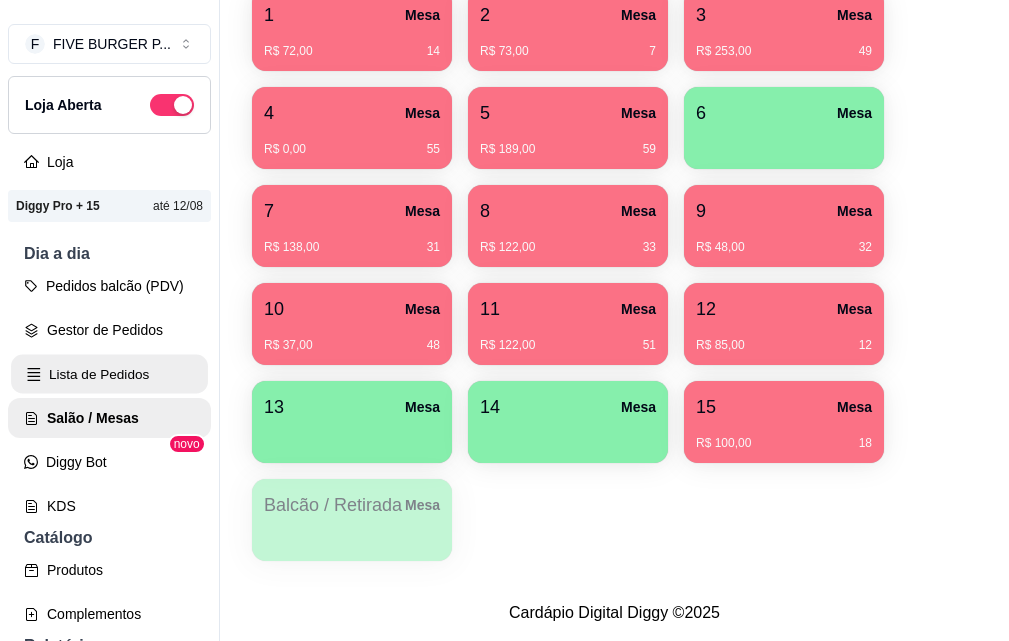 click on "Lista de Pedidos" at bounding box center [109, 374] 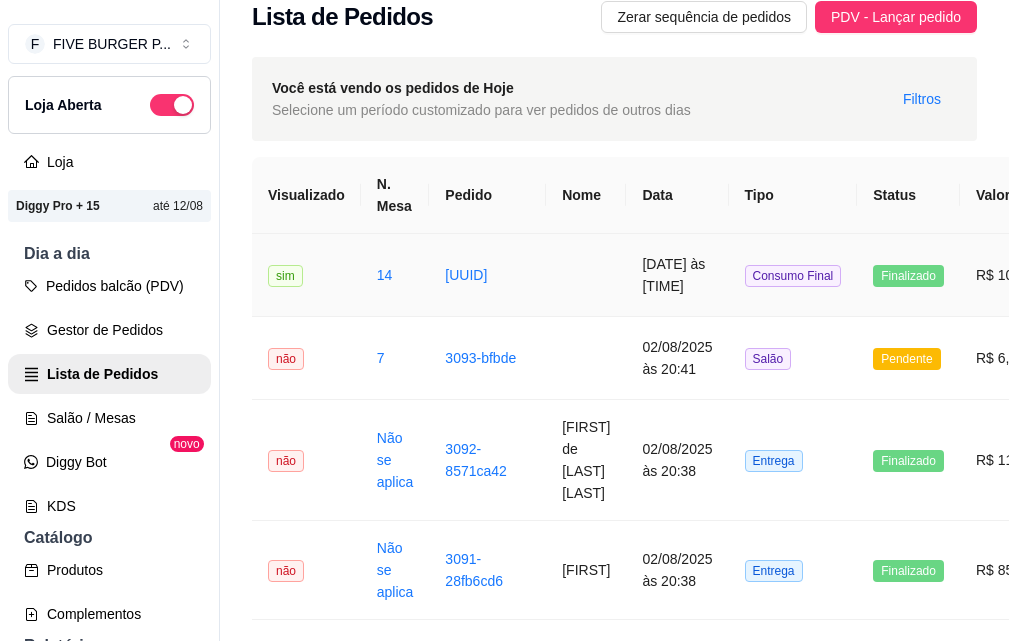 scroll, scrollTop: 0, scrollLeft: 0, axis: both 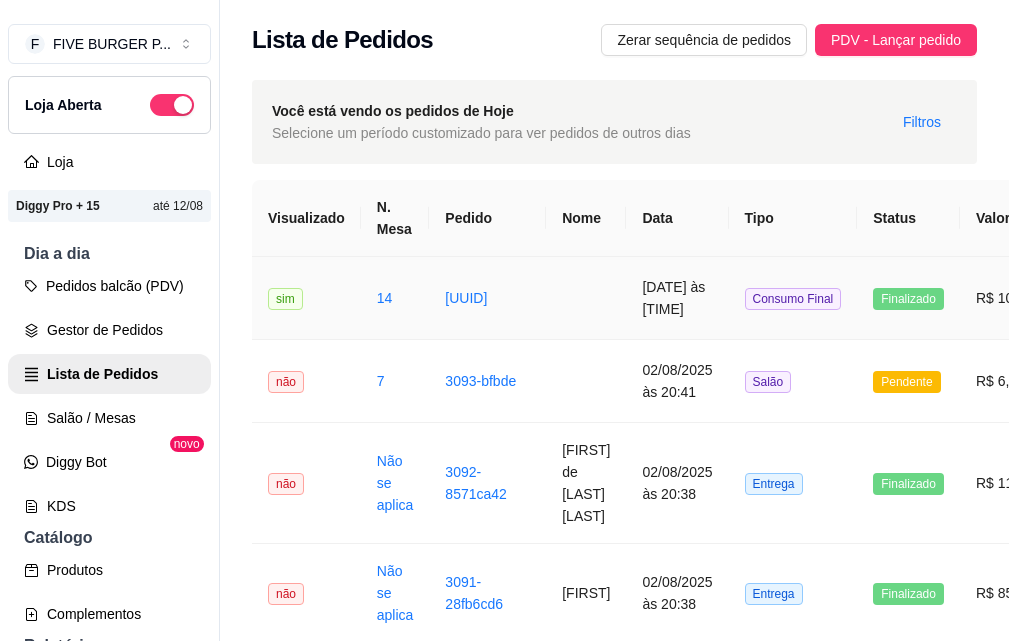 click at bounding box center (586, 298) 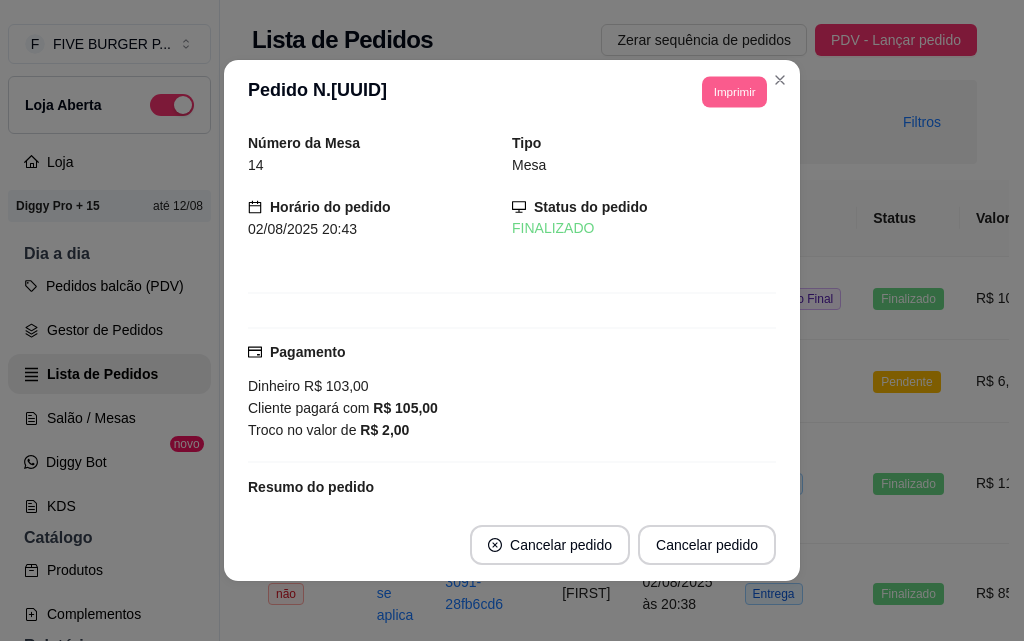 click on "Imprimir" at bounding box center (734, 91) 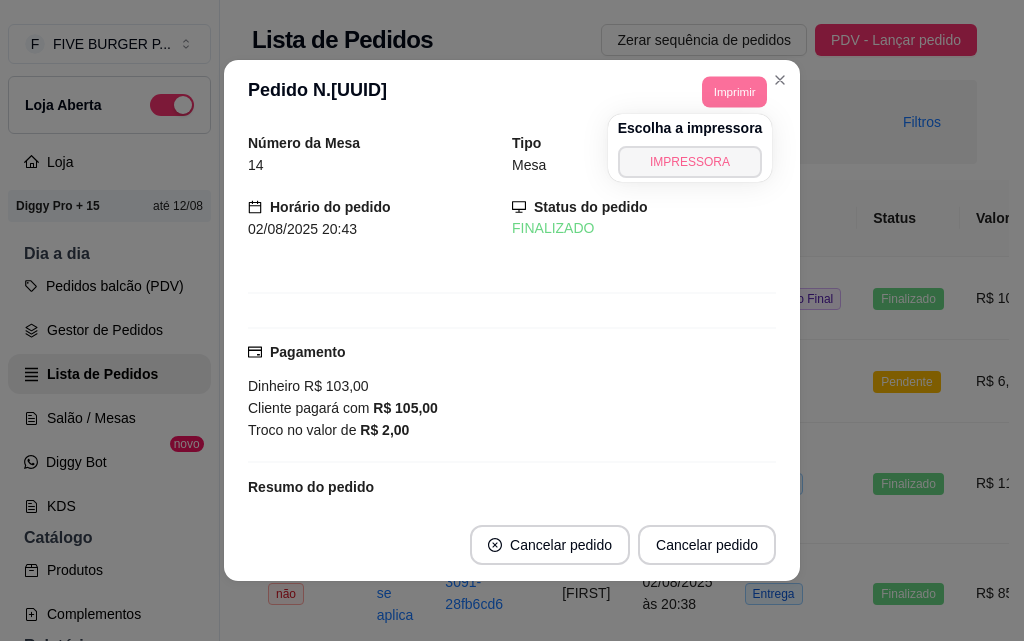 click on "IMPRESSORA" at bounding box center (690, 162) 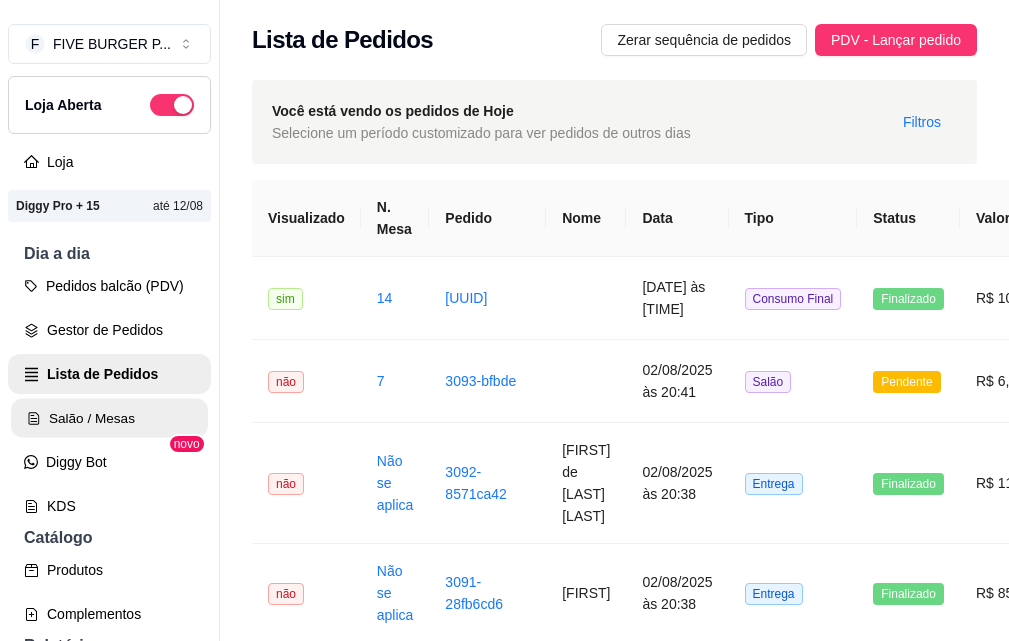 click on "Salão / Mesas" at bounding box center (109, 418) 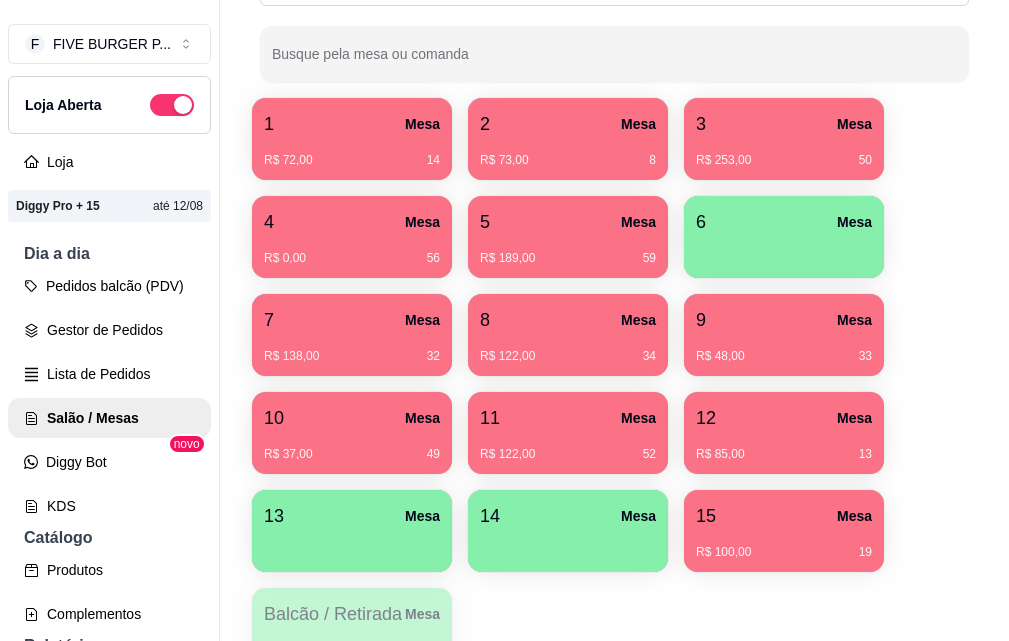 scroll, scrollTop: 500, scrollLeft: 0, axis: vertical 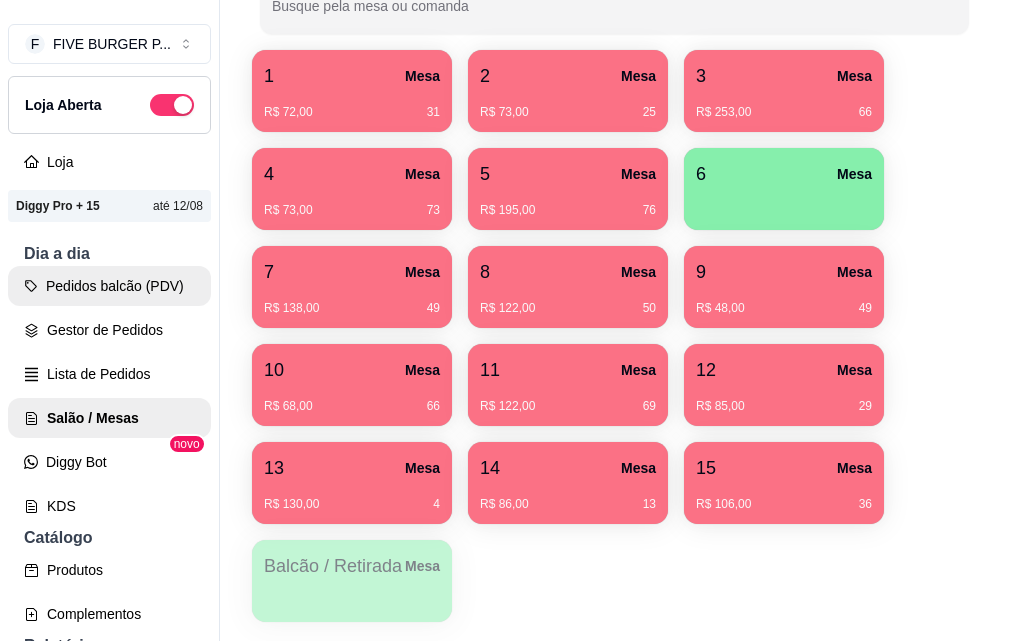 click on "Pedidos balcão (PDV)" at bounding box center [109, 286] 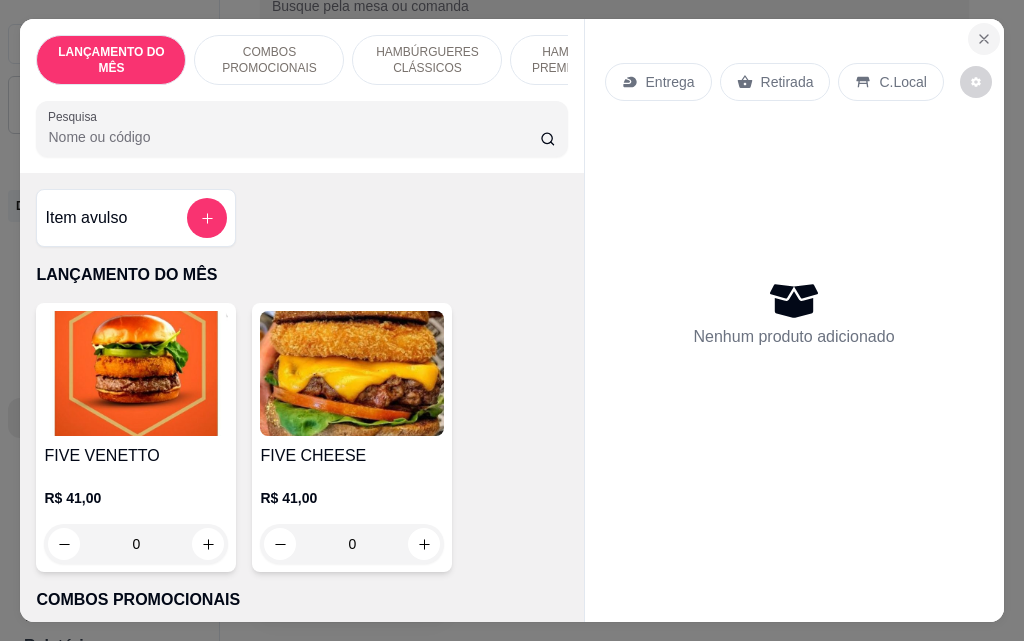 click 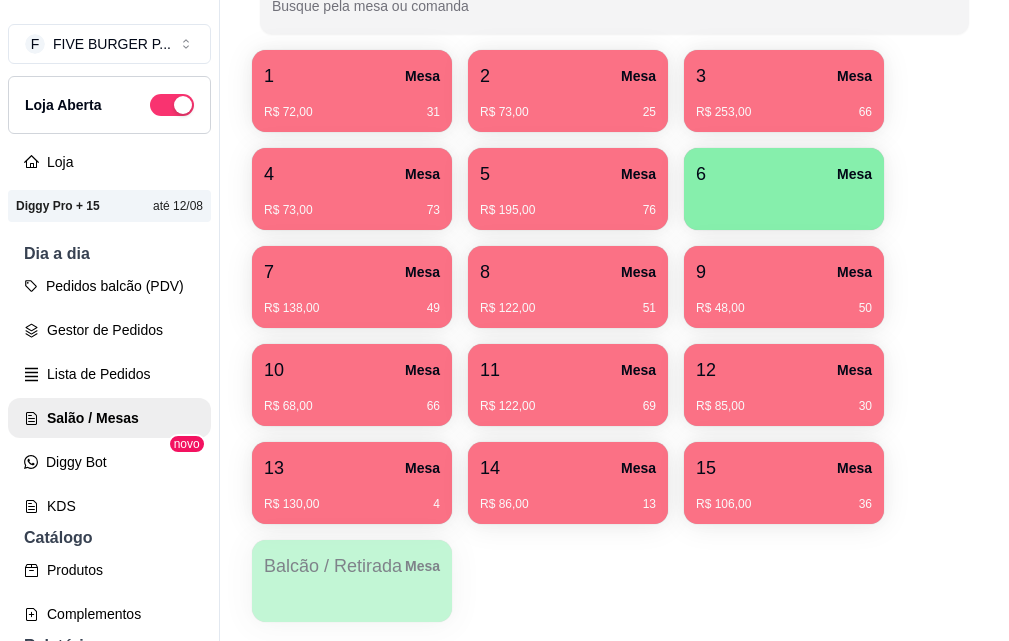 click on "R$ 48,00 50" at bounding box center (784, 301) 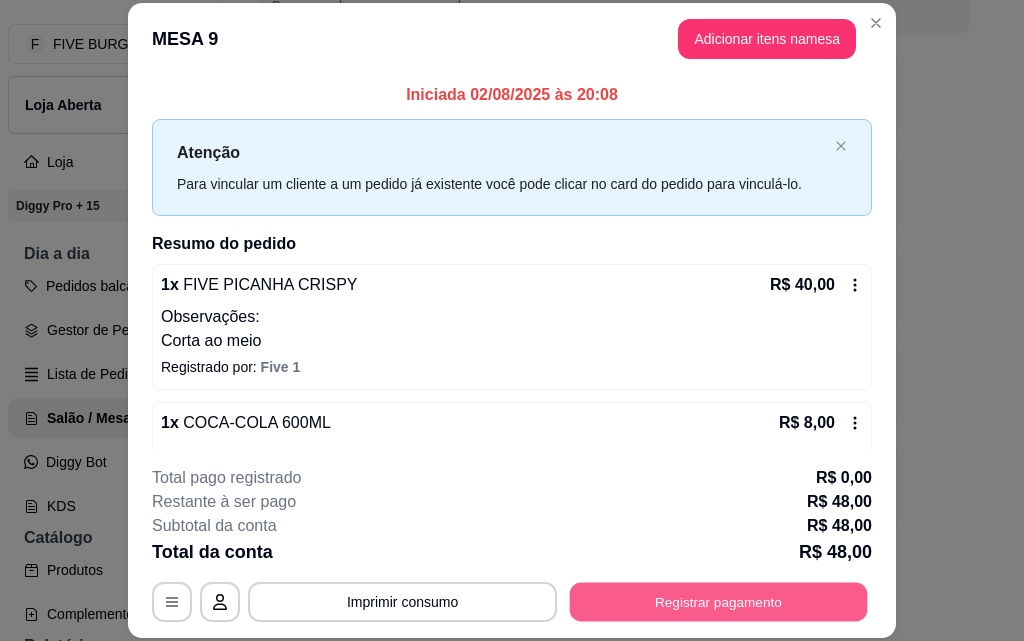 click on "Registrar pagamento" at bounding box center (719, 601) 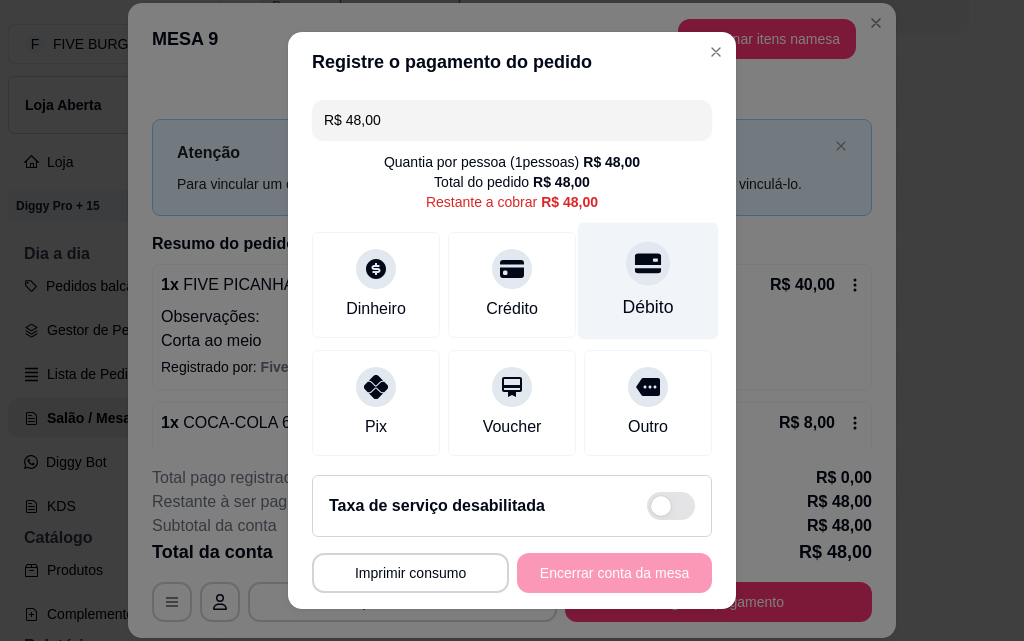 click at bounding box center (648, 263) 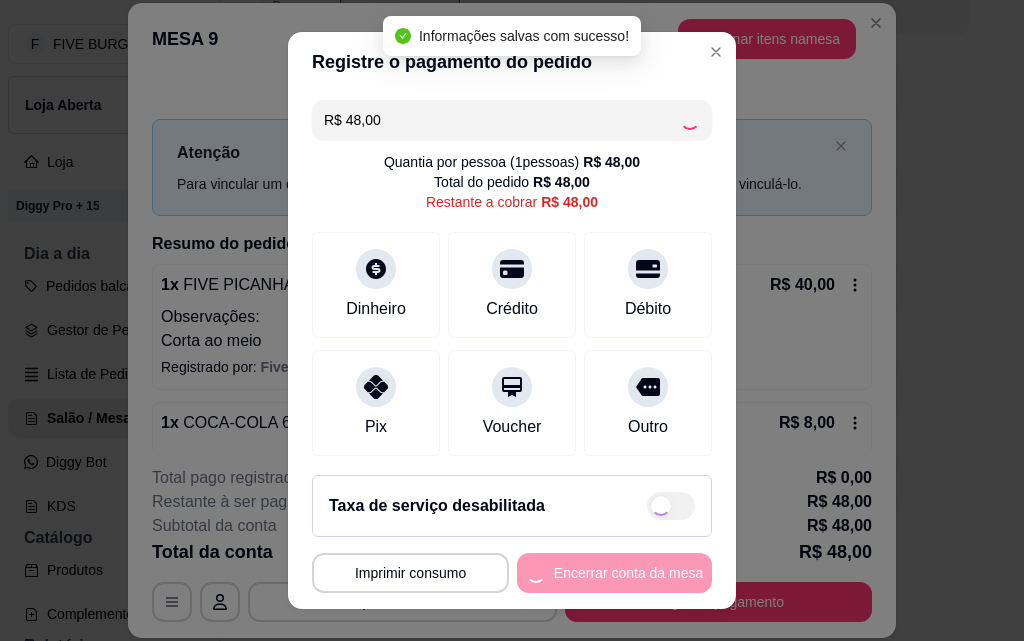 type on "R$ 0,00" 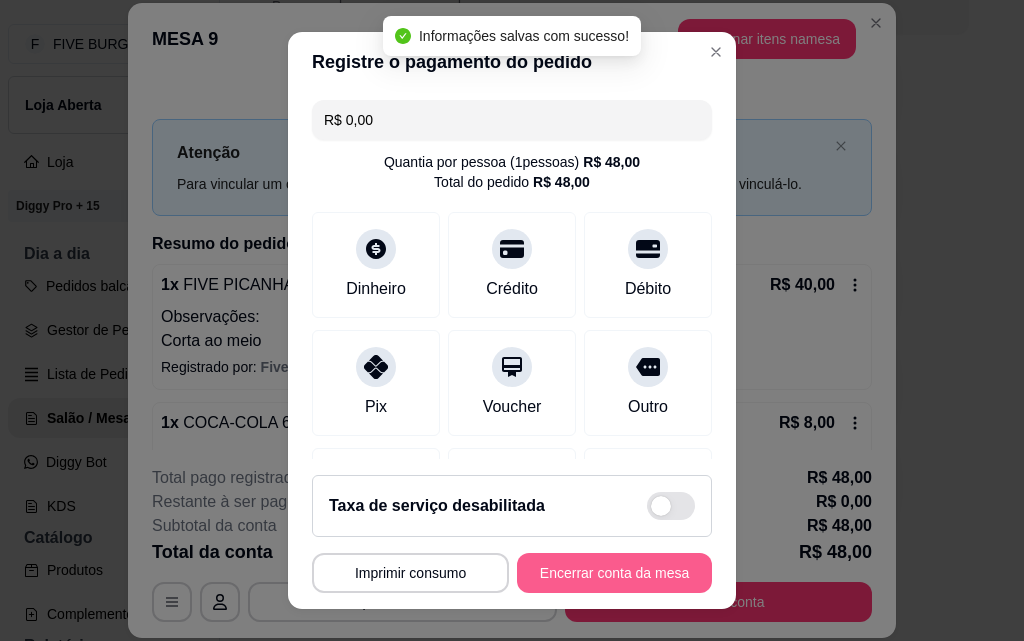 click on "Encerrar conta da mesa" at bounding box center (614, 573) 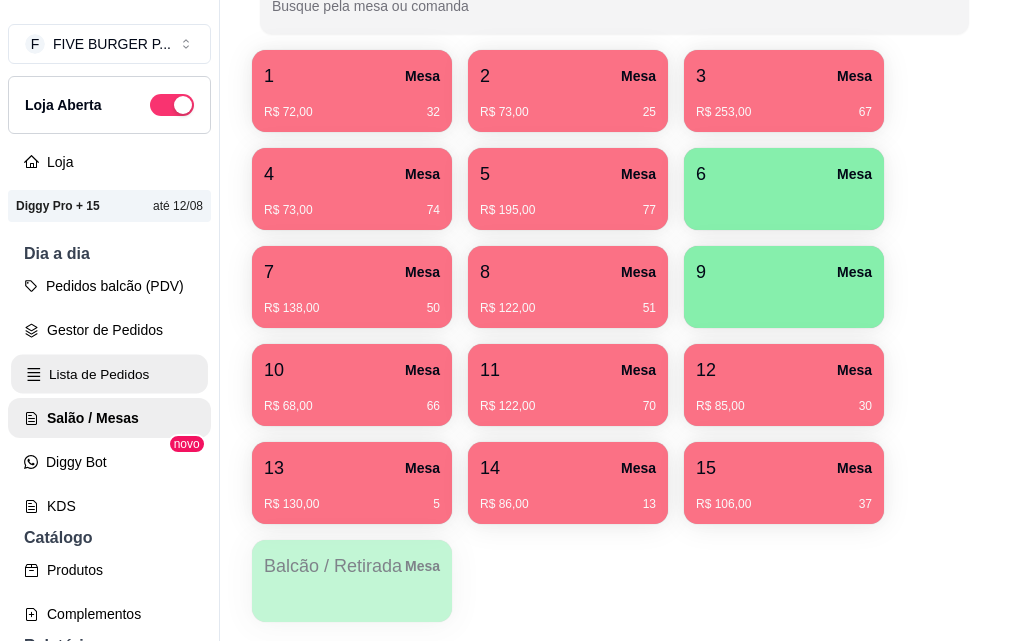 click on "Lista de Pedidos" at bounding box center [109, 374] 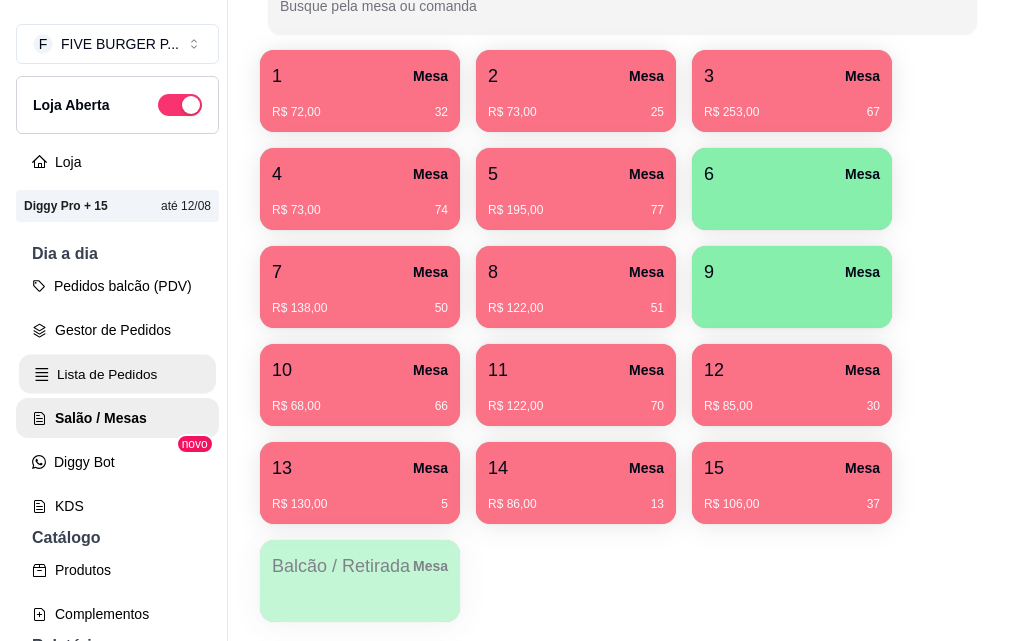 scroll, scrollTop: 0, scrollLeft: 0, axis: both 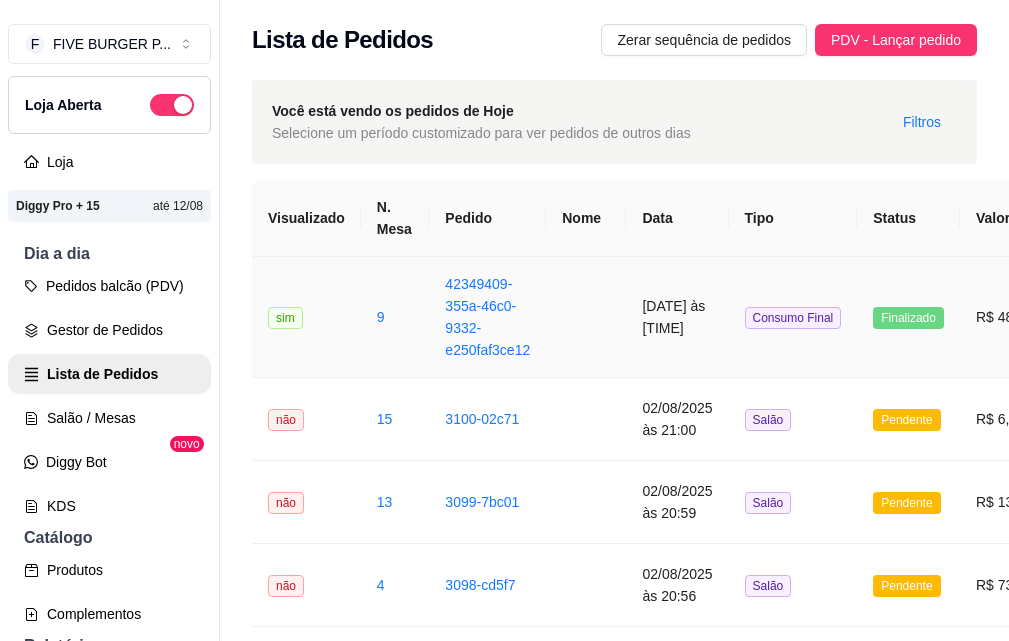 click on "42349409-355a-46c0-9332-e250faf3ce12" at bounding box center (487, 317) 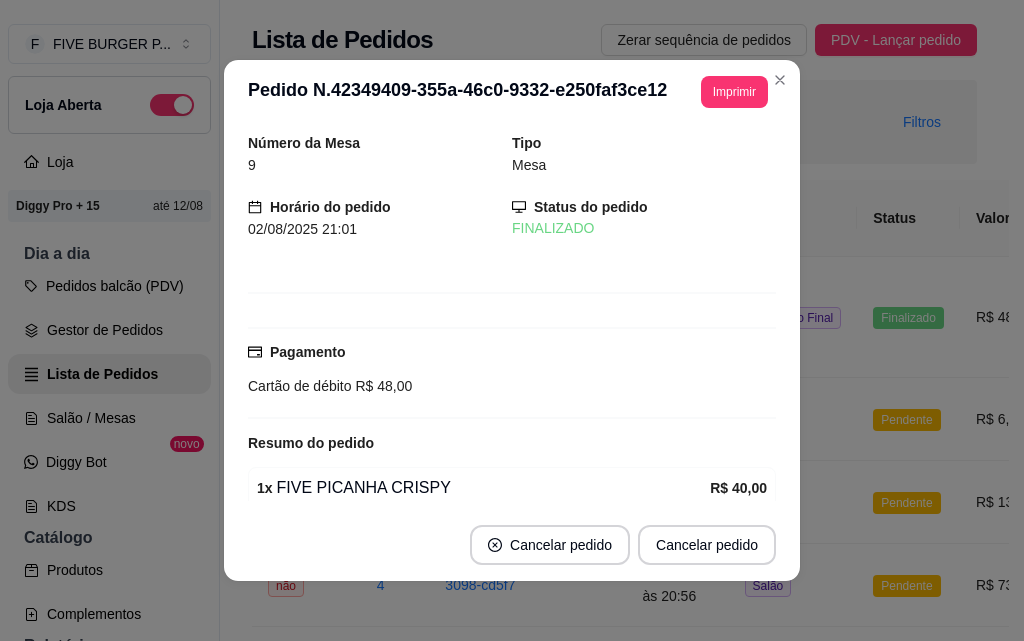 click on "**********" at bounding box center [512, 92] 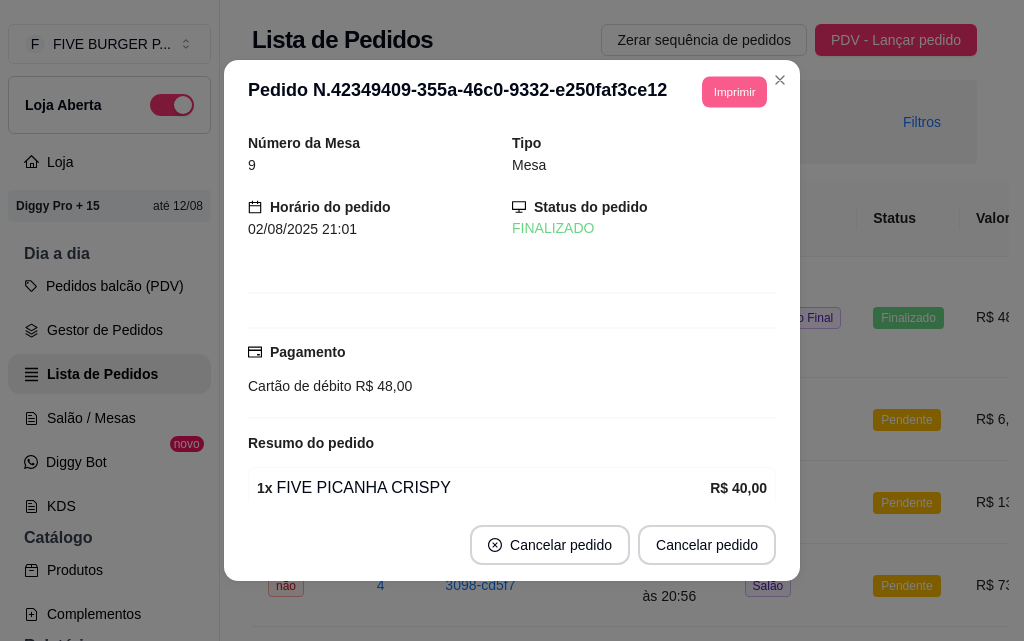 click on "Imprimir" at bounding box center (734, 91) 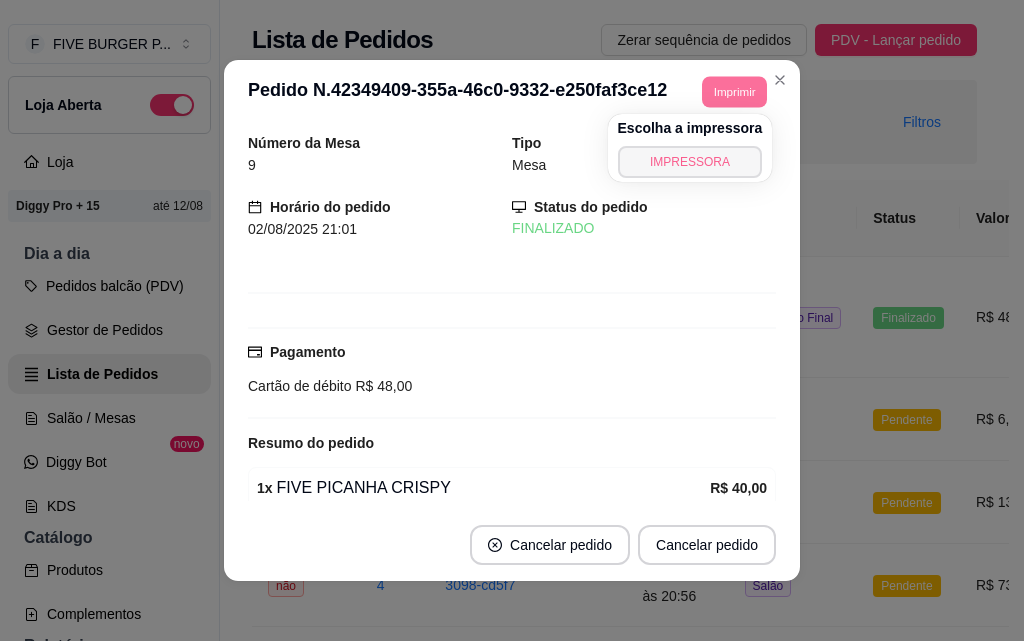 click on "IMPRESSORA" at bounding box center [690, 162] 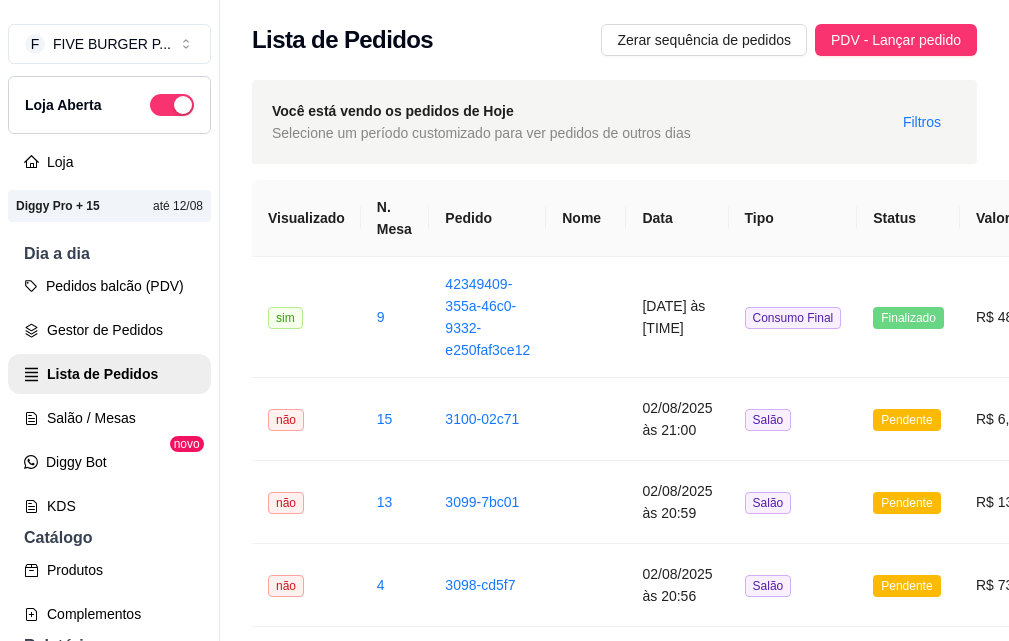 drag, startPoint x: 116, startPoint y: 286, endPoint x: 118, endPoint y: 297, distance: 11.18034 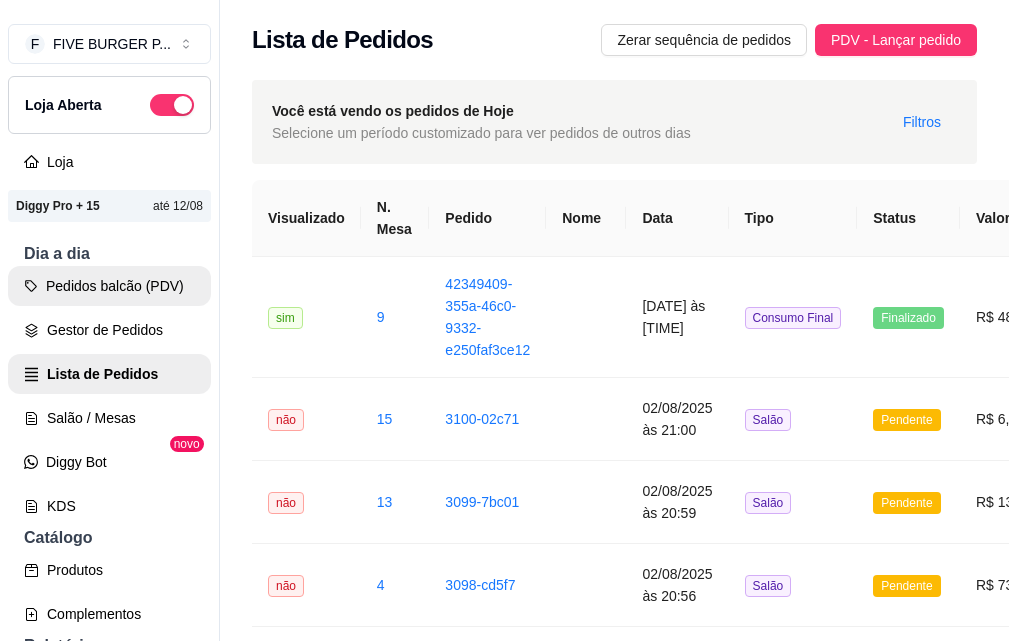 click on "Pedidos balcão (PDV)" at bounding box center (109, 286) 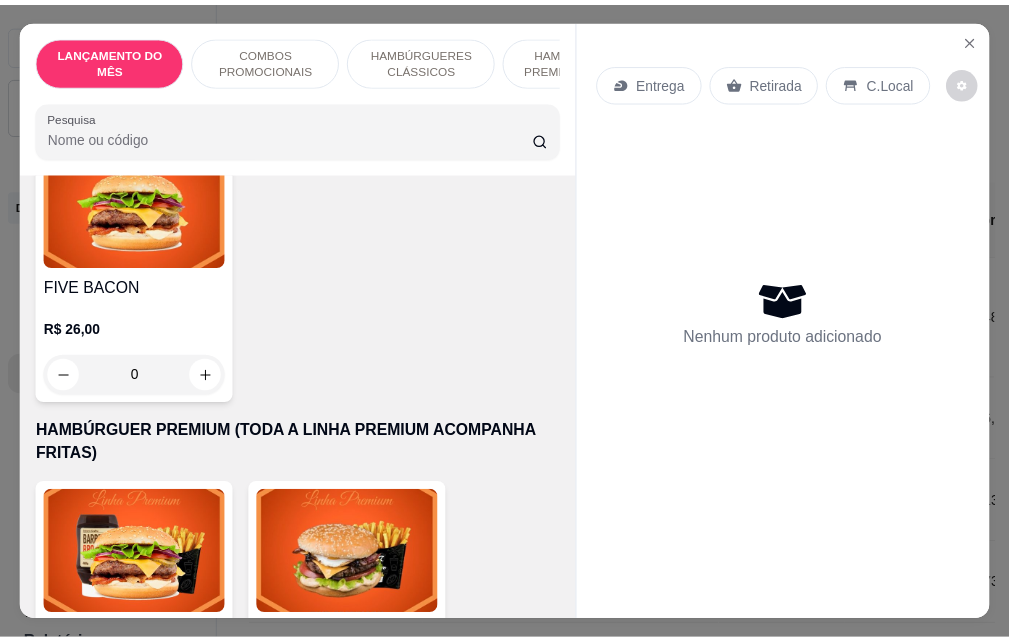 scroll, scrollTop: 1800, scrollLeft: 0, axis: vertical 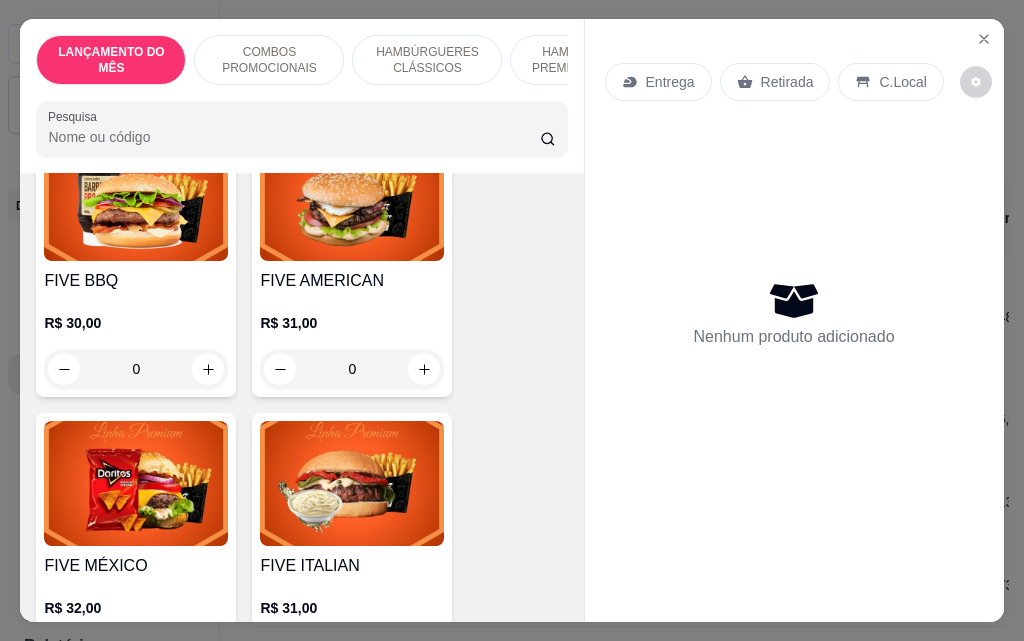 click on "0" at bounding box center [136, 369] 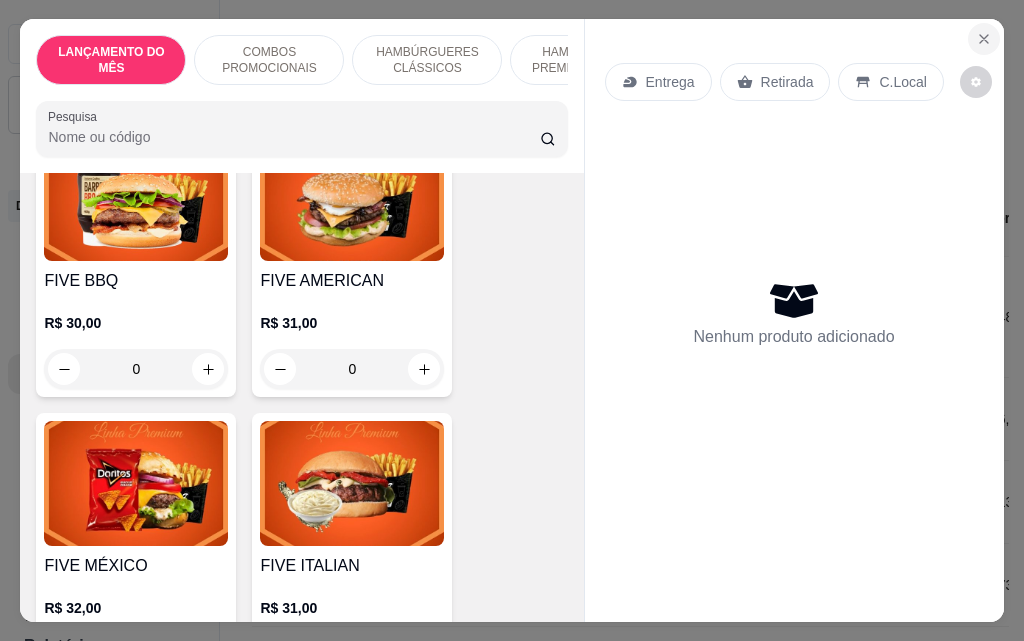click 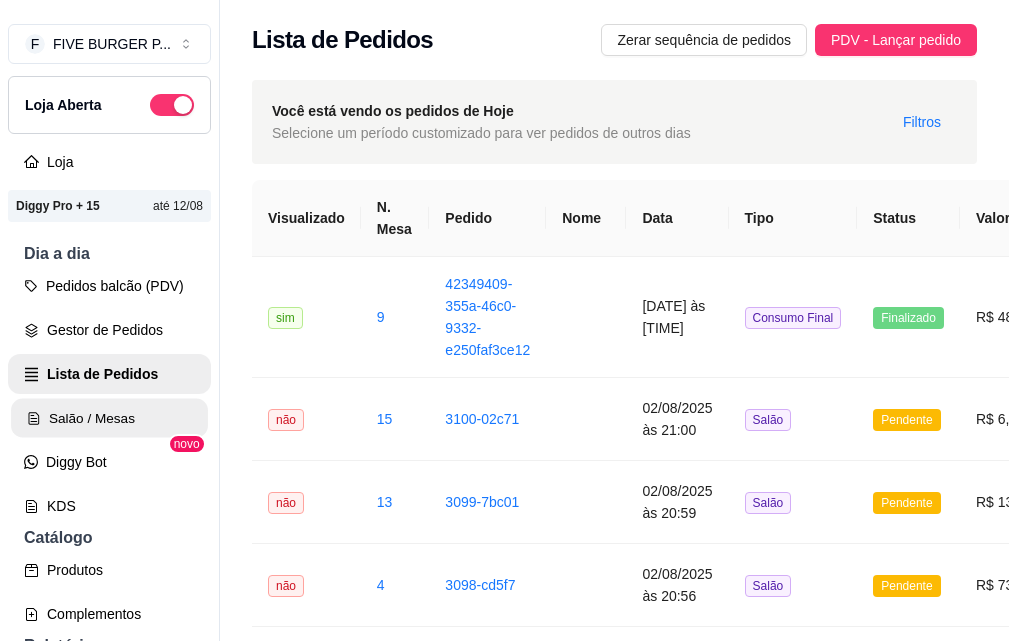 click on "Salão / Mesas" at bounding box center (109, 418) 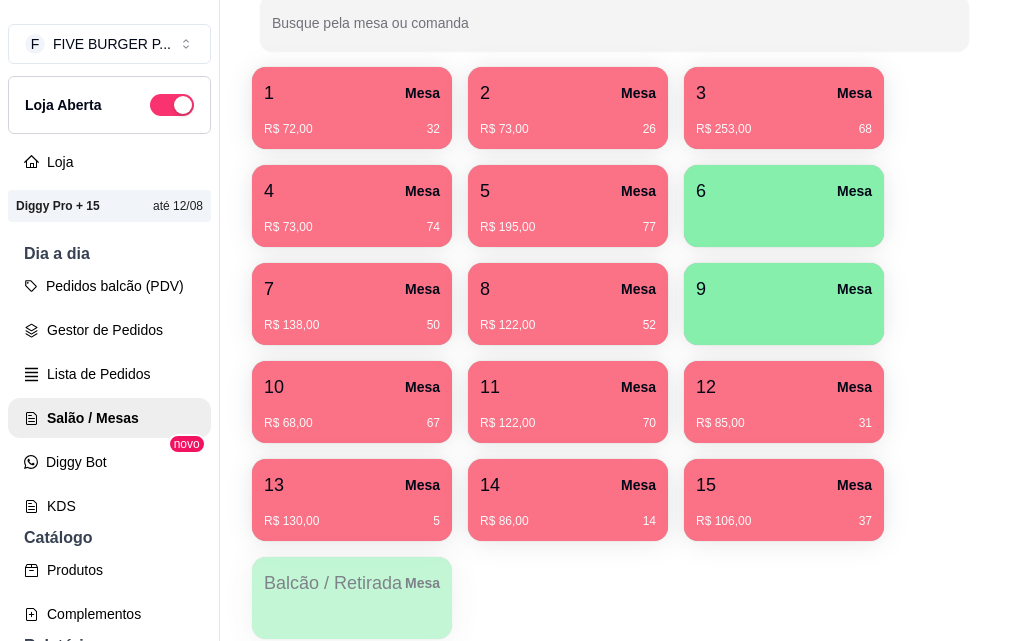 scroll, scrollTop: 576, scrollLeft: 0, axis: vertical 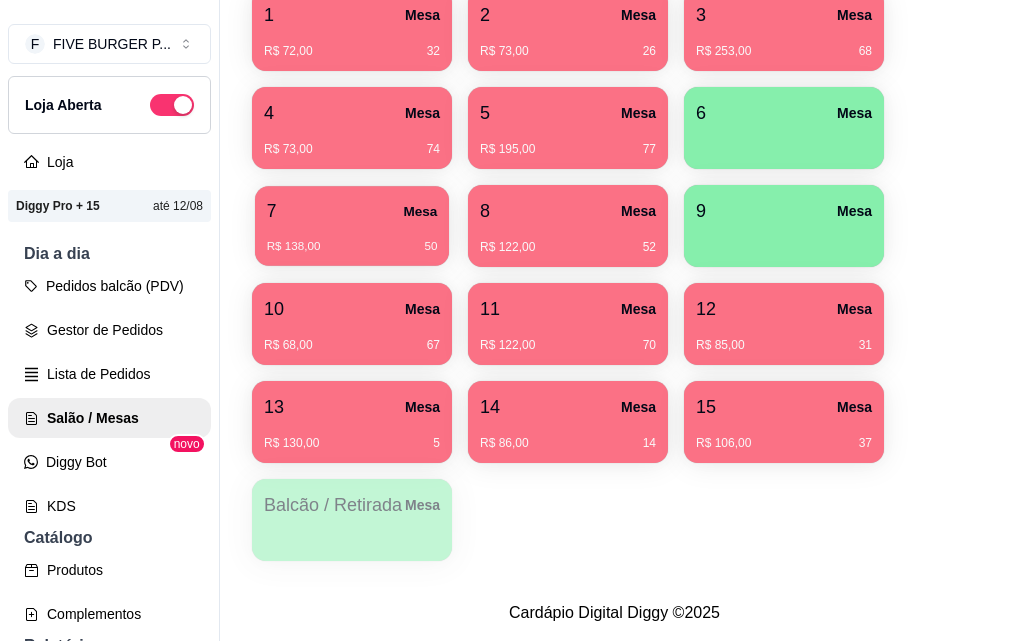 click on "R$ 138,00 50" at bounding box center (352, 239) 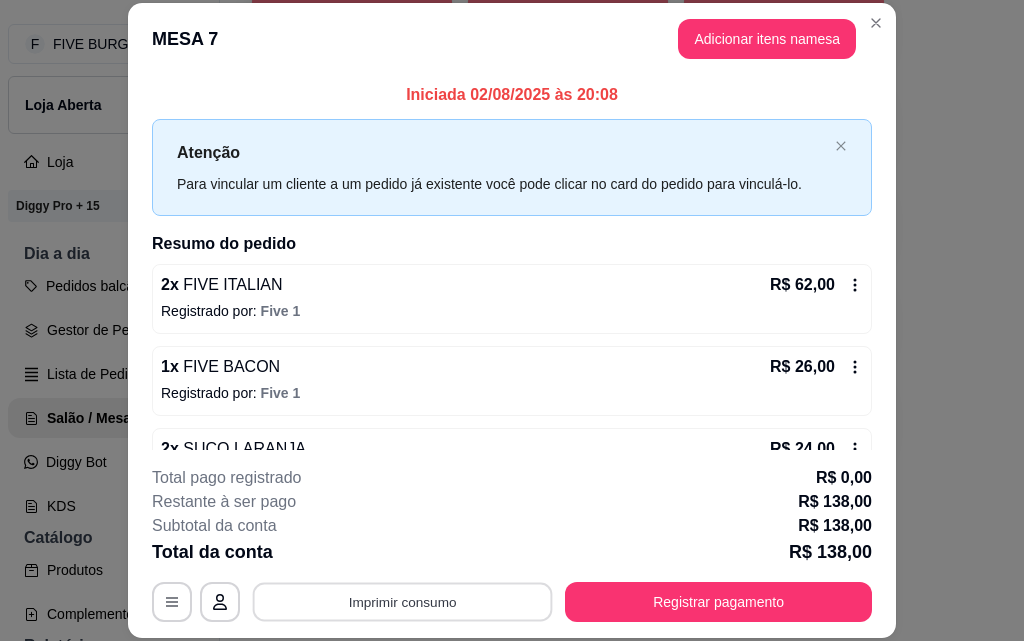 click on "Imprimir consumo" at bounding box center (403, 601) 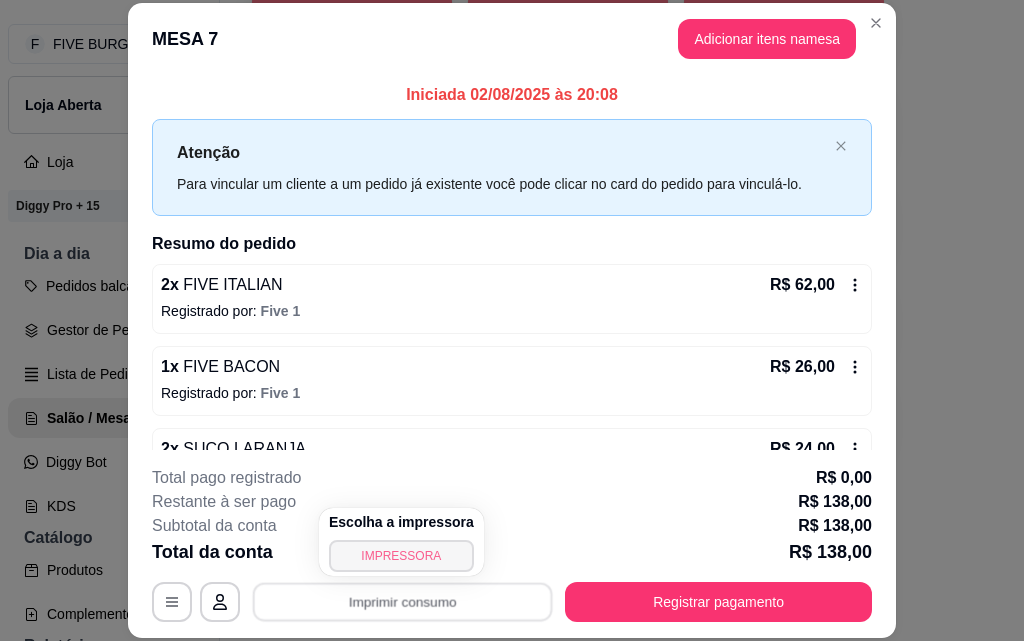 click on "IMPRESSORA" at bounding box center (401, 556) 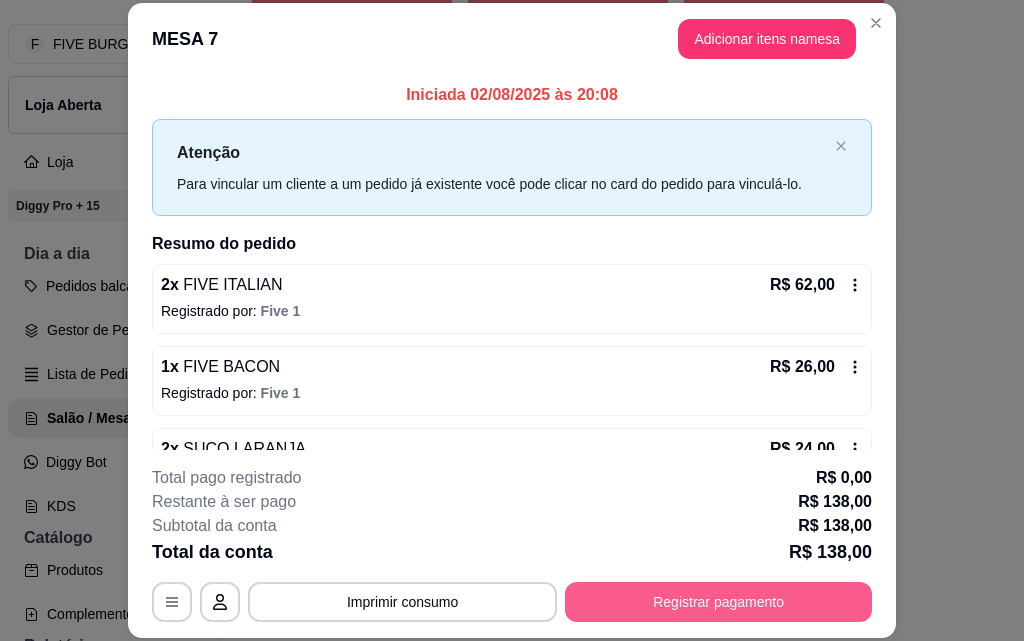 click on "Registrar pagamento" at bounding box center [718, 602] 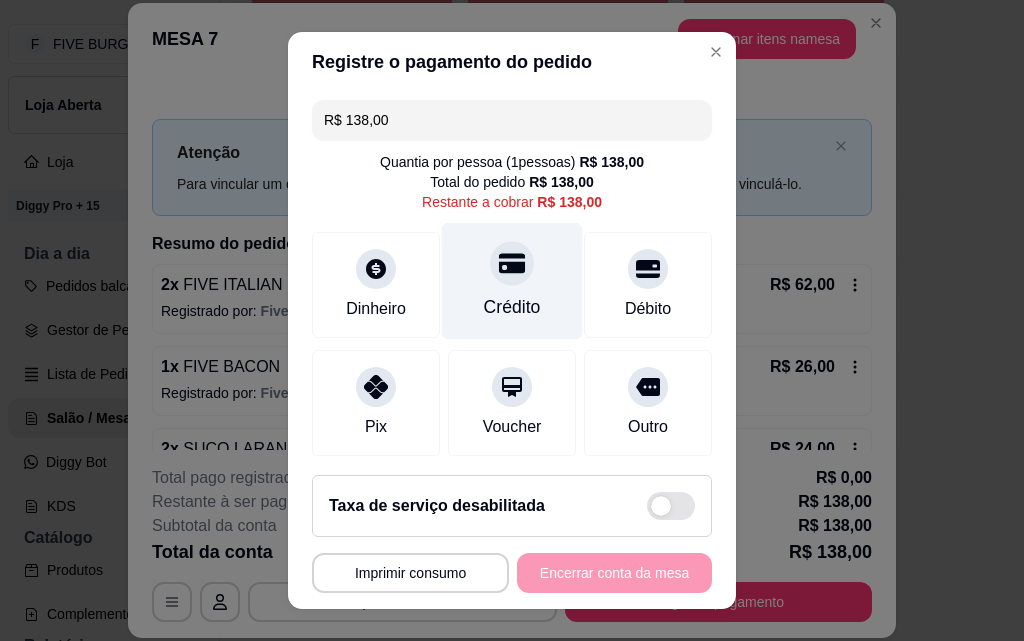 click on "Crédito" at bounding box center [512, 307] 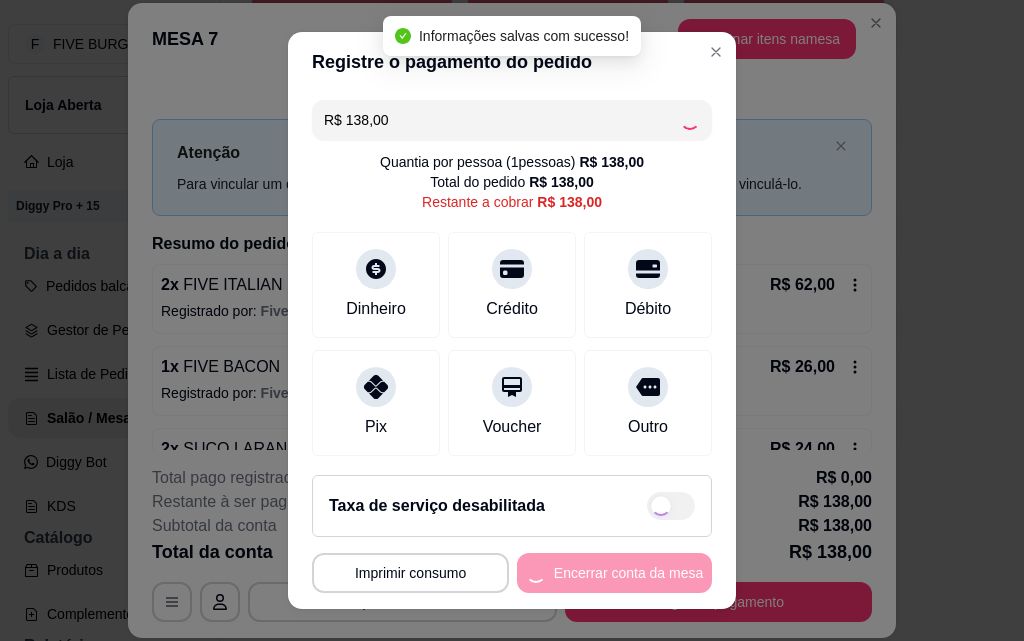 type on "R$ 0,00" 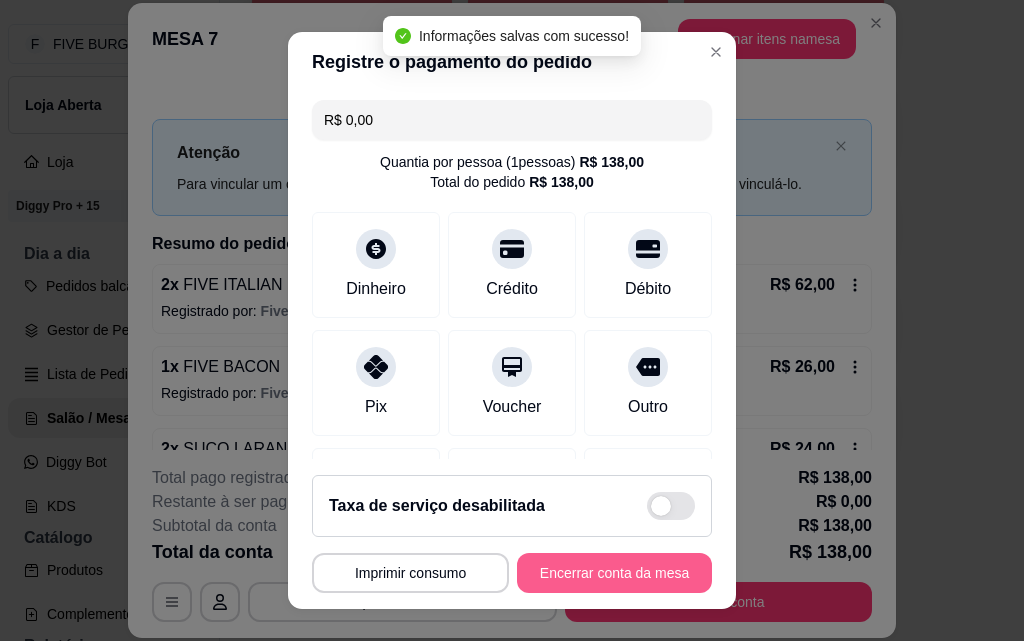 click on "Encerrar conta da mesa" at bounding box center (614, 573) 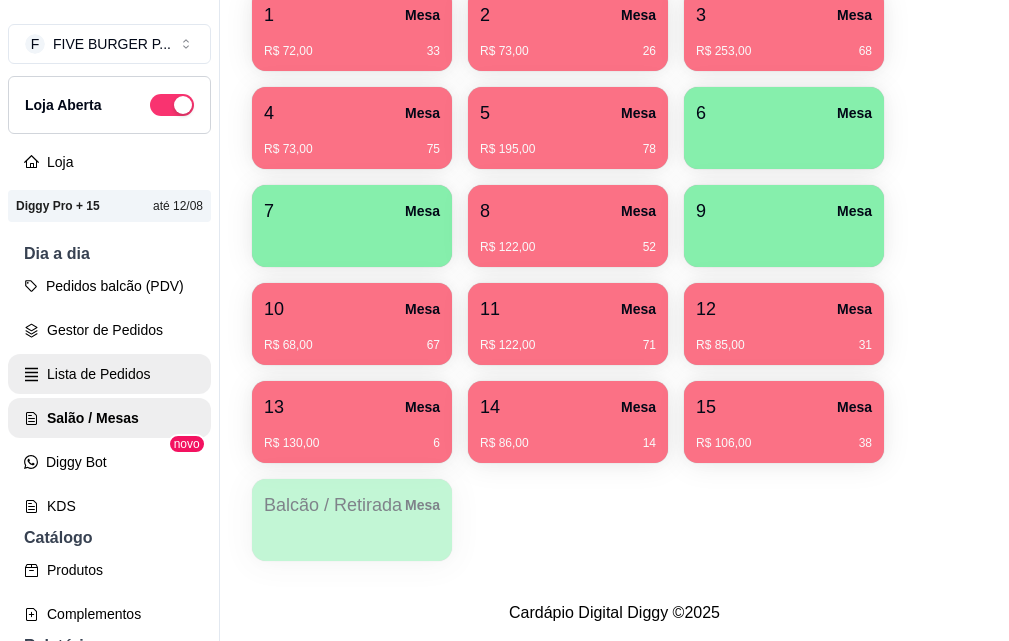 click on "Lista de Pedidos" at bounding box center [109, 374] 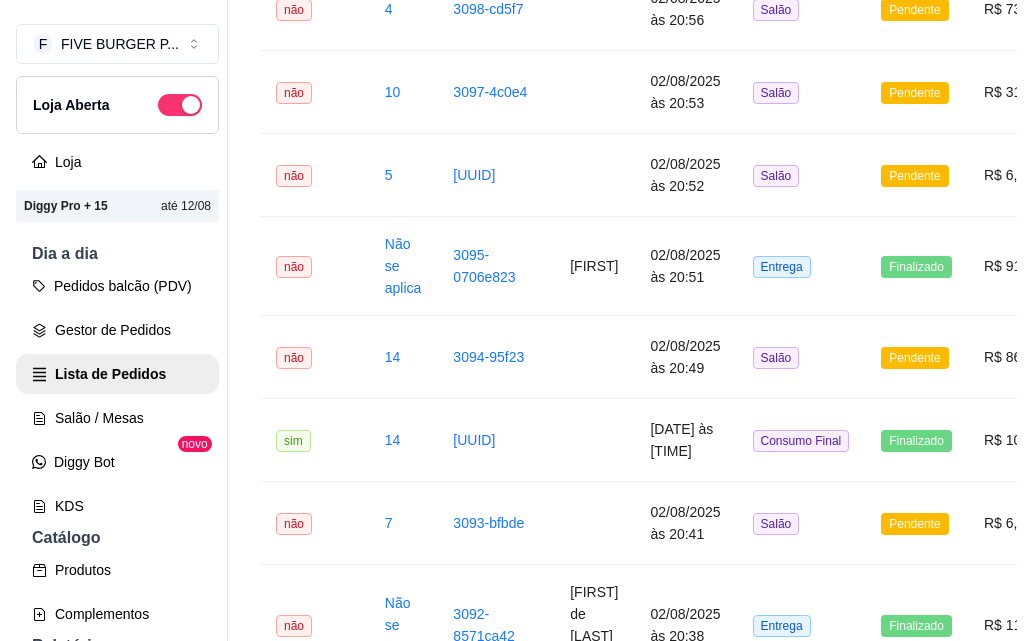 scroll, scrollTop: 0, scrollLeft: 0, axis: both 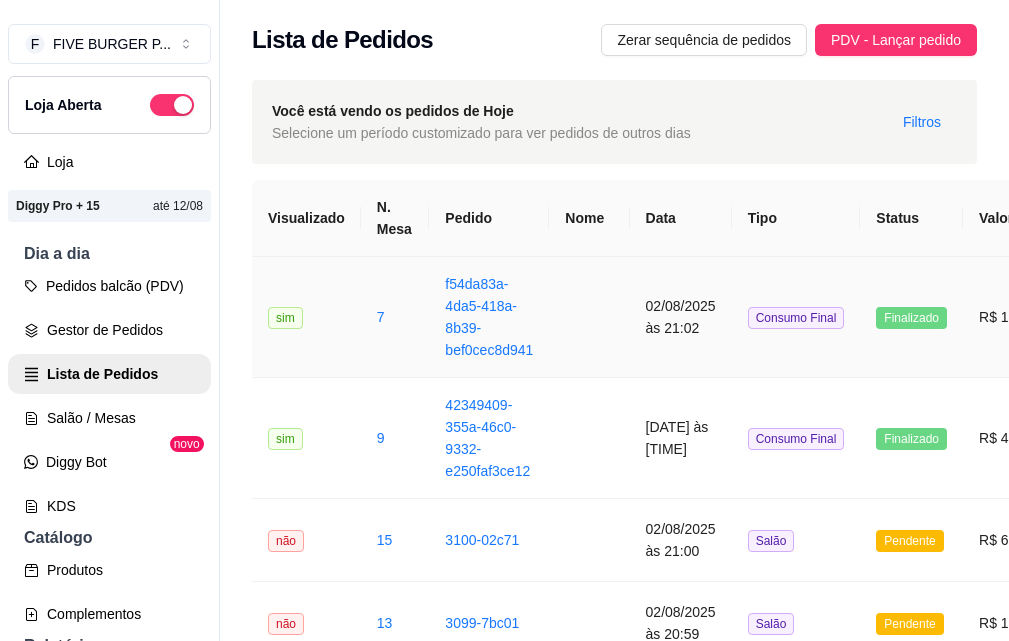 drag, startPoint x: 641, startPoint y: 283, endPoint x: 646, endPoint y: 340, distance: 57.21888 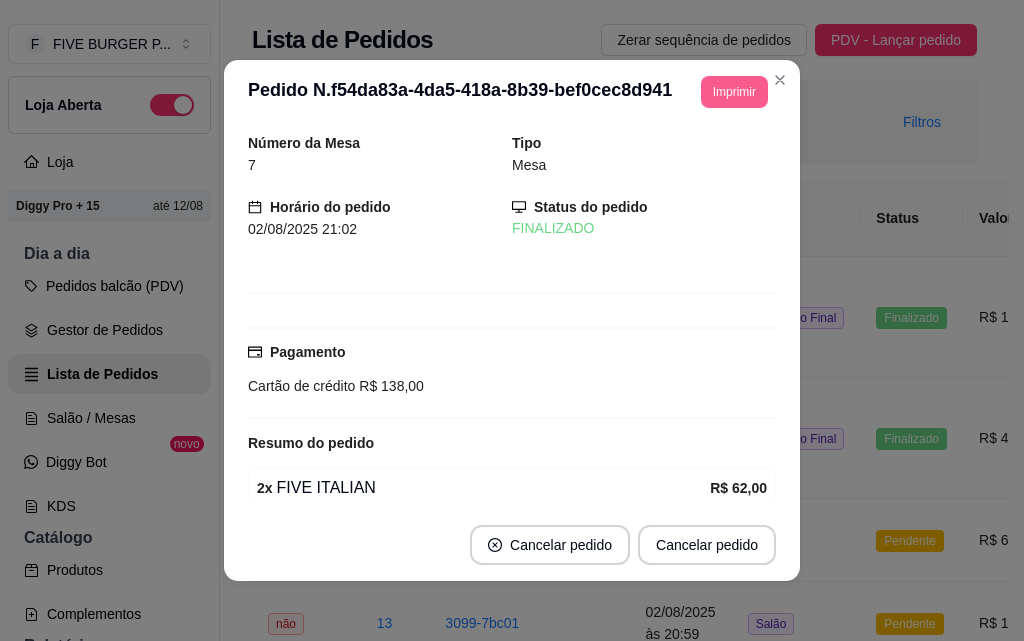 click on "Imprimir" at bounding box center [734, 92] 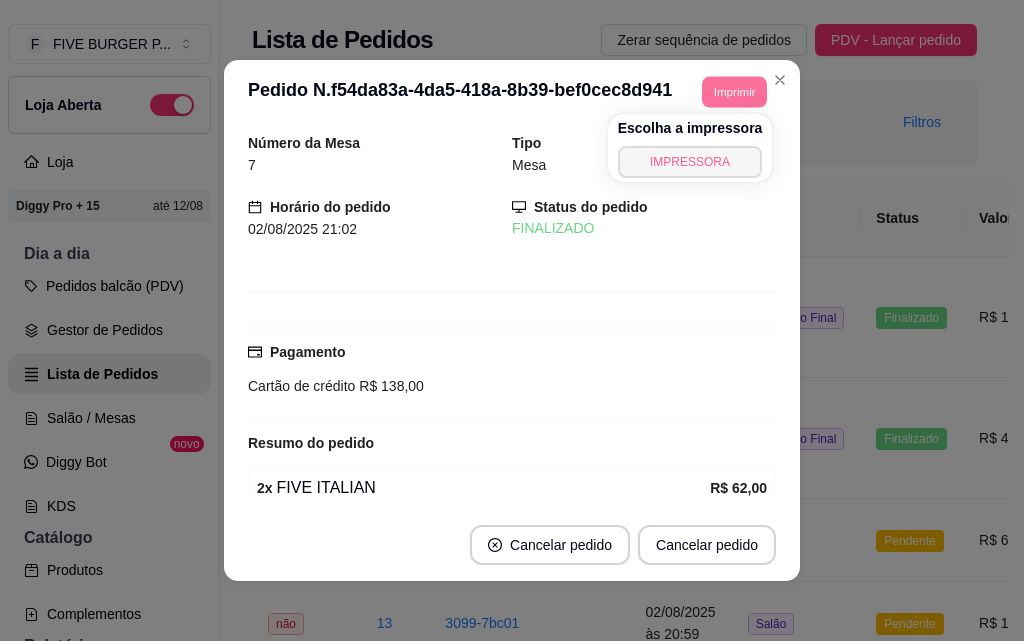 click on "IMPRESSORA" at bounding box center [690, 162] 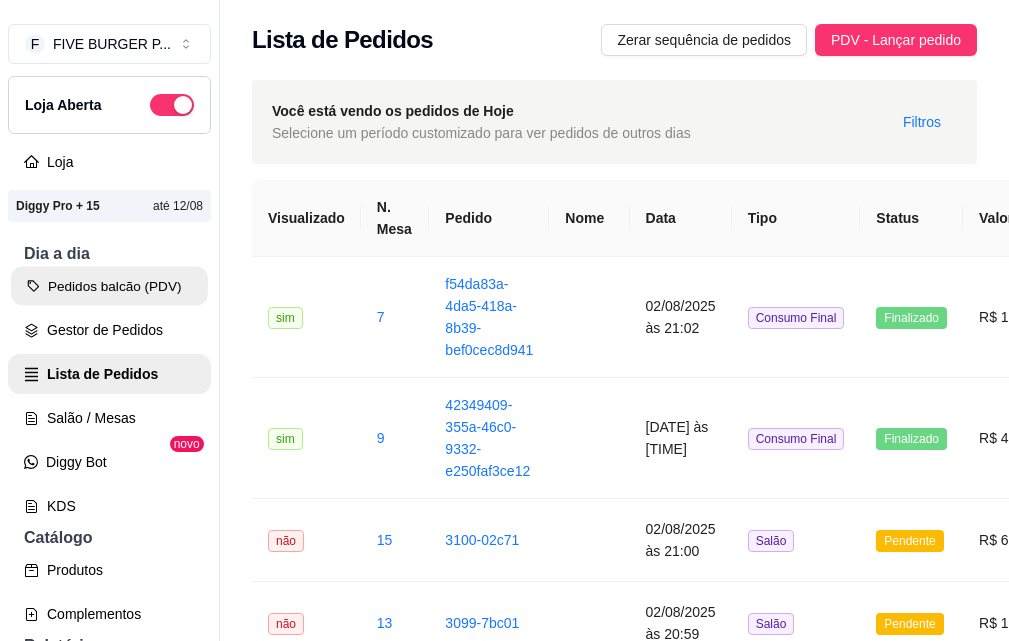 click on "Pedidos balcão (PDV)" at bounding box center [109, 286] 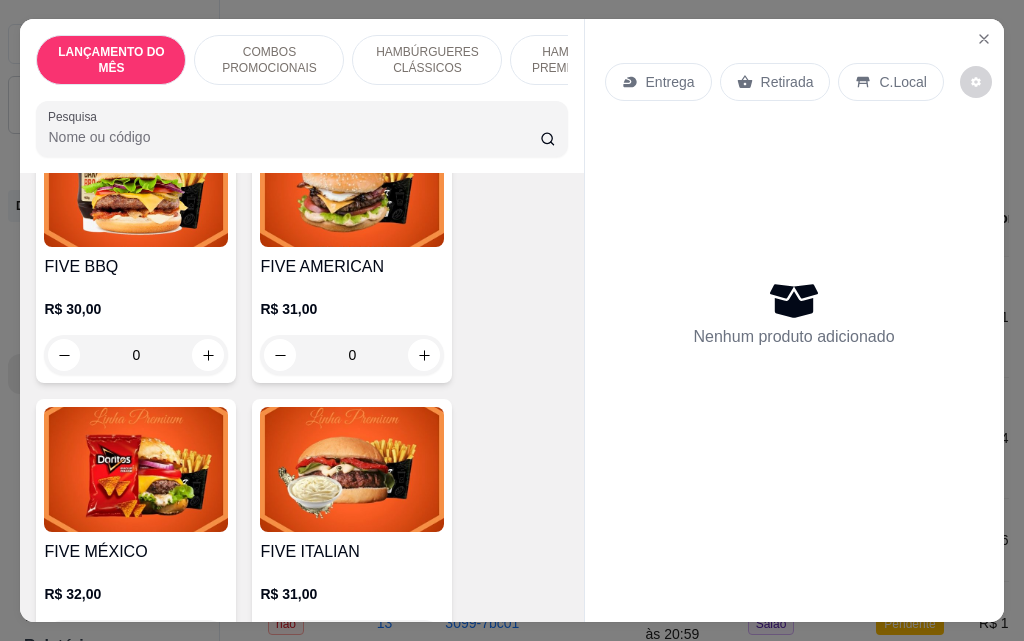 scroll, scrollTop: 1700, scrollLeft: 0, axis: vertical 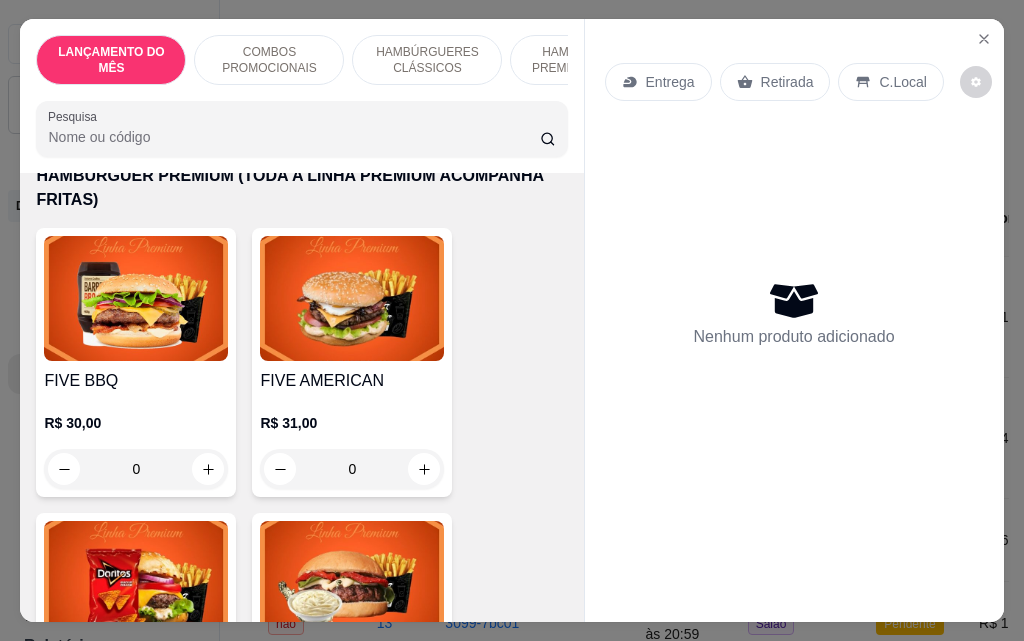 click on "0" at bounding box center [136, 469] 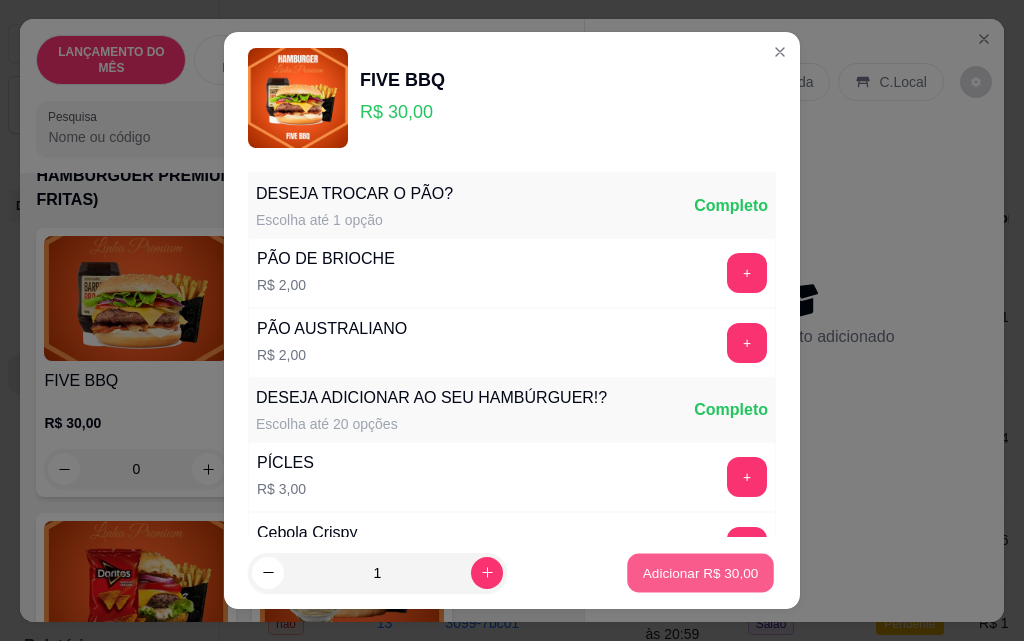 click on "Adicionar   R$ 30,00" at bounding box center [701, 572] 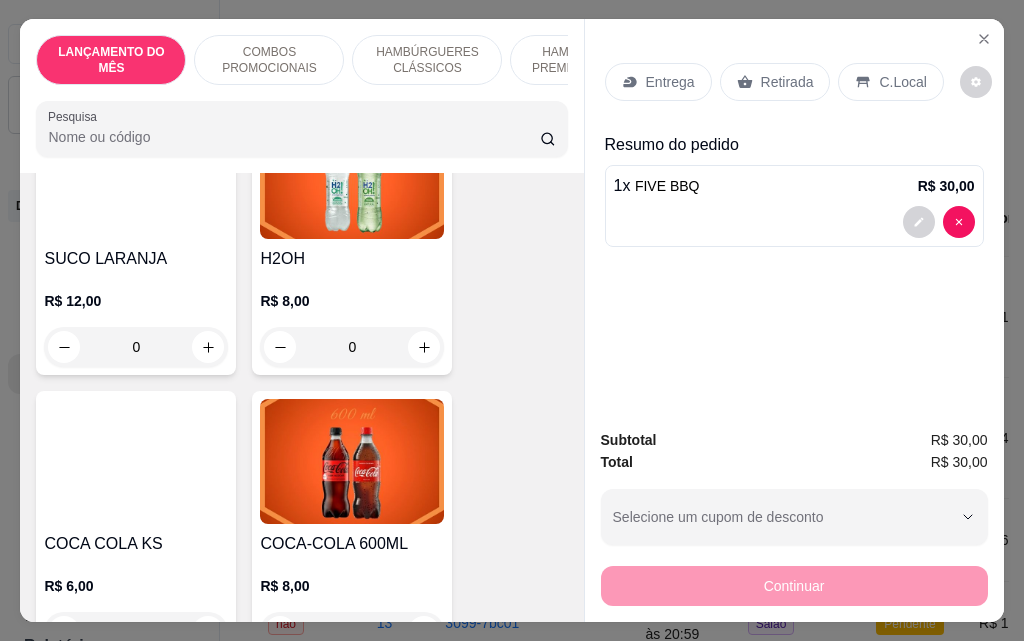 scroll, scrollTop: 8600, scrollLeft: 0, axis: vertical 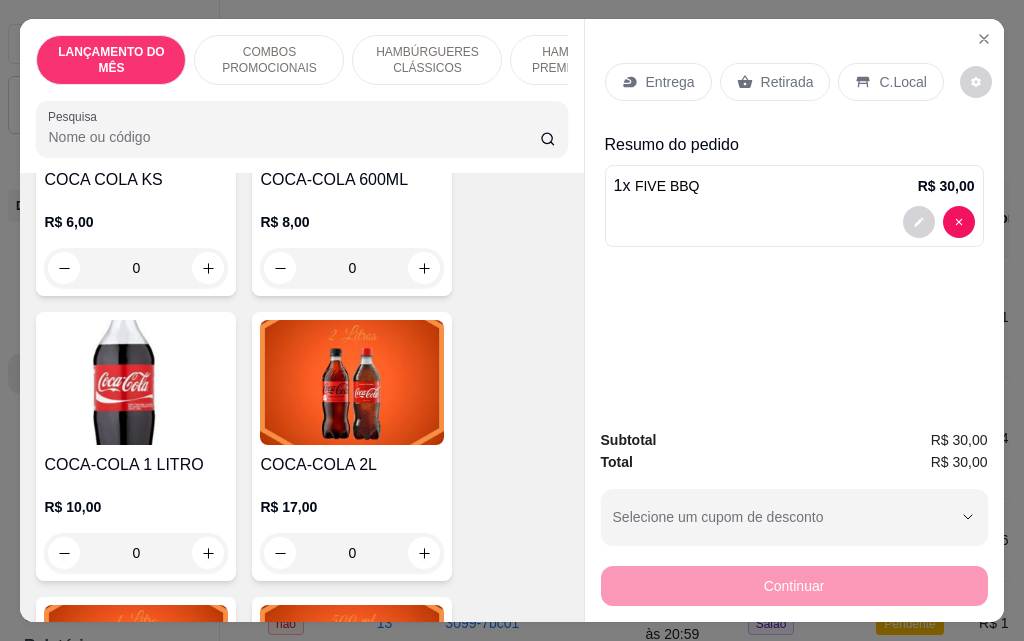 click on "0" at bounding box center [352, 553] 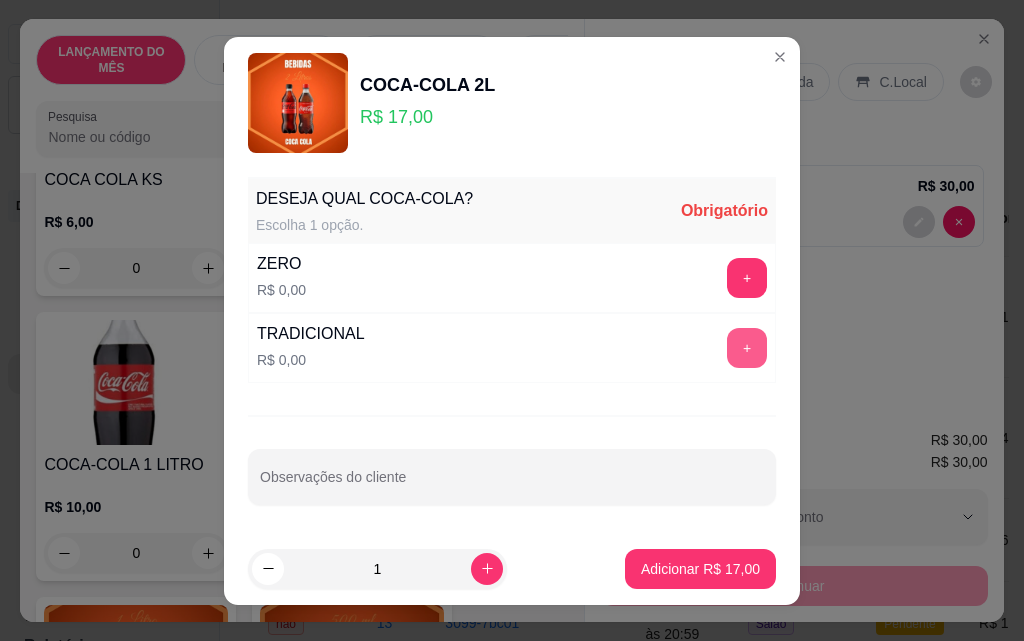 click on "+" at bounding box center [747, 348] 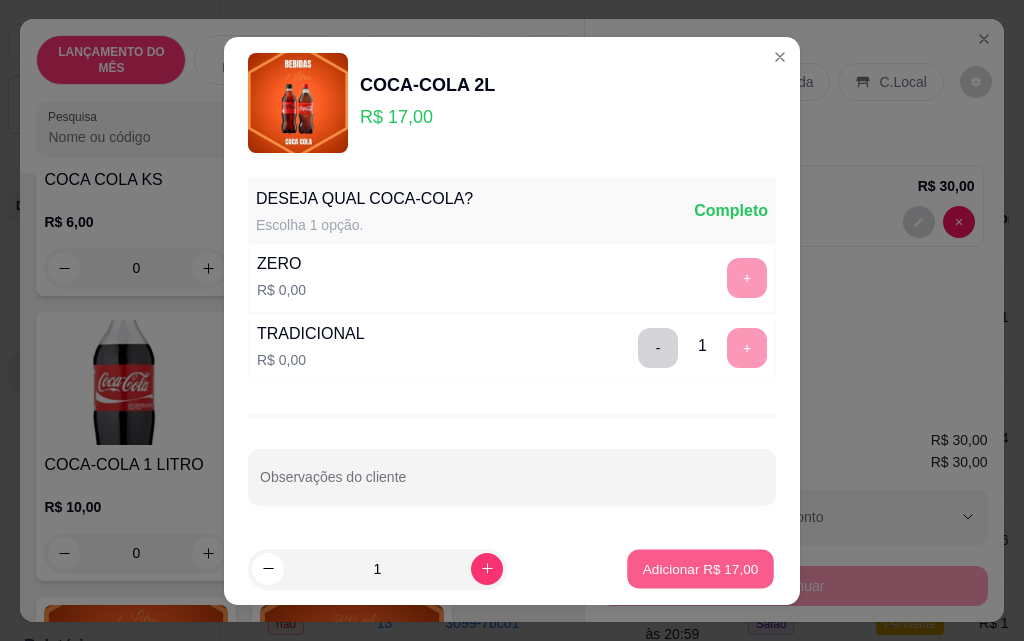 click on "Adicionar   R$ 17,00" at bounding box center (701, 568) 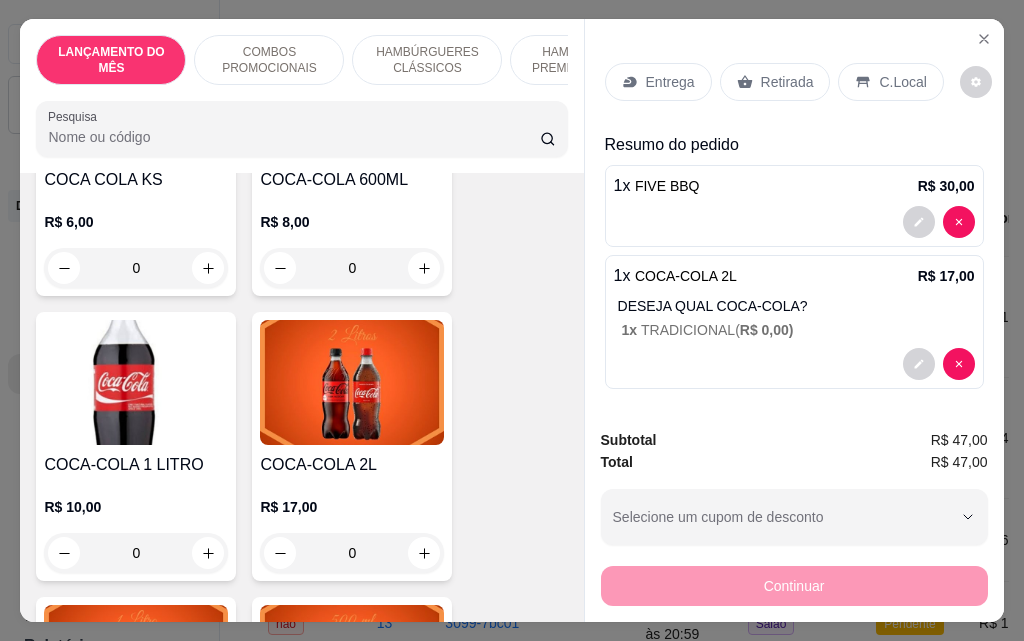 click on "Entrega" at bounding box center [658, 82] 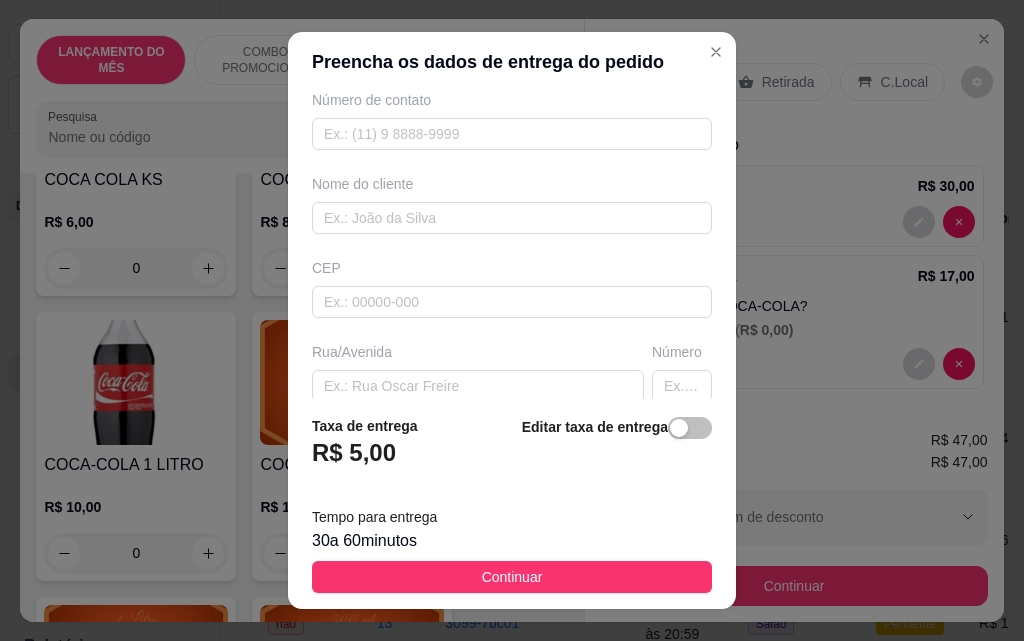 scroll, scrollTop: 200, scrollLeft: 0, axis: vertical 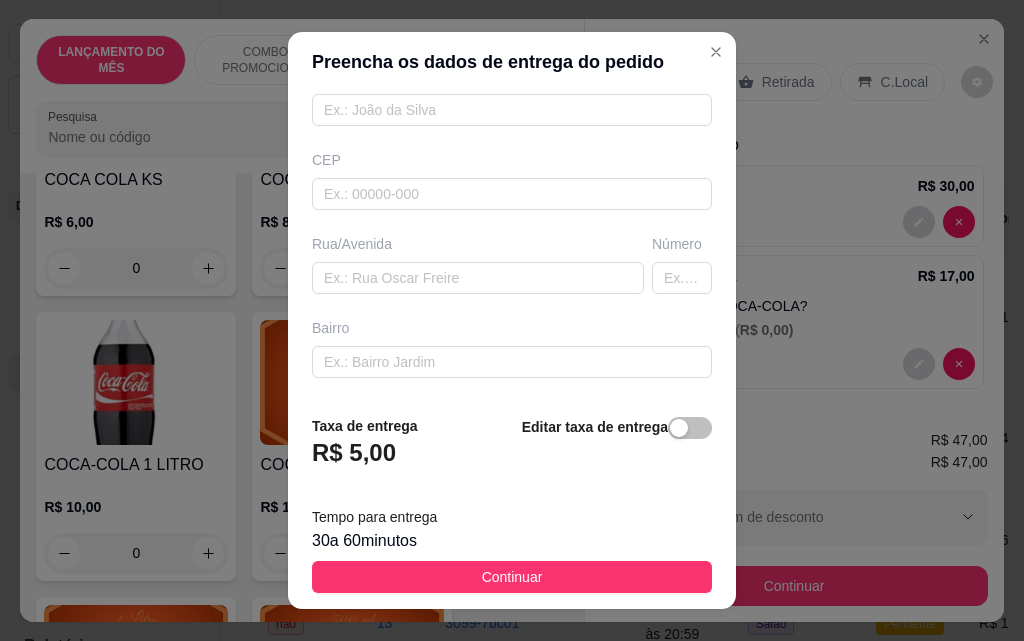 click on "Rua/Avenida" at bounding box center [478, 264] 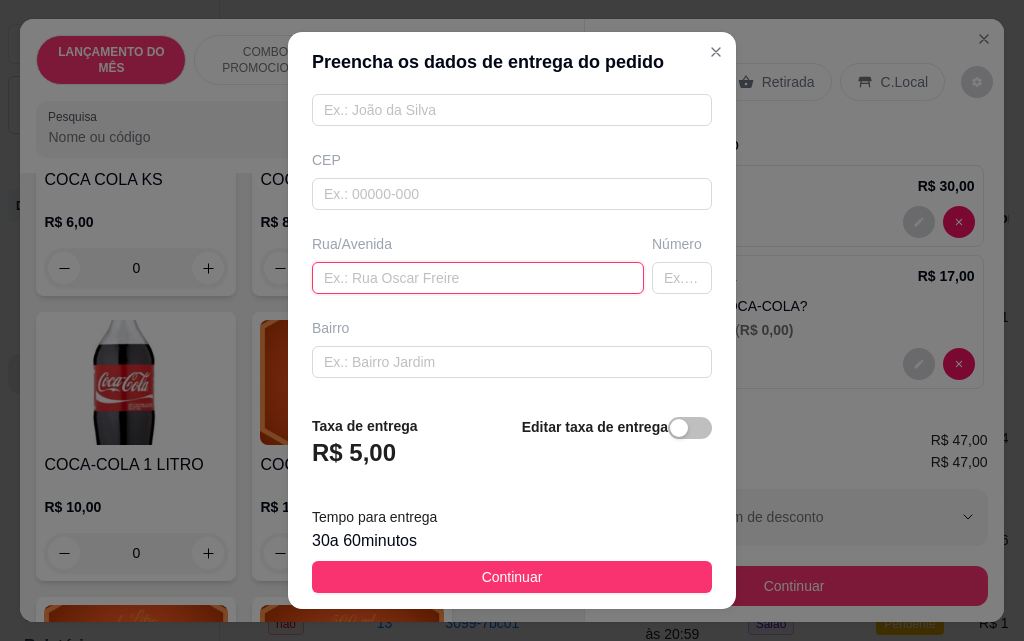 paste on "[FIRST] [LAST]" 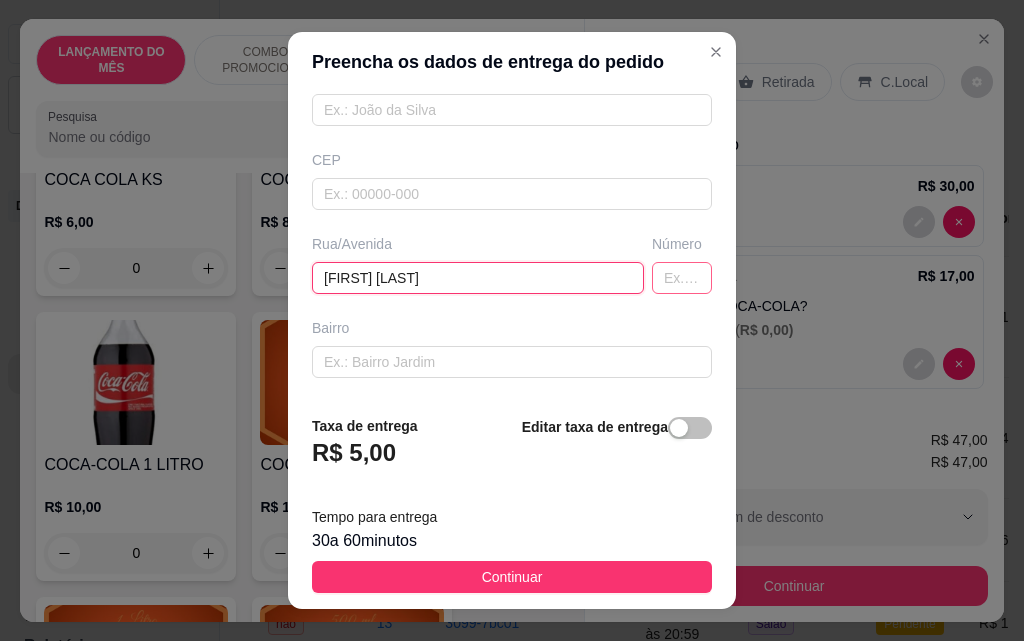 type on "[FIRST] [LAST]" 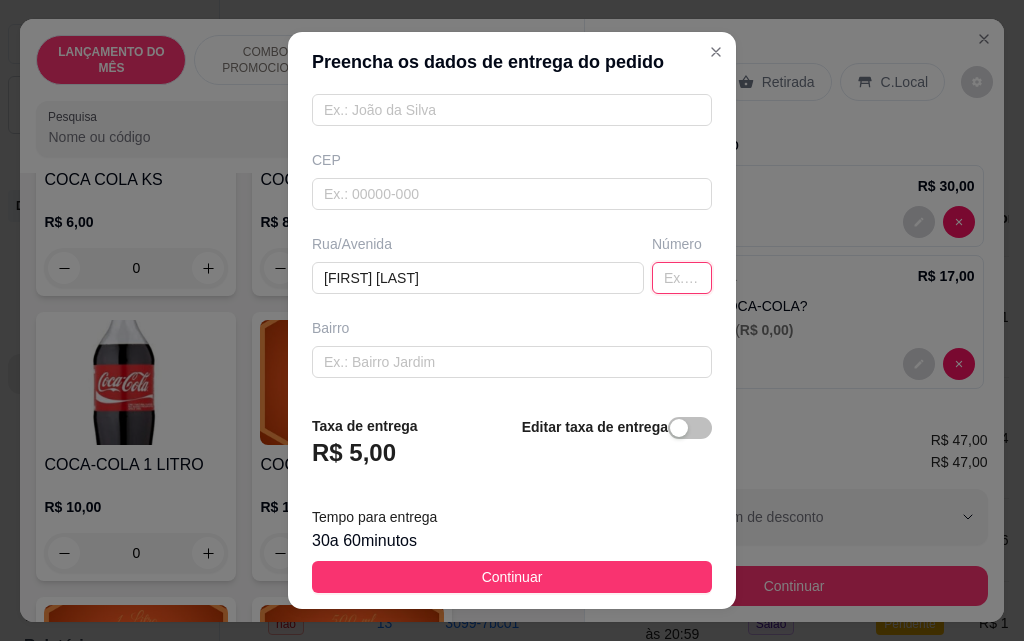 click at bounding box center [682, 278] 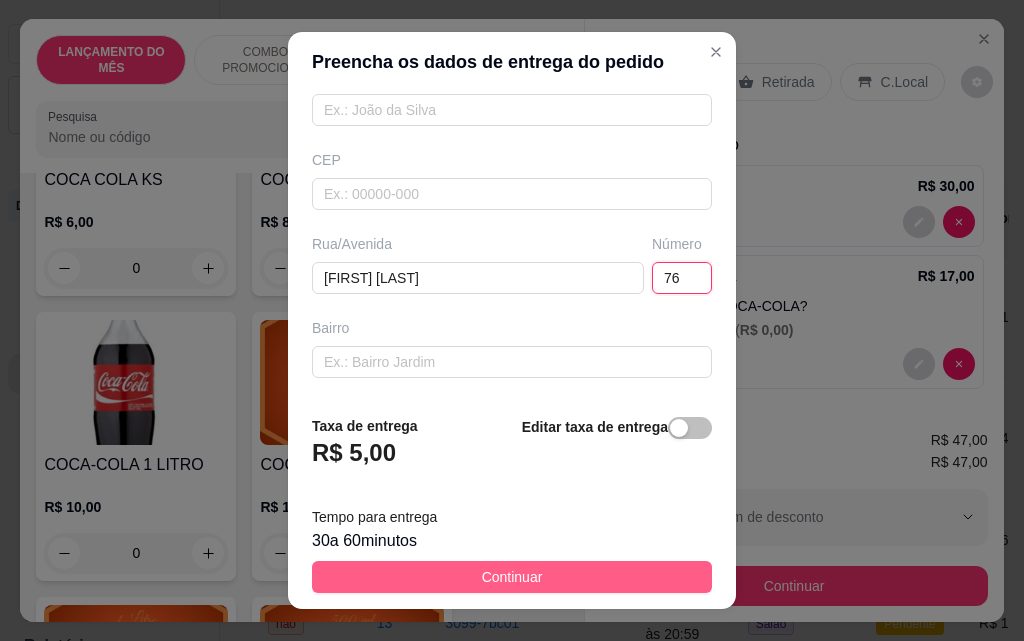 type on "76" 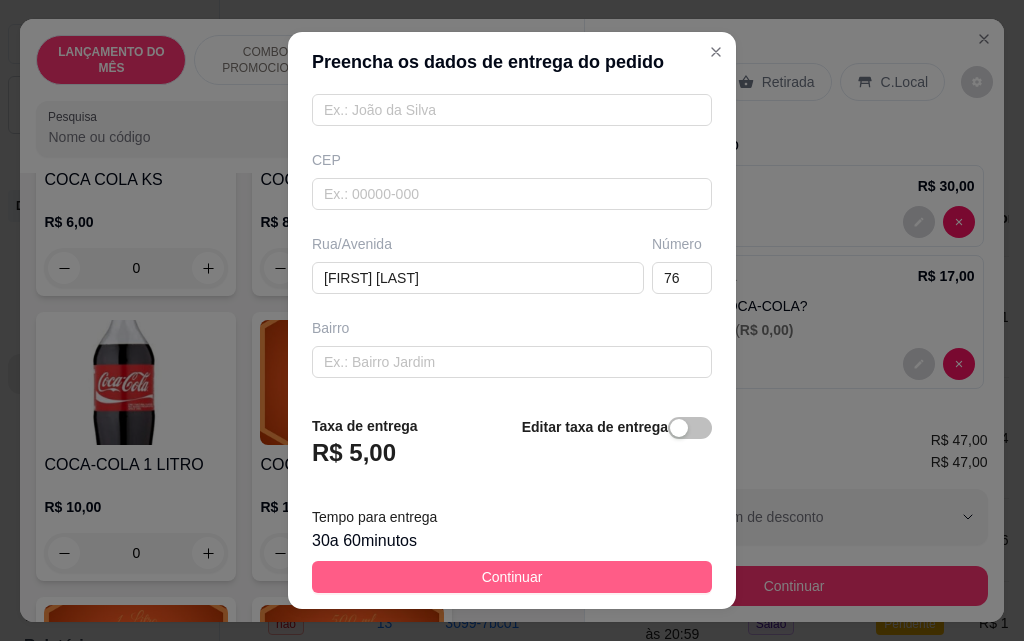 click on "Continuar" at bounding box center (512, 577) 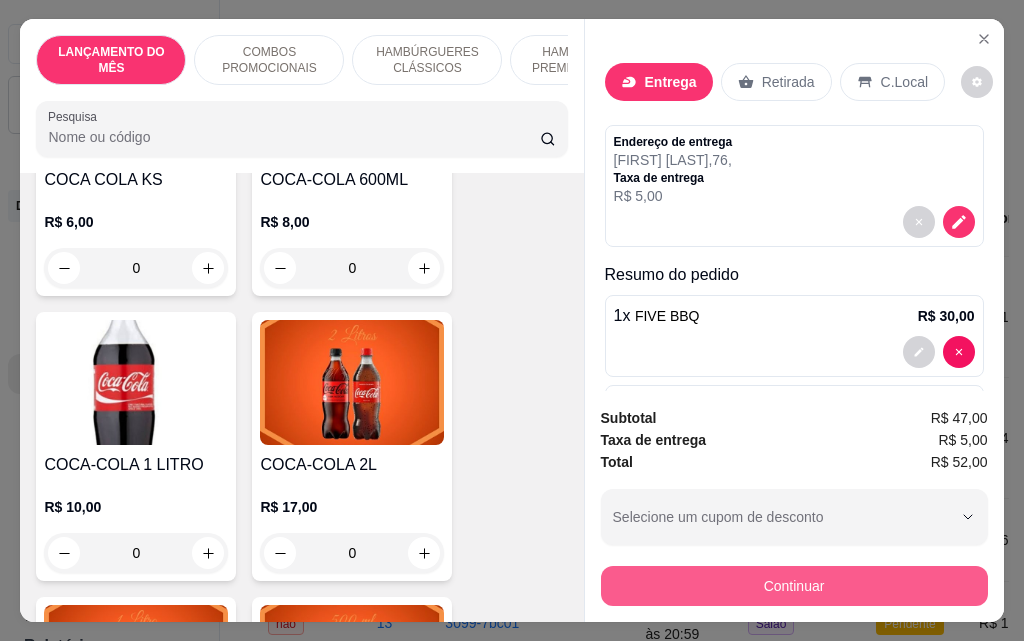 click on "Continuar" at bounding box center [794, 586] 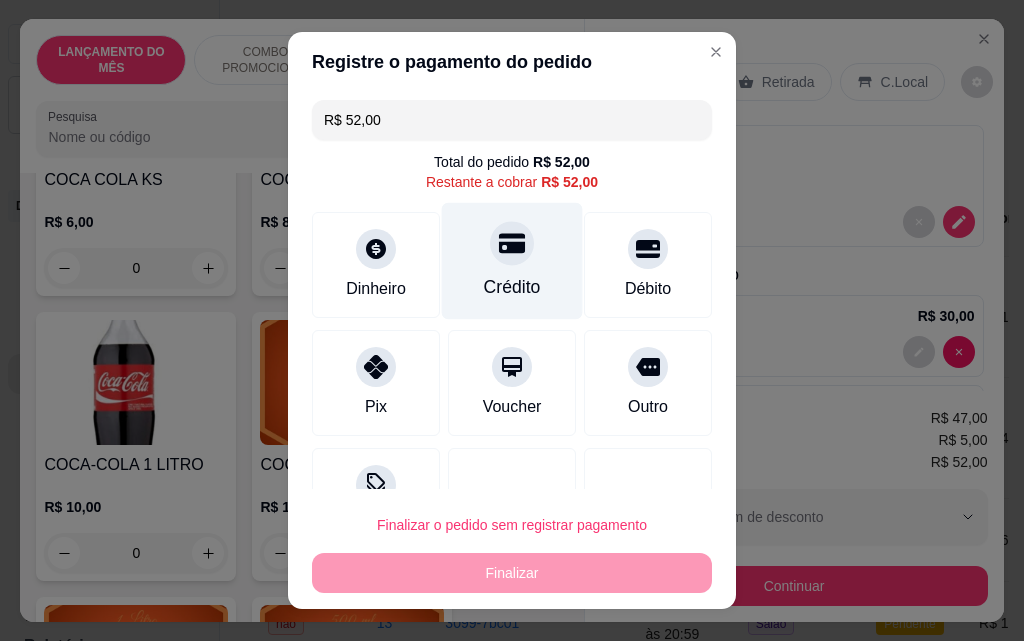 click on "Crédito" at bounding box center (512, 287) 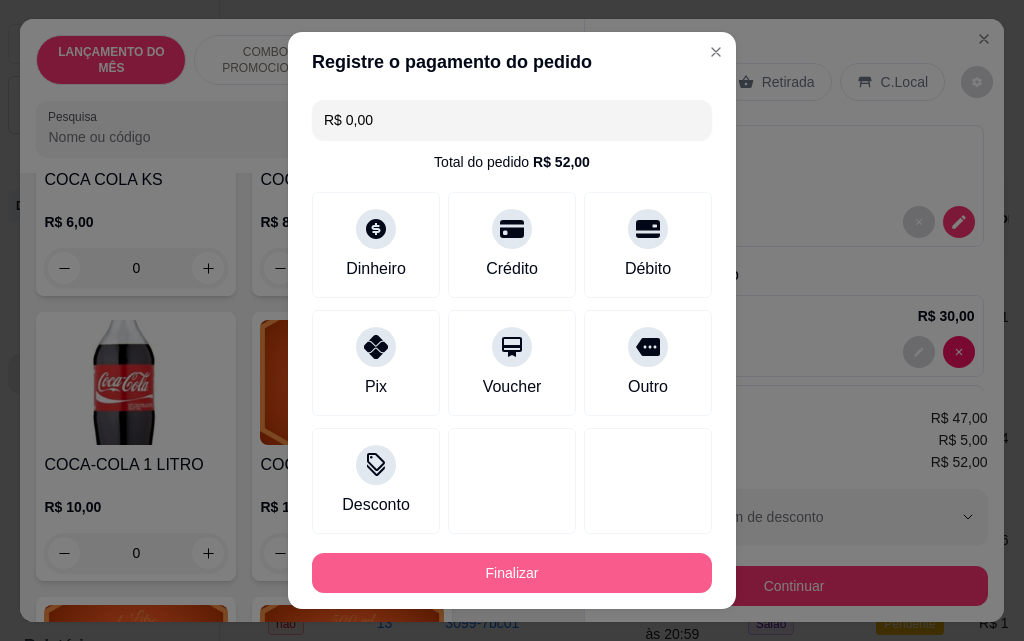 click on "Finalizar" at bounding box center [512, 573] 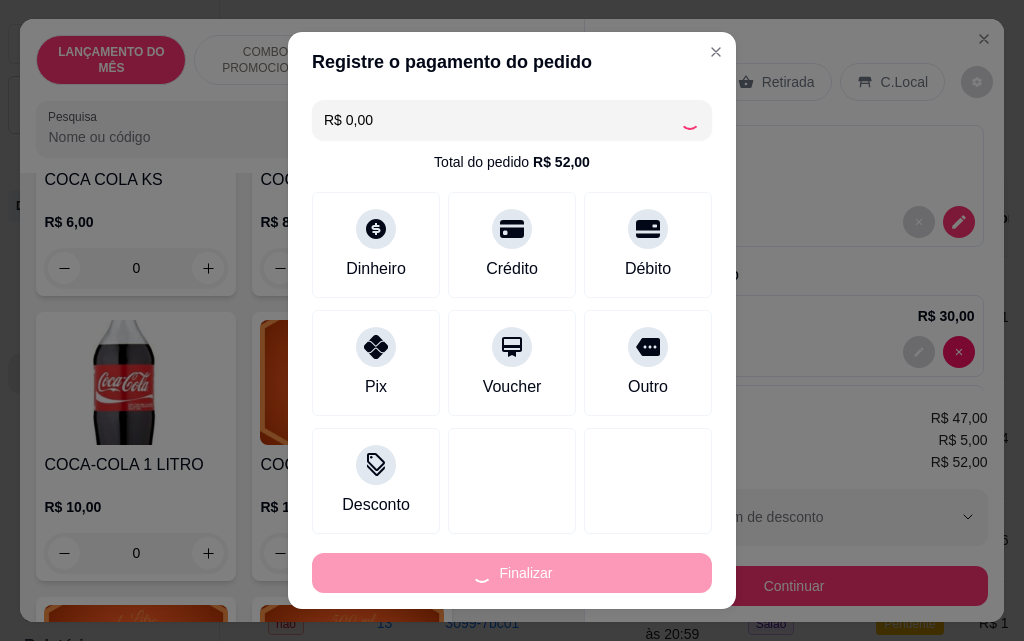 type on "0" 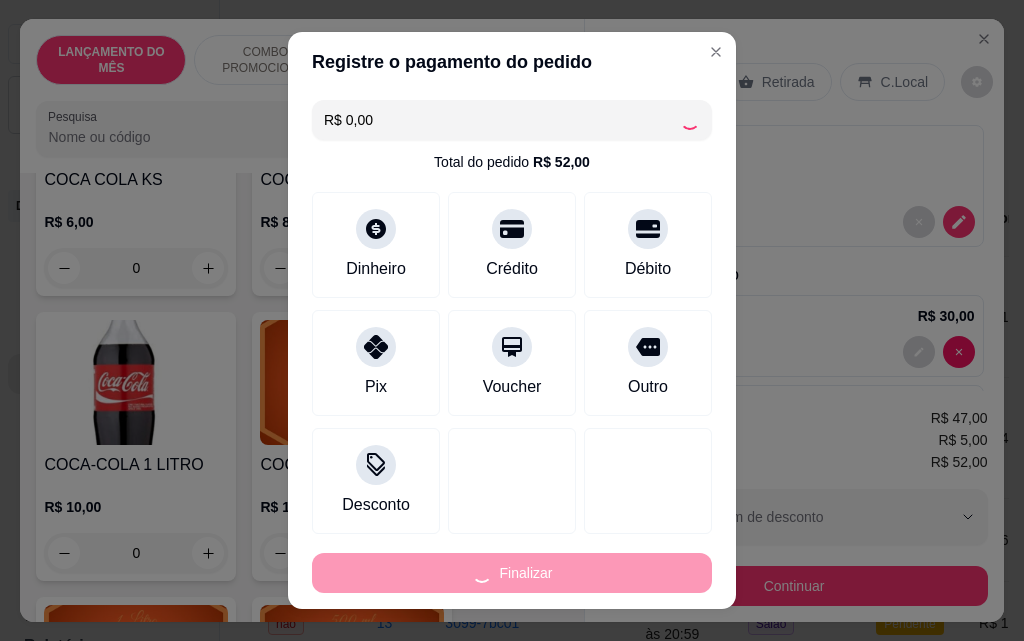 type on "-R$ 52,00" 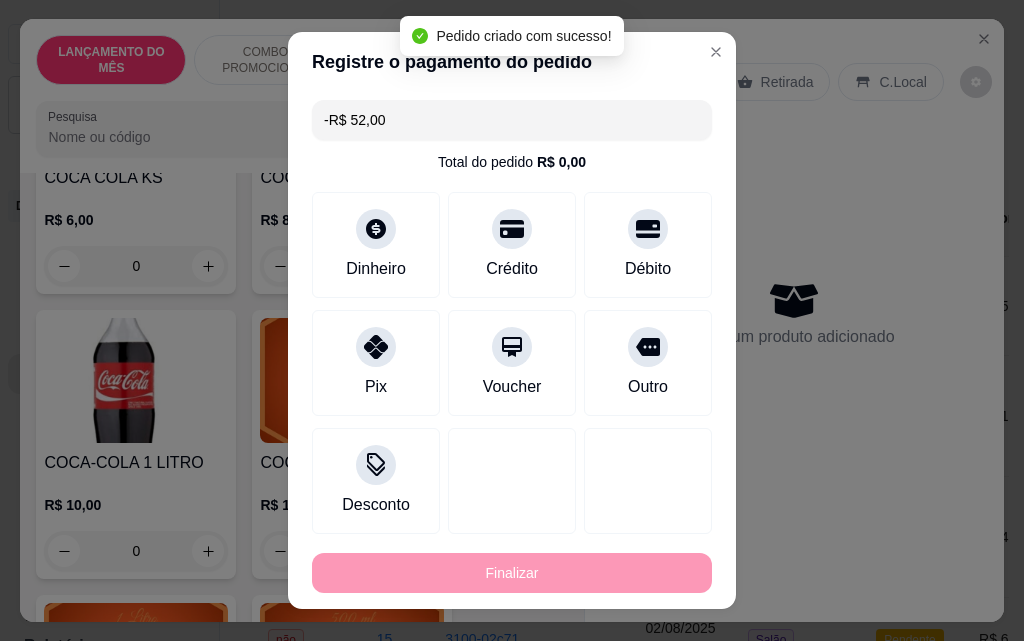 scroll, scrollTop: 8598, scrollLeft: 0, axis: vertical 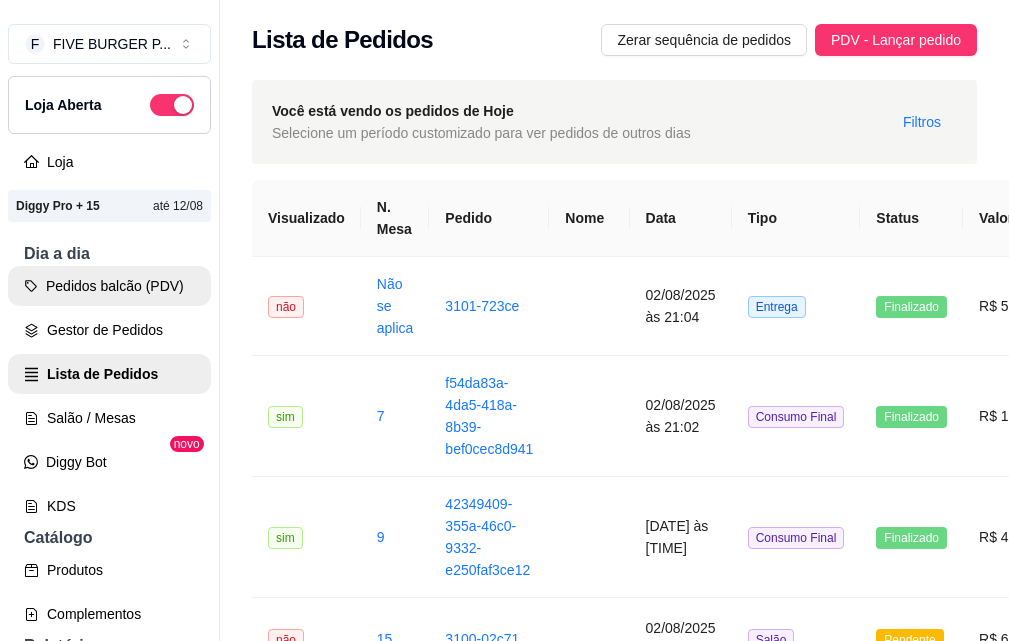 click on "Pedidos balcão (PDV)" at bounding box center (109, 286) 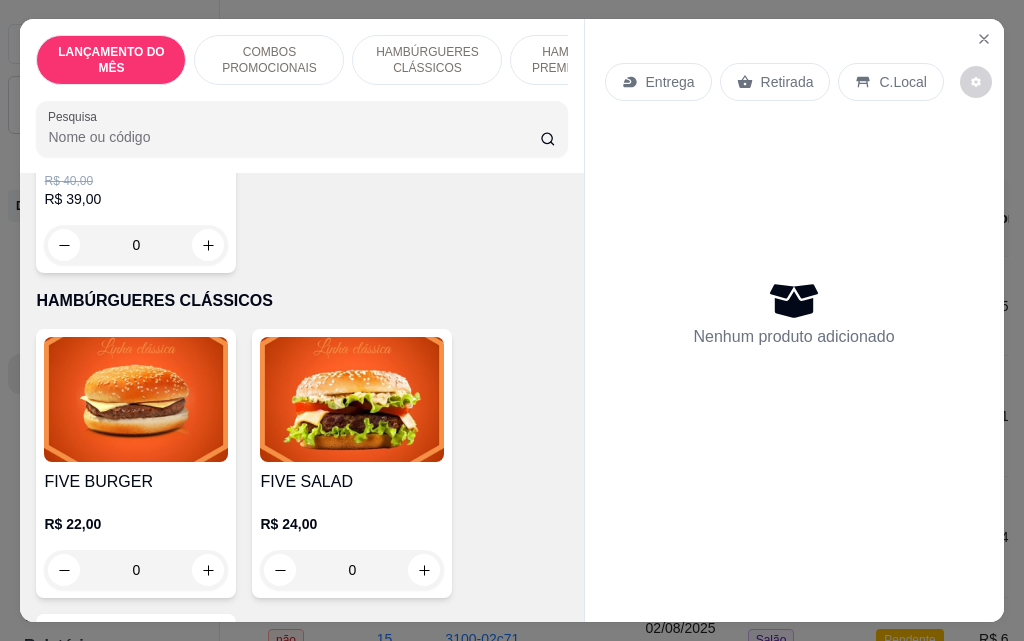 scroll, scrollTop: 1000, scrollLeft: 0, axis: vertical 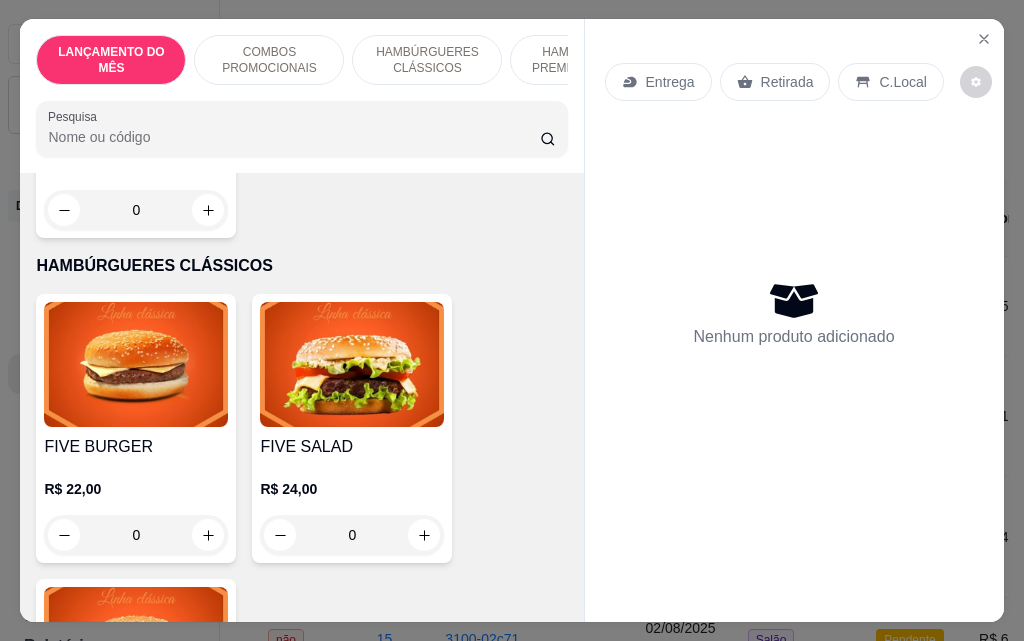 click on "0" at bounding box center [352, 535] 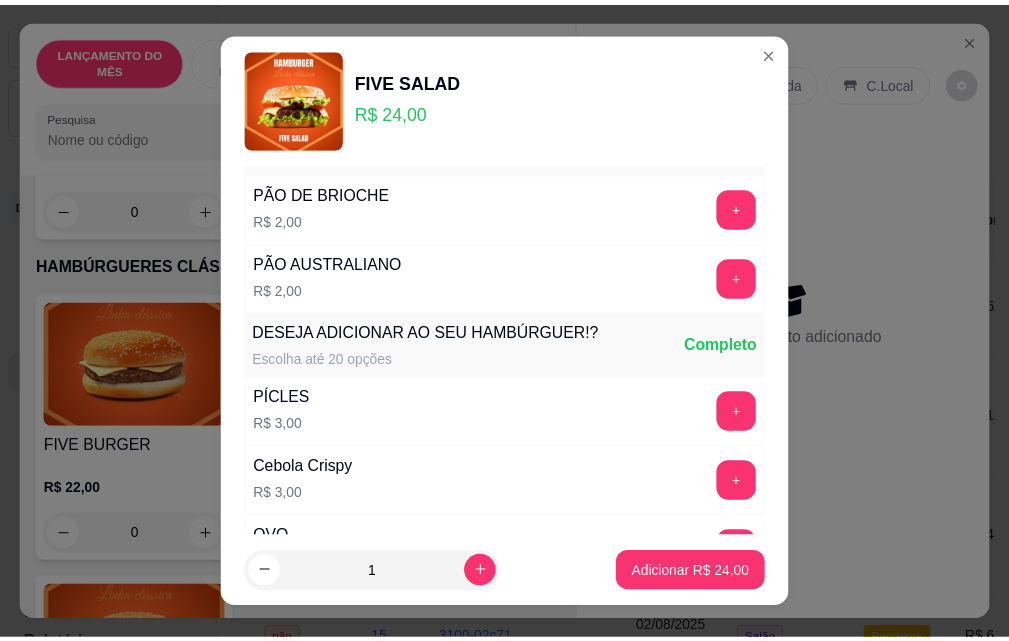 scroll, scrollTop: 100, scrollLeft: 0, axis: vertical 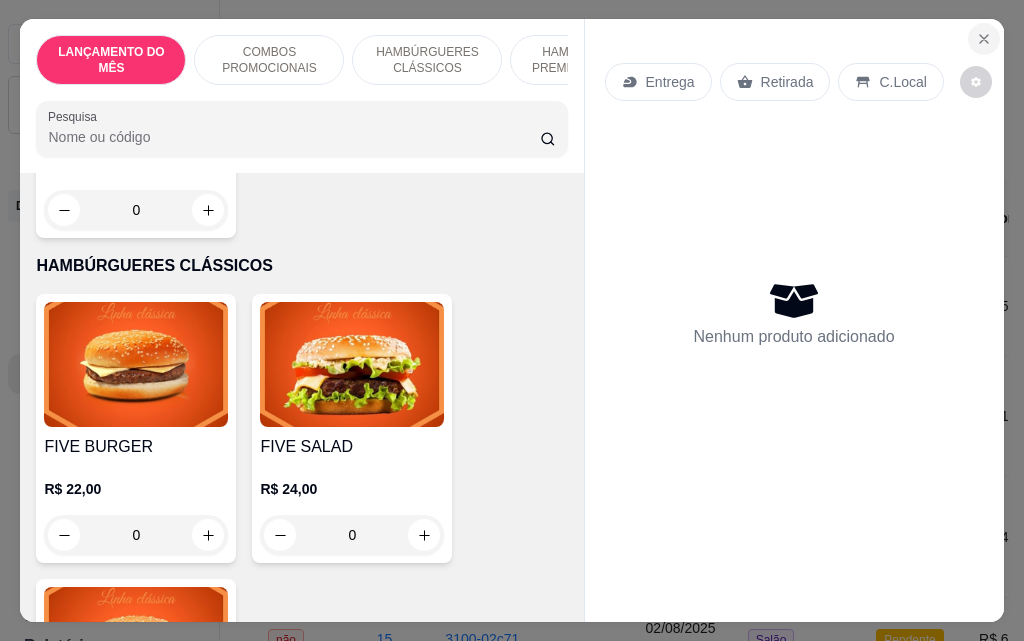 click at bounding box center [984, 39] 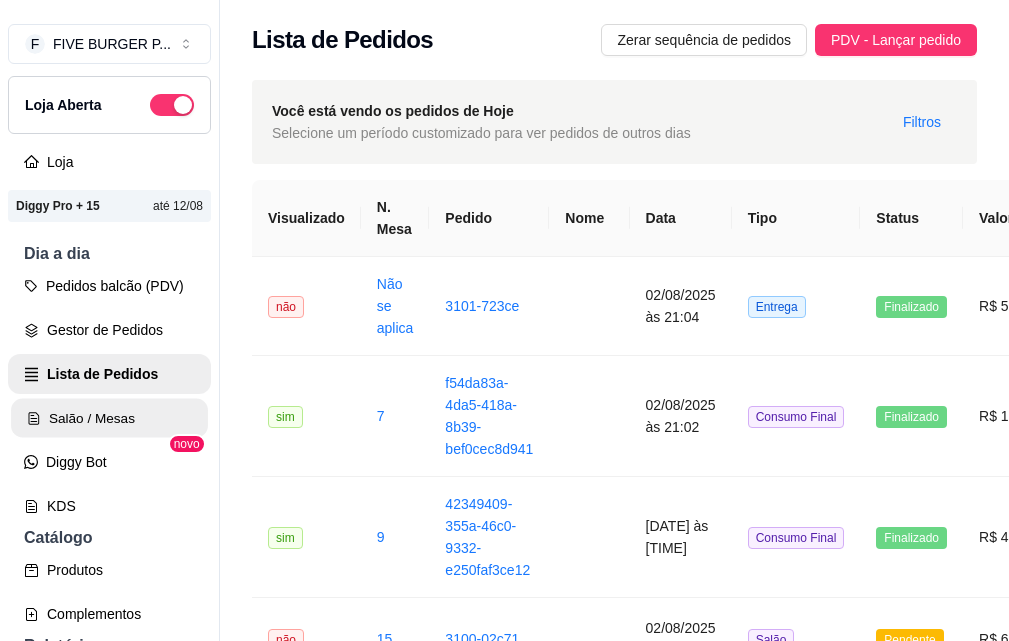 click on "Salão / Mesas" at bounding box center (109, 418) 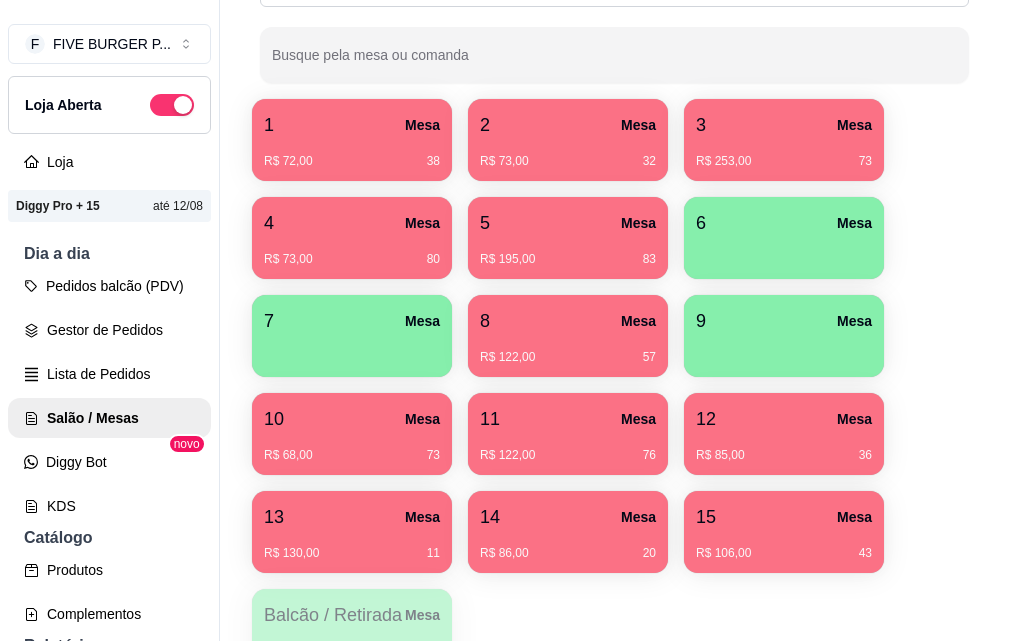 scroll, scrollTop: 500, scrollLeft: 0, axis: vertical 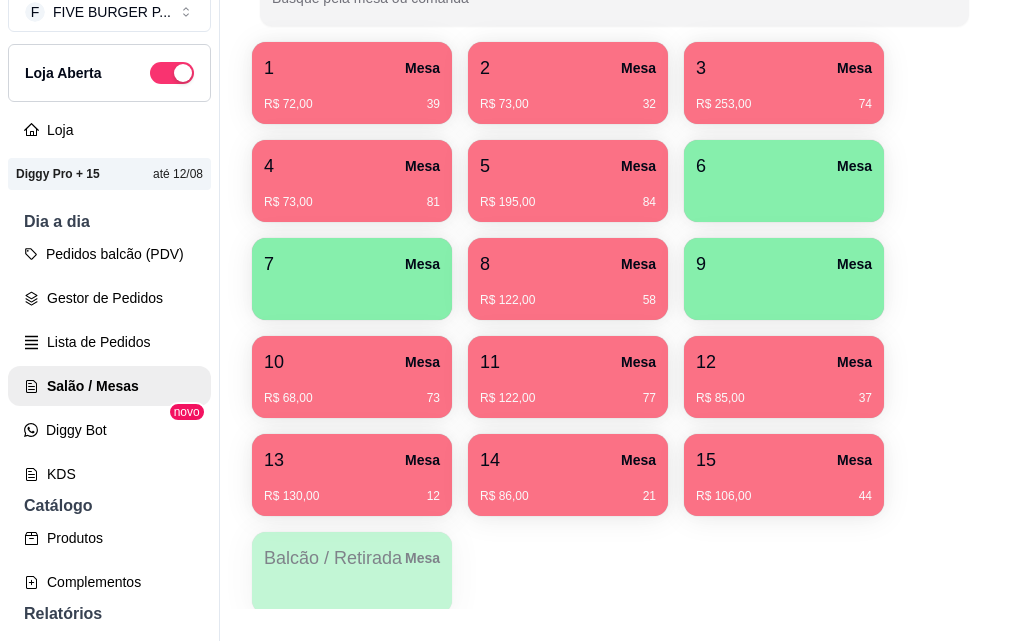 click on "R$ 85,00 37" at bounding box center [784, 391] 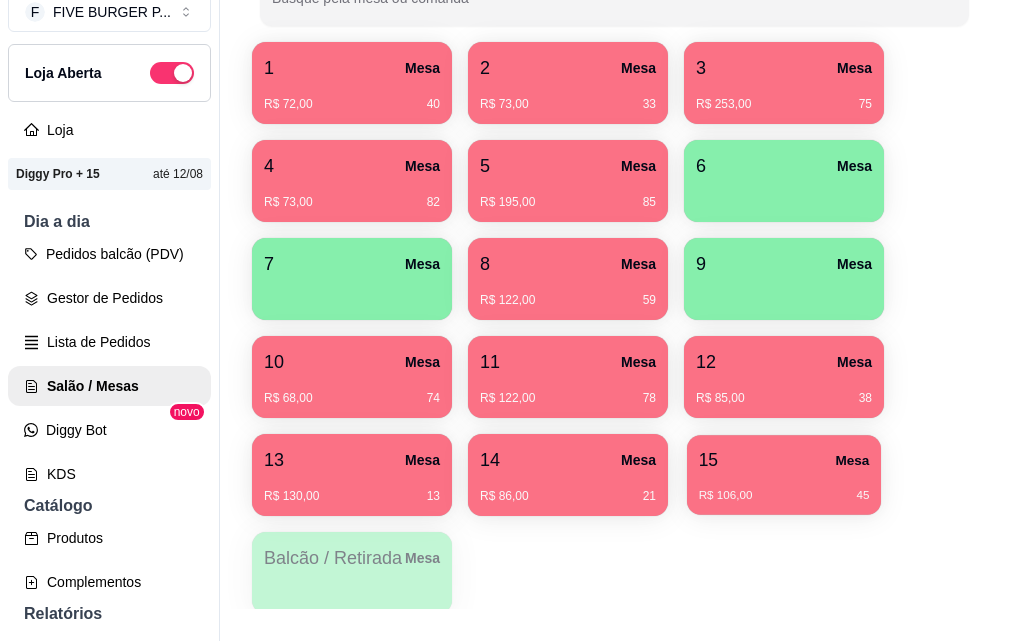 click on "R$ 106,00 45" at bounding box center [784, 488] 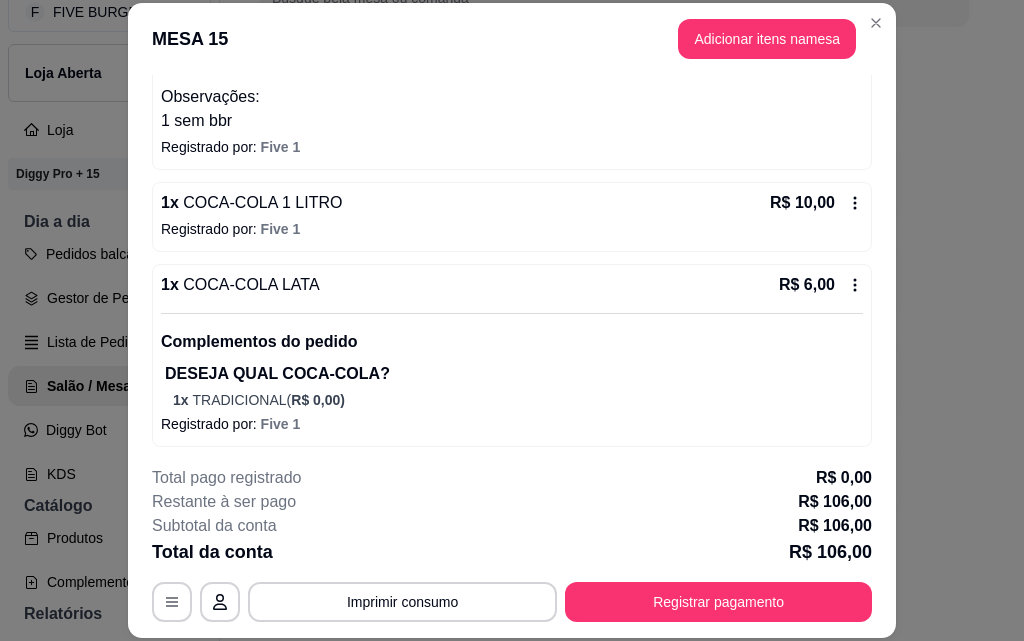 scroll, scrollTop: 225, scrollLeft: 0, axis: vertical 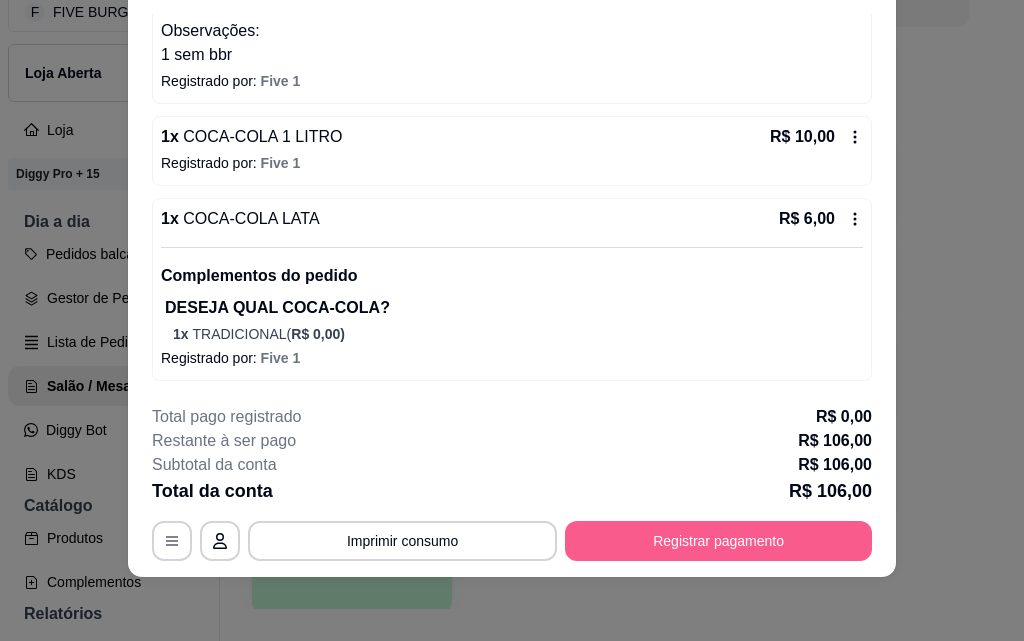 click on "Registrar pagamento" at bounding box center [718, 541] 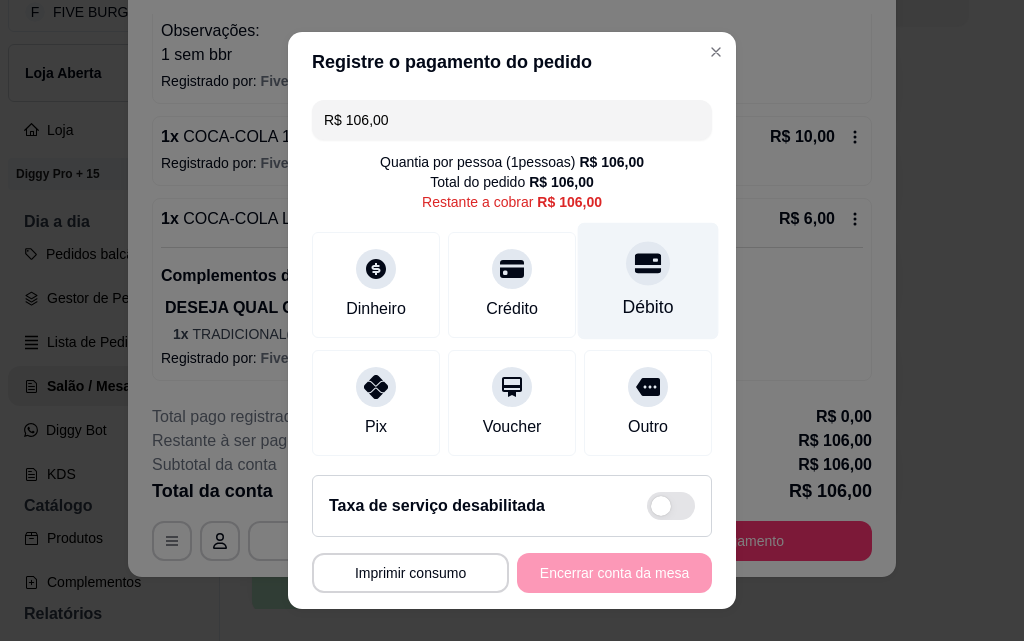 click on "Débito" at bounding box center (648, 281) 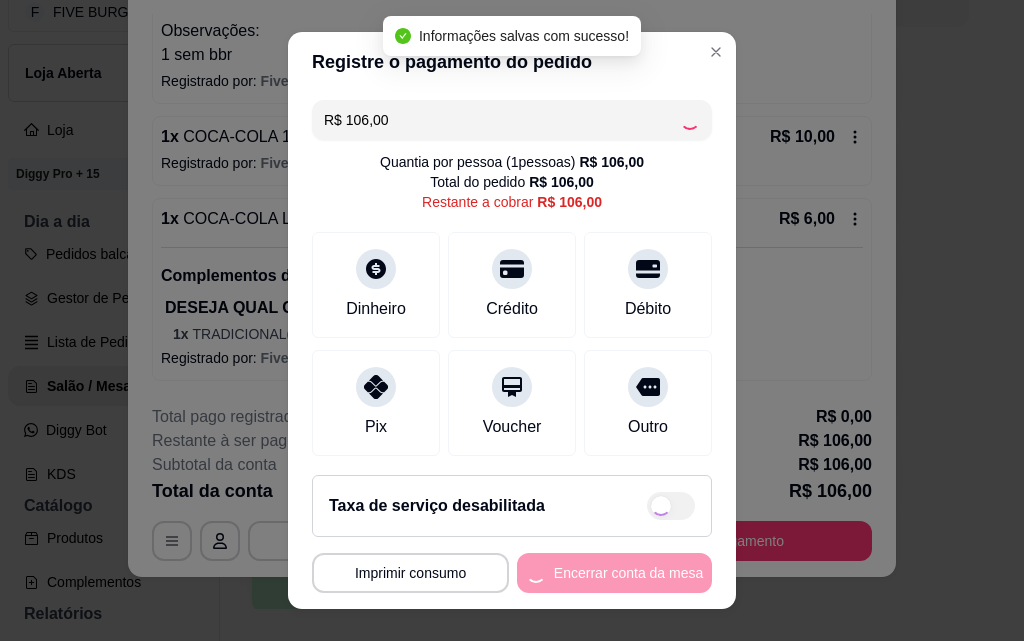 type on "R$ 0,00" 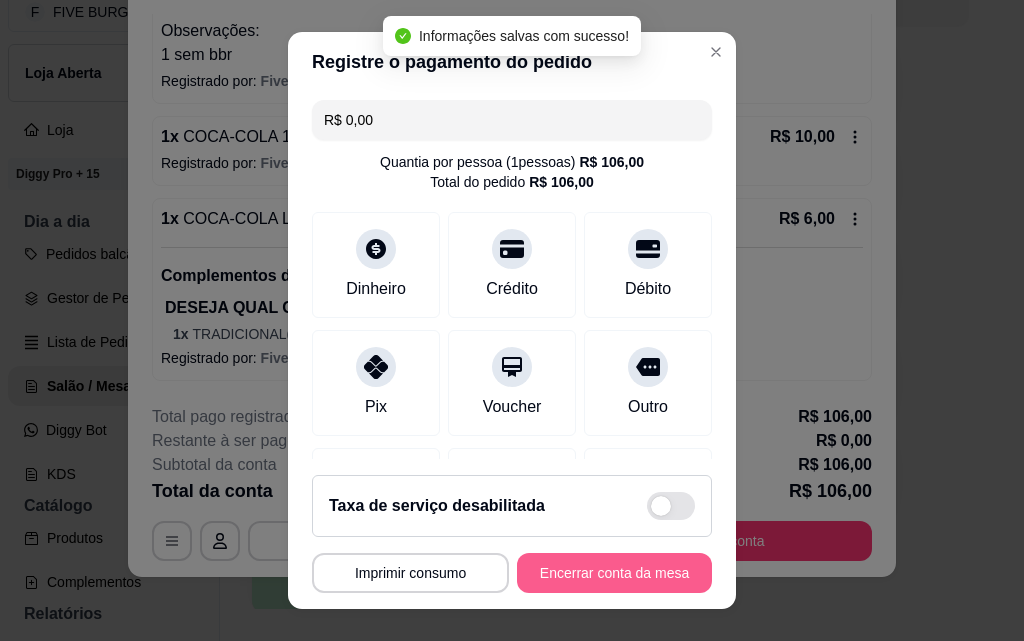 click on "Encerrar conta da mesa" at bounding box center (614, 573) 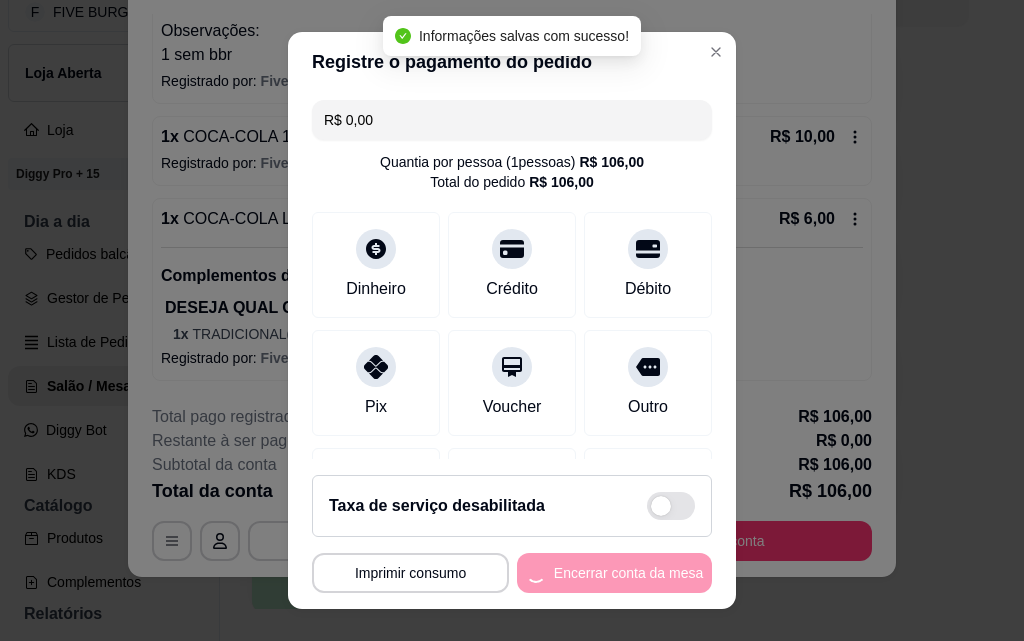 scroll, scrollTop: 0, scrollLeft: 0, axis: both 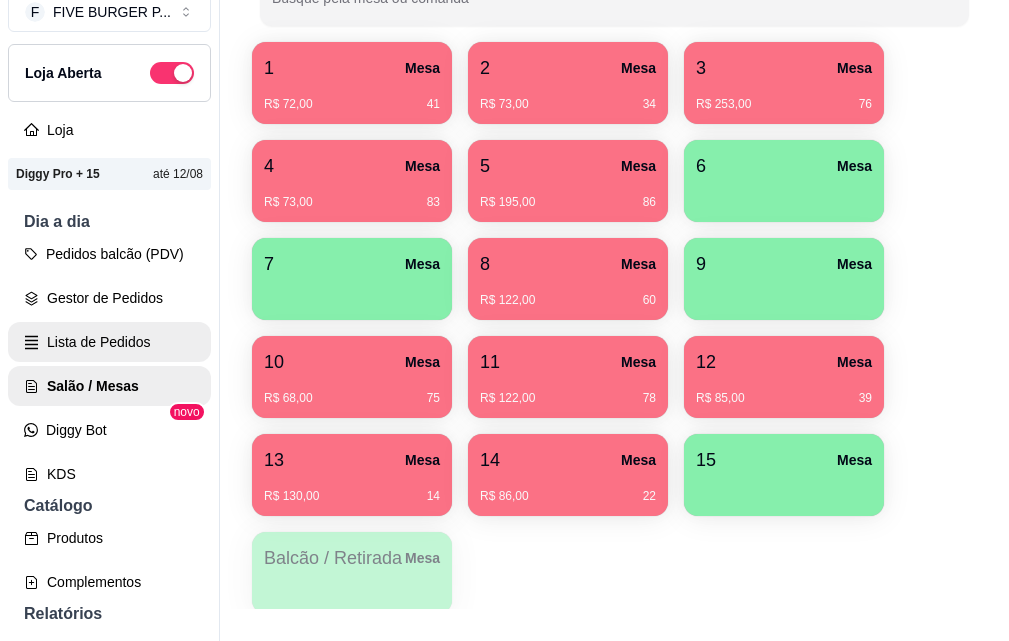 click on "Lista de Pedidos" at bounding box center (109, 342) 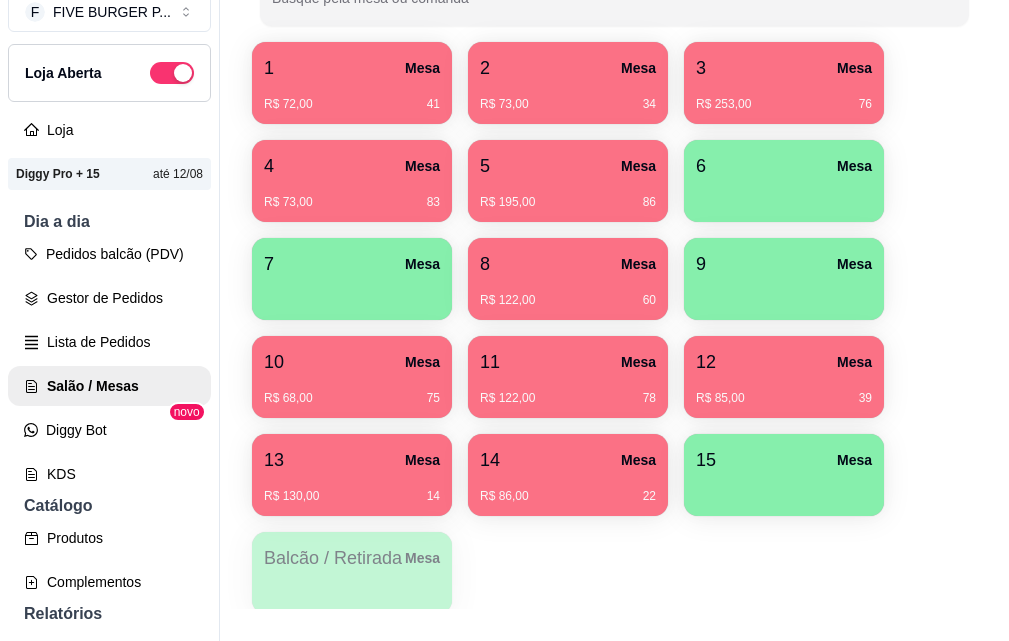 scroll, scrollTop: 0, scrollLeft: 0, axis: both 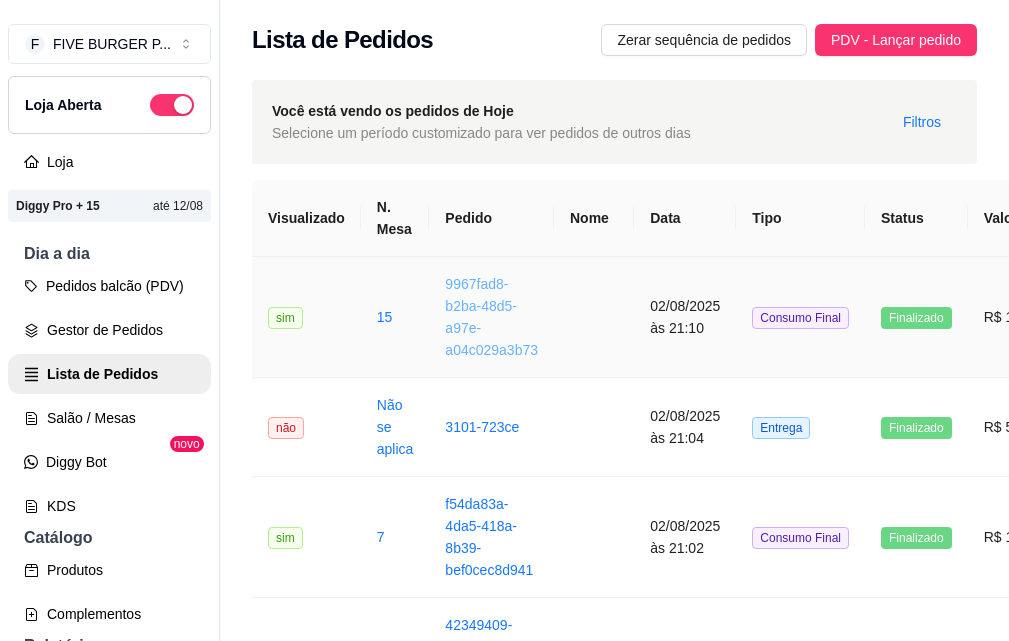 click on "9967fad8-b2ba-48d5-a97e-a04c029a3b73" at bounding box center [491, 317] 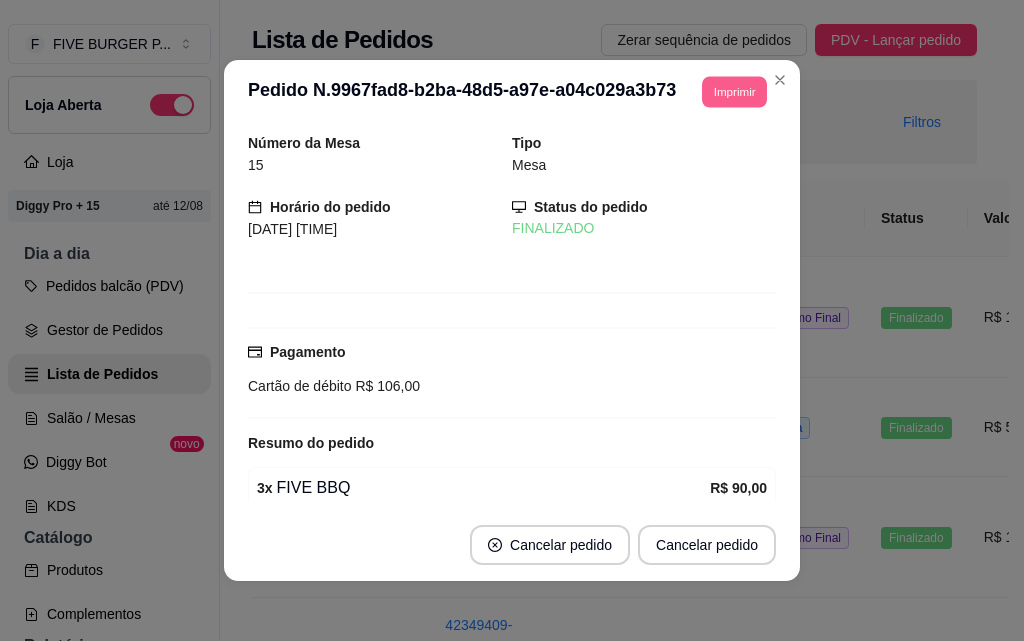 click on "Imprimir" at bounding box center [734, 91] 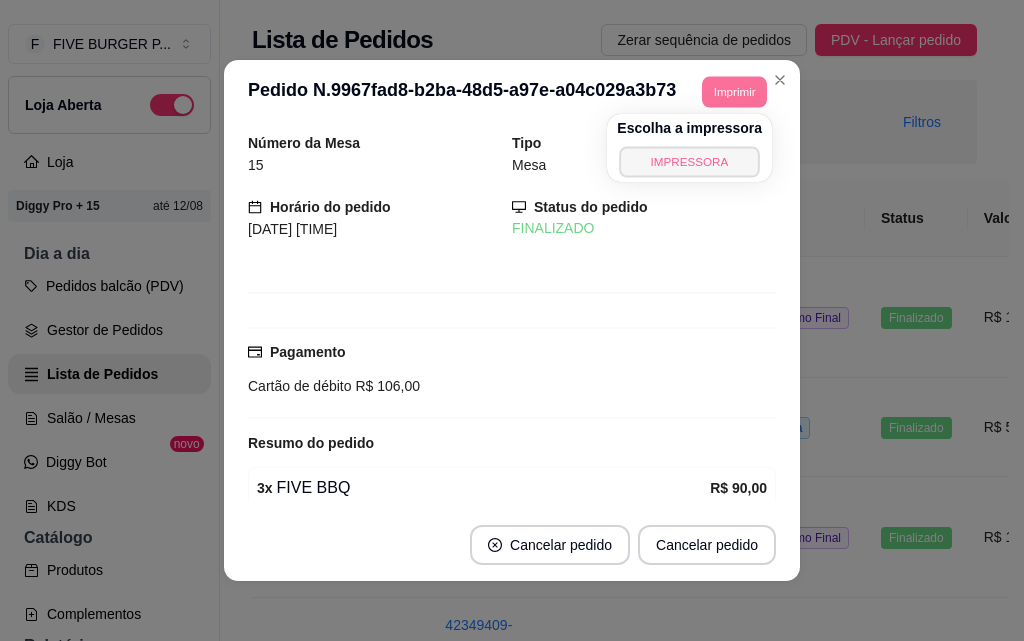 click on "IMPRESSORA" at bounding box center (689, 161) 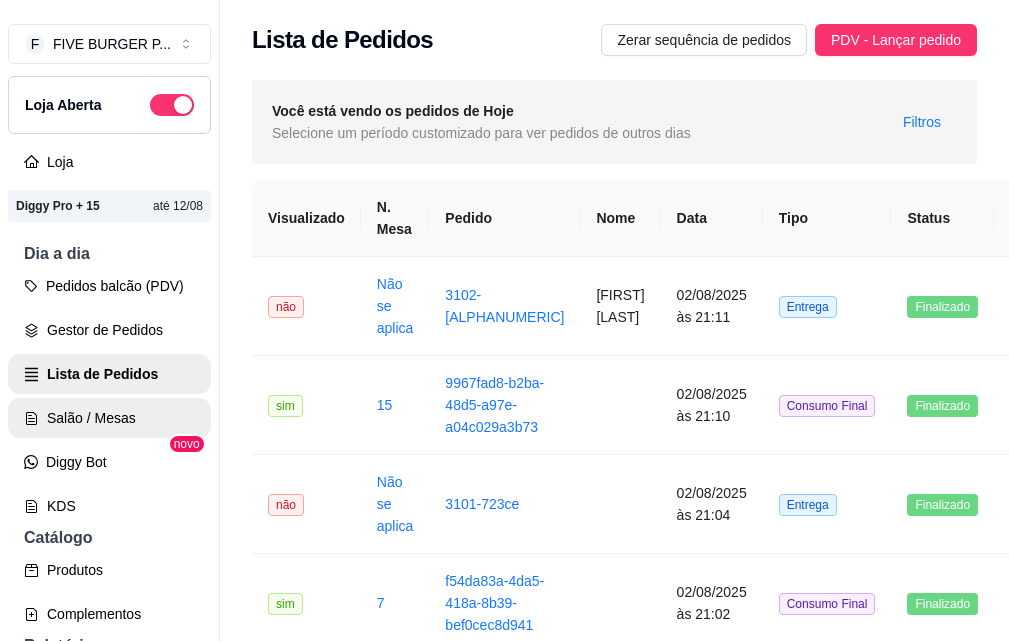 click on "Salão / Mesas" at bounding box center (109, 418) 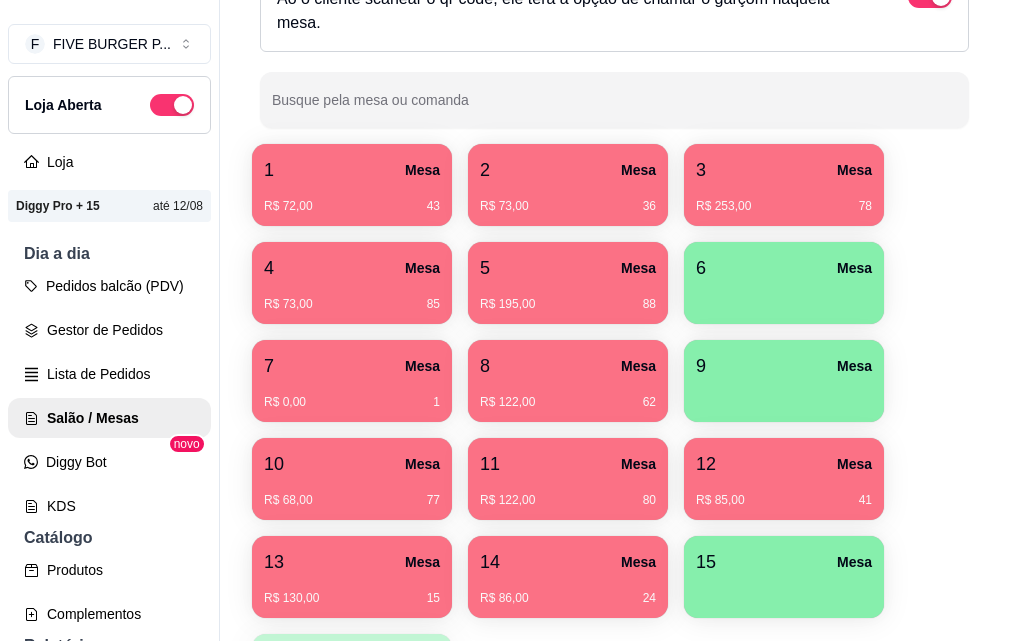 scroll, scrollTop: 576, scrollLeft: 0, axis: vertical 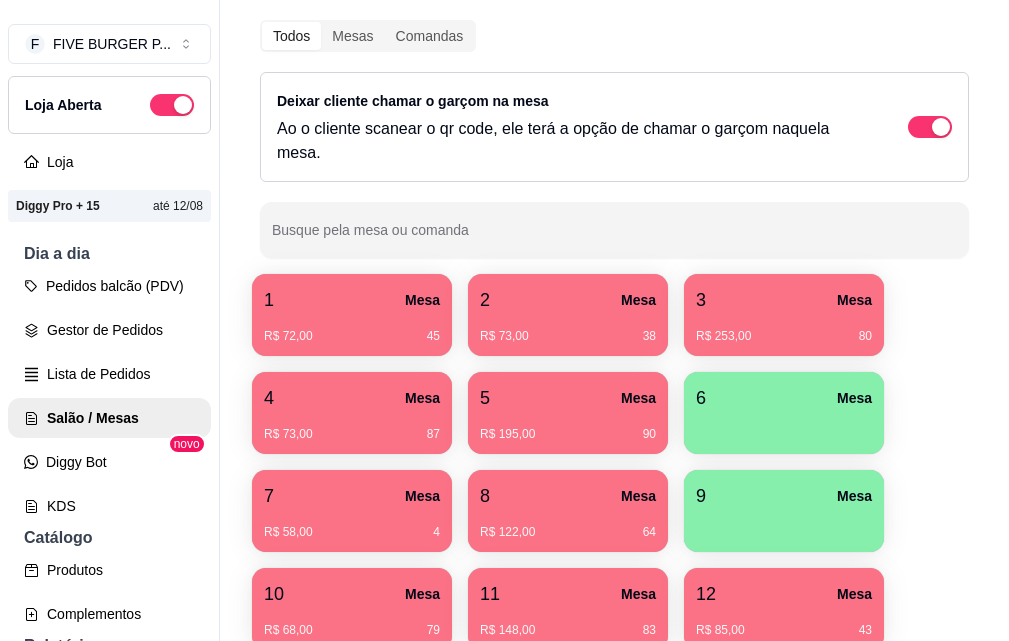 click on "5 Mesa" at bounding box center (568, 398) 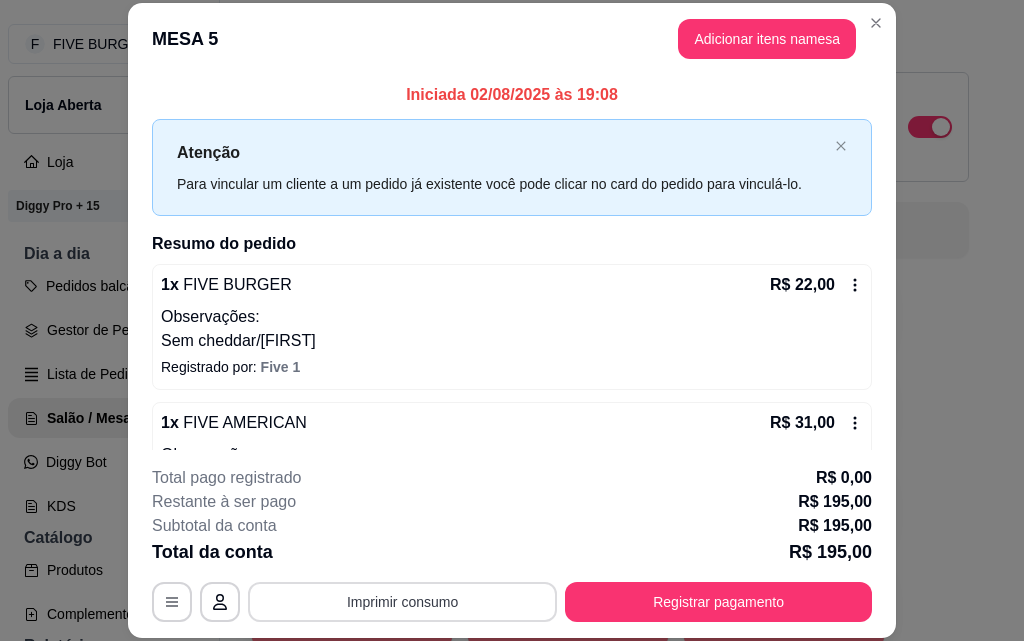 click on "Imprimir consumo" at bounding box center (402, 602) 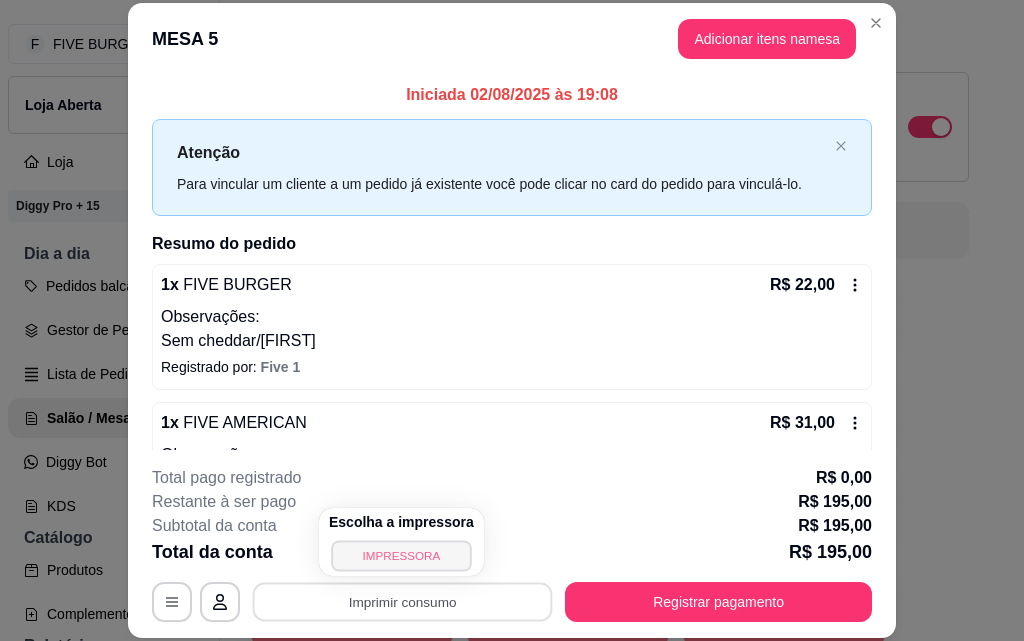 click on "IMPRESSORA" at bounding box center (401, 555) 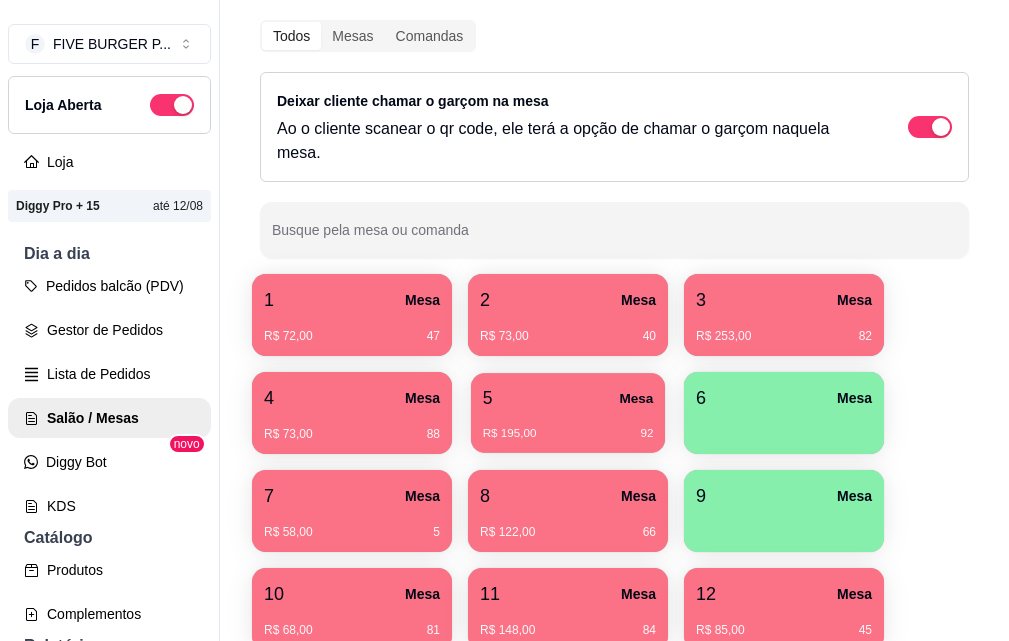 click on "5 Mesa" at bounding box center [568, 398] 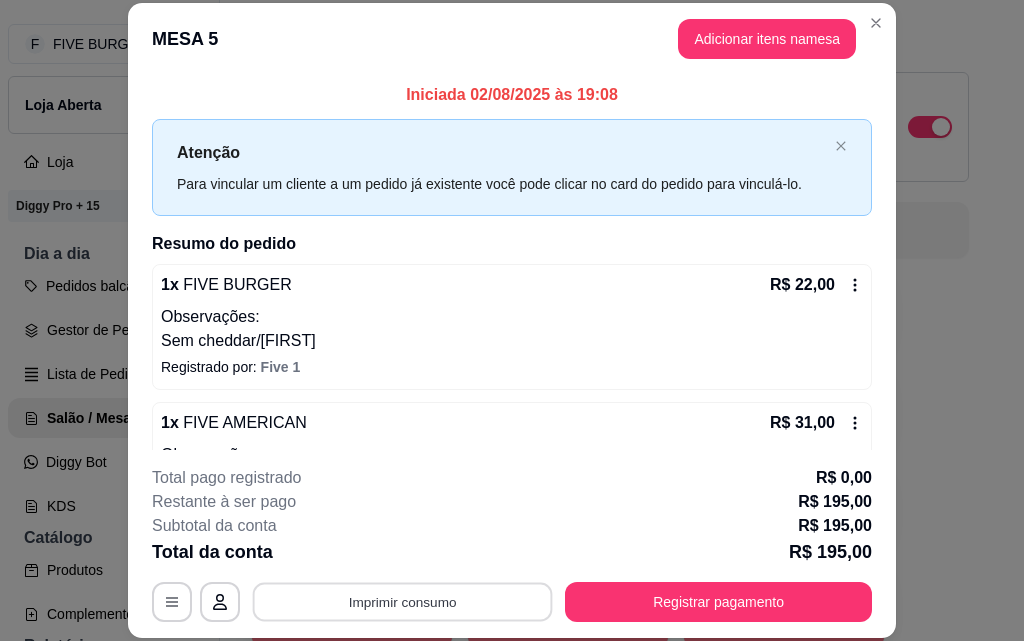 click on "Imprimir consumo" at bounding box center [403, 601] 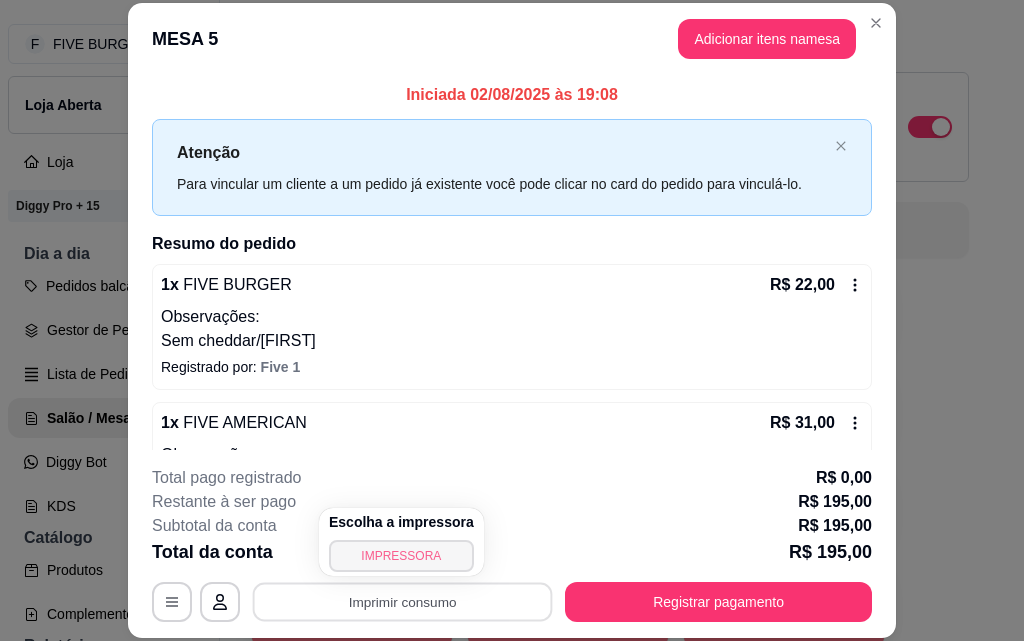 click on "IMPRESSORA" at bounding box center [401, 556] 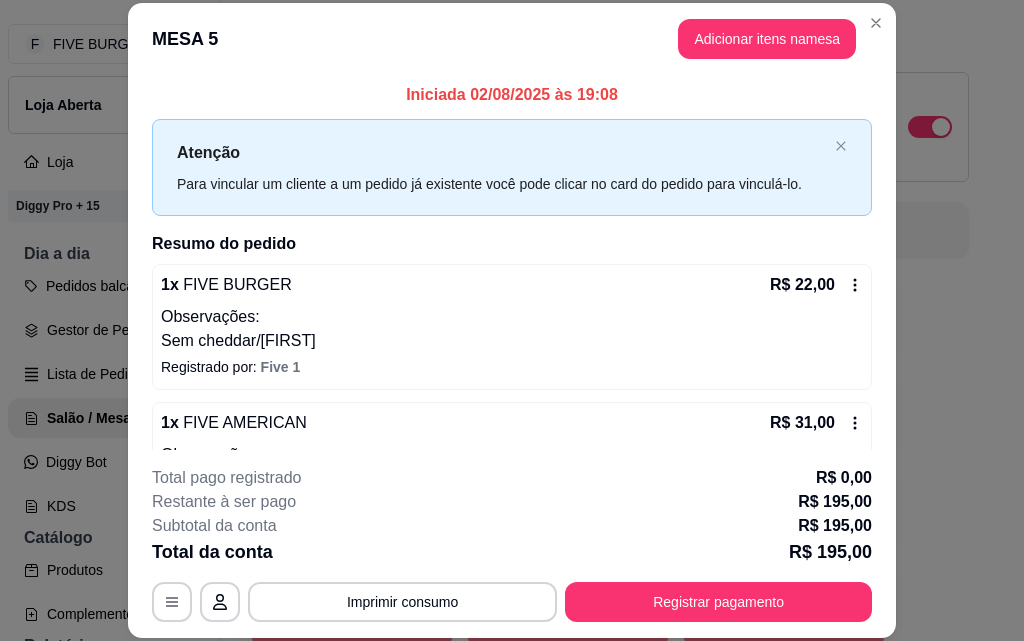 click on "Registrar pagamento" at bounding box center [718, 602] 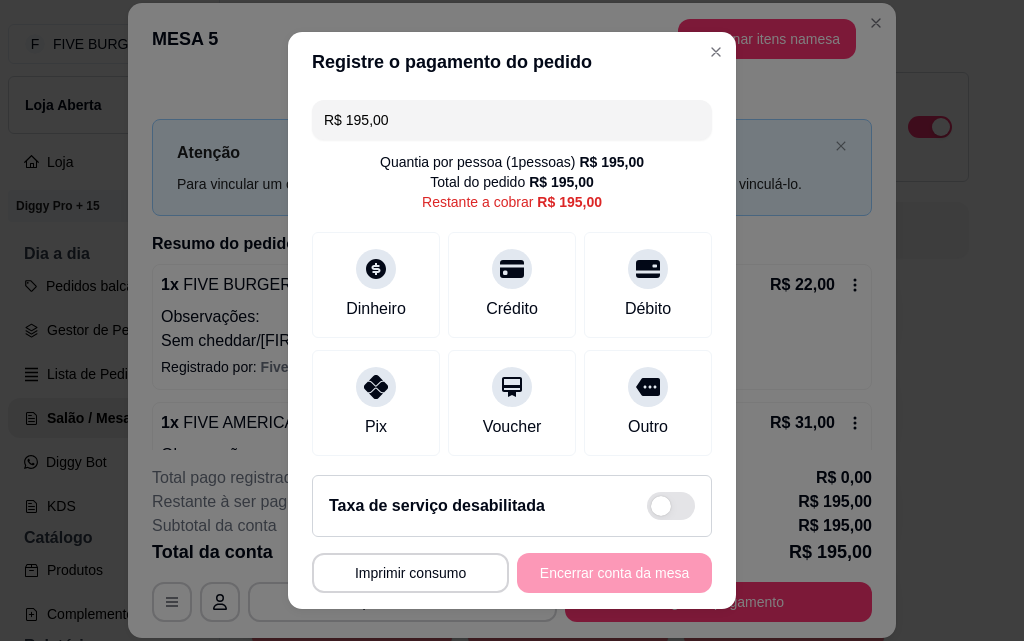 drag, startPoint x: 430, startPoint y: 123, endPoint x: 216, endPoint y: 130, distance: 214.11446 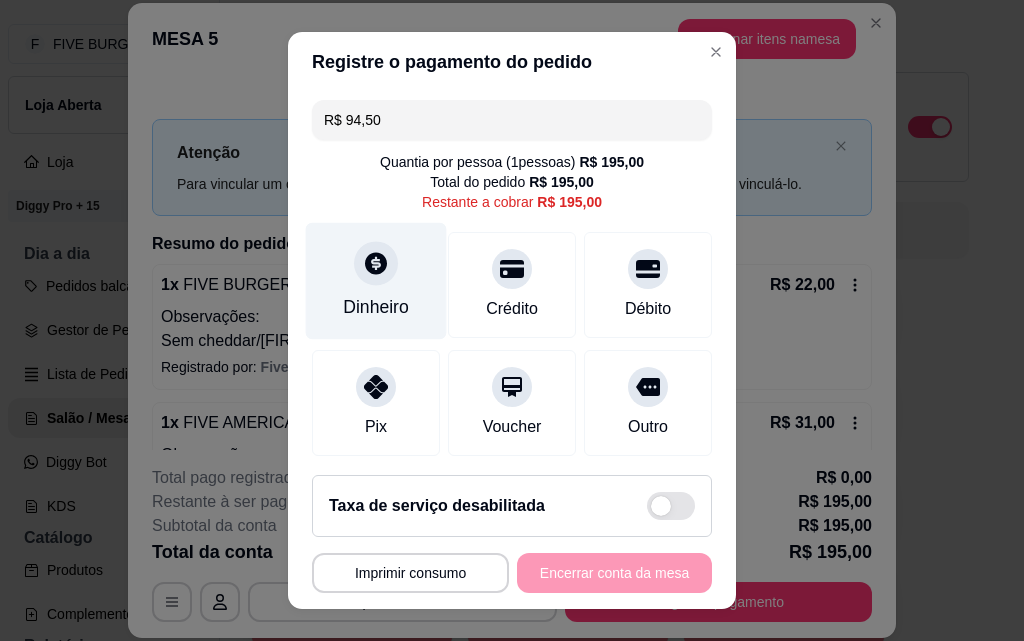 type on "R$ 94,50" 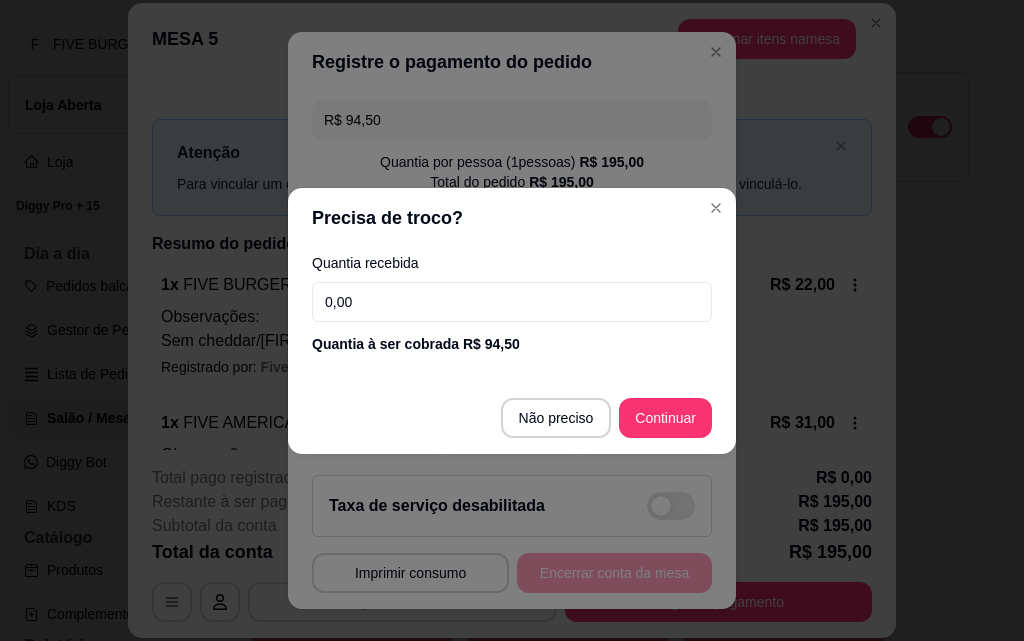 click on "0,00" at bounding box center [512, 302] 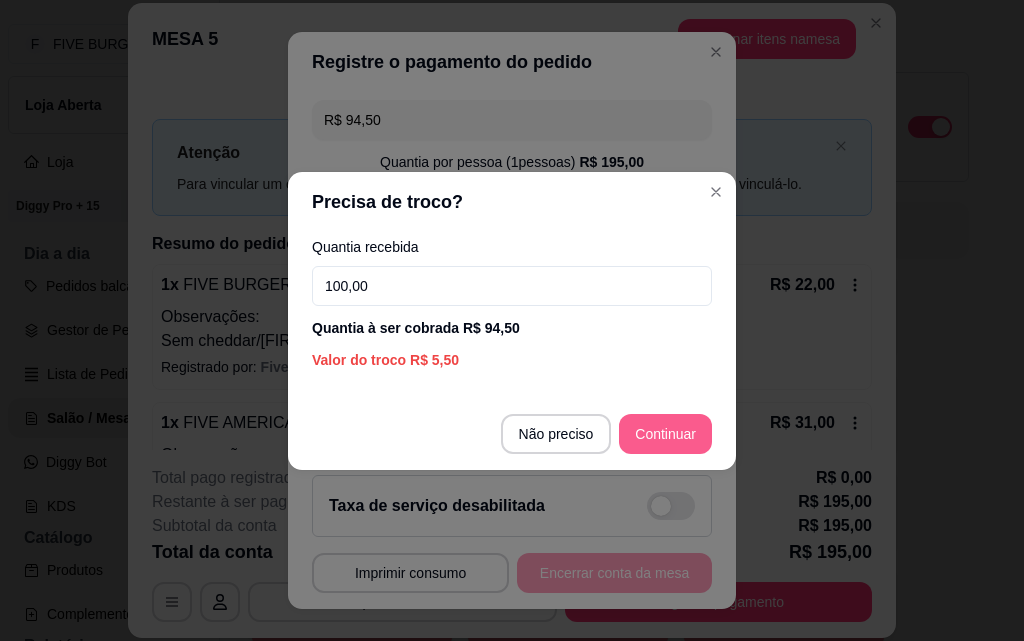 type on "100,00" 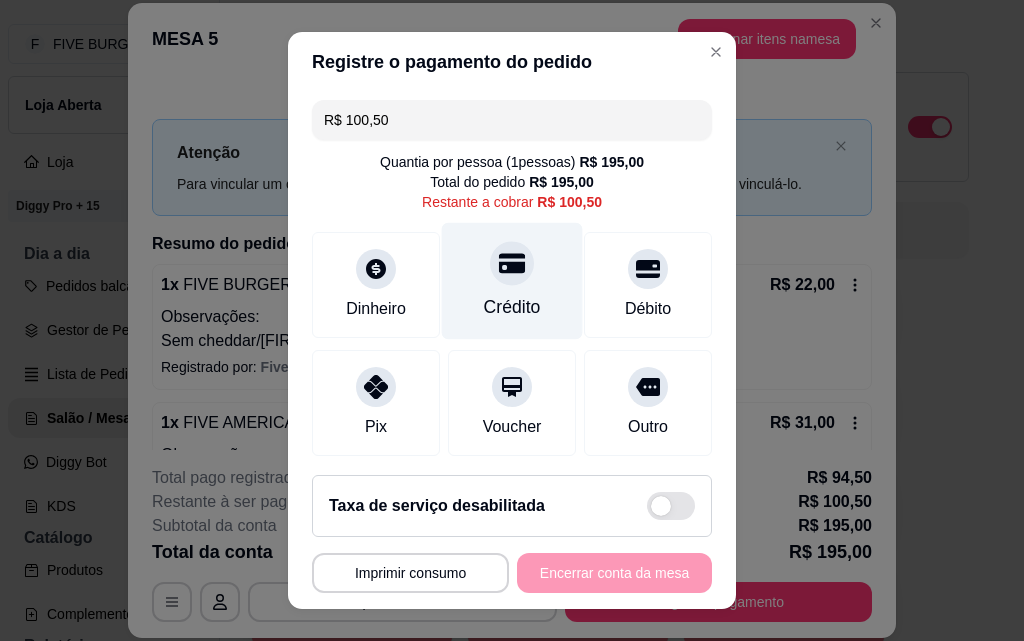 click at bounding box center (512, 263) 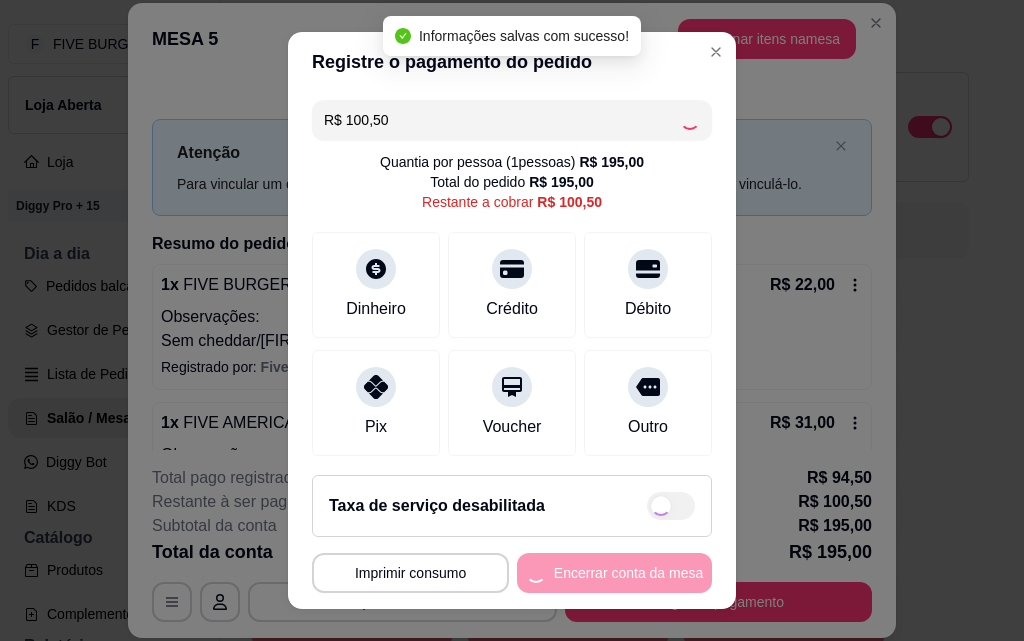 type on "R$ 0,00" 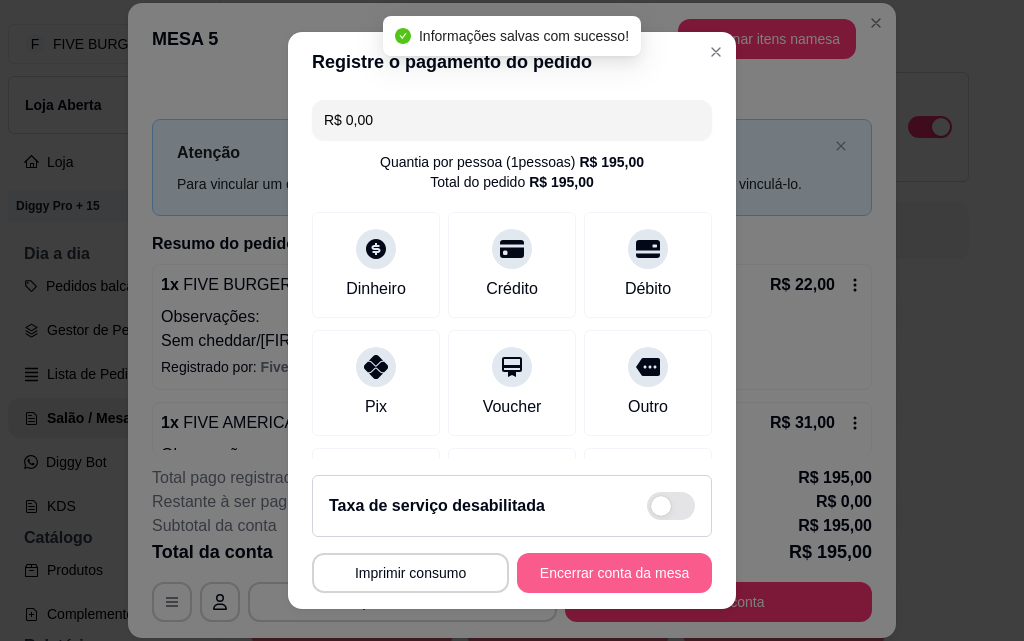 click on "Encerrar conta da mesa" at bounding box center (614, 573) 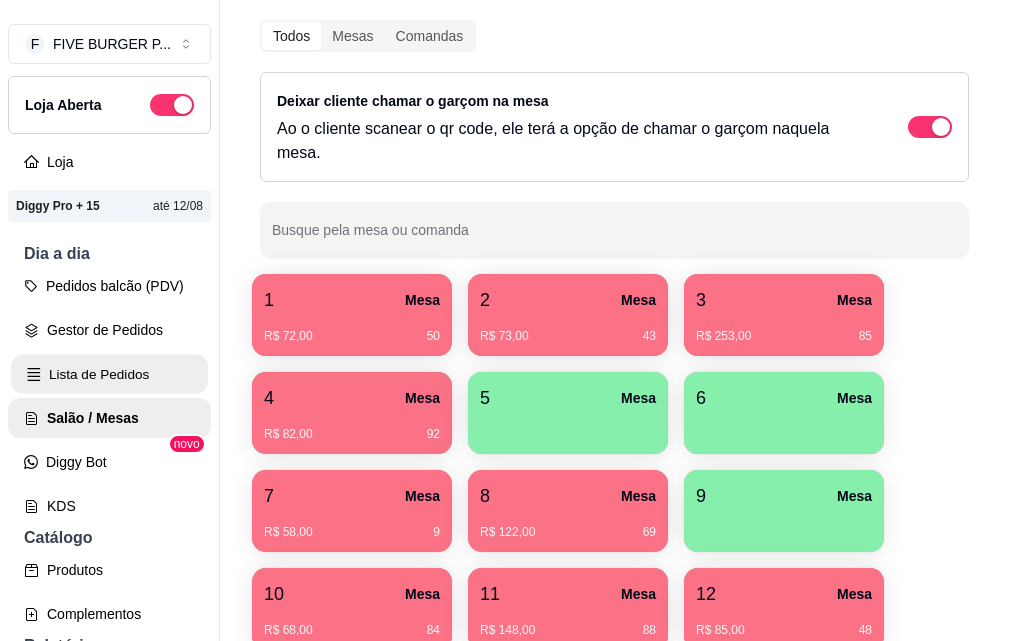 click on "Lista de Pedidos" at bounding box center [109, 374] 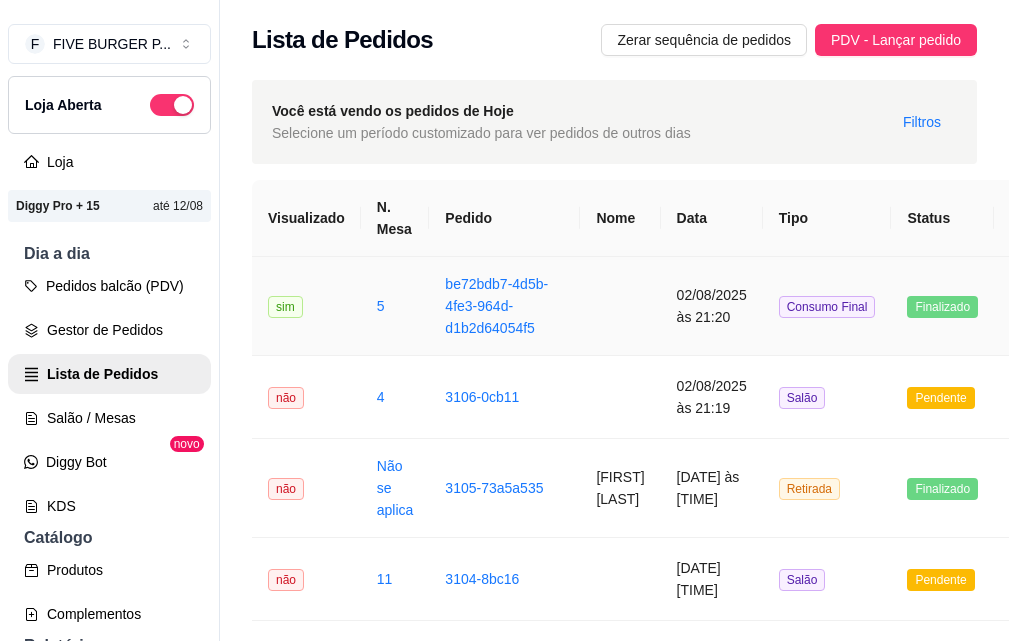 click at bounding box center (620, 306) 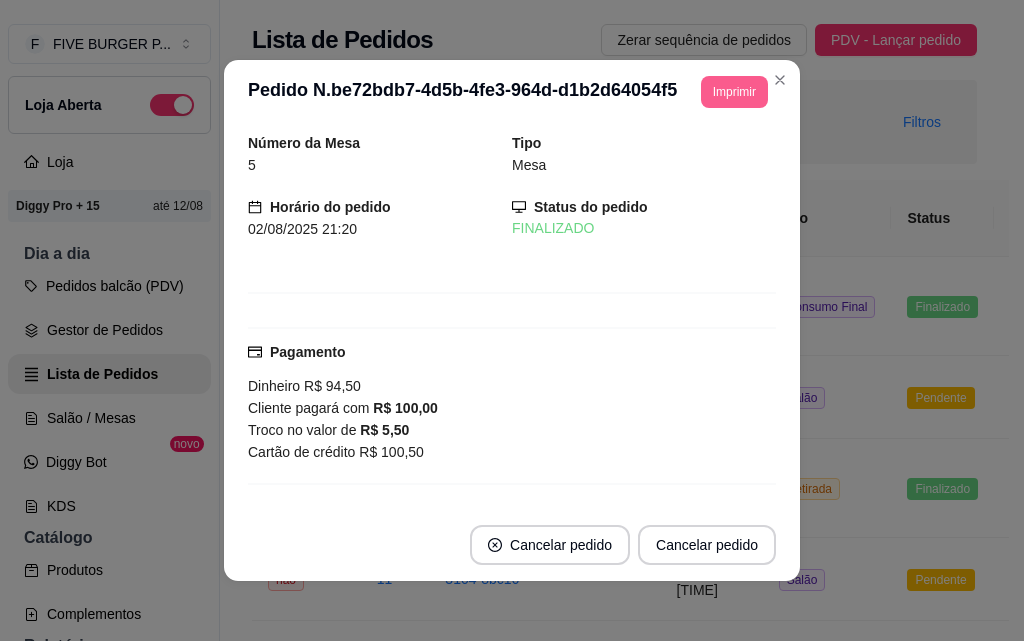 click on "Imprimir" at bounding box center [734, 92] 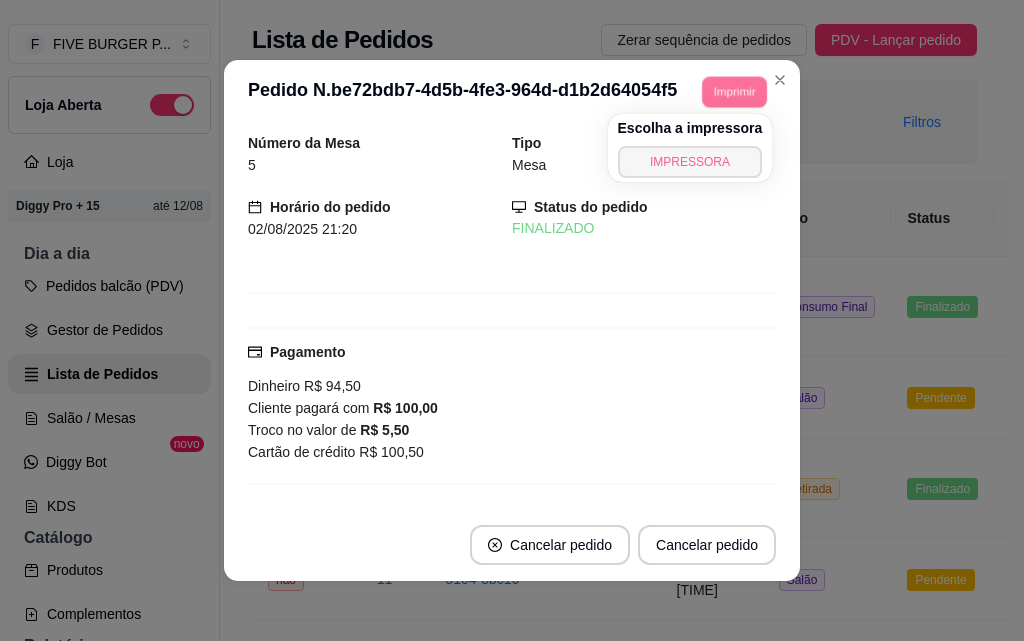 click on "IMPRESSORA" at bounding box center [690, 162] 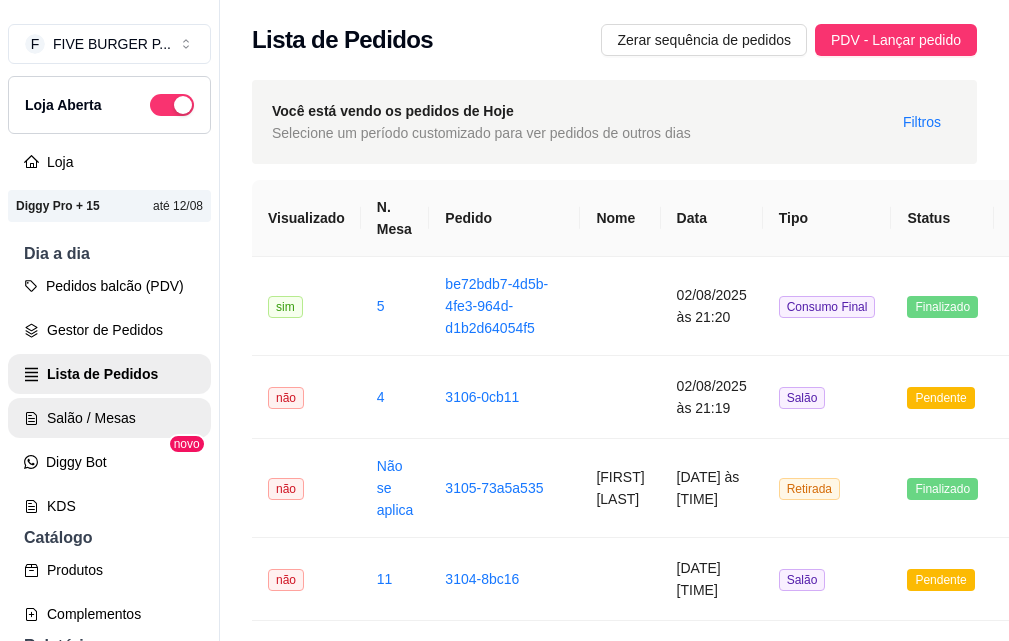 click on "Salão / Mesas" at bounding box center [109, 418] 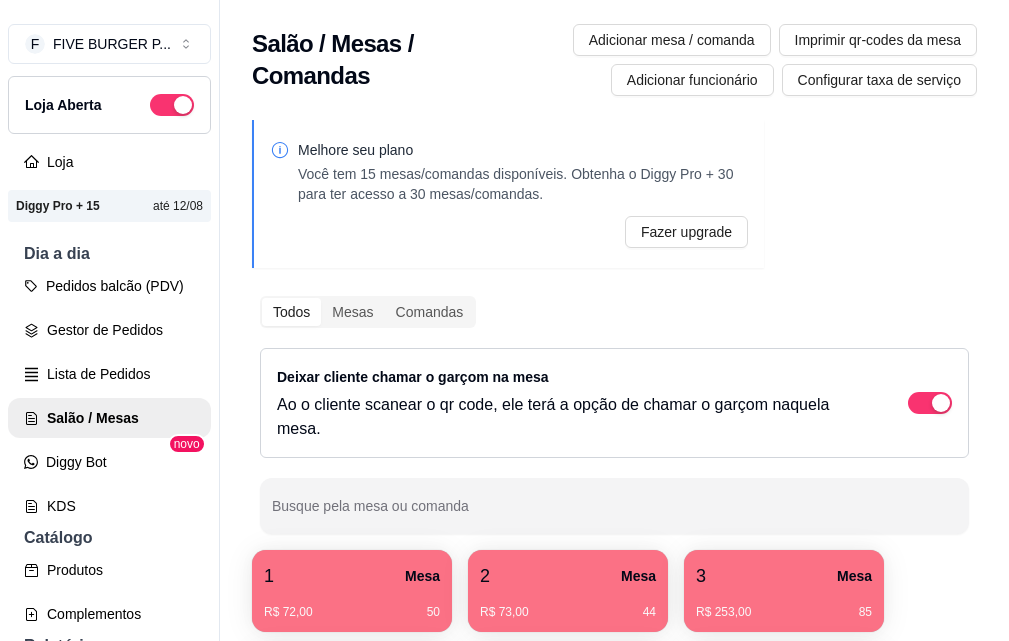 click on "R$ 73,00 44" at bounding box center [568, 612] 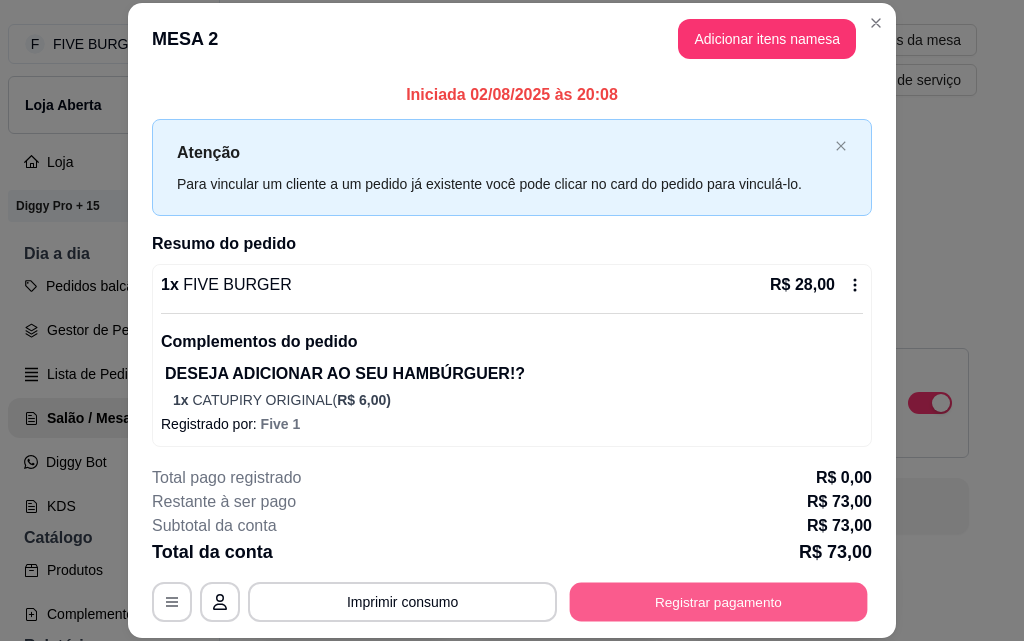 click on "Registrar pagamento" at bounding box center (719, 601) 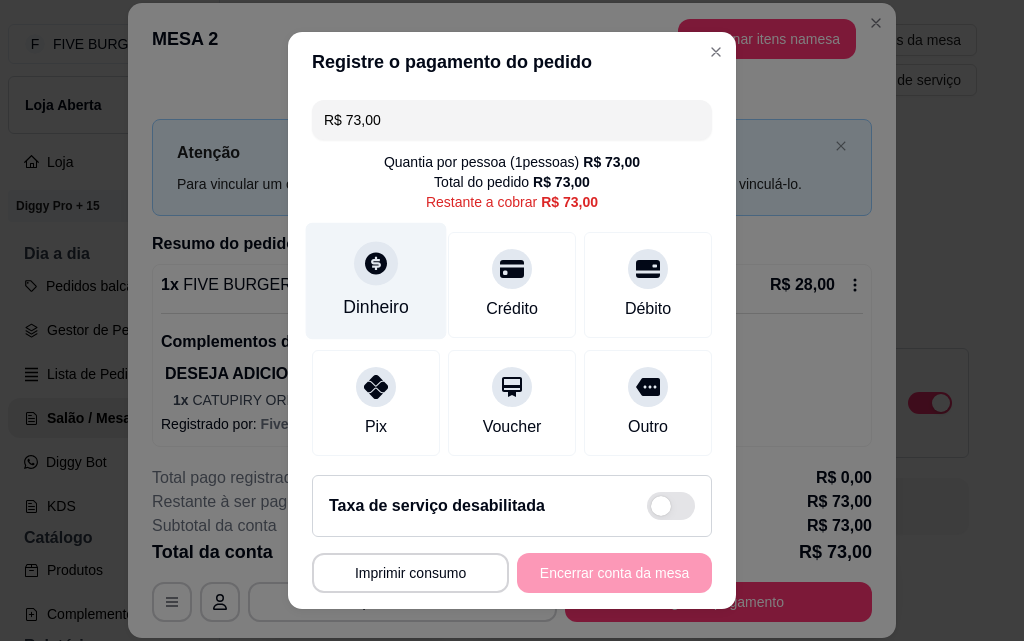 click on "Dinheiro" at bounding box center [376, 307] 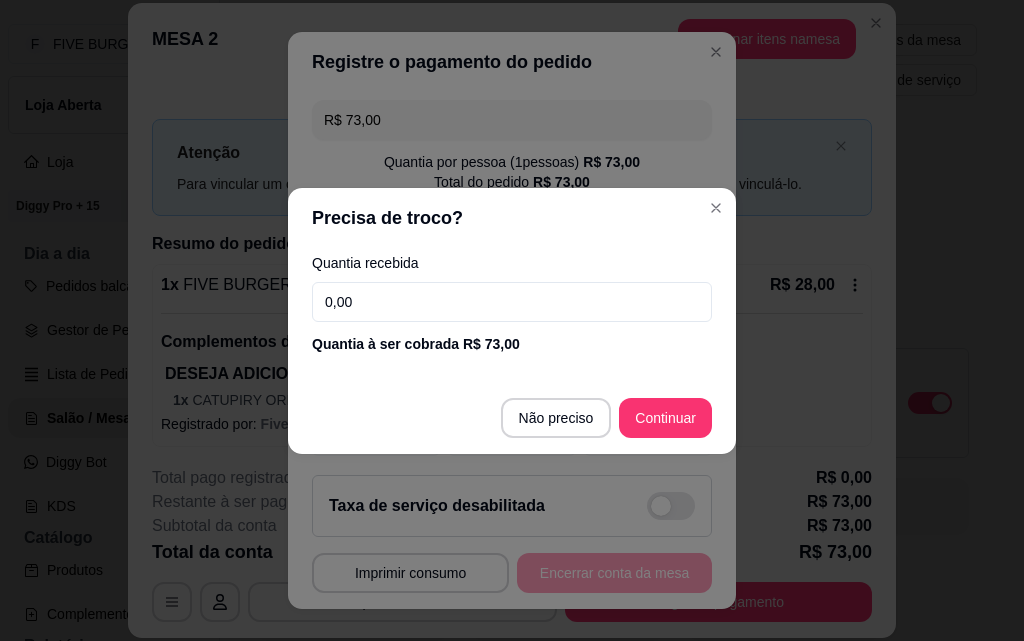 click on "0,00" at bounding box center [512, 302] 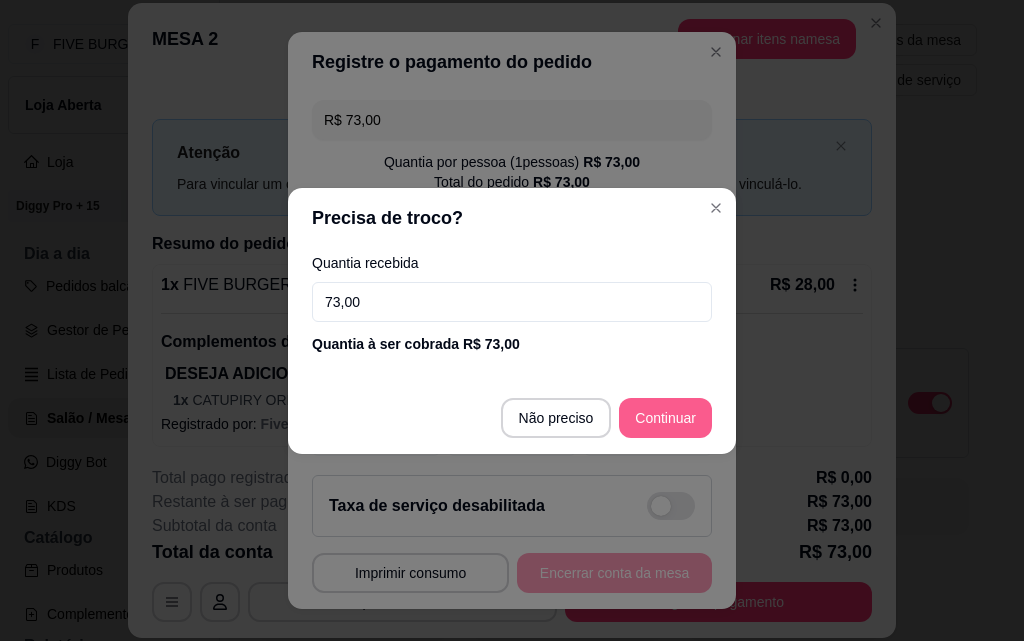 type on "73,00" 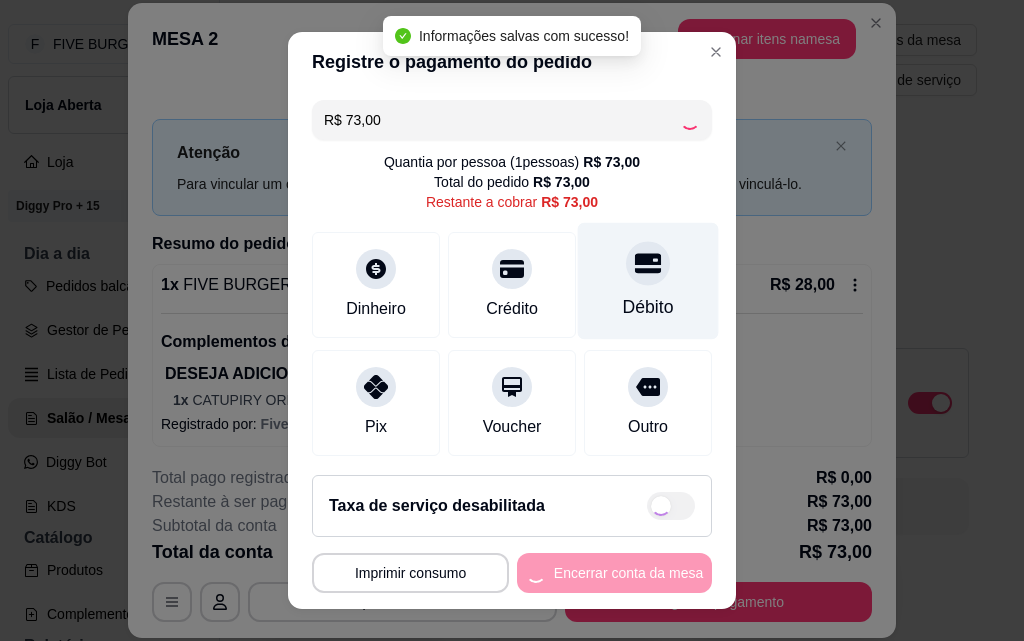 type on "R$ 0,00" 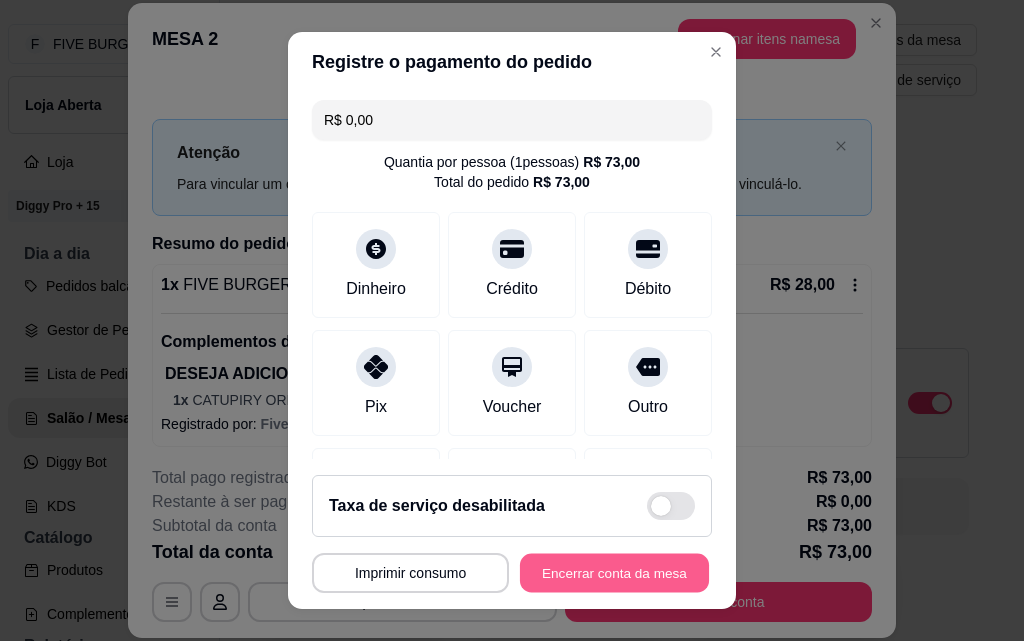 click on "Encerrar conta da mesa" at bounding box center [614, 573] 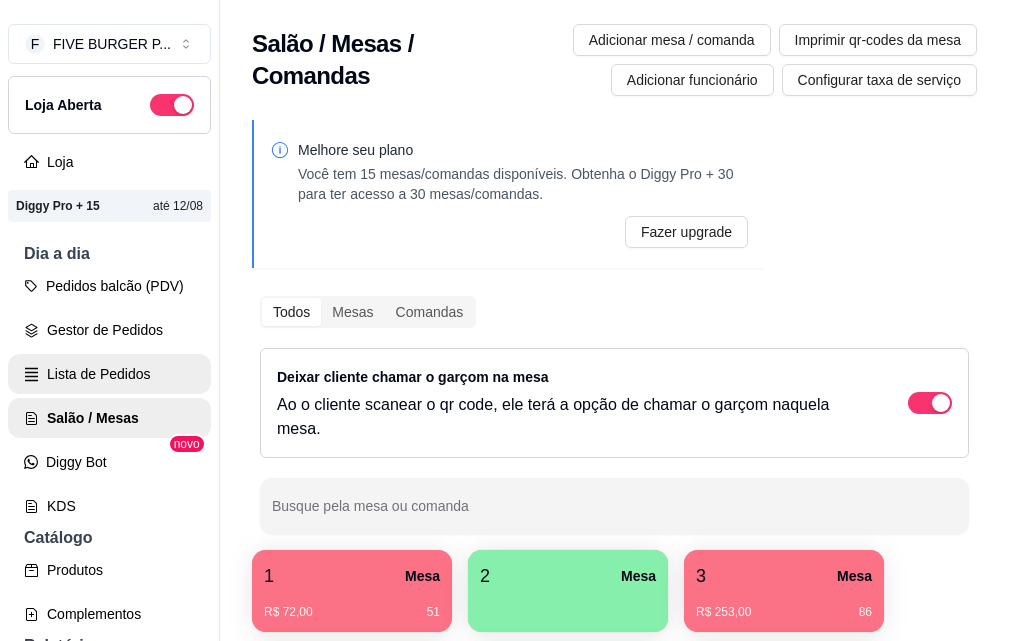 click on "Lista de Pedidos" at bounding box center [109, 374] 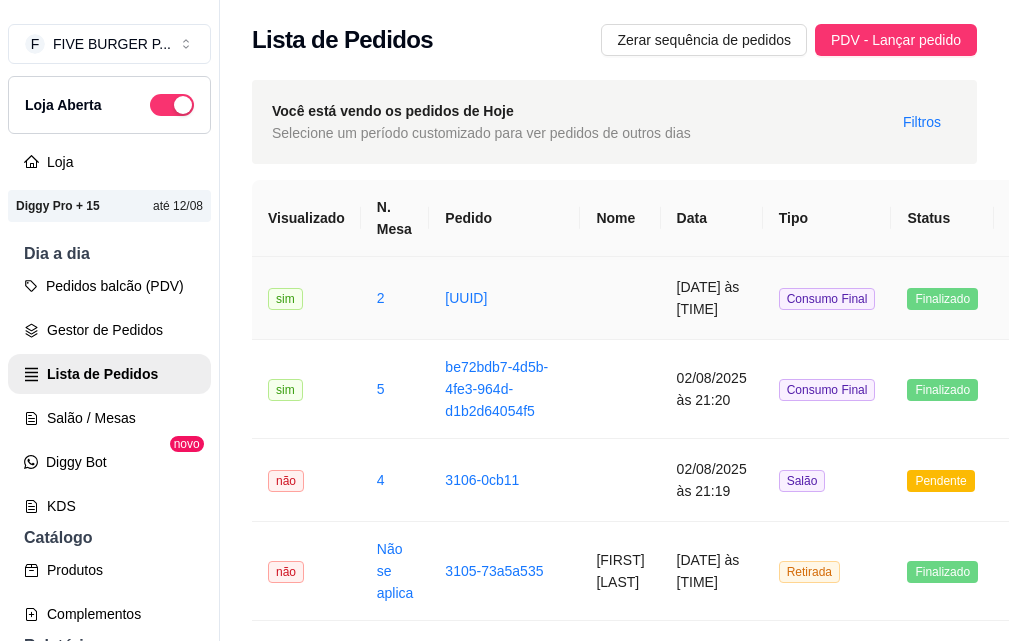 click on "[UUID]" at bounding box center (504, 298) 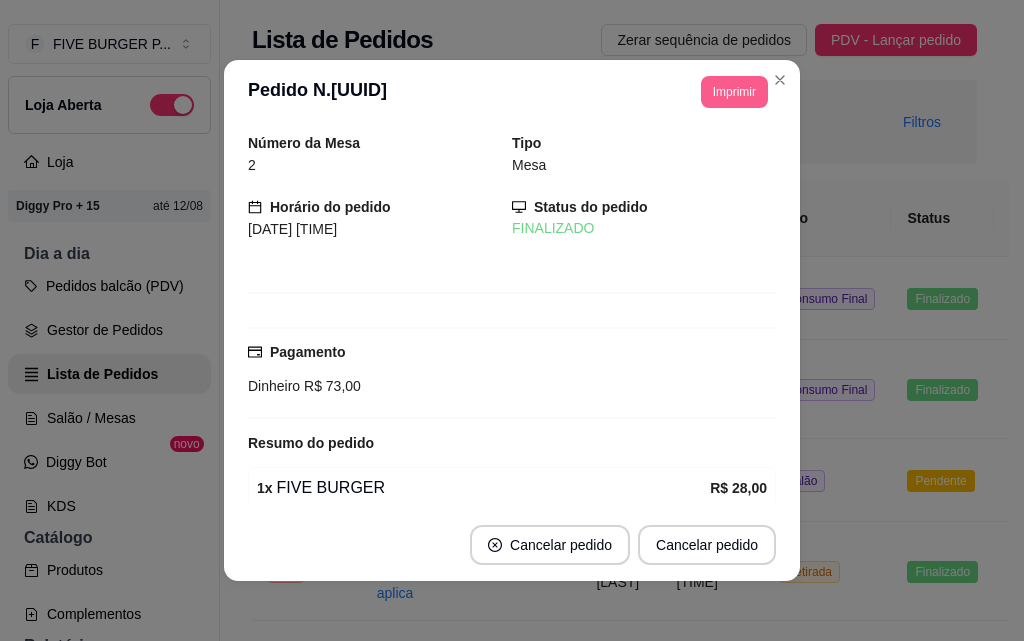 click on "Imprimir" at bounding box center [734, 92] 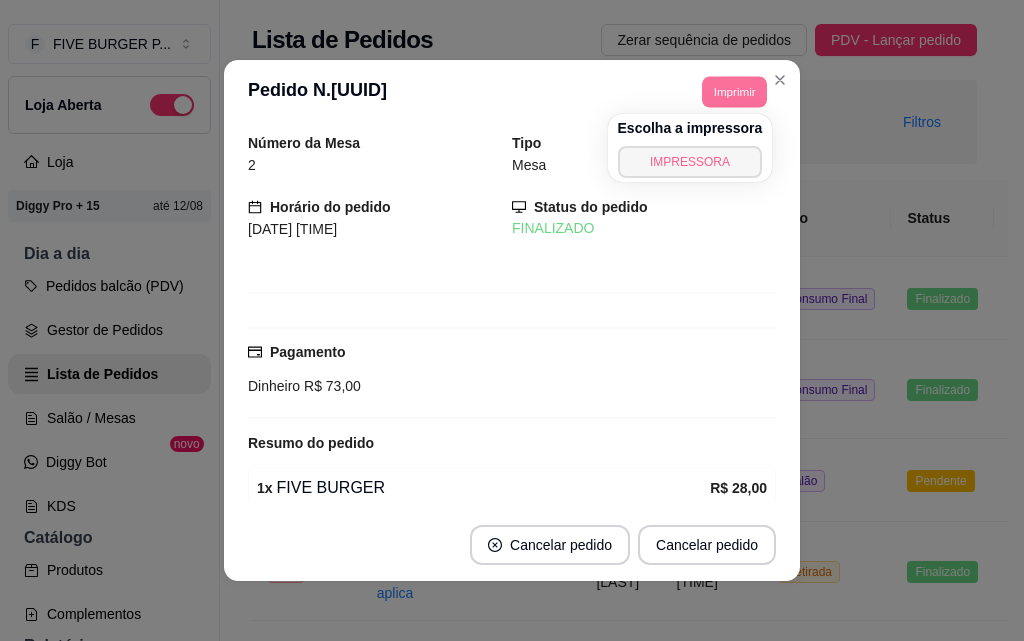 click on "IMPRESSORA" at bounding box center [690, 162] 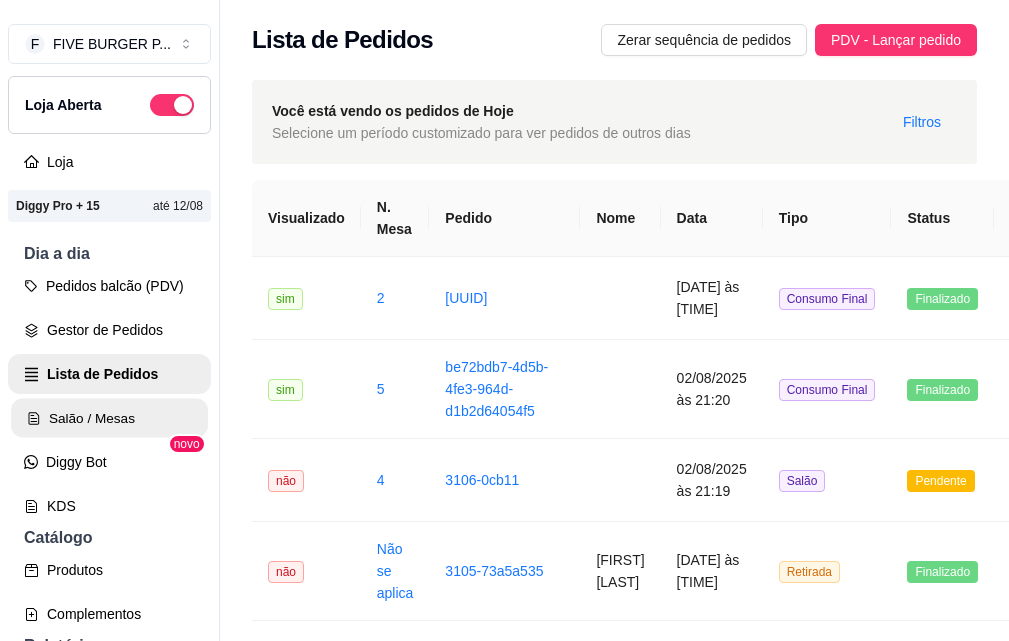 click on "Salão / Mesas" at bounding box center (109, 418) 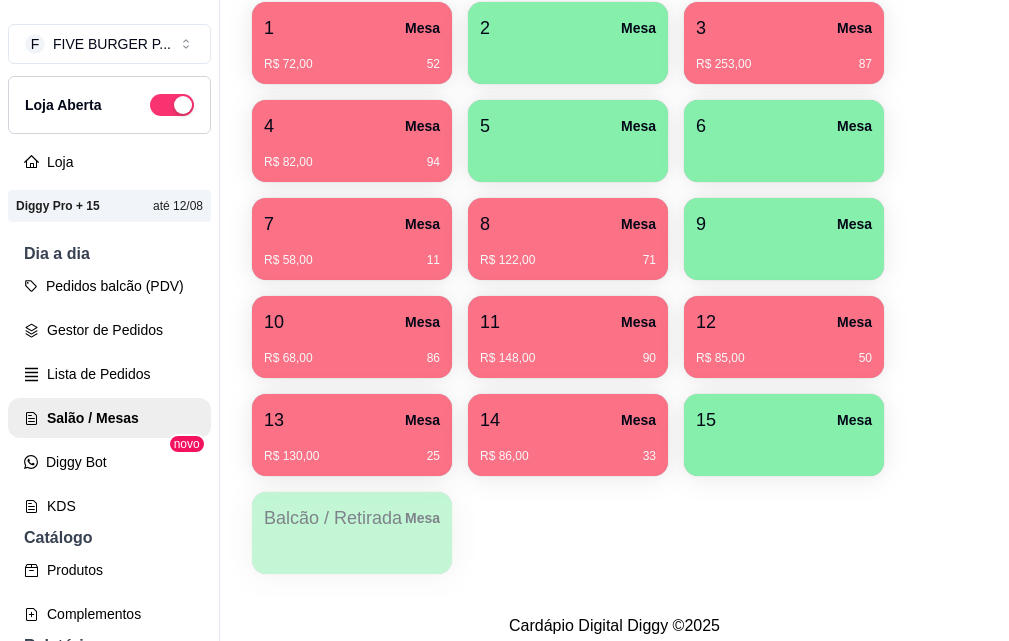 scroll, scrollTop: 576, scrollLeft: 0, axis: vertical 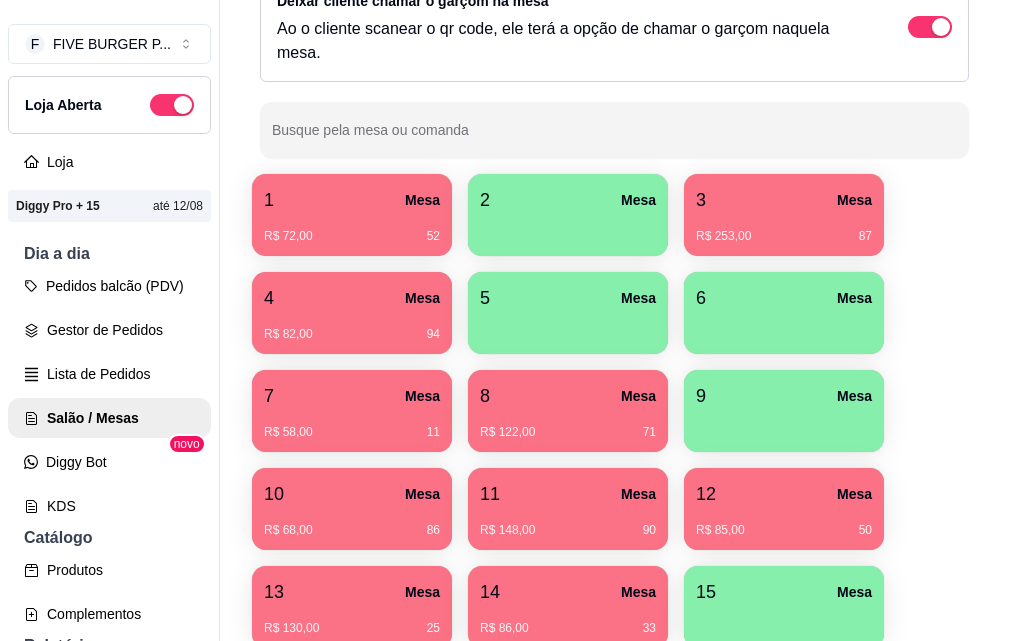 click on "1 Mesa" at bounding box center (352, 200) 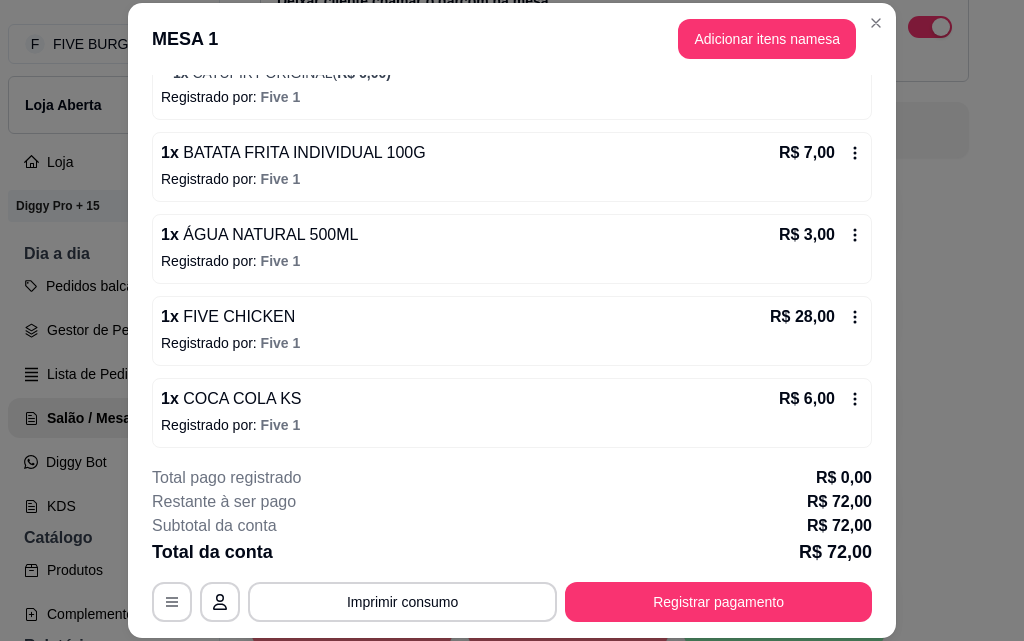 scroll, scrollTop: 333, scrollLeft: 0, axis: vertical 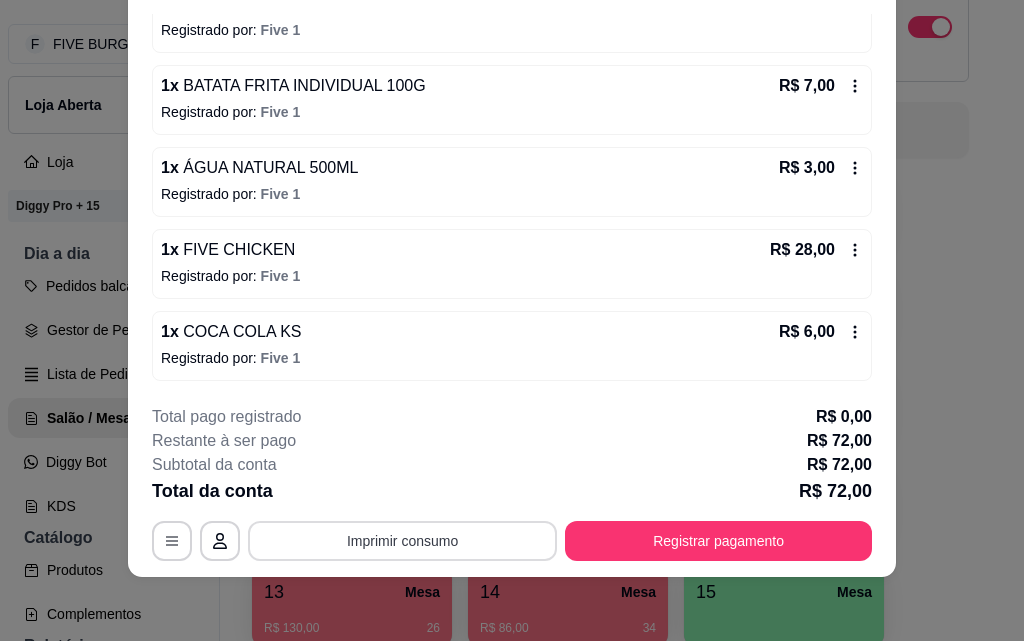click on "Imprimir consumo" at bounding box center [402, 541] 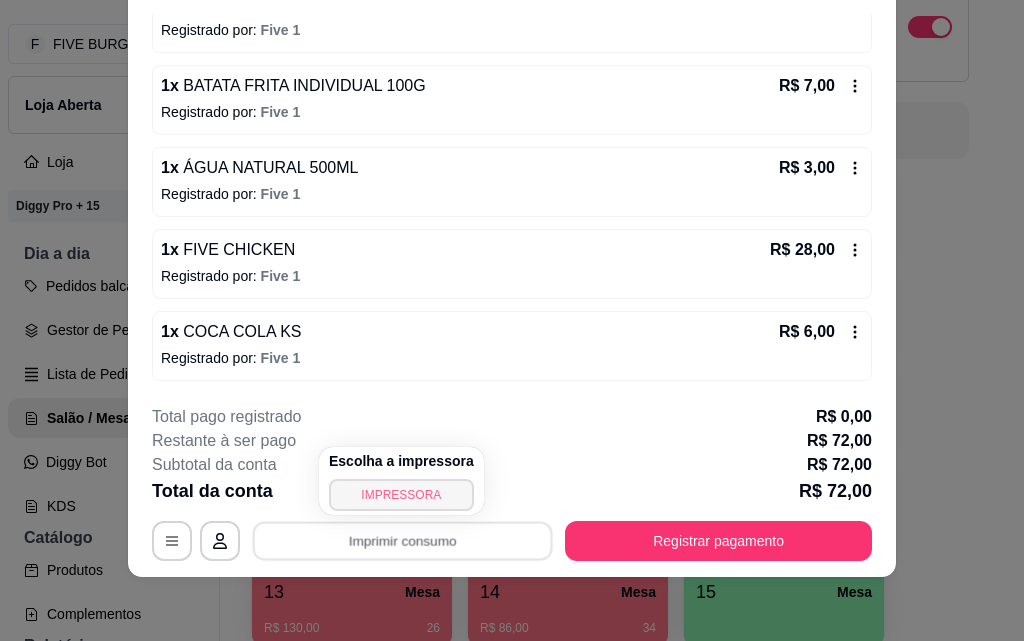 click on "IMPRESSORA" at bounding box center (401, 495) 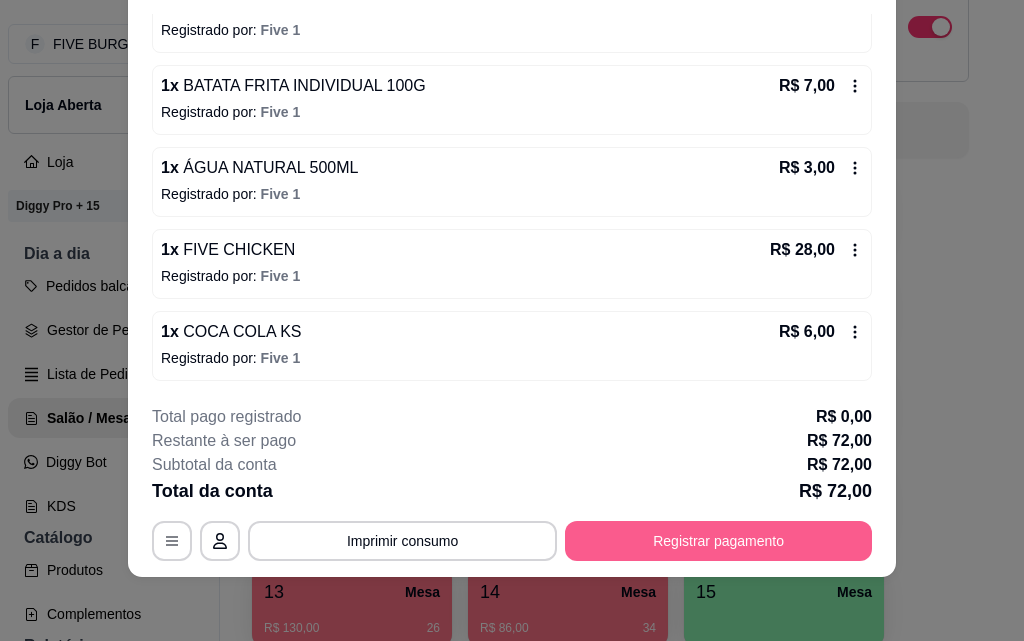 click on "Registrar pagamento" at bounding box center (718, 541) 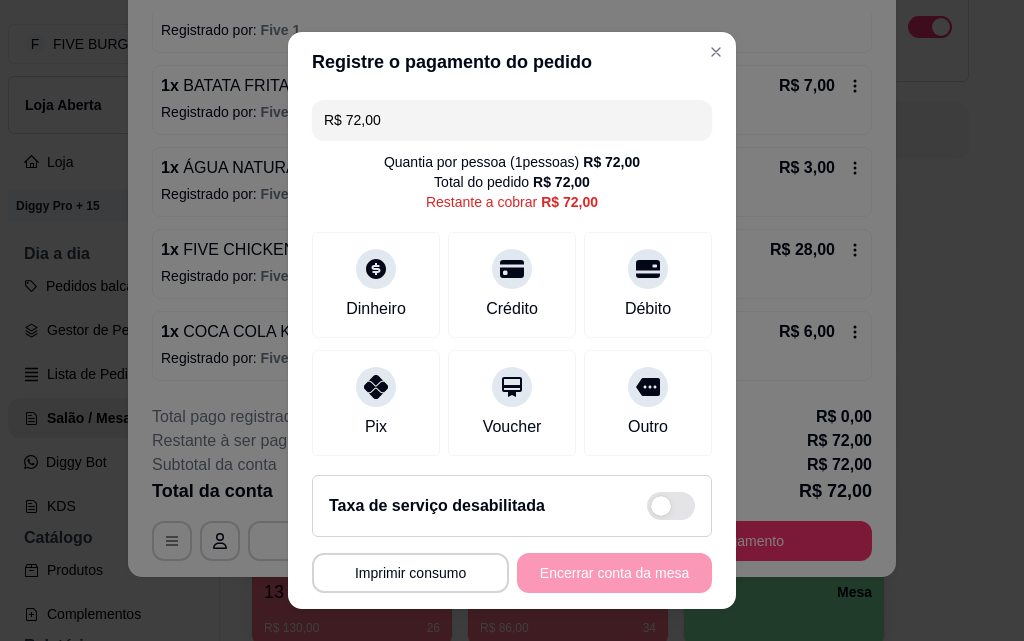 drag, startPoint x: 424, startPoint y: 102, endPoint x: 222, endPoint y: 150, distance: 207.62466 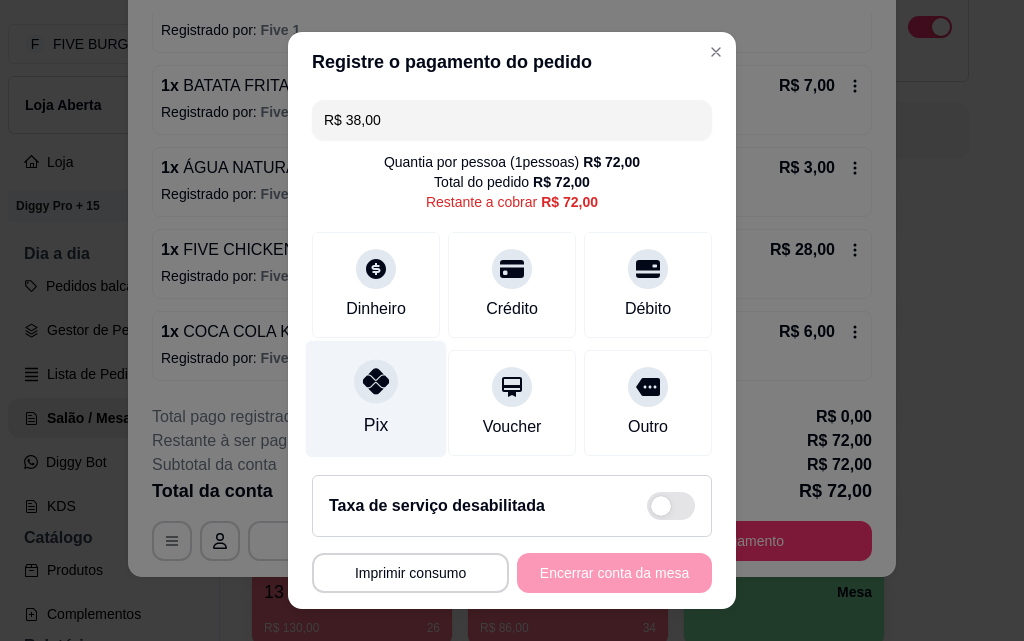 click on "Pix" at bounding box center [376, 399] 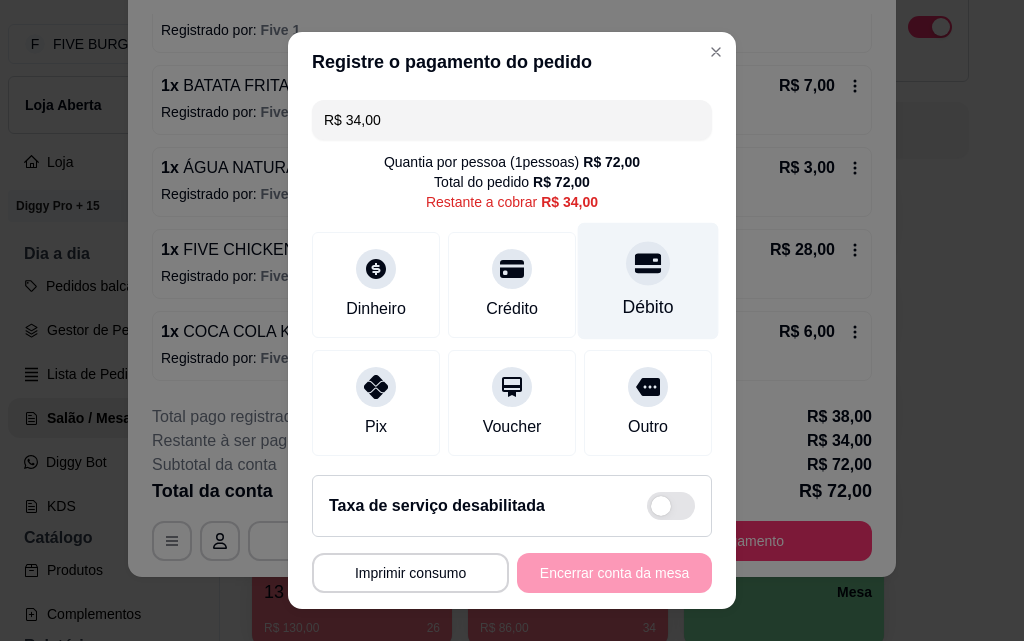 click on "Débito" at bounding box center [648, 307] 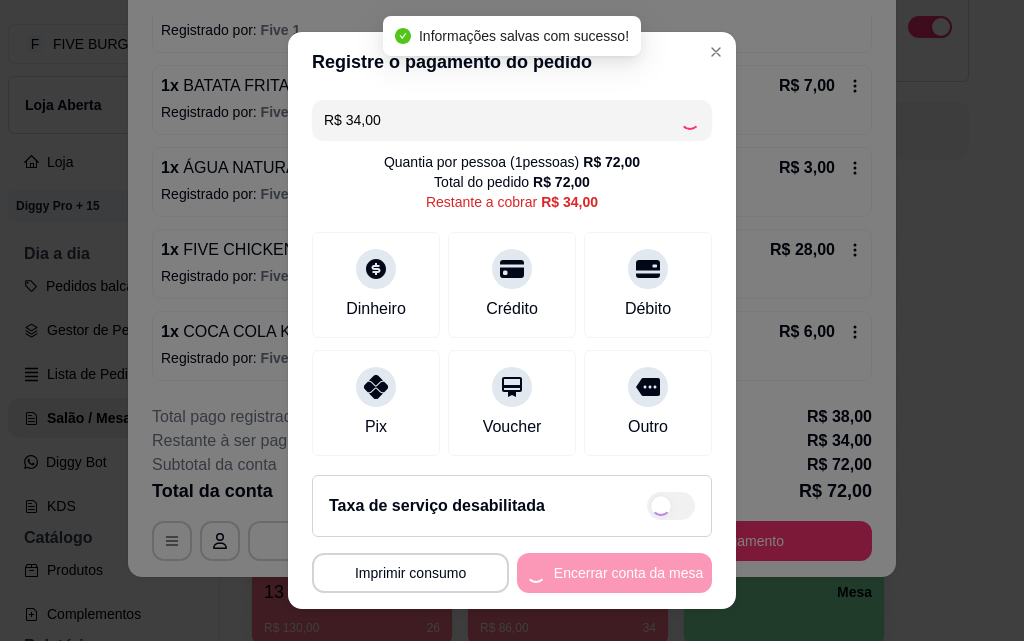 type on "R$ 0,00" 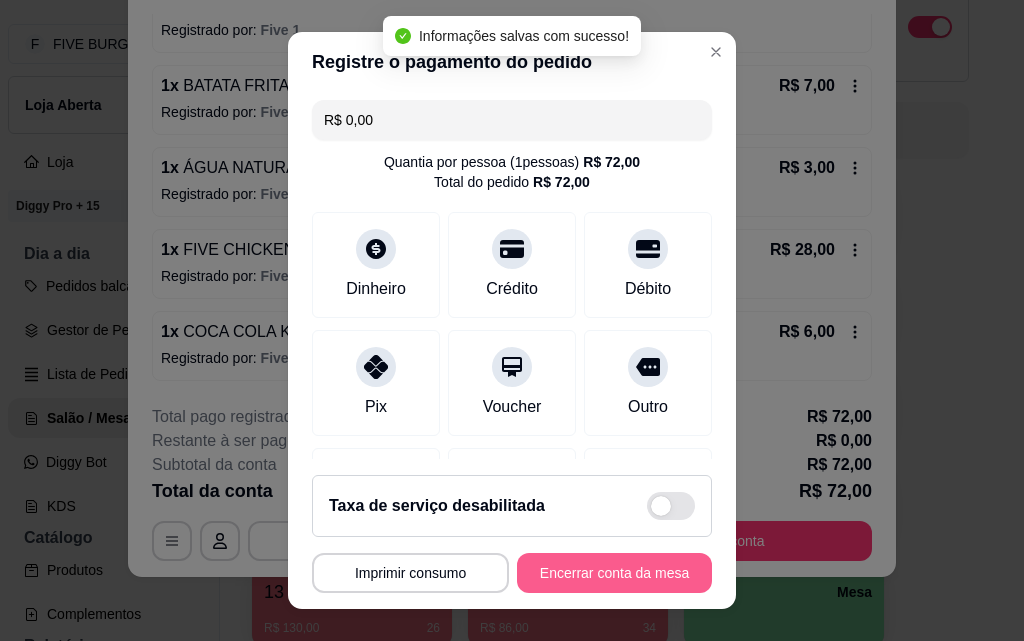 click on "Encerrar conta da mesa" at bounding box center (614, 573) 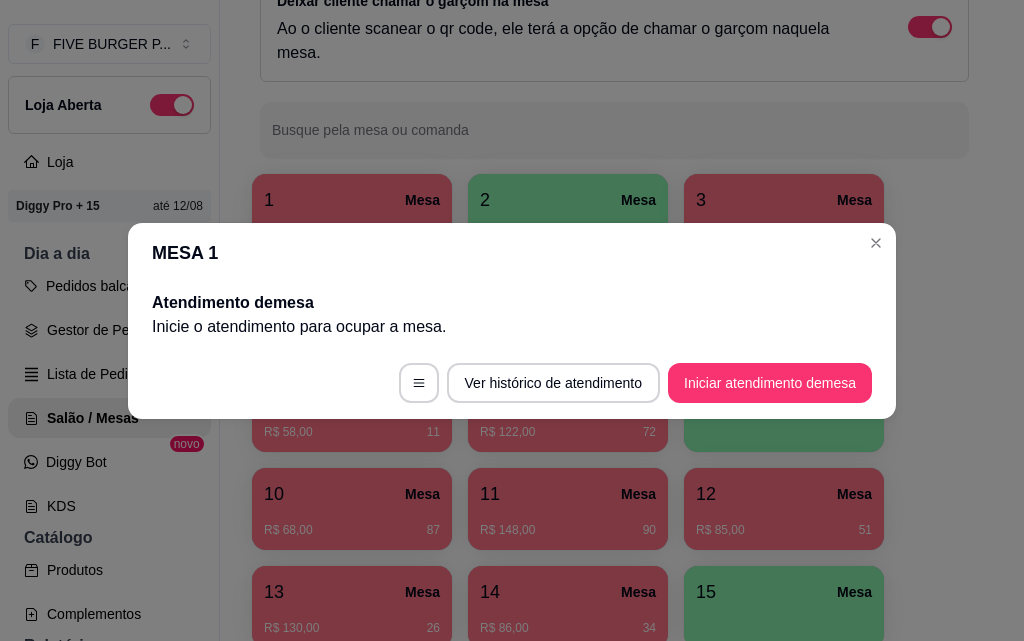 scroll, scrollTop: 0, scrollLeft: 0, axis: both 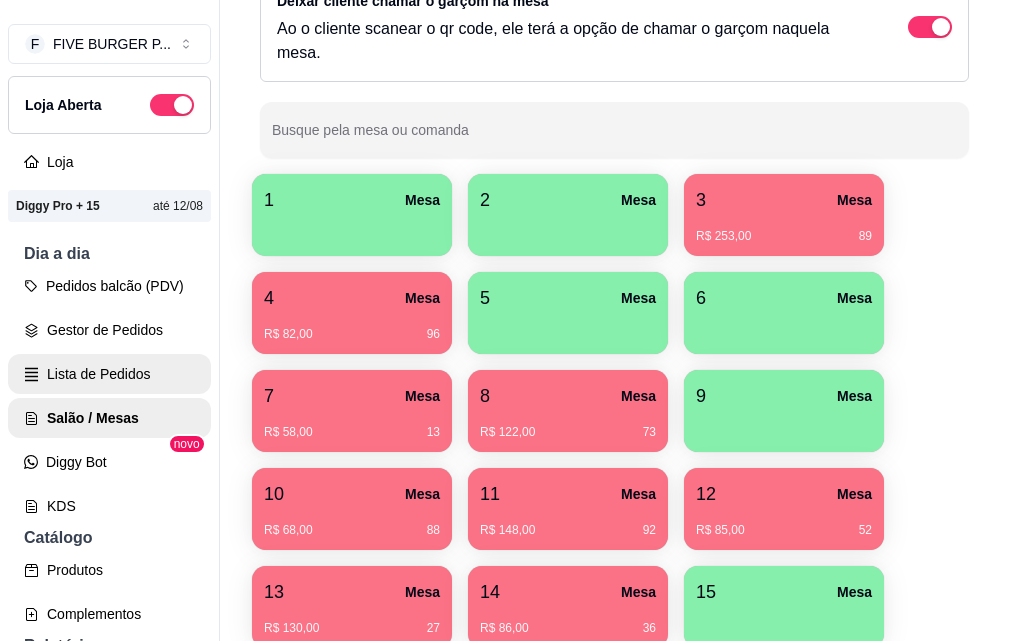 click on "Lista de Pedidos" at bounding box center (109, 374) 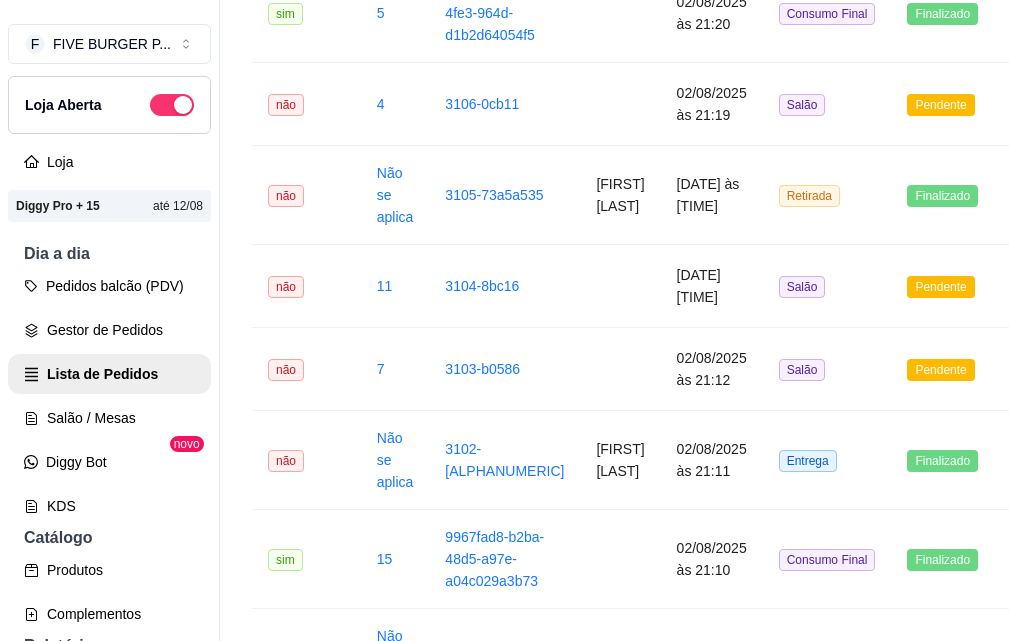 scroll, scrollTop: 0, scrollLeft: 0, axis: both 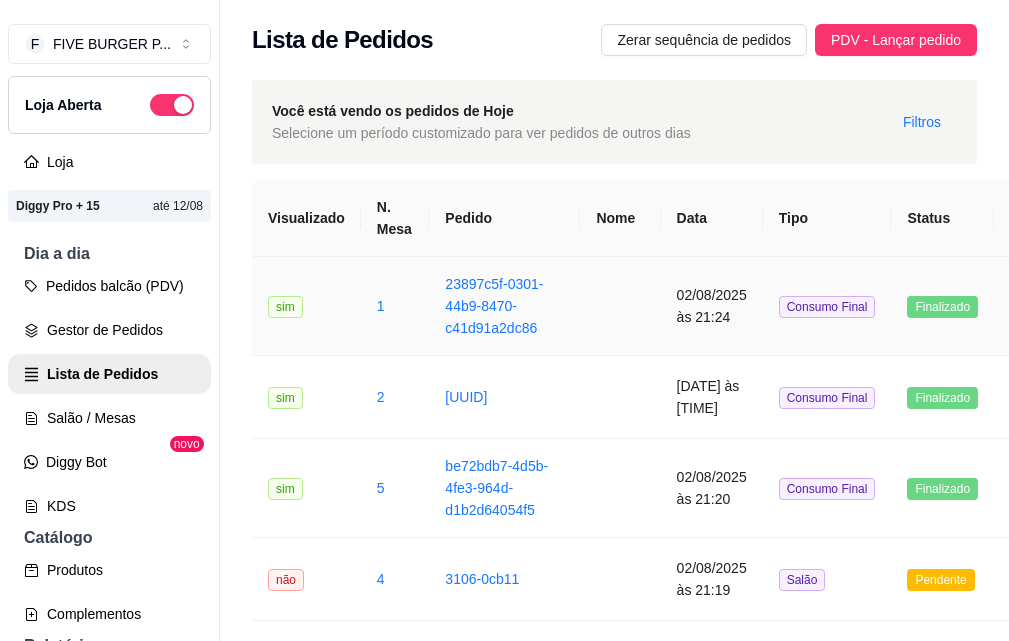 click on "02/08/2025 às 21:24" at bounding box center [712, 306] 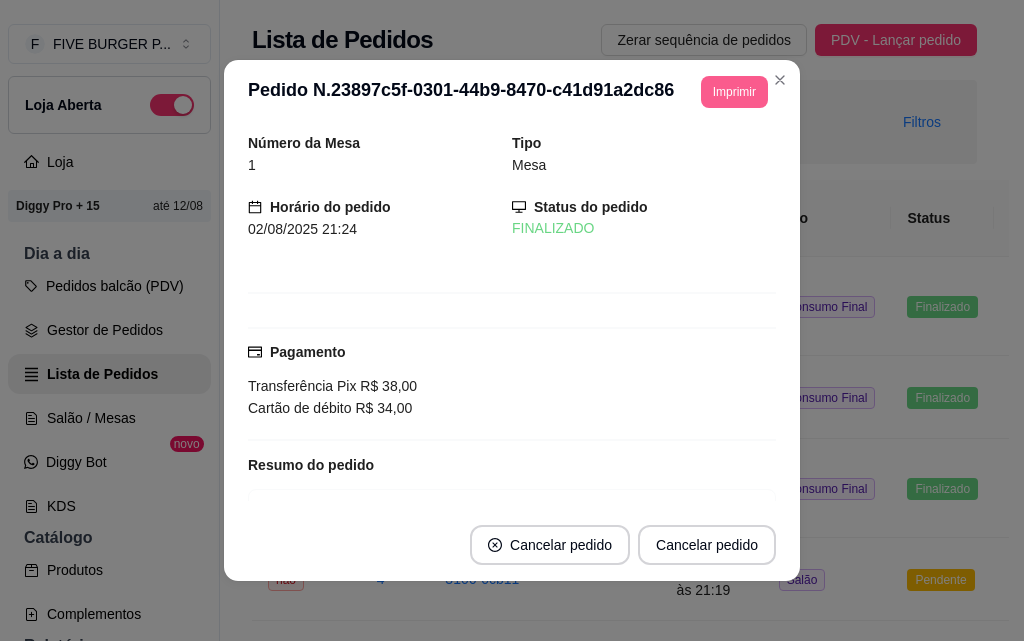 click on "Imprimir" at bounding box center (734, 92) 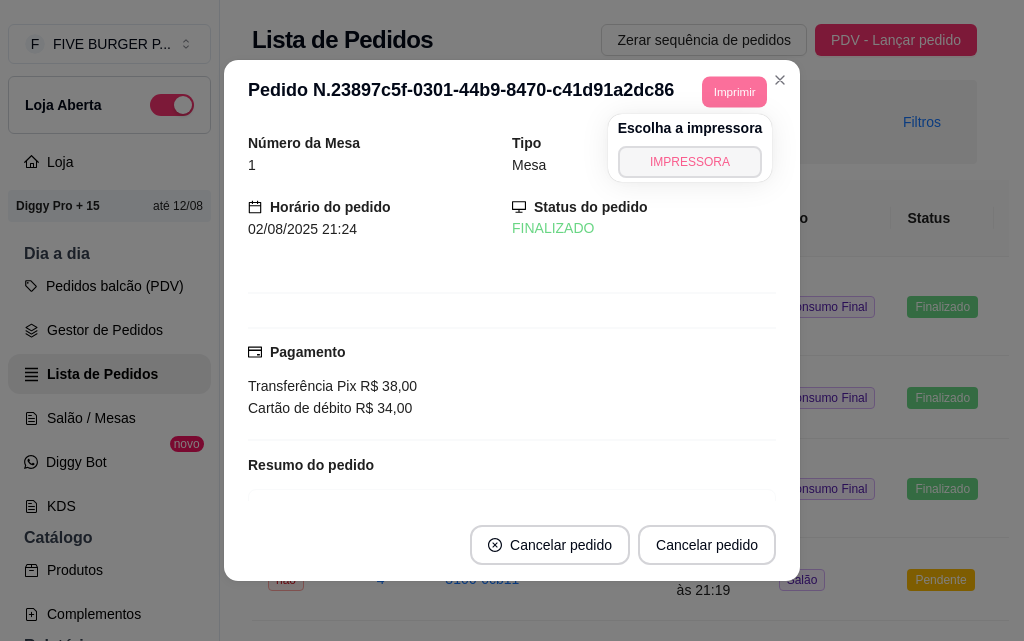 click on "IMPRESSORA" at bounding box center [690, 162] 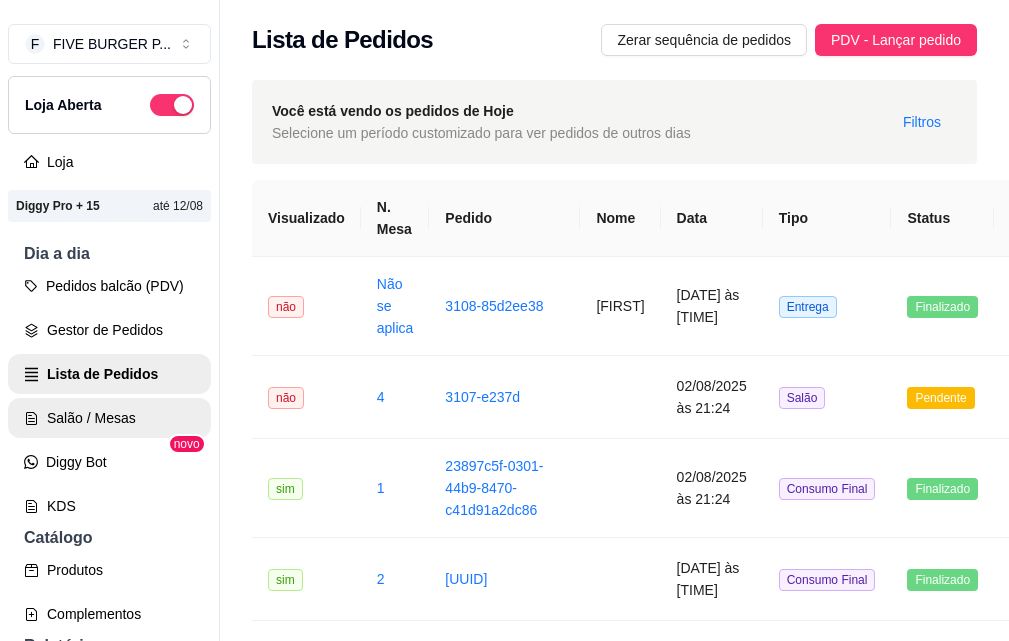 click on "Salão / Mesas" at bounding box center [109, 418] 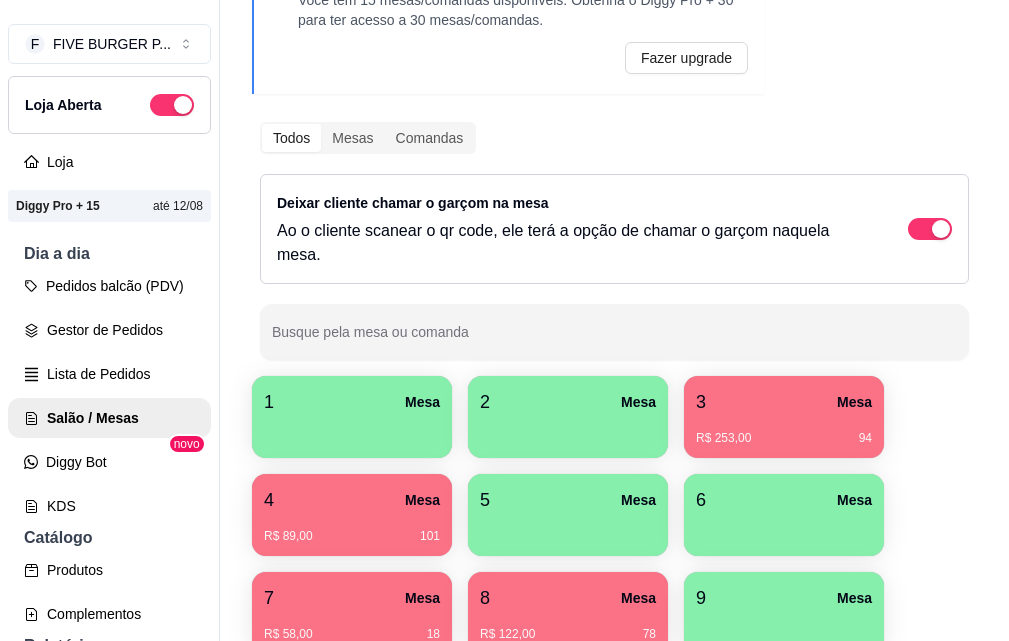 scroll, scrollTop: 200, scrollLeft: 0, axis: vertical 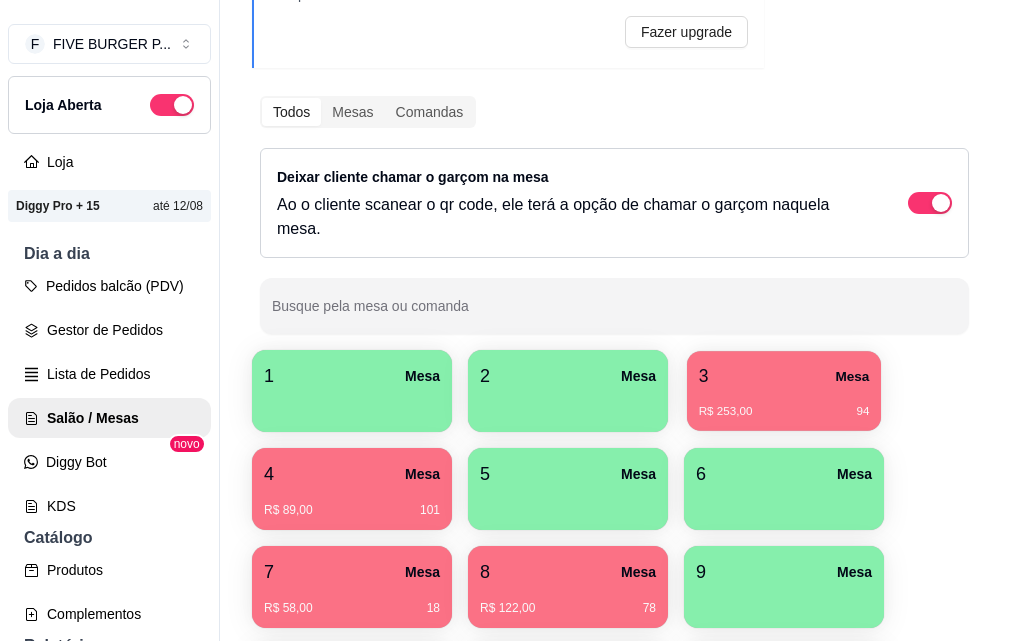 click on "R$ 253,00 94" at bounding box center (784, 404) 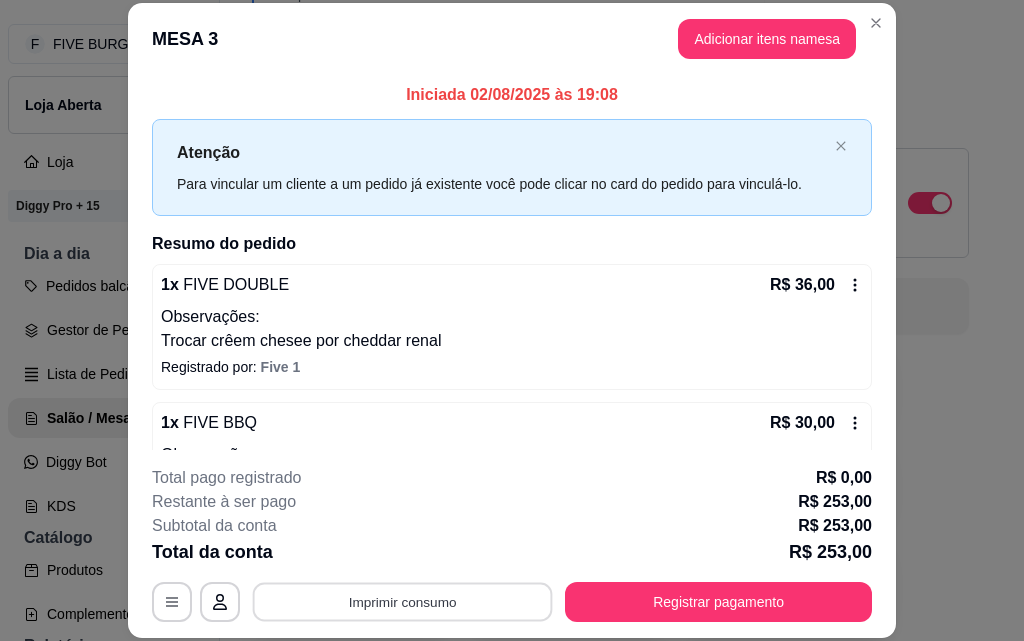 click on "Imprimir consumo" at bounding box center [403, 601] 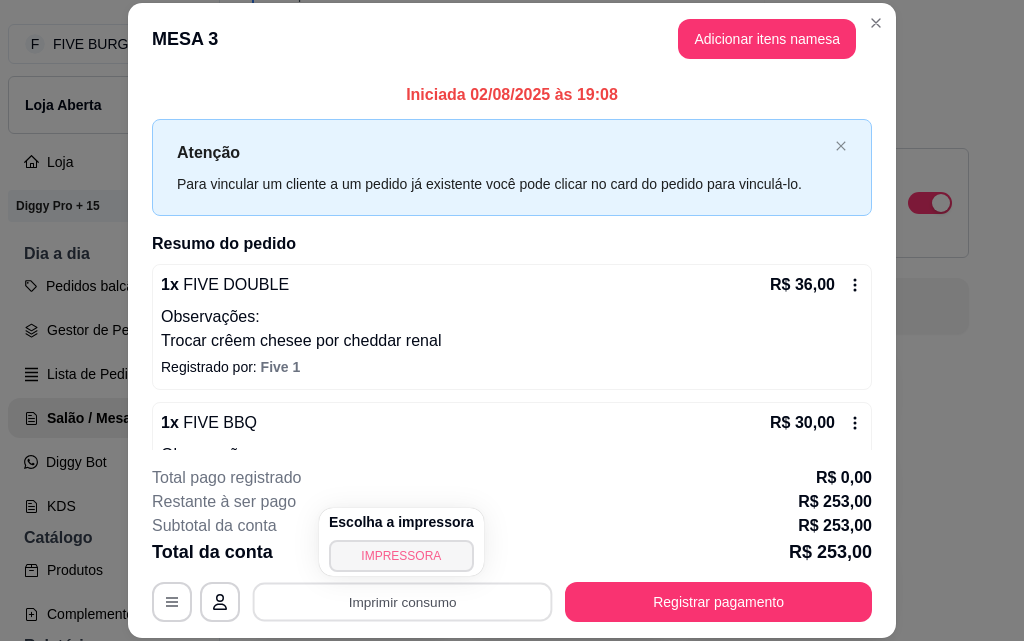 click on "IMPRESSORA" at bounding box center (401, 556) 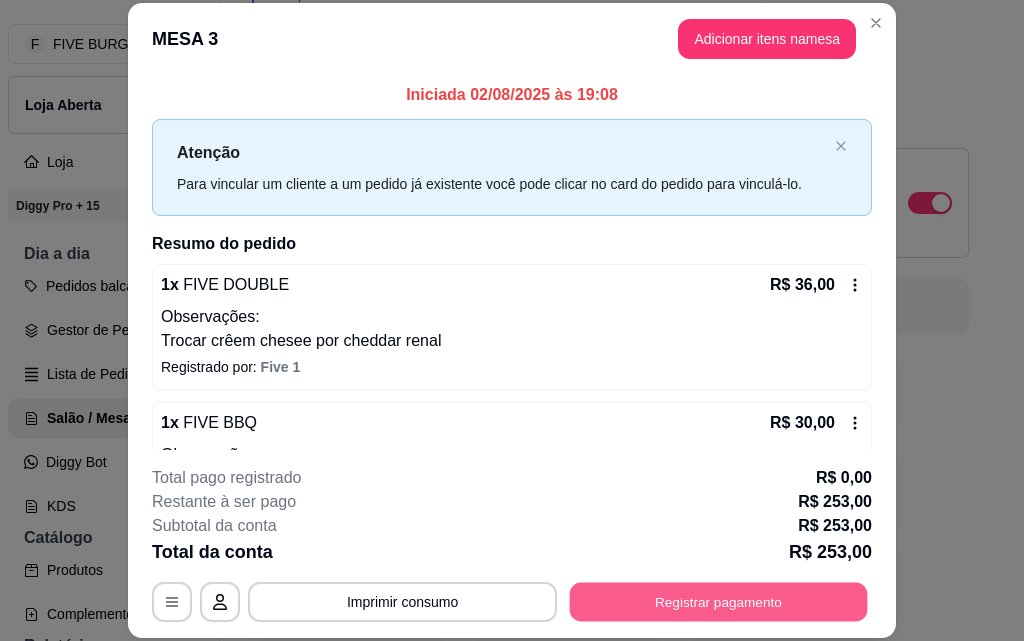 click on "Registrar pagamento" at bounding box center (719, 601) 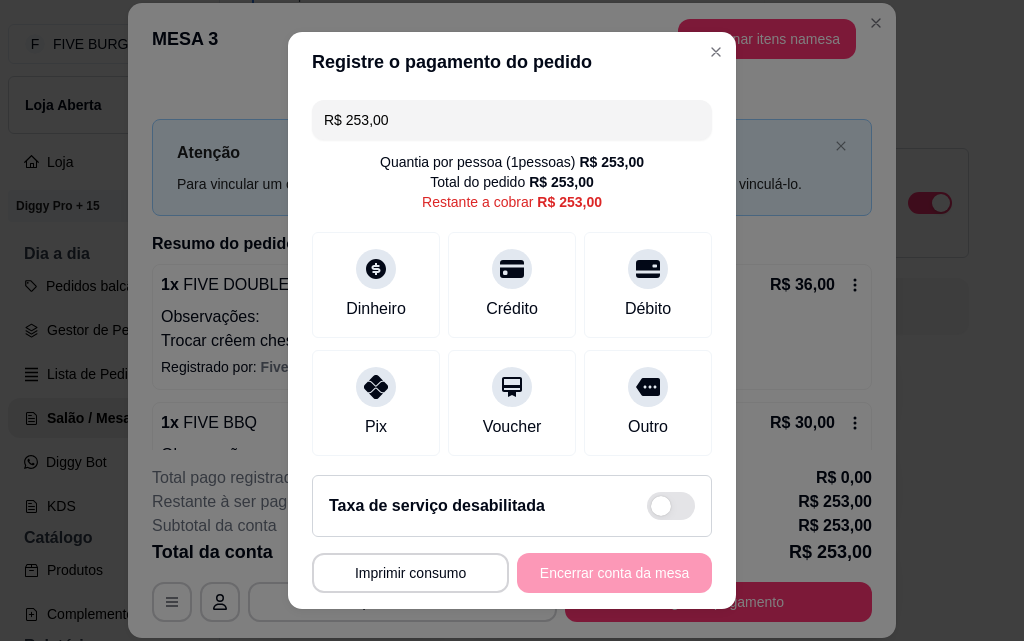drag, startPoint x: 491, startPoint y: 109, endPoint x: 132, endPoint y: 81, distance: 360.09027 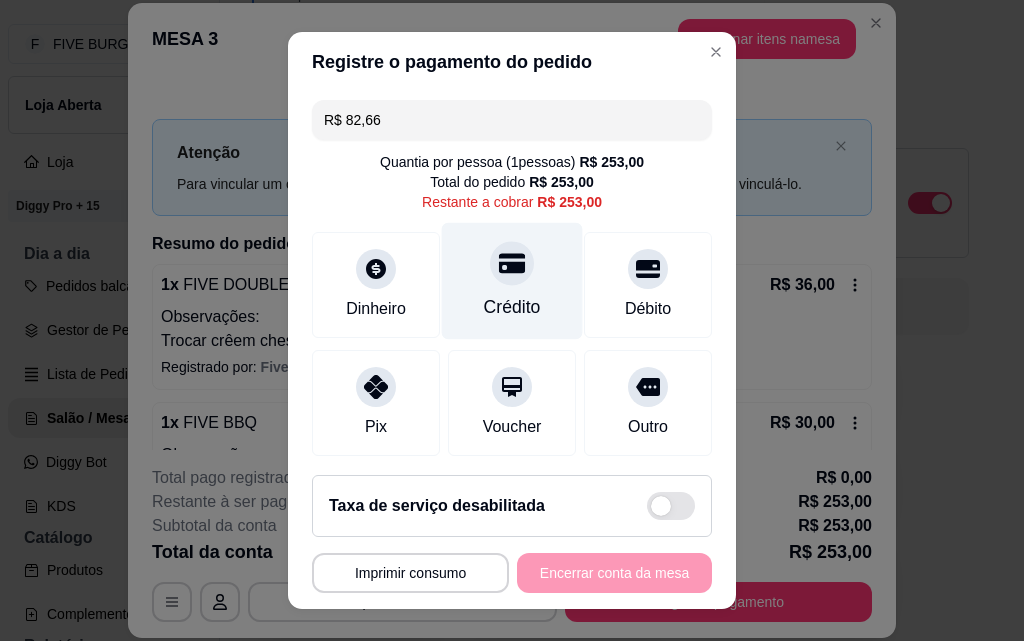 click on "Crédito" at bounding box center (512, 281) 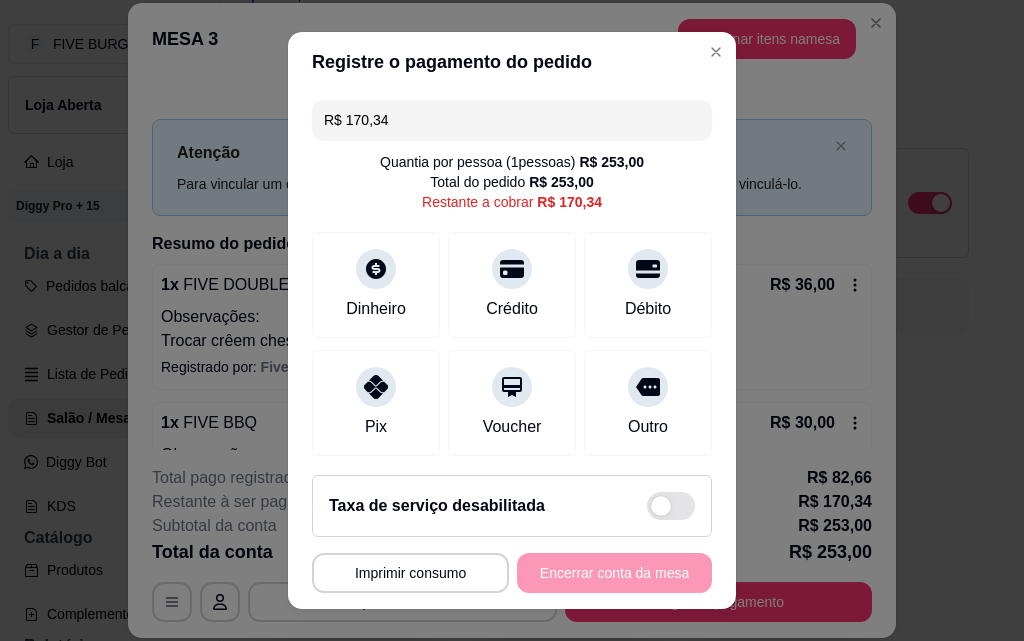 drag, startPoint x: 419, startPoint y: 127, endPoint x: 140, endPoint y: 55, distance: 288.1406 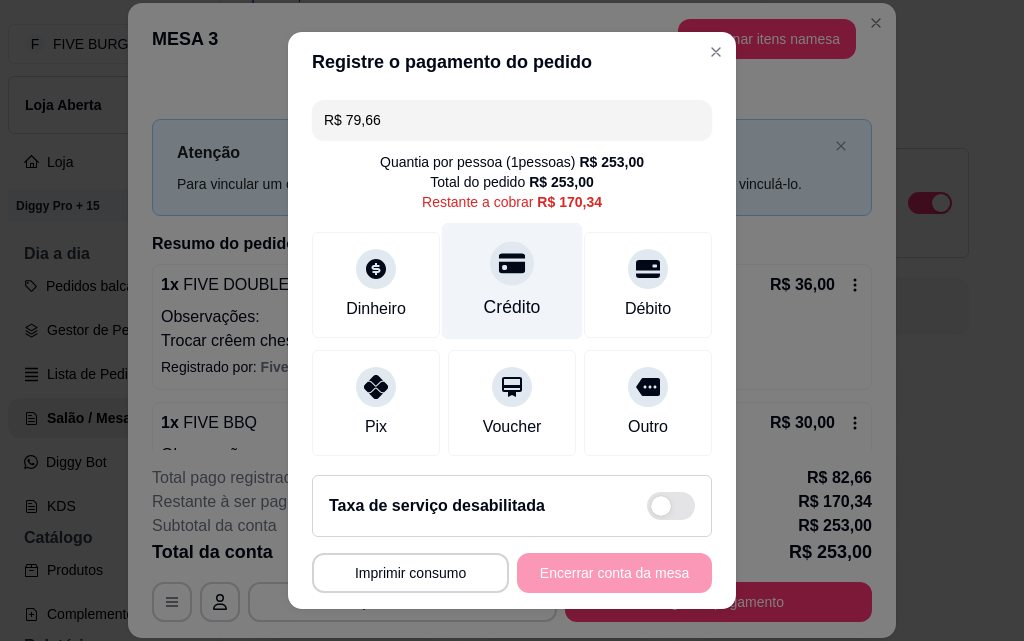click on "Crédito" at bounding box center (512, 281) 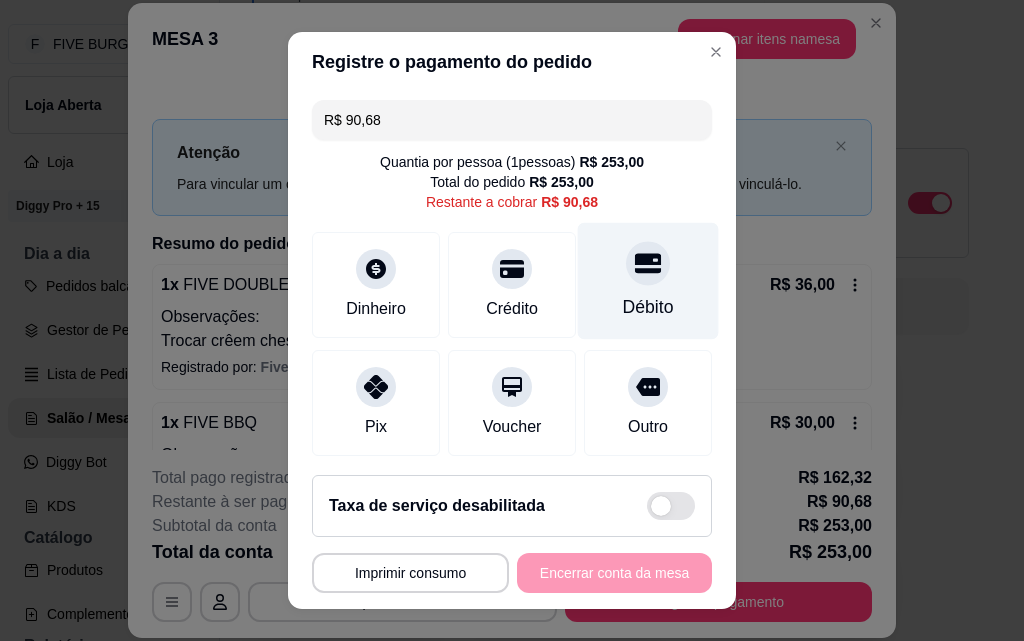 click on "Débito" at bounding box center [648, 281] 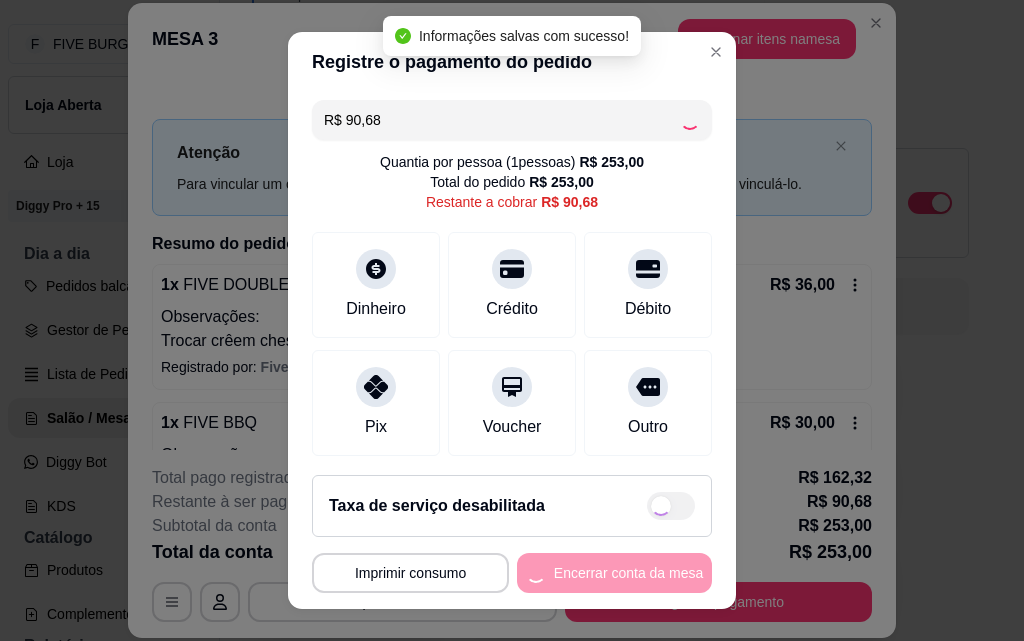 type on "R$ 0,00" 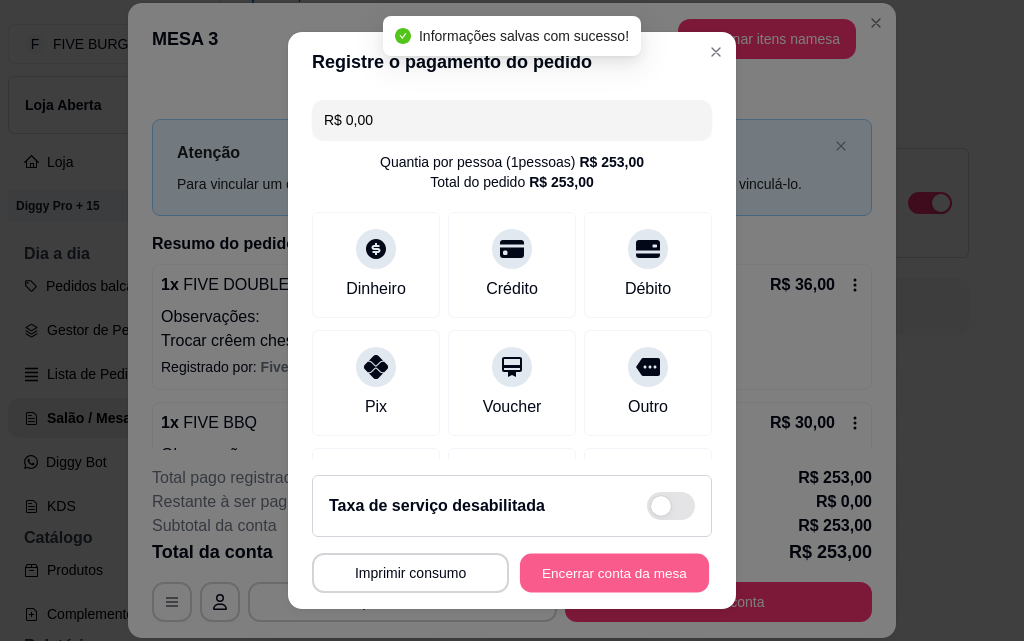 click on "Encerrar conta da mesa" at bounding box center [614, 573] 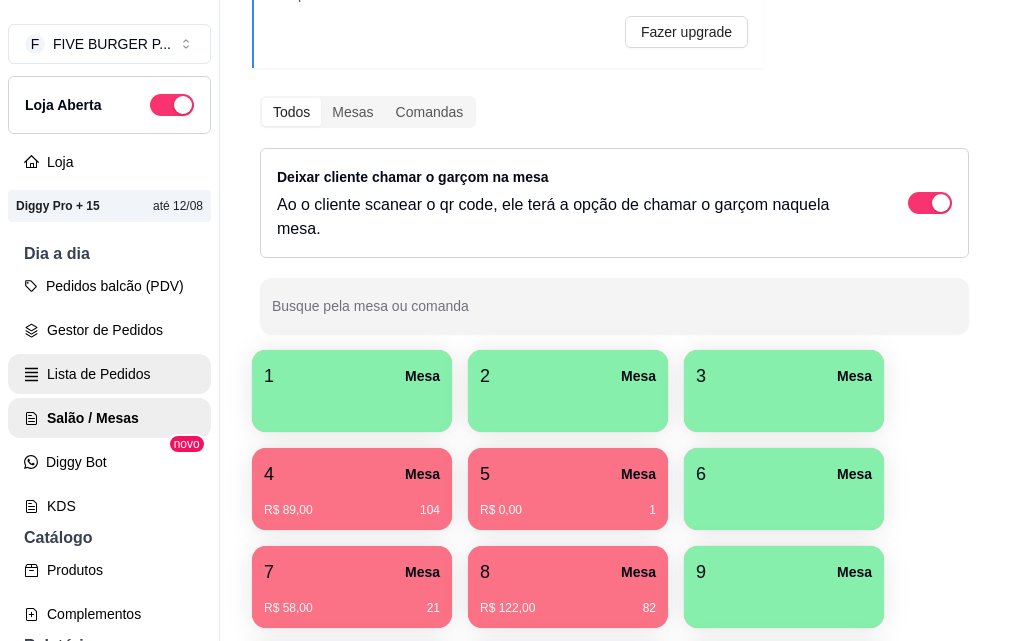 click on "Lista de Pedidos" at bounding box center [109, 374] 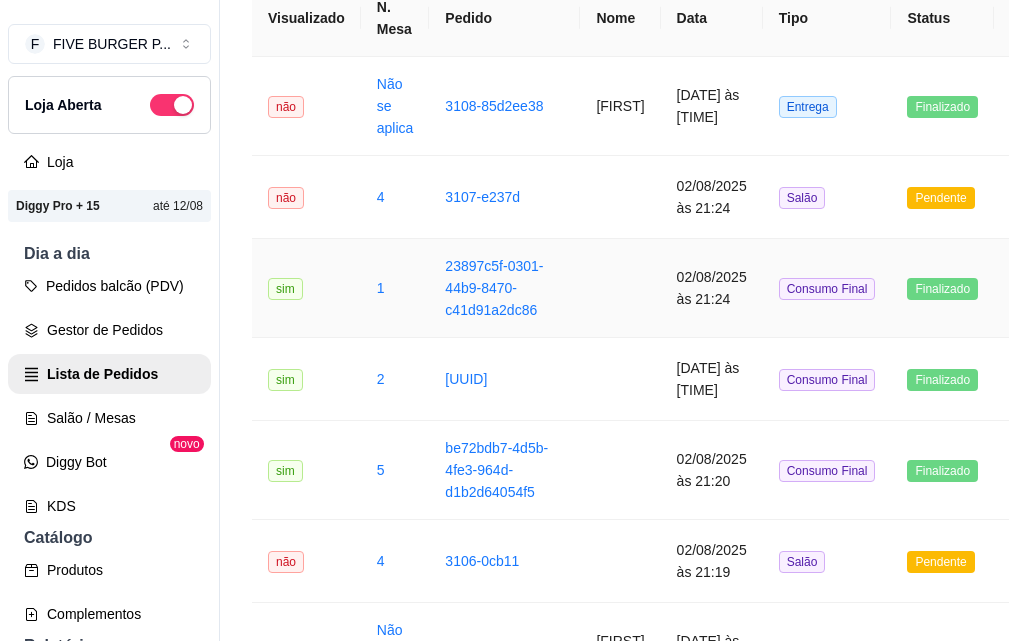 scroll, scrollTop: 0, scrollLeft: 0, axis: both 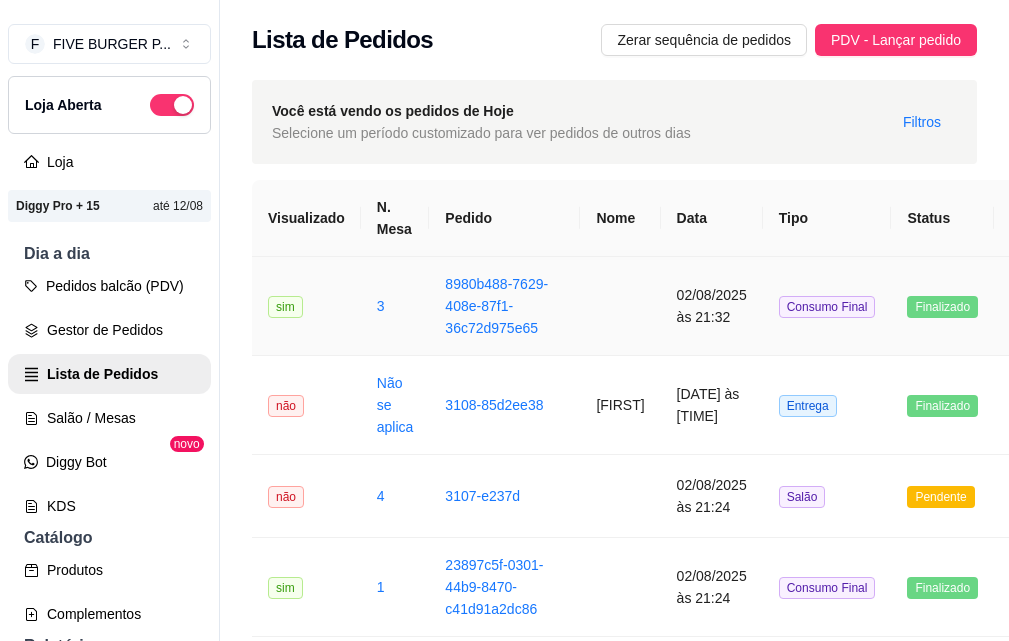 click at bounding box center (620, 306) 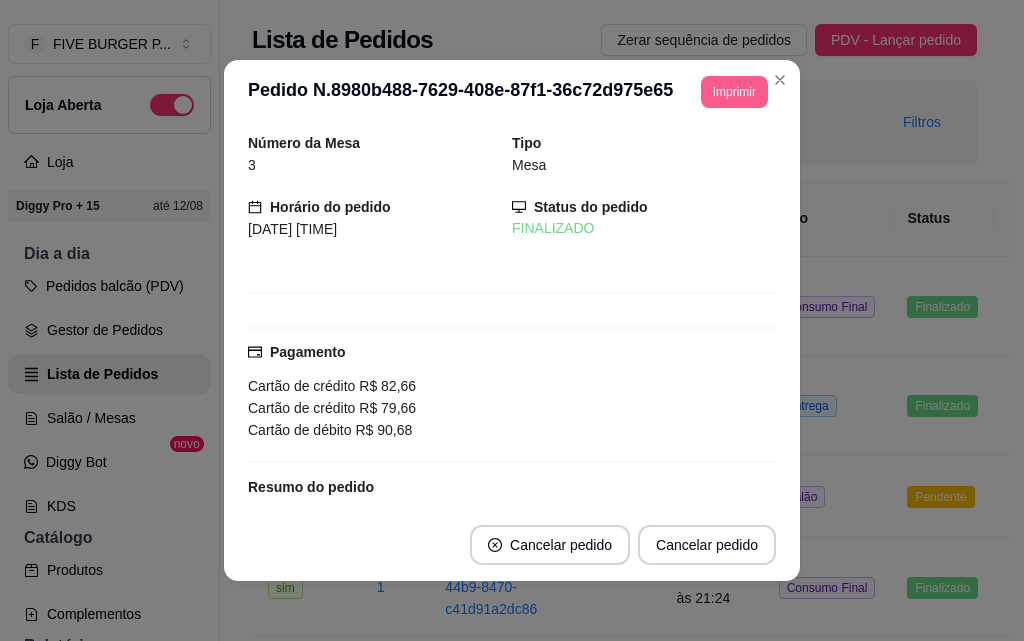 click on "Imprimir" at bounding box center (734, 92) 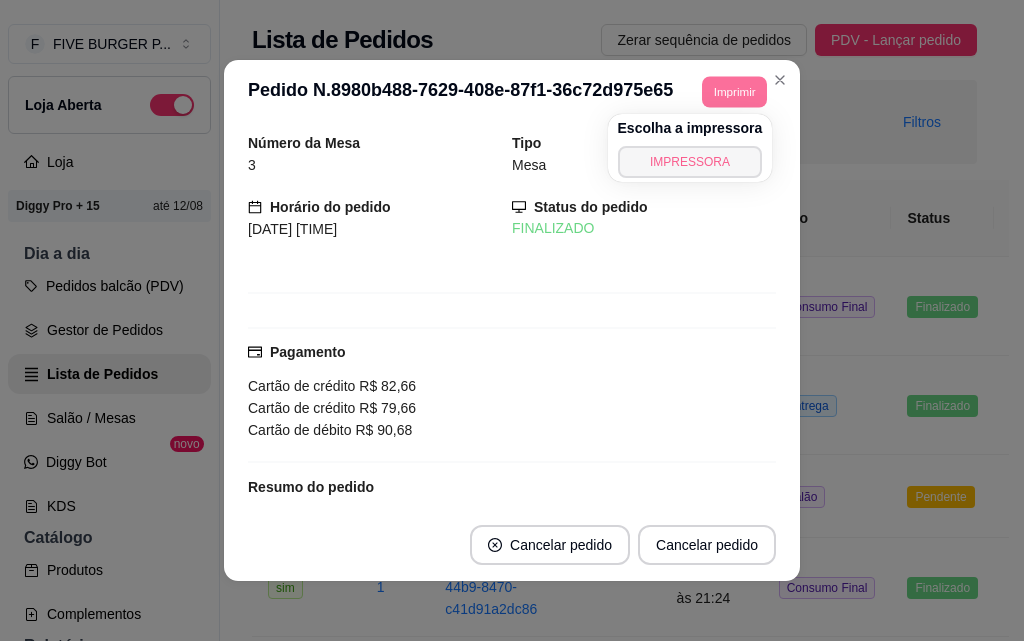 click on "IMPRESSORA" at bounding box center [690, 162] 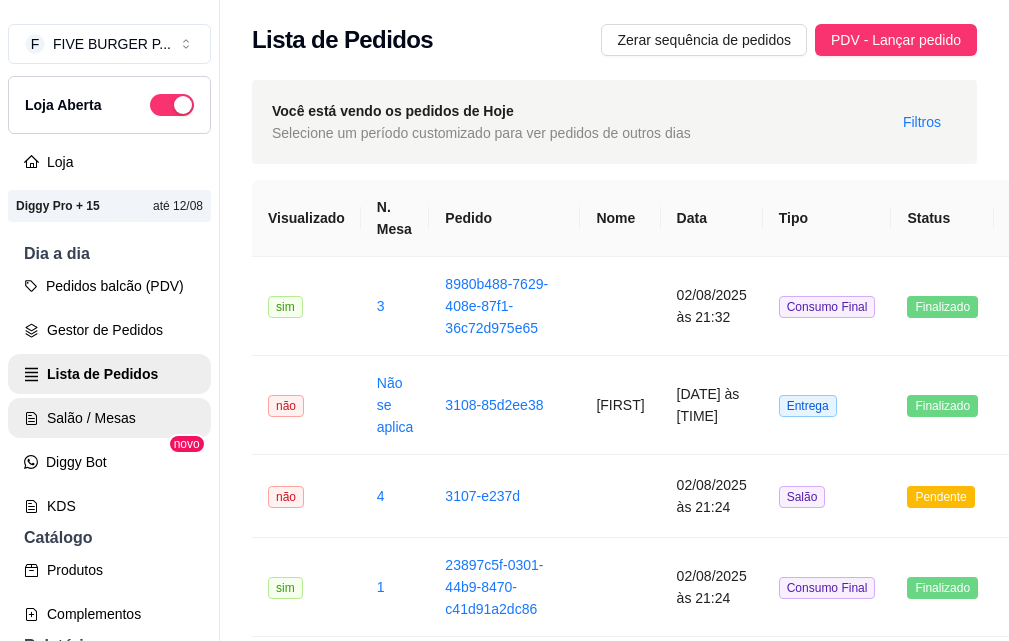 click on "Salão / Mesas" at bounding box center (109, 418) 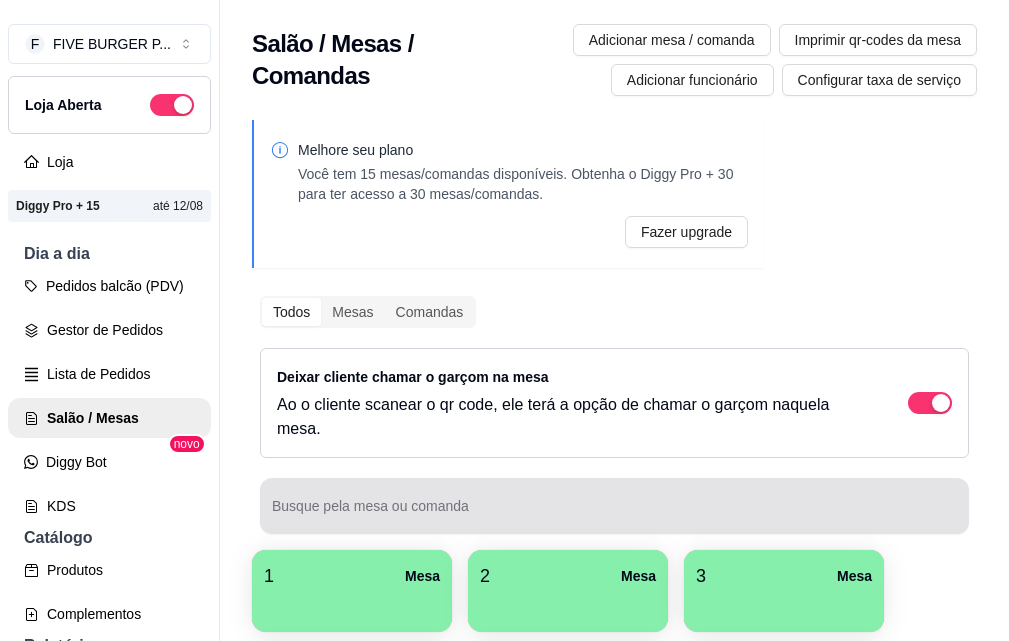 scroll, scrollTop: 576, scrollLeft: 0, axis: vertical 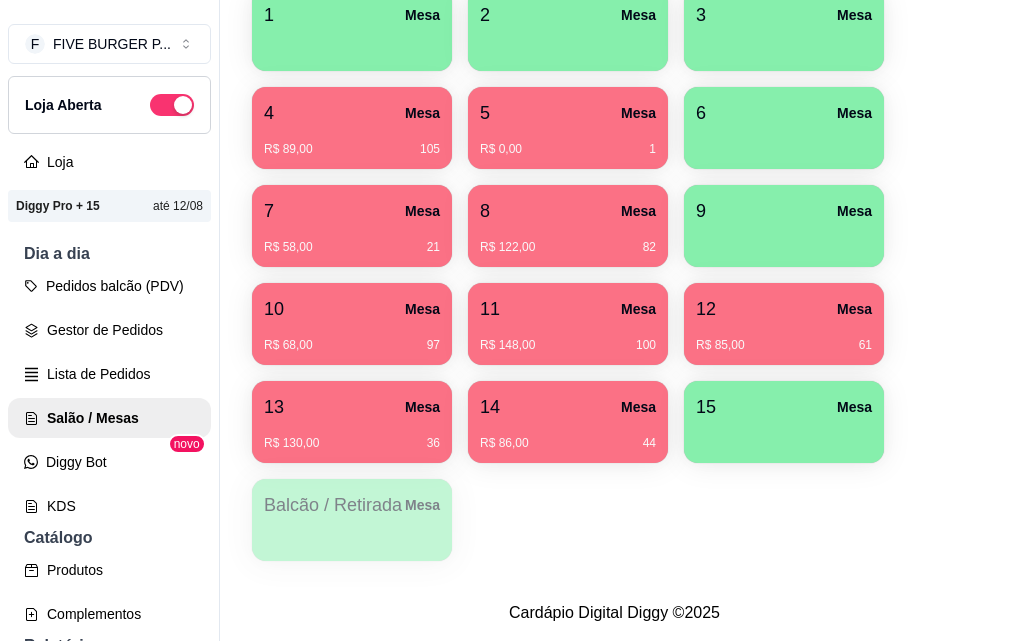 click on "R$ 85,00 61" at bounding box center [784, 338] 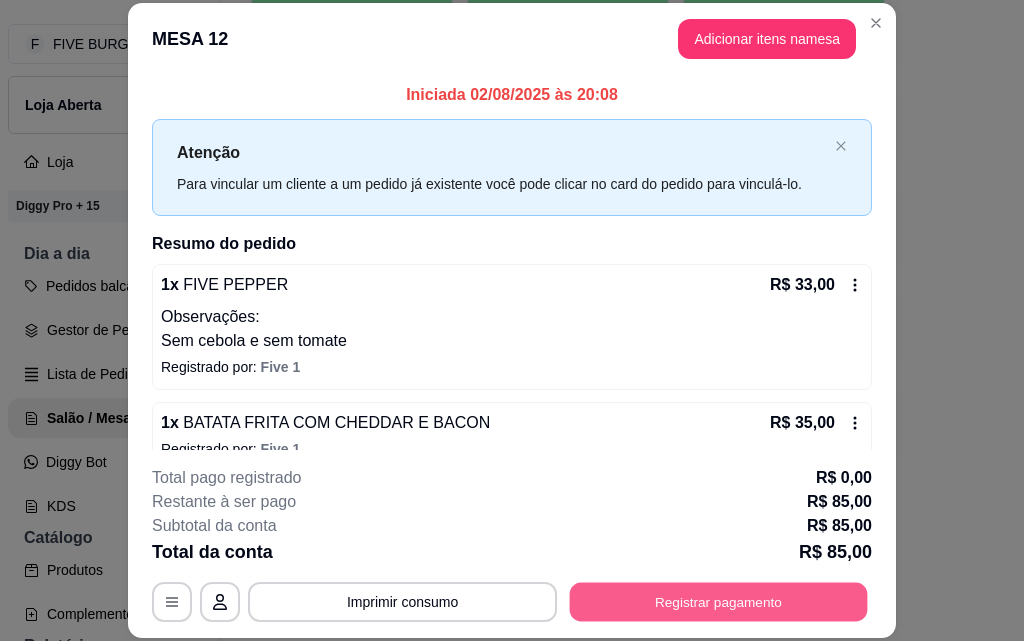 click on "Registrar pagamento" at bounding box center (719, 601) 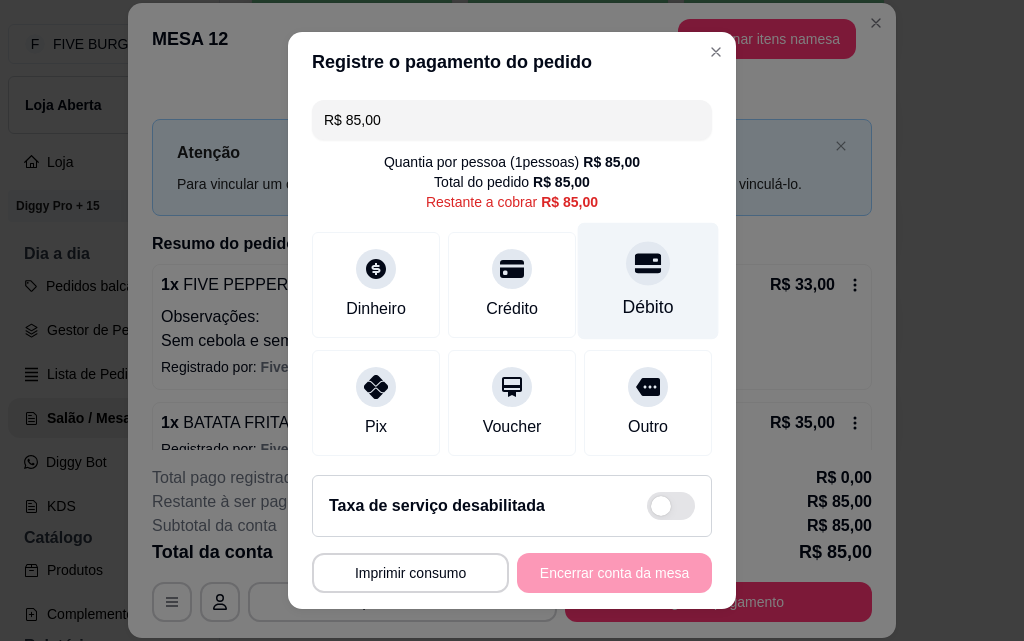 click on "Débito" at bounding box center (648, 281) 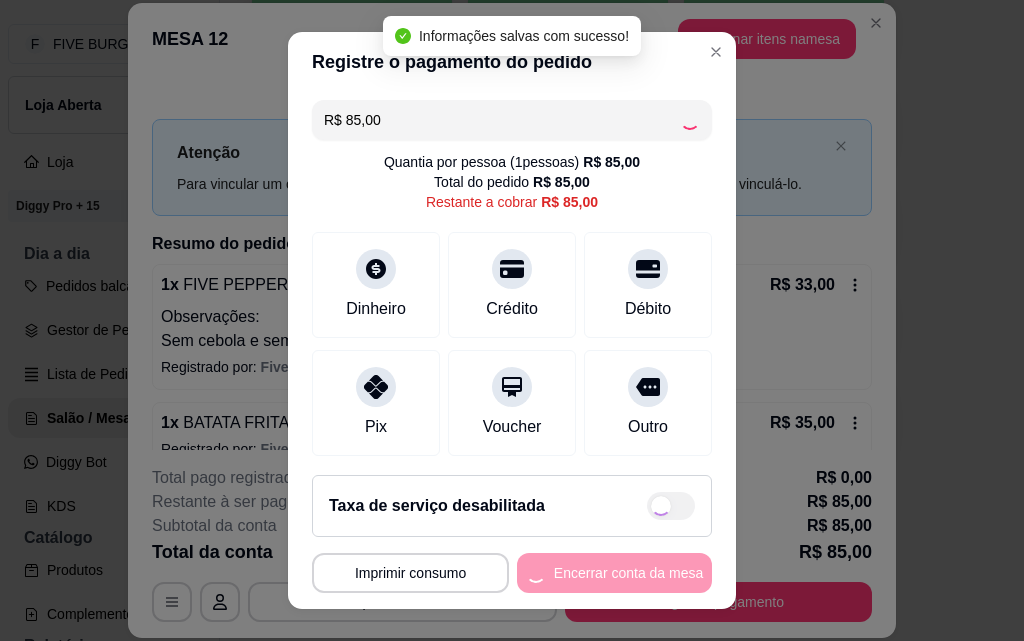 type on "R$ 0,00" 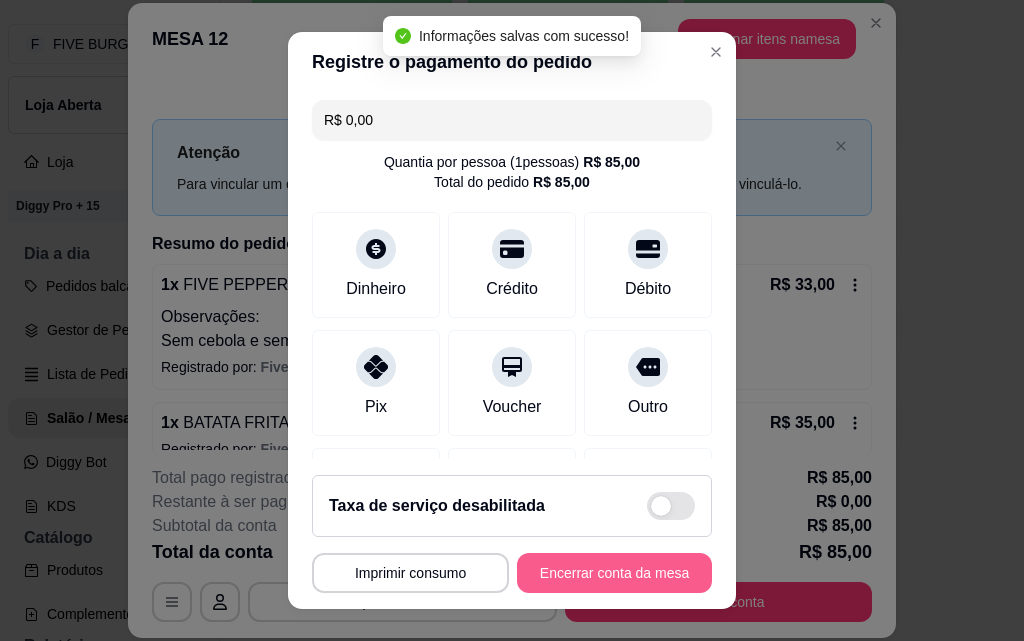 click on "Encerrar conta da mesa" at bounding box center [614, 573] 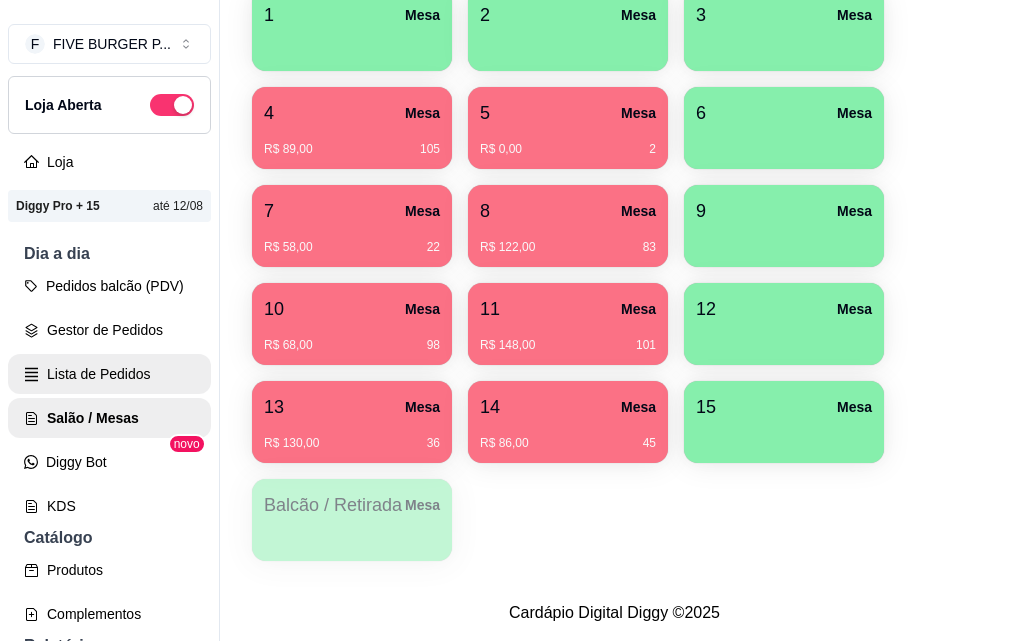 click on "Lista de Pedidos" at bounding box center (109, 374) 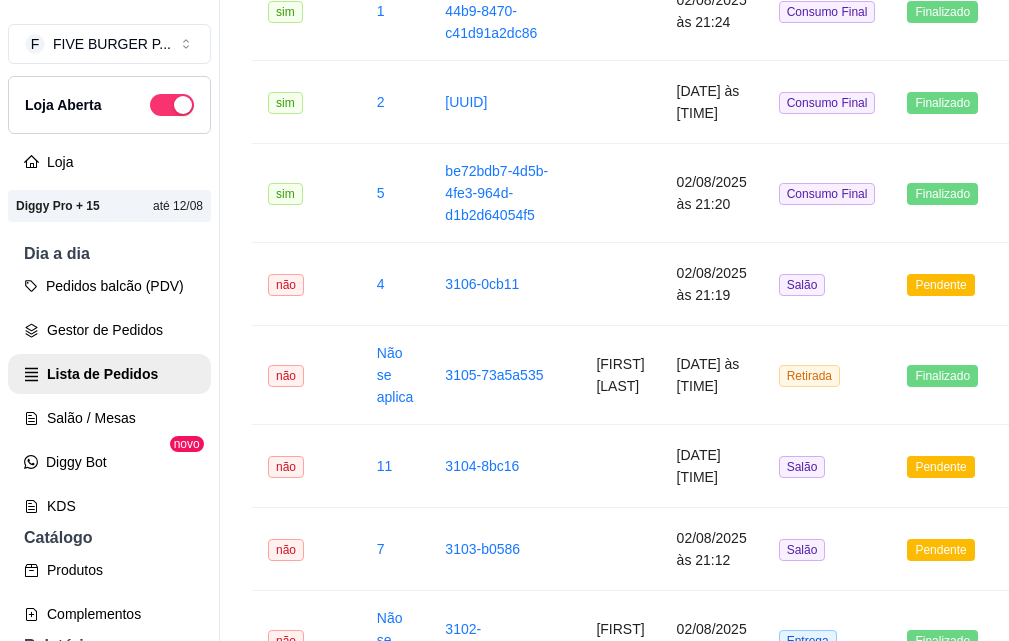 scroll, scrollTop: 0, scrollLeft: 0, axis: both 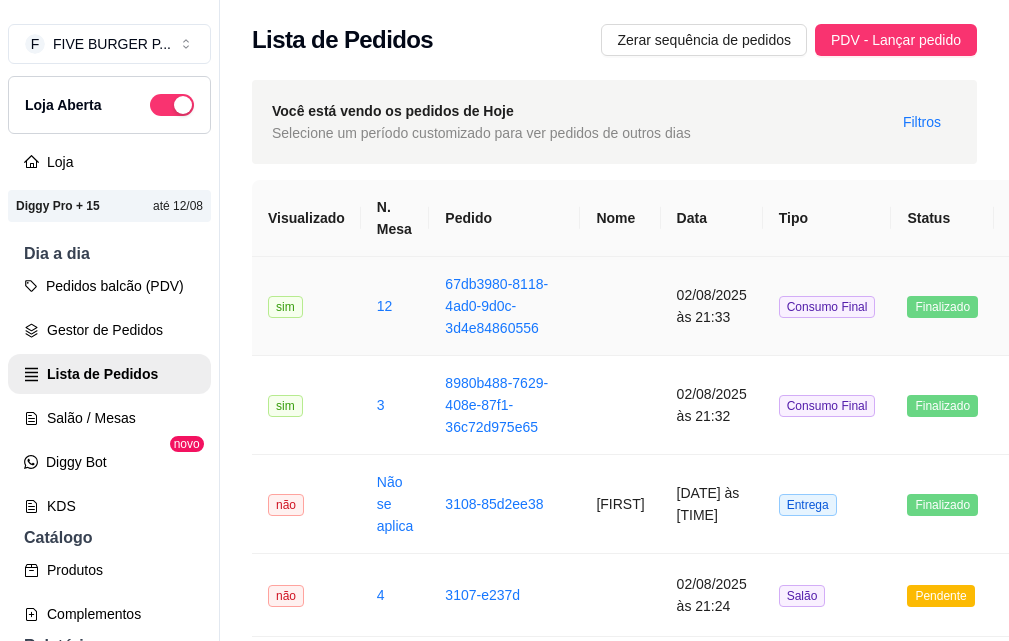 click on "Consumo Final" at bounding box center (827, 307) 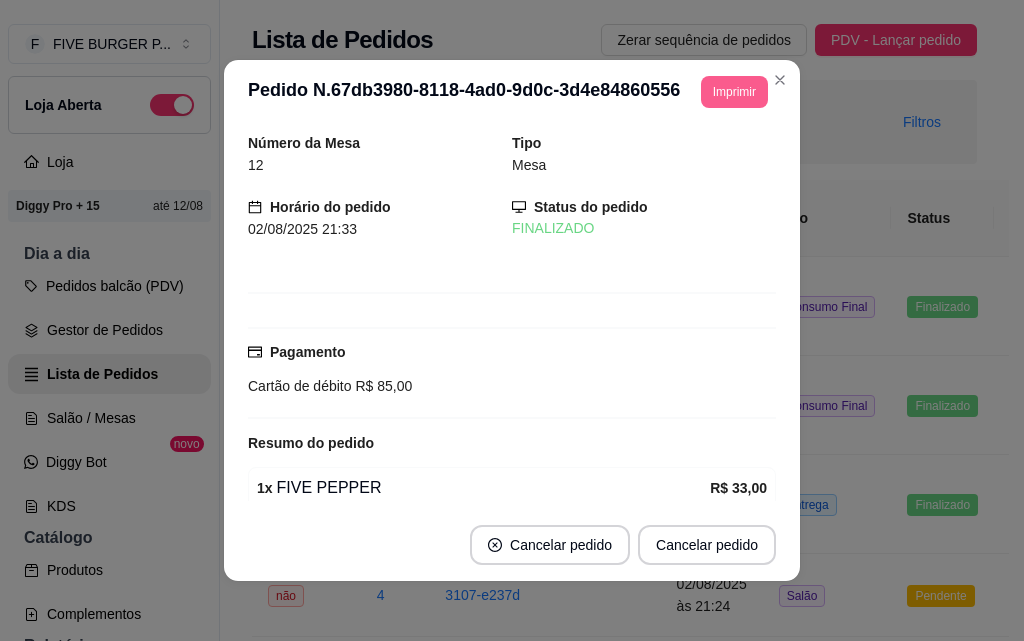 click on "Imprimir" at bounding box center (734, 92) 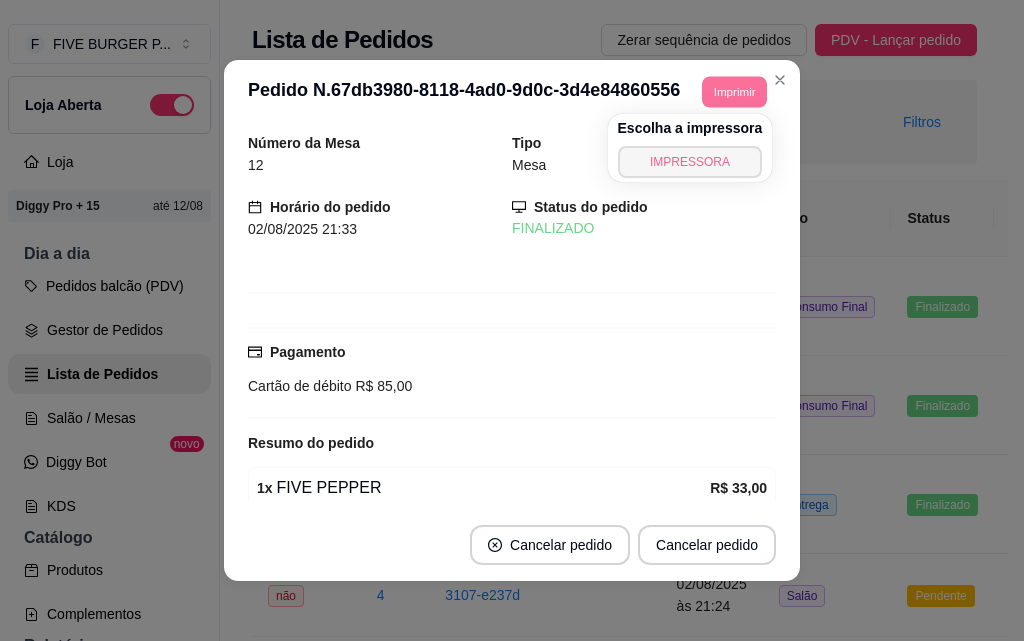 click on "IMPRESSORA" at bounding box center (690, 162) 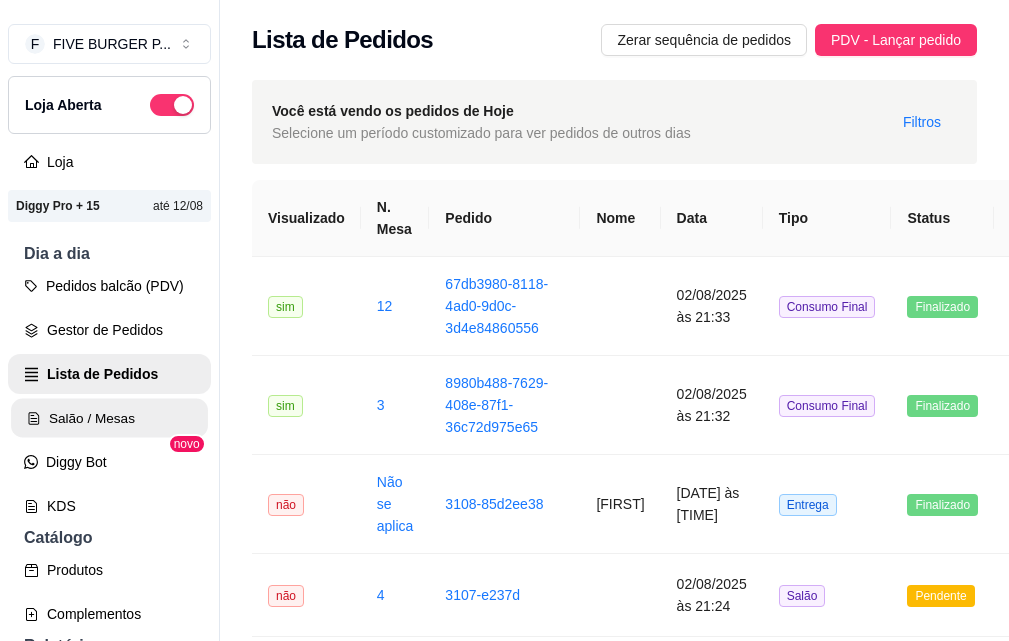 click on "Salão / Mesas" at bounding box center [109, 418] 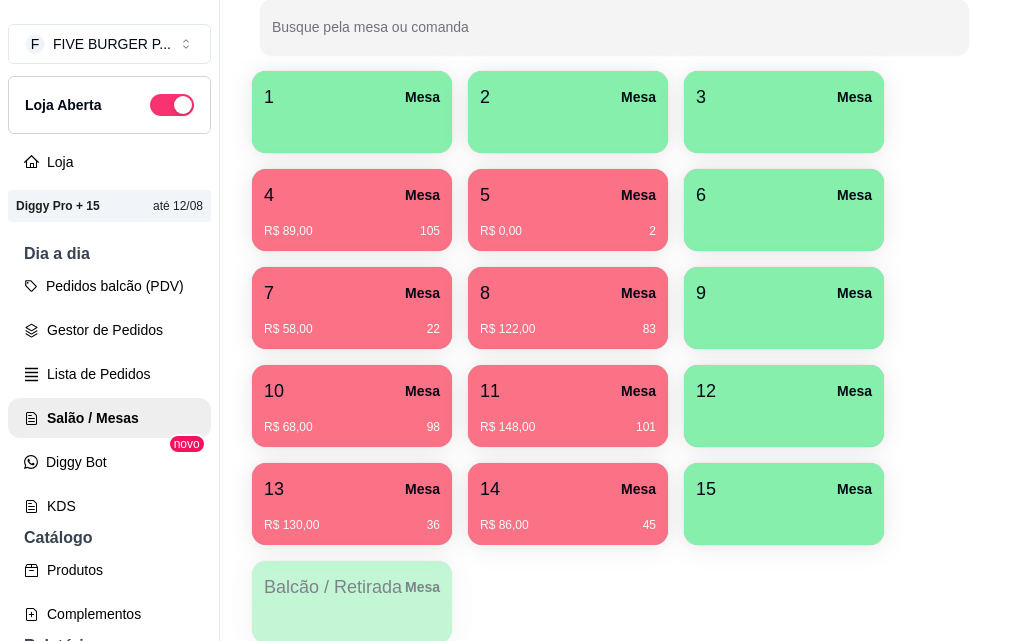 scroll, scrollTop: 276, scrollLeft: 0, axis: vertical 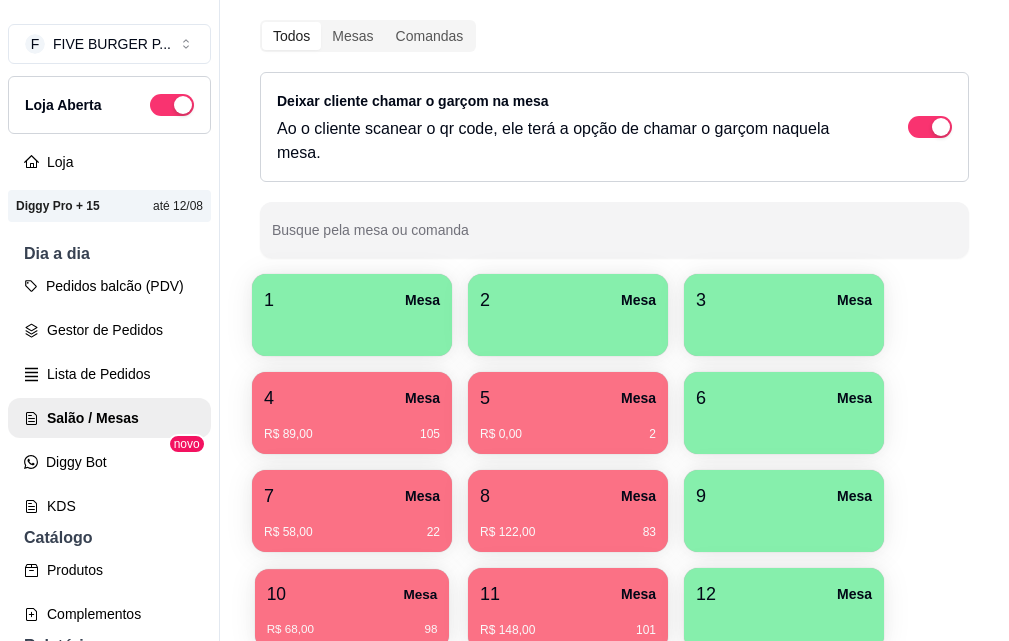 click on "10 Mesa" at bounding box center (352, 594) 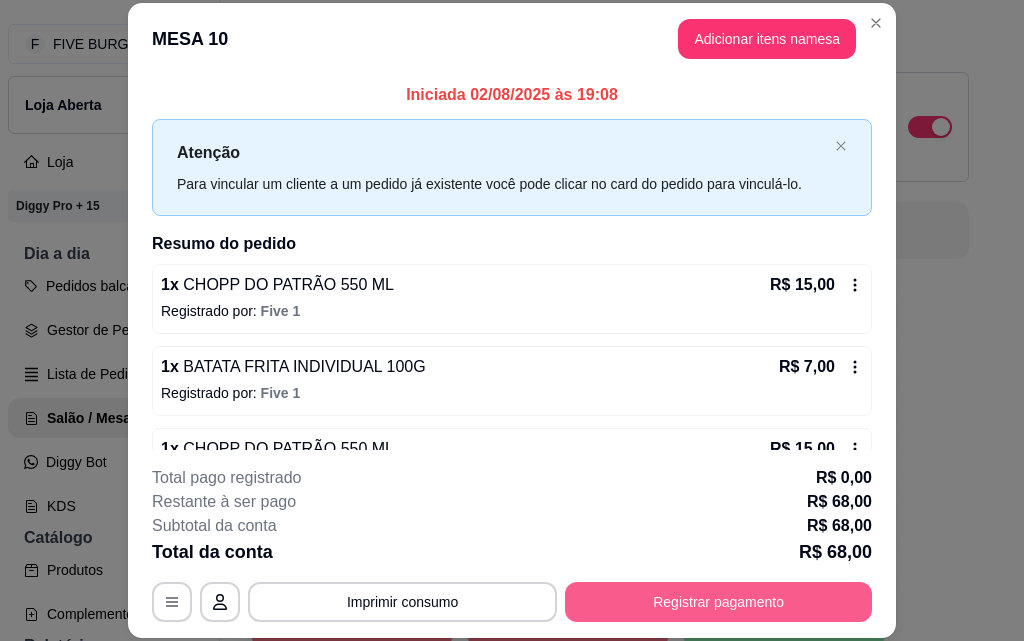 click on "Registrar pagamento" at bounding box center [718, 602] 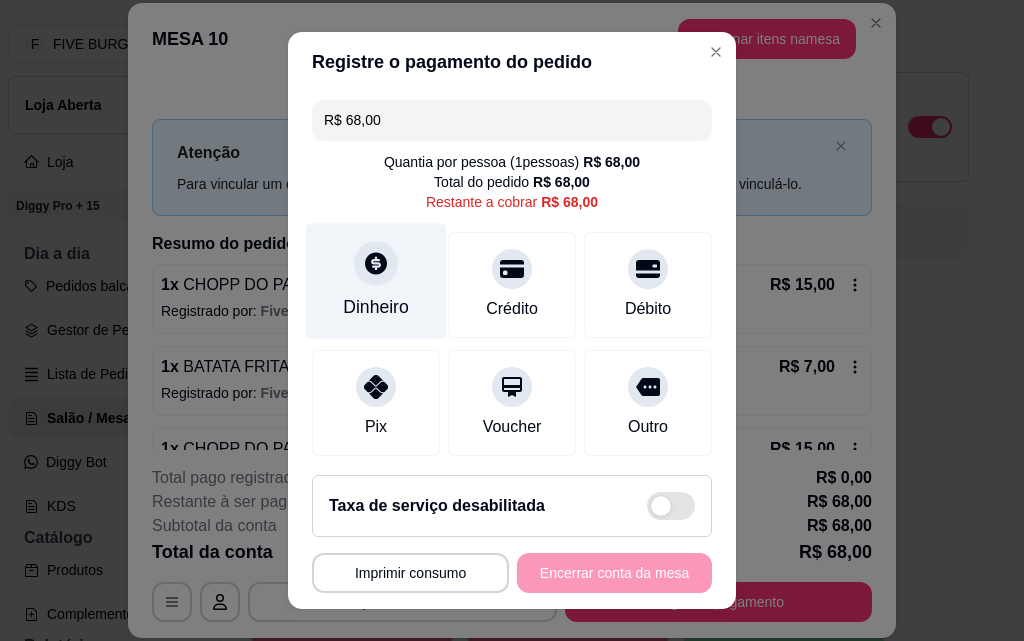 click at bounding box center (376, 263) 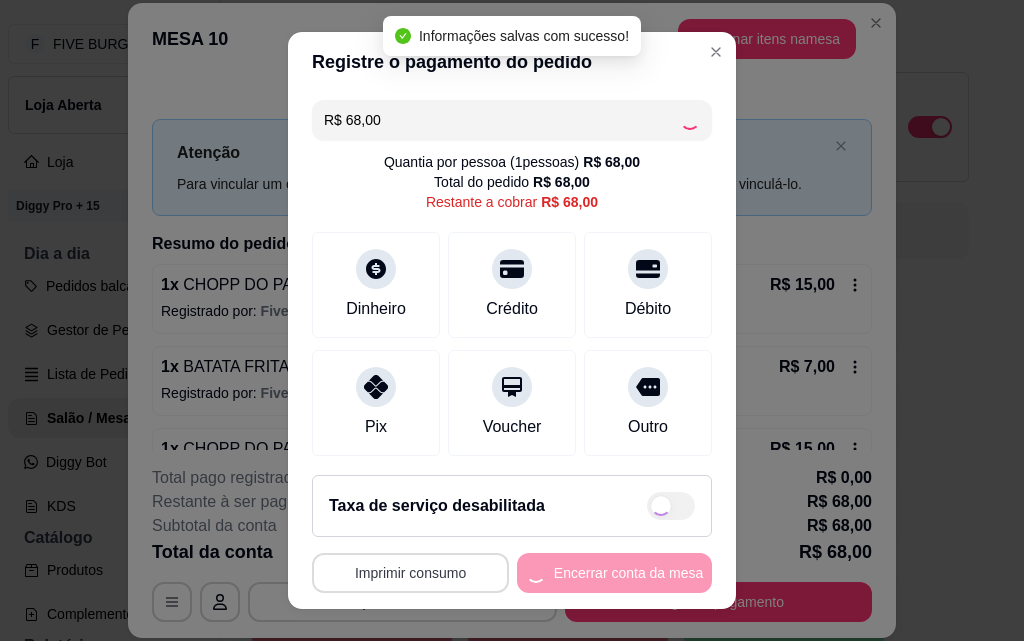 type on "R$ 0,00" 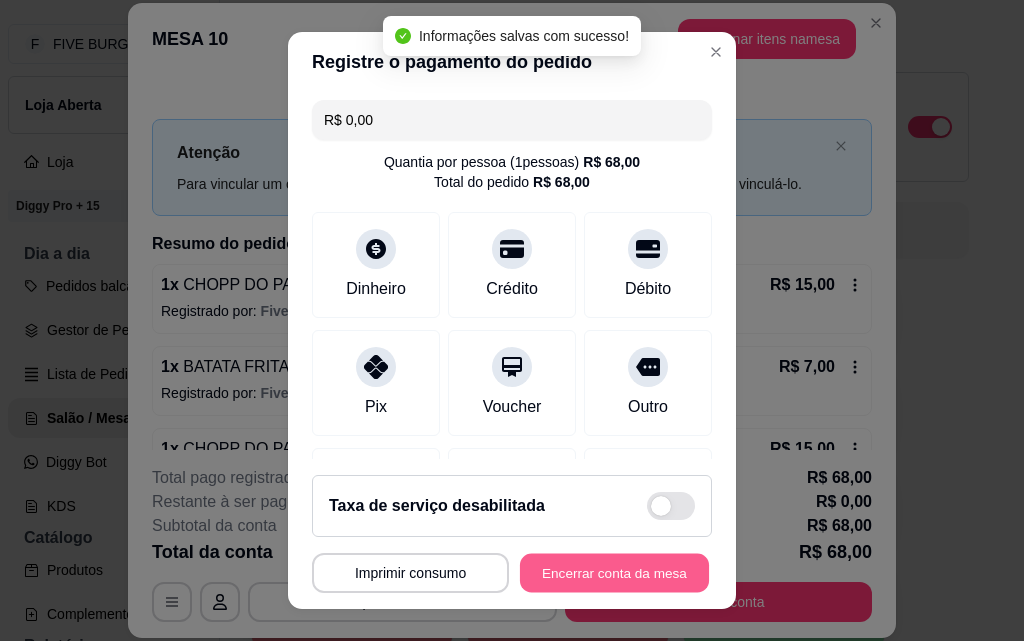 click on "Encerrar conta da mesa" at bounding box center [614, 573] 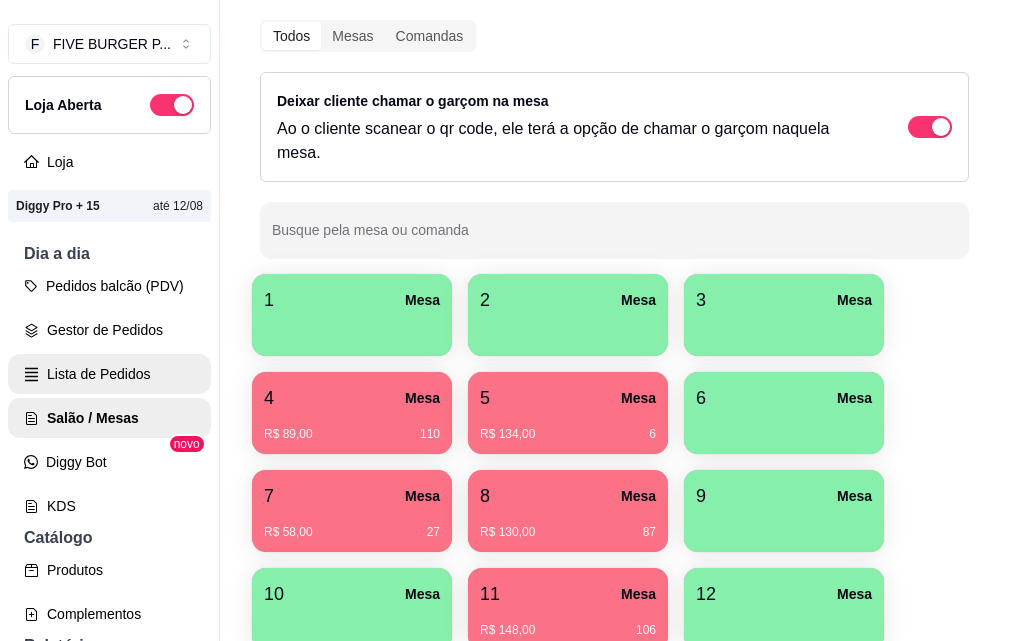 click on "Lista de Pedidos" at bounding box center (109, 374) 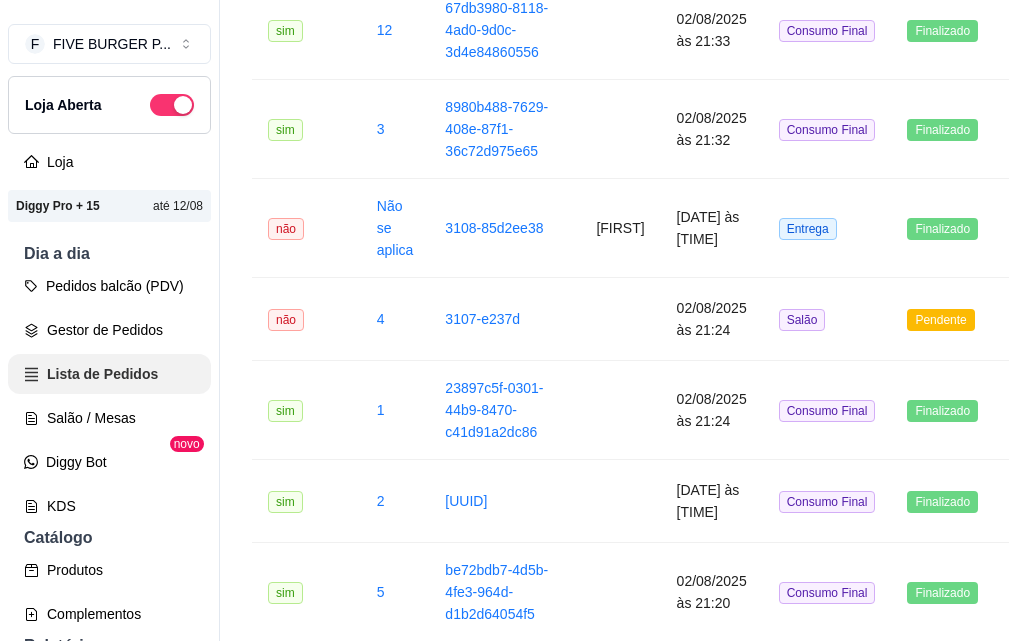 scroll, scrollTop: 0, scrollLeft: 0, axis: both 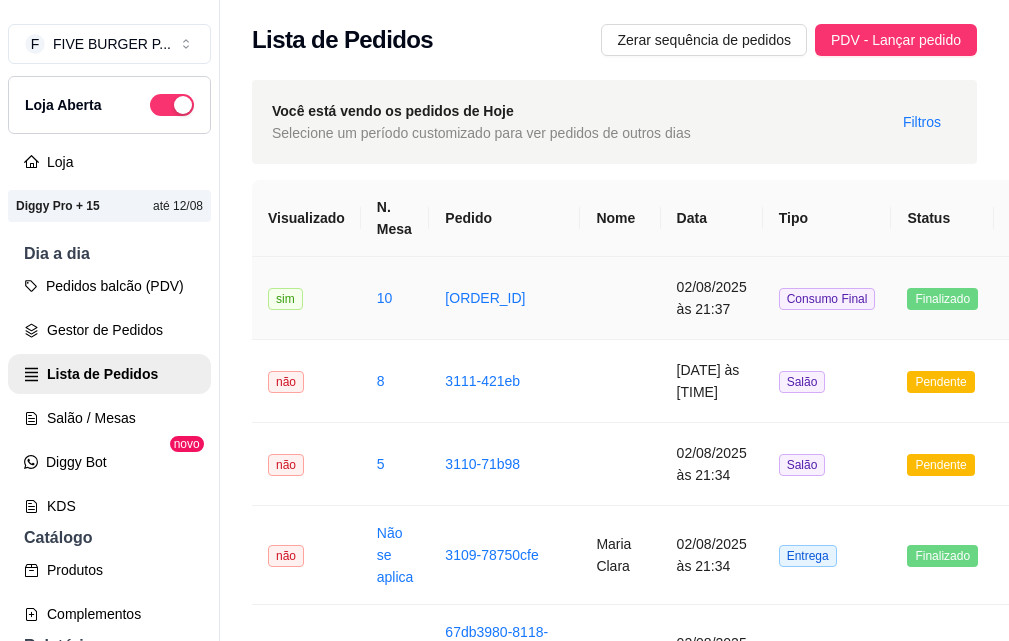click on "10" at bounding box center [395, 298] 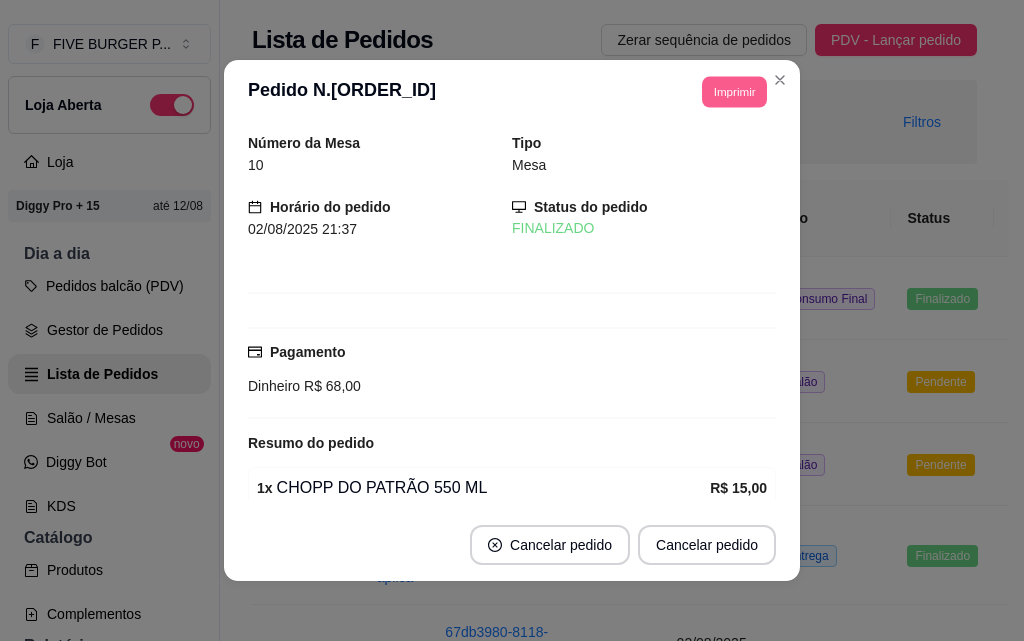 click on "Imprimir" at bounding box center [734, 91] 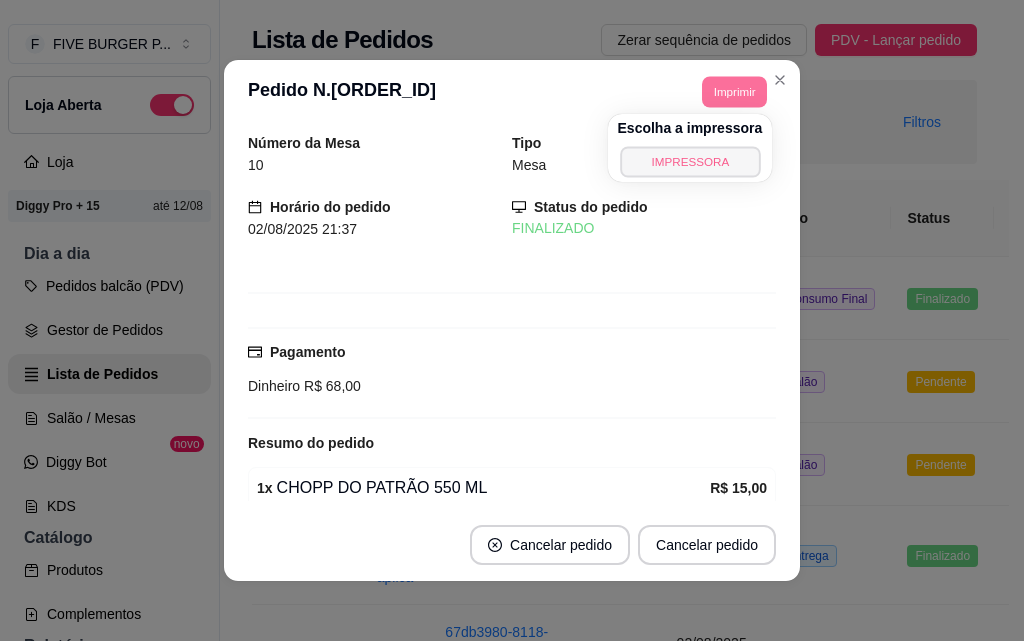 click on "IMPRESSORA" at bounding box center [690, 161] 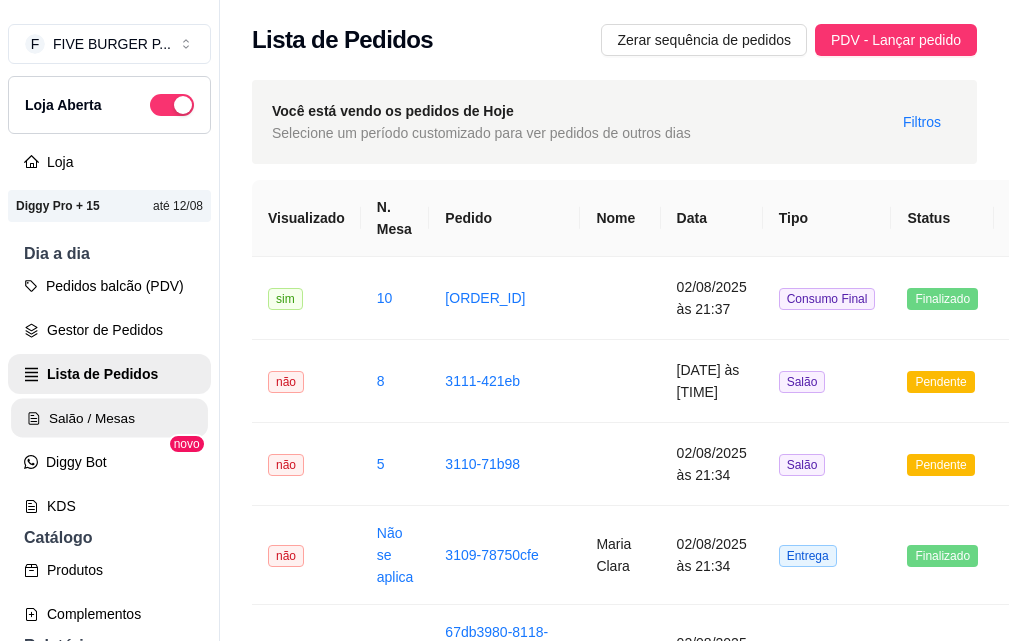 click on "Salão / Mesas" at bounding box center [109, 418] 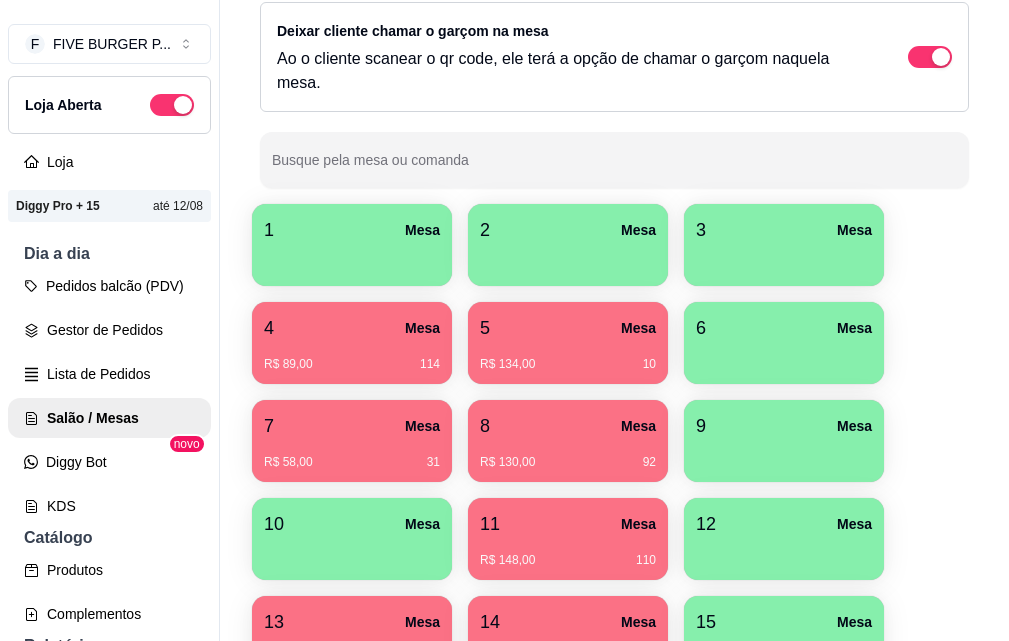 scroll, scrollTop: 576, scrollLeft: 0, axis: vertical 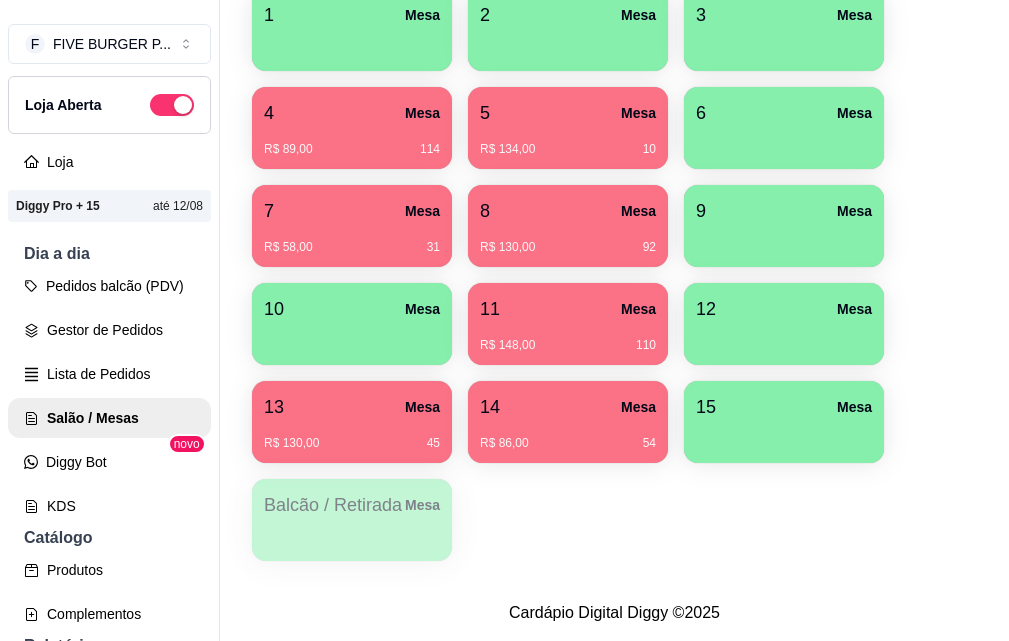 click on "14 Mesa" at bounding box center (568, 407) 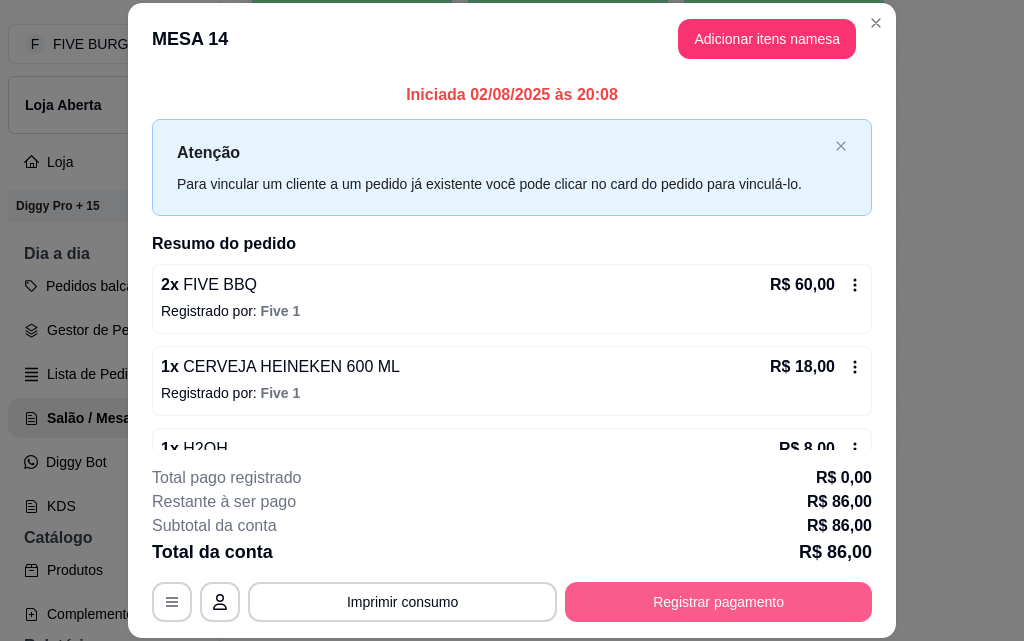 click on "Registrar pagamento" at bounding box center (718, 602) 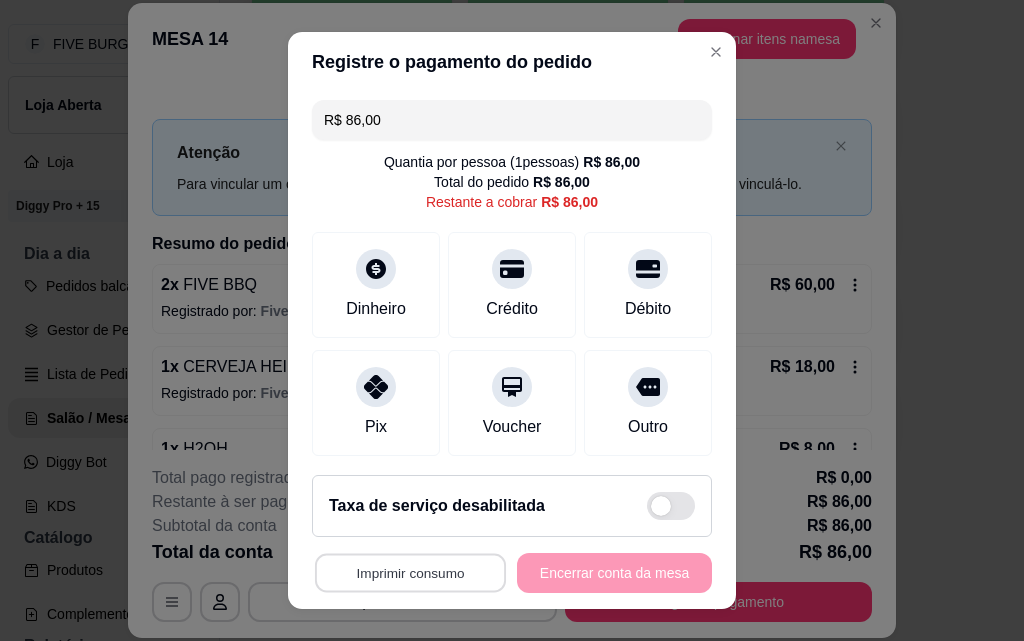 click on "Imprimir consumo" at bounding box center (410, 573) 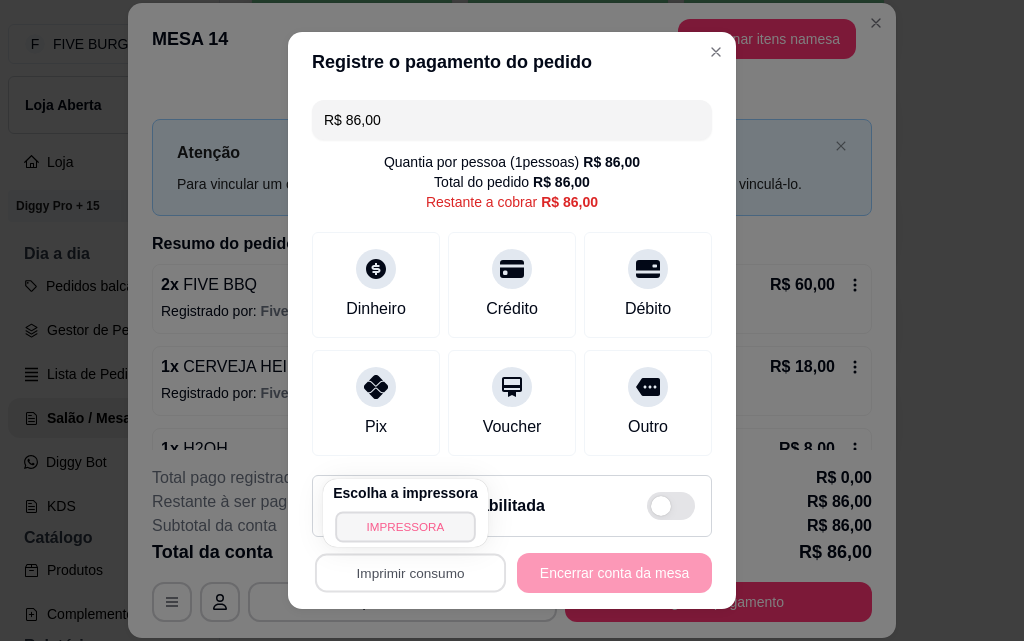 click on "IMPRESSORA" at bounding box center [405, 526] 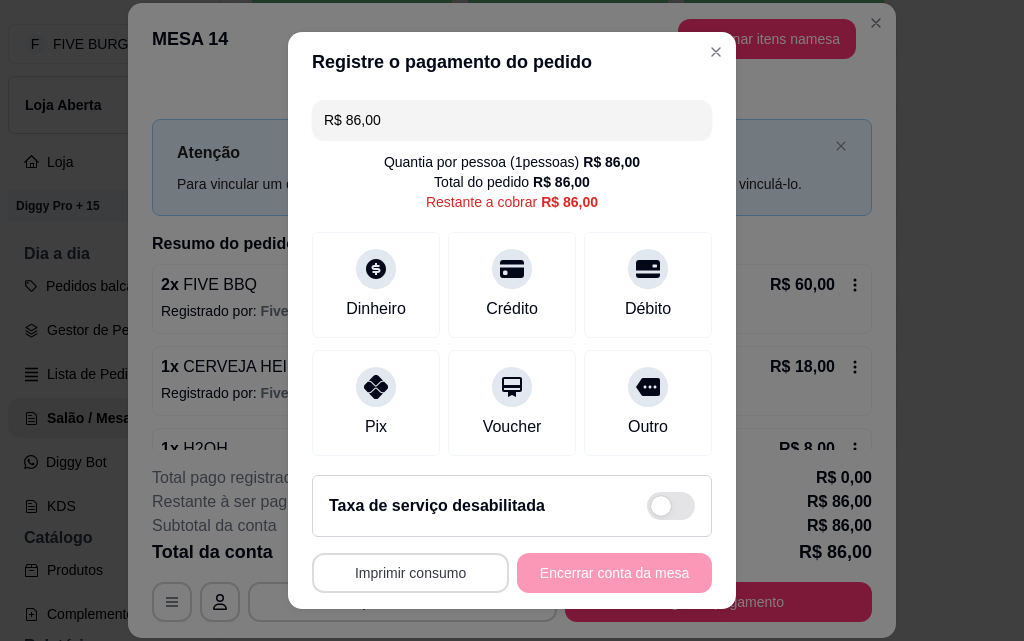 click on "Imprimir consumo" at bounding box center (410, 573) 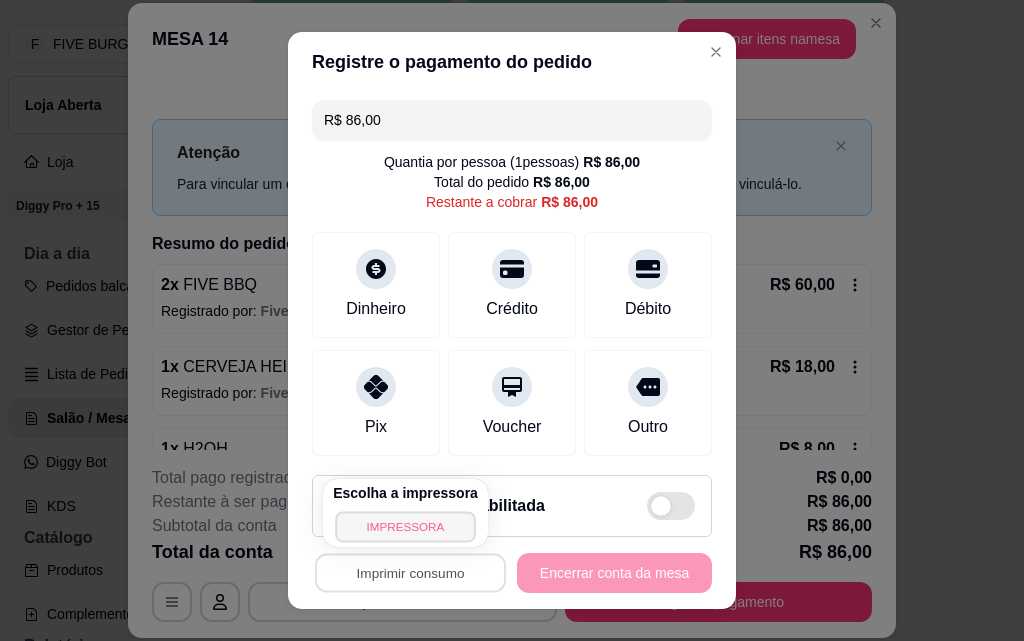 click on "IMPRESSORA" at bounding box center (405, 526) 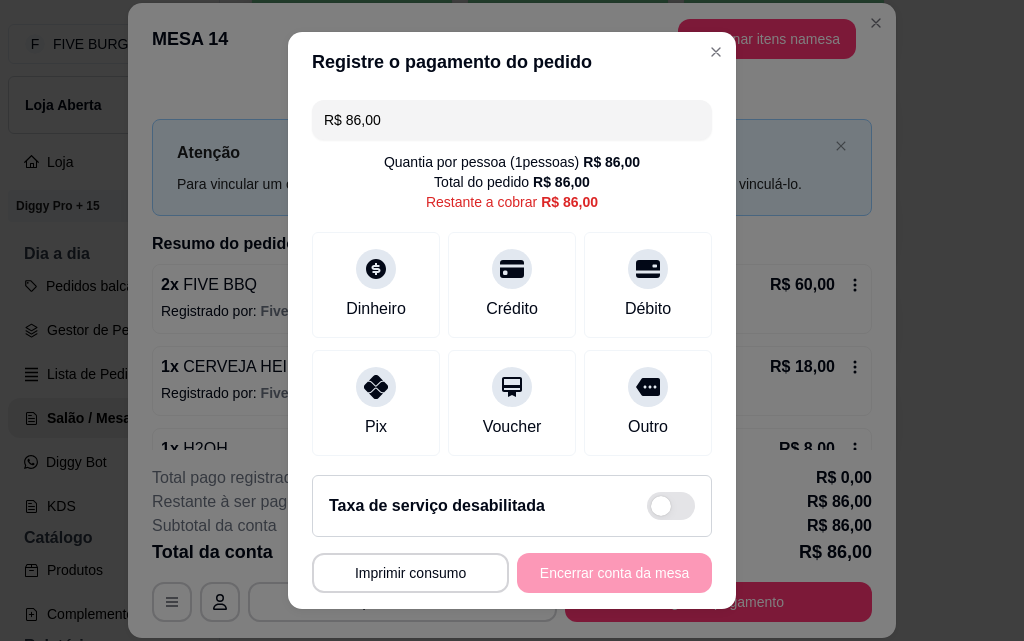 drag, startPoint x: 417, startPoint y: 122, endPoint x: 7, endPoint y: 144, distance: 410.5898 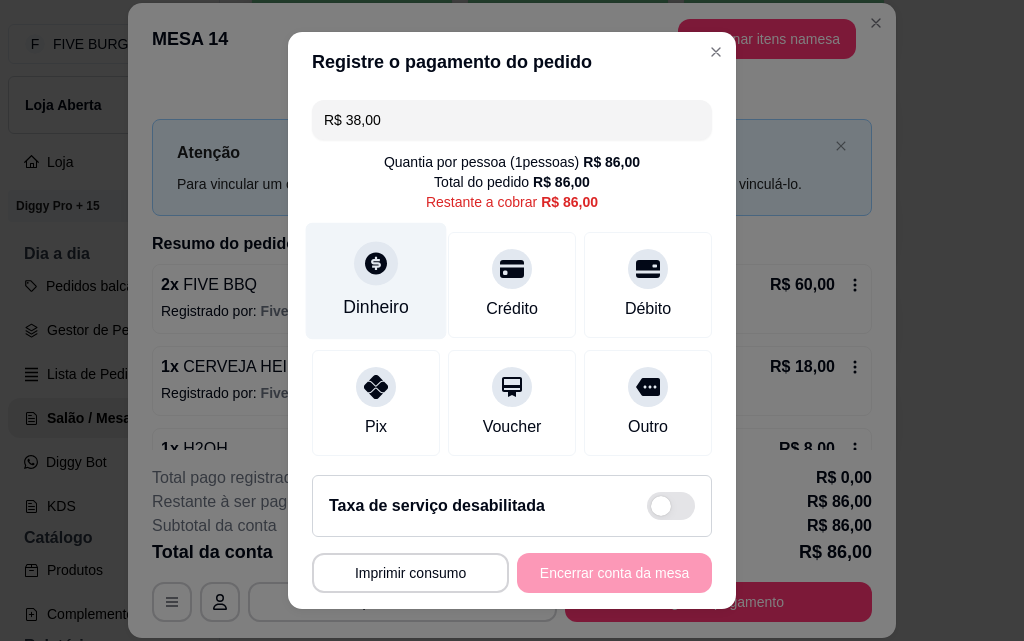 type on "R$ 38,00" 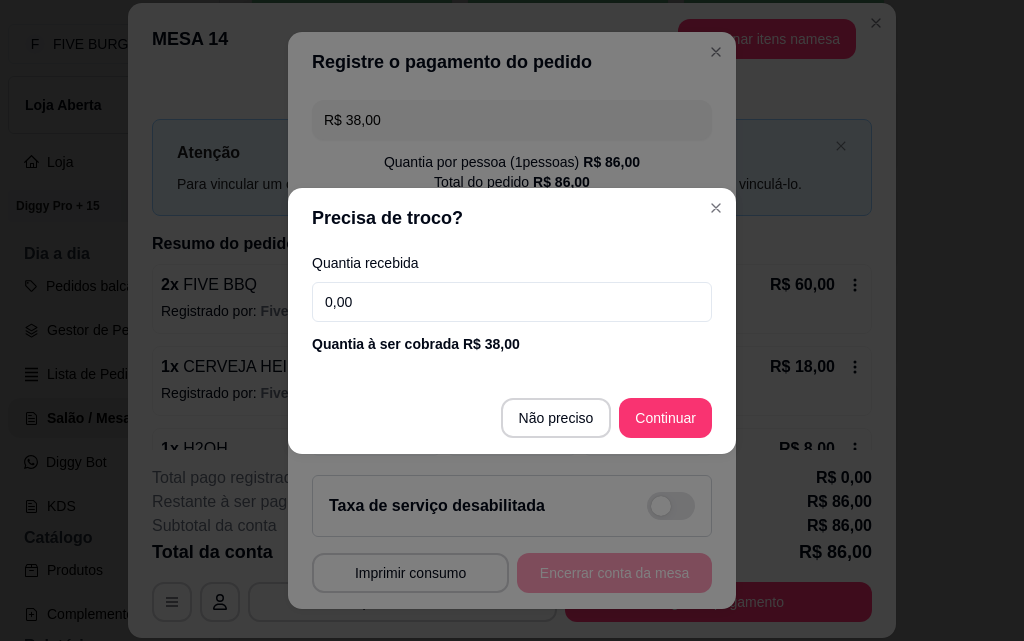 click on "0,00" at bounding box center [512, 302] 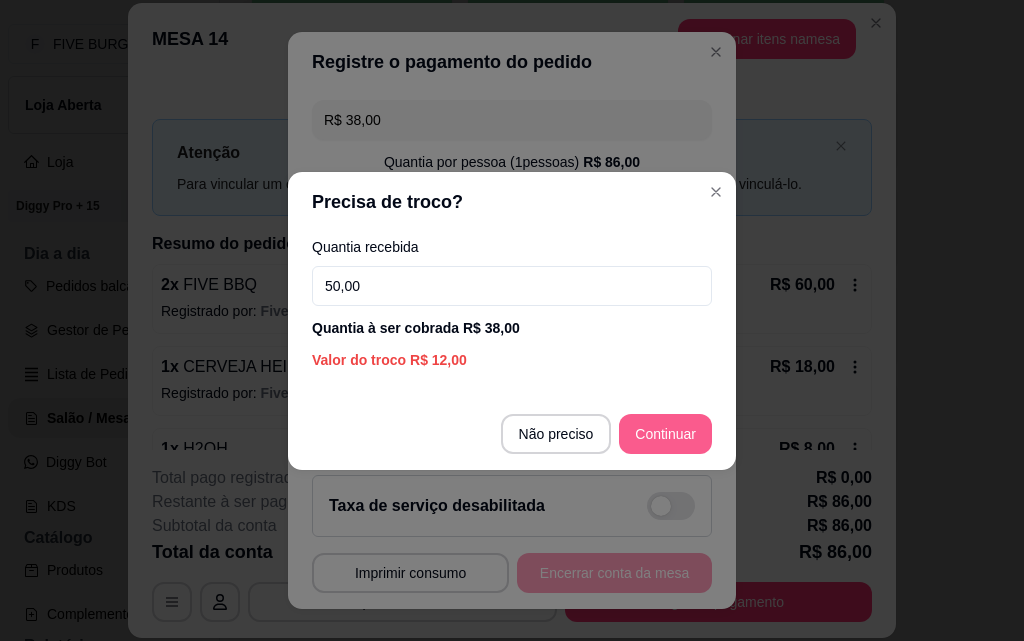 type on "50,00" 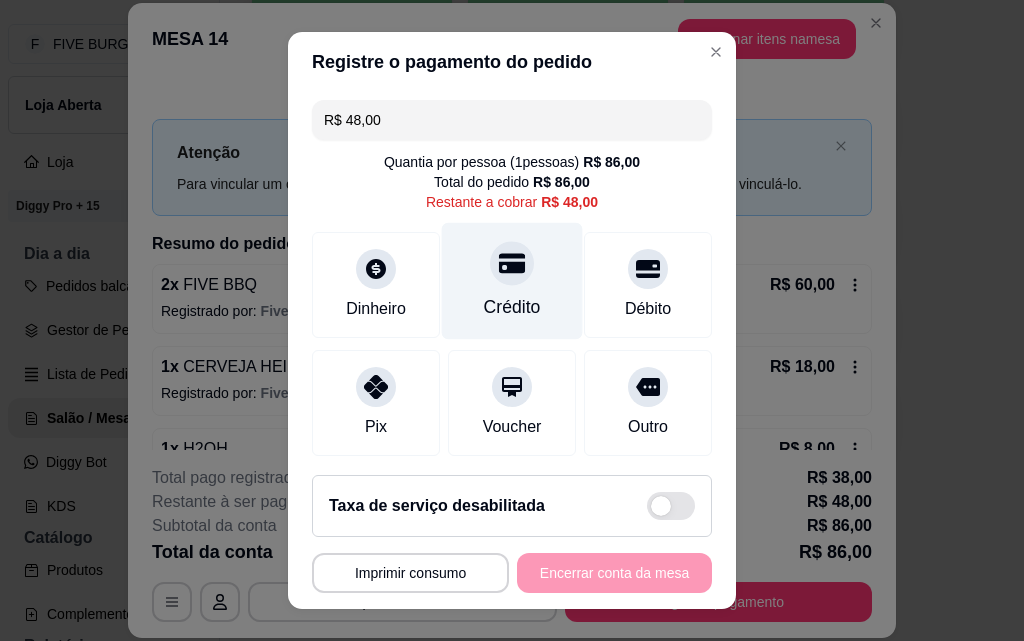 click on "Crédito" at bounding box center [512, 281] 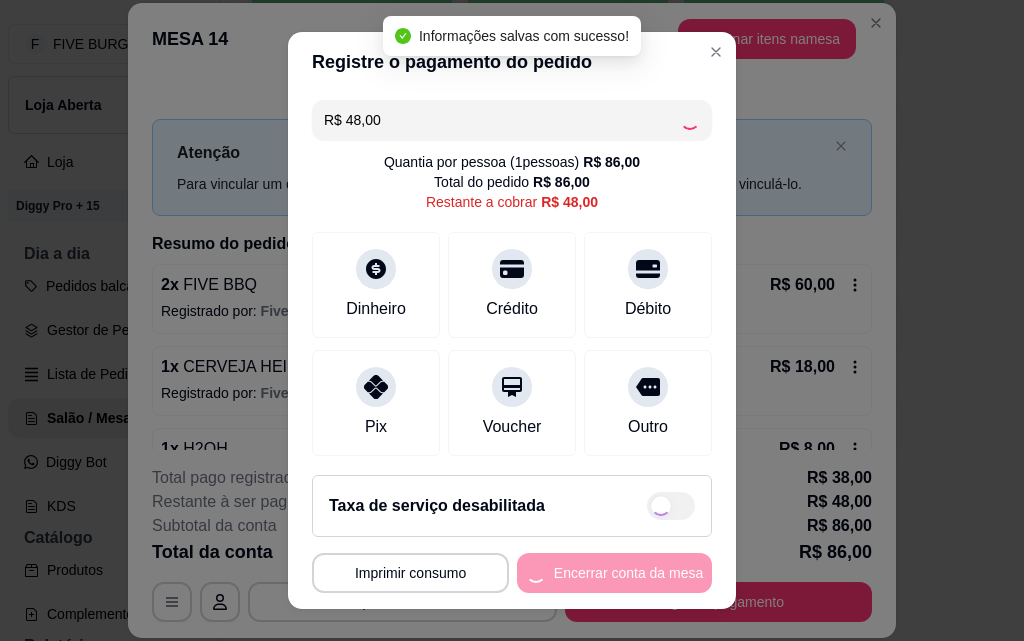 type on "R$ 0,00" 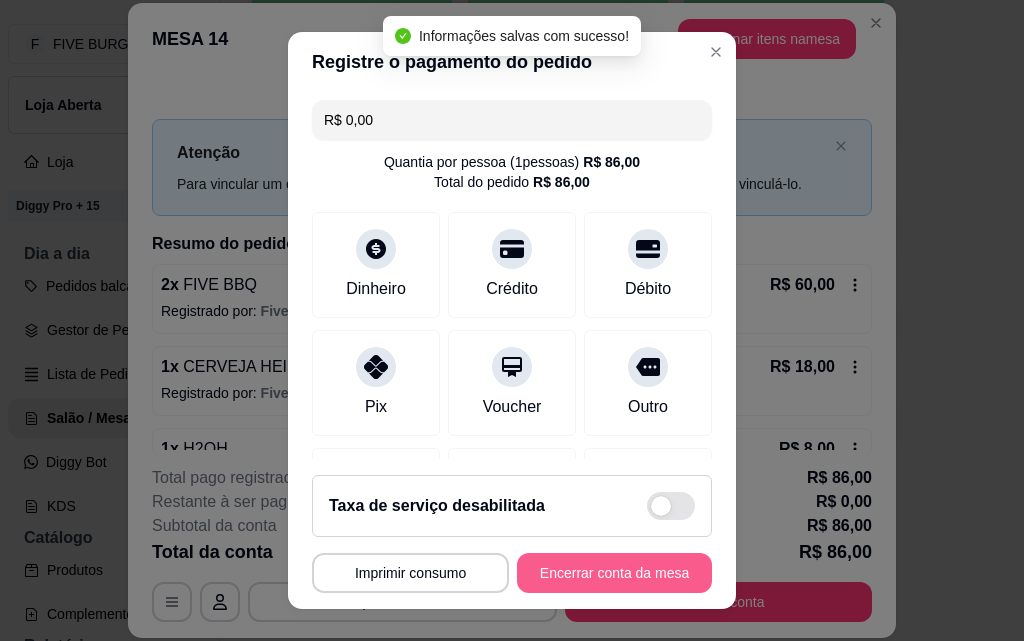 click on "Encerrar conta da mesa" at bounding box center (614, 573) 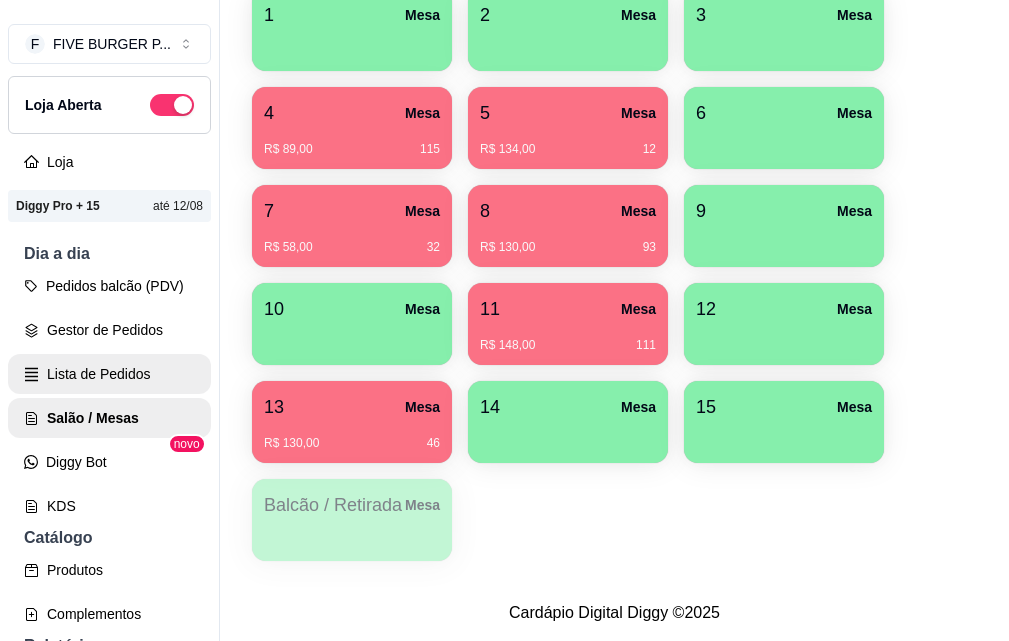 click on "Lista de Pedidos" at bounding box center (109, 374) 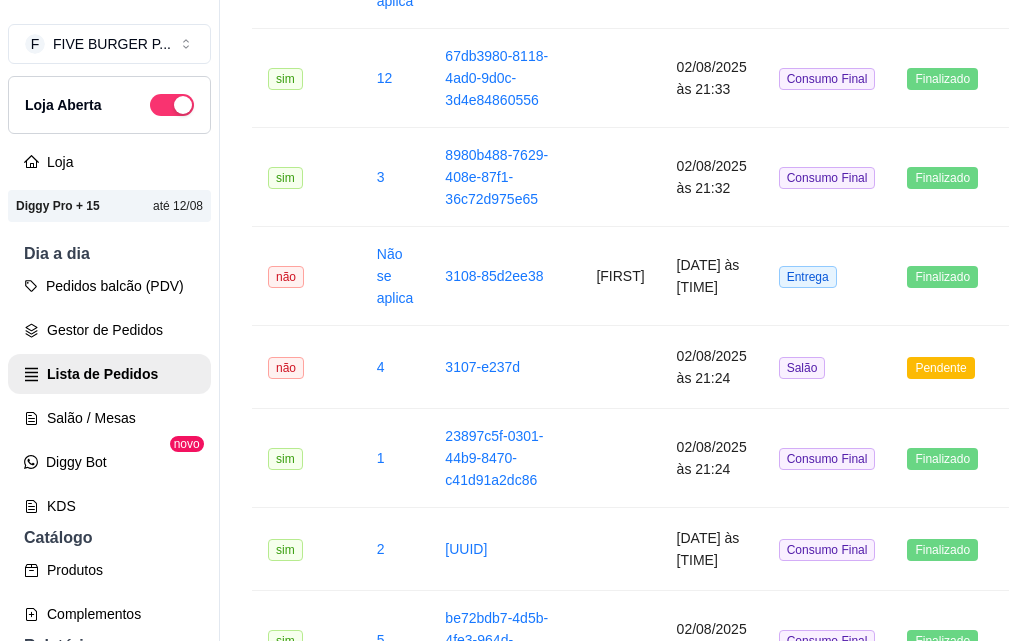 scroll, scrollTop: 0, scrollLeft: 0, axis: both 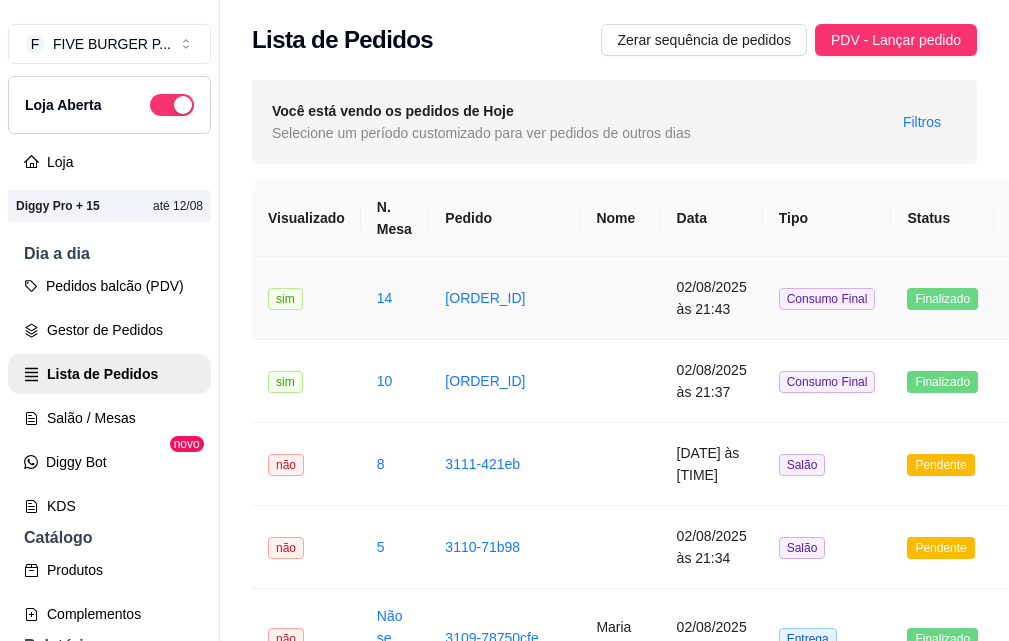 click on "02/08/2025 às 21:43" at bounding box center (712, 298) 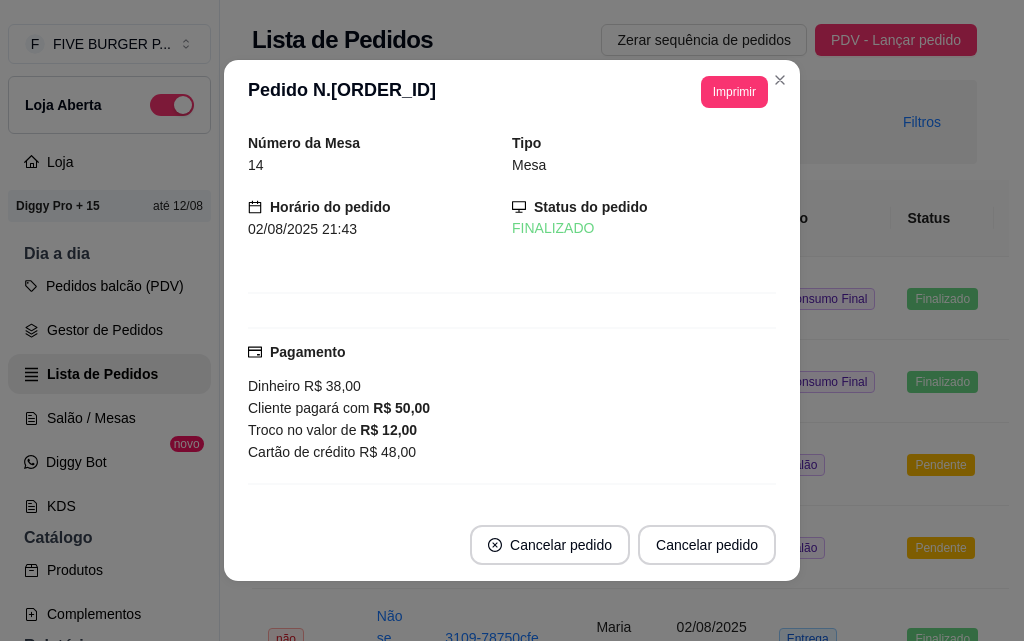 click on "Imprimir" at bounding box center (734, 92) 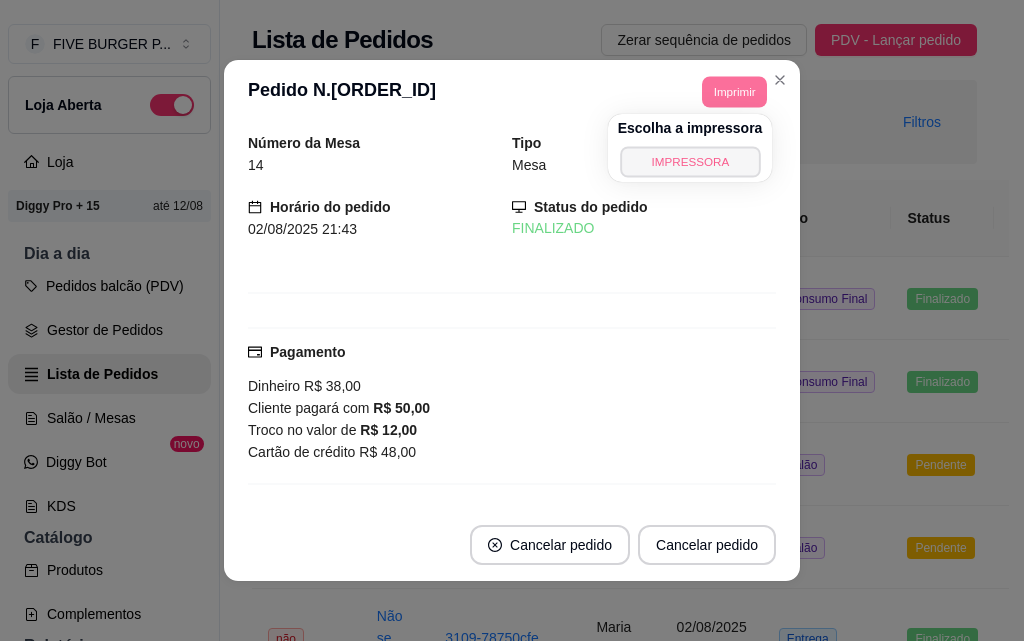 click on "IMPRESSORA" at bounding box center [690, 161] 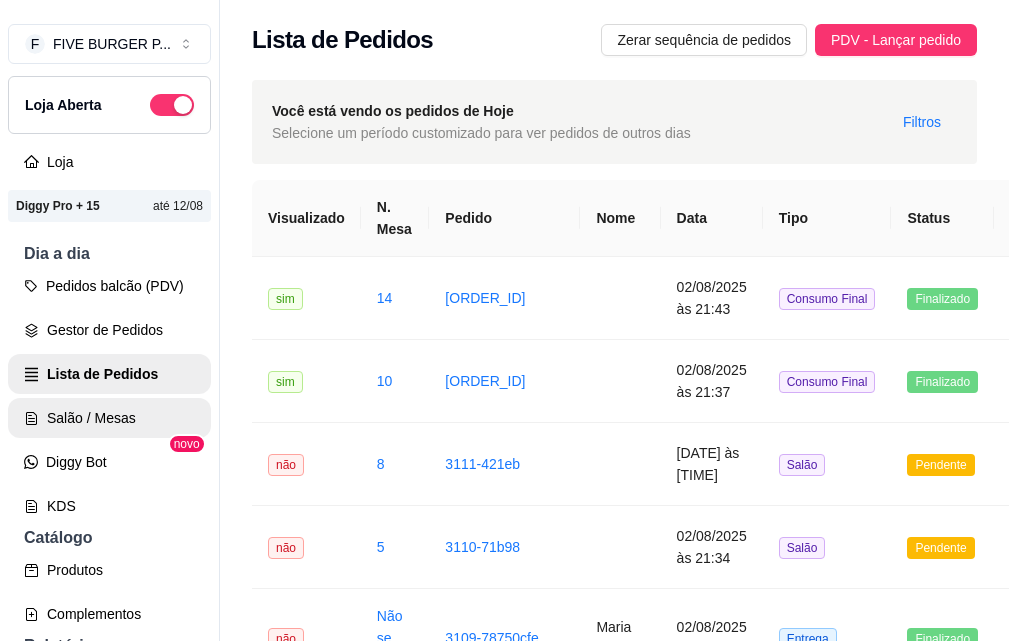 click on "Salão / Mesas" at bounding box center [109, 418] 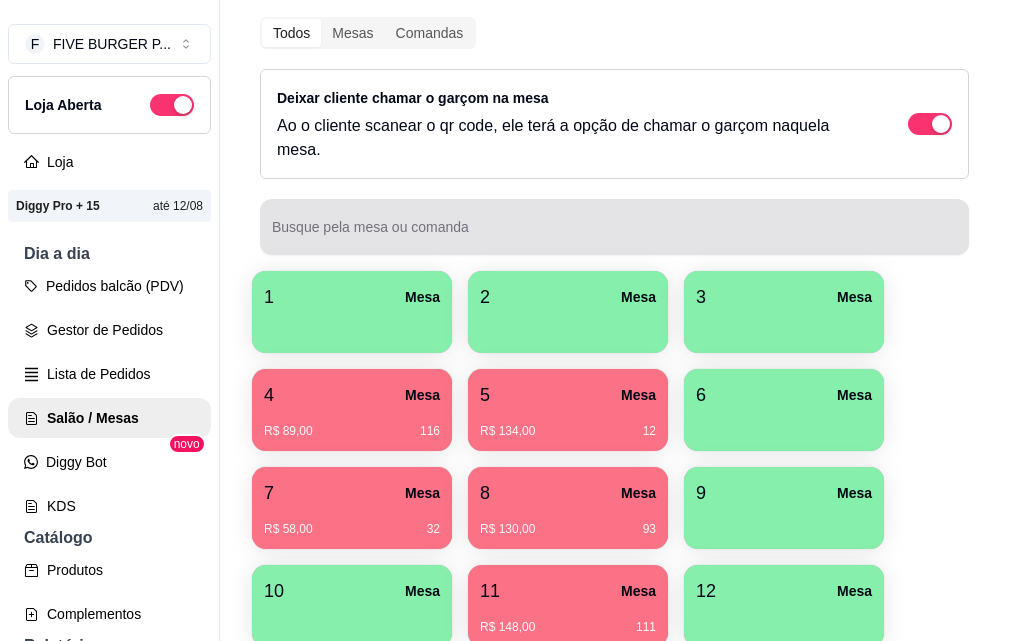 scroll, scrollTop: 276, scrollLeft: 0, axis: vertical 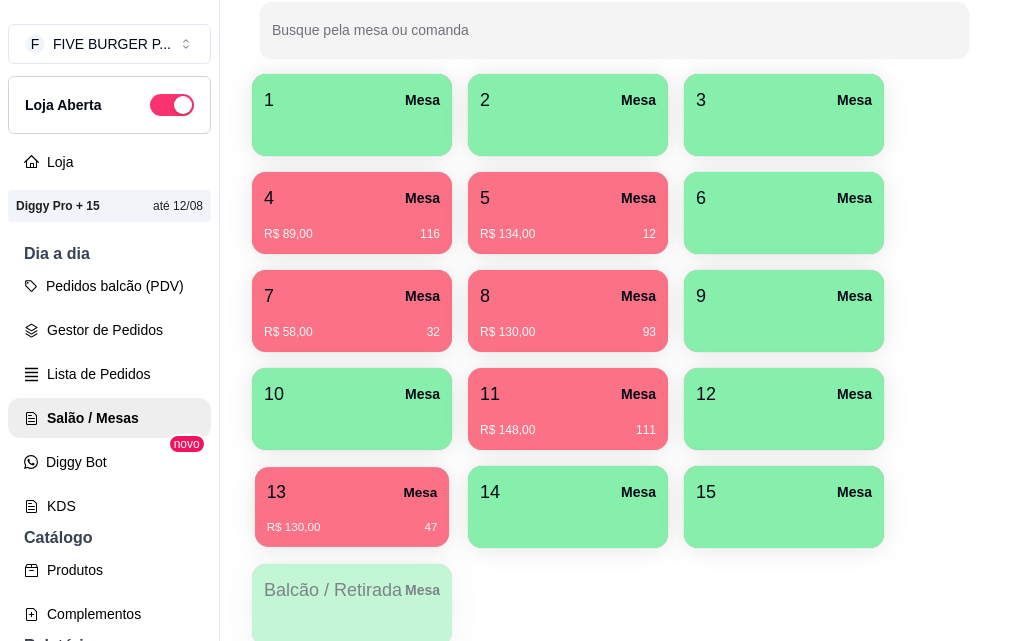 click on "R$ 130,00 [NUMBER]" at bounding box center (352, 520) 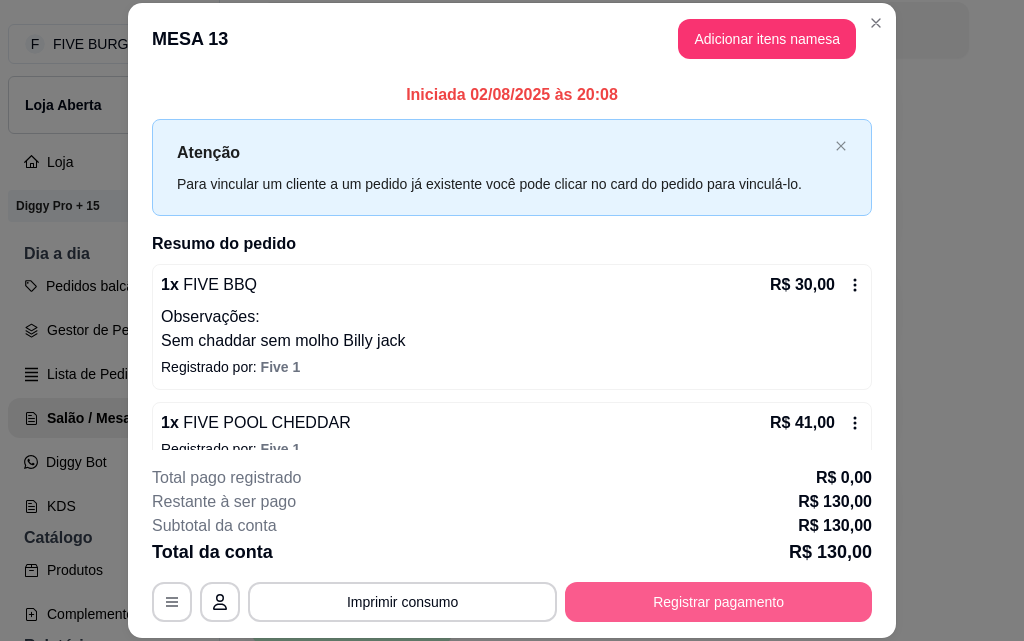 click on "Registrar pagamento" at bounding box center (718, 602) 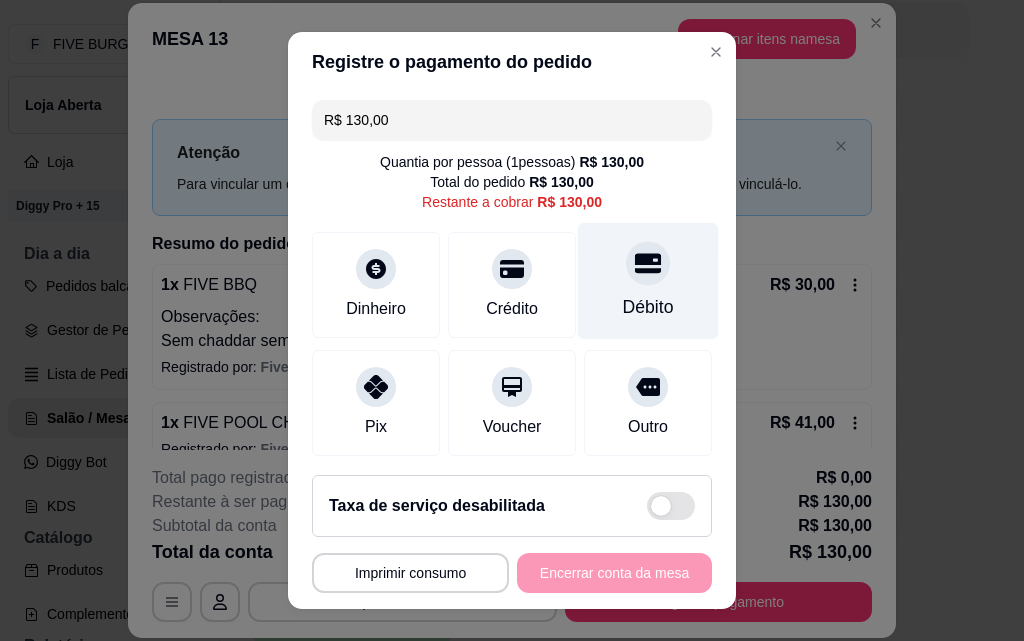 click on "Débito" at bounding box center (648, 281) 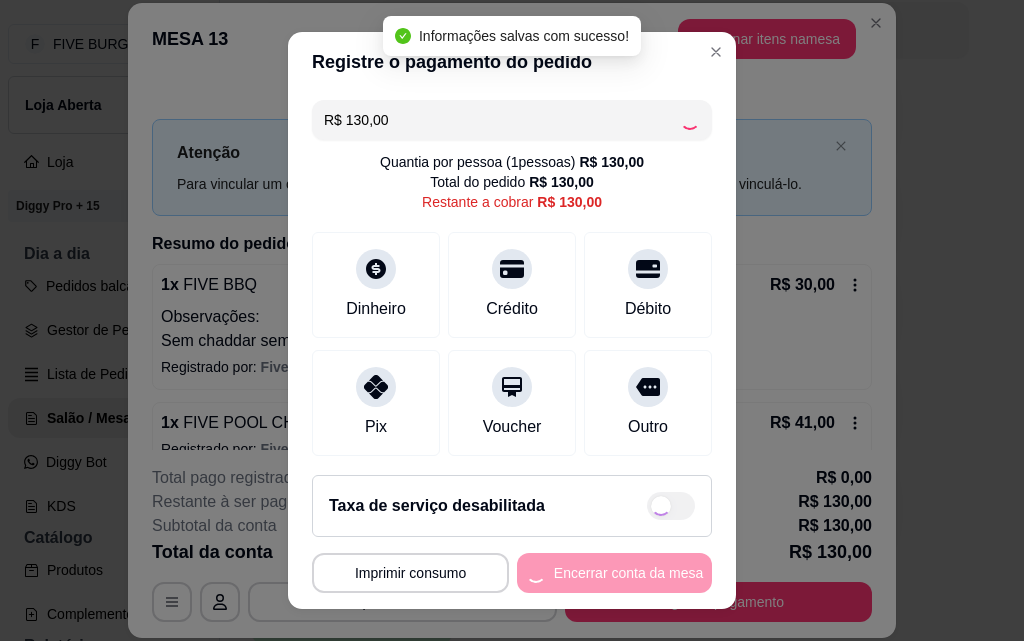 type on "R$ 0,00" 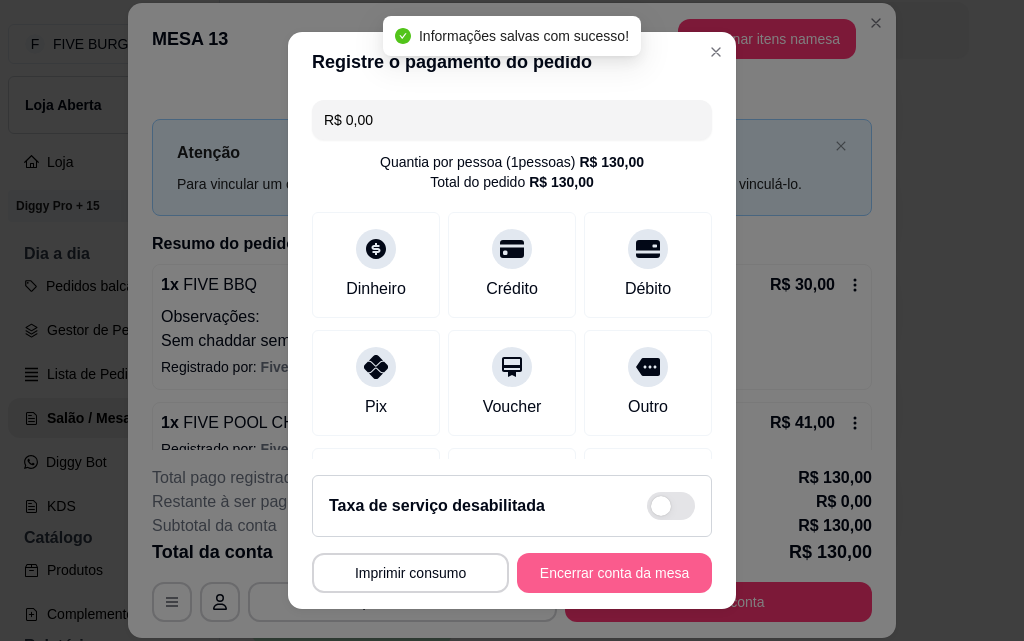 click on "Encerrar conta da mesa" at bounding box center [614, 573] 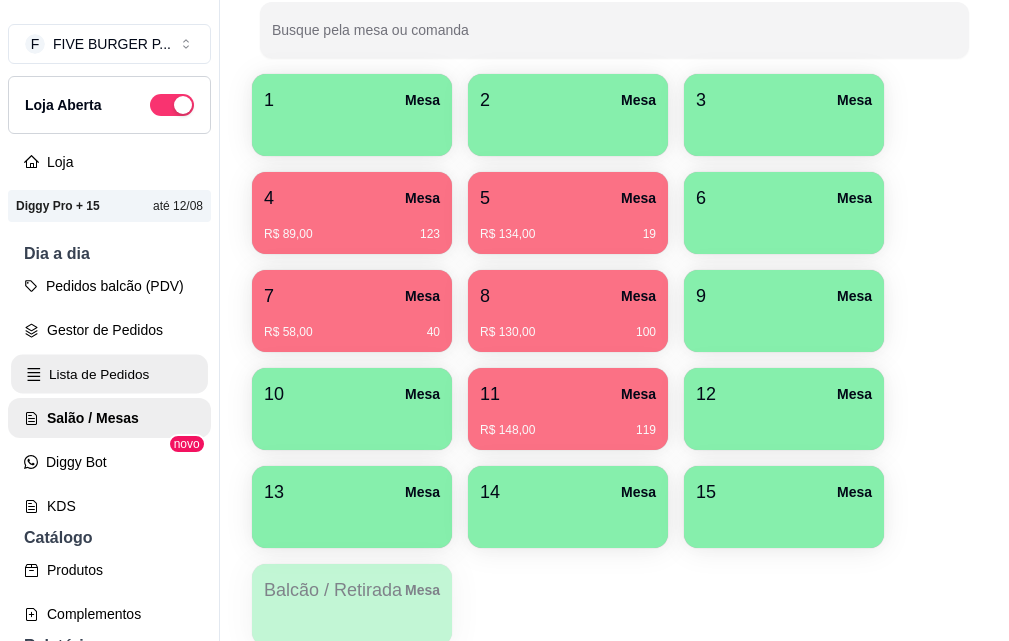 click on "Lista de Pedidos" at bounding box center [109, 374] 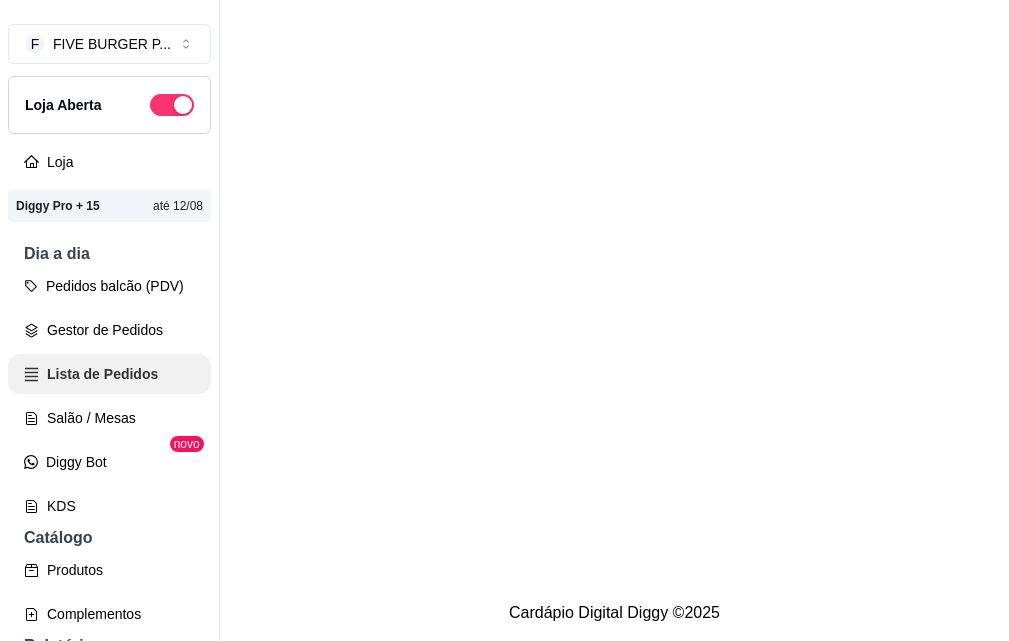 scroll, scrollTop: 0, scrollLeft: 0, axis: both 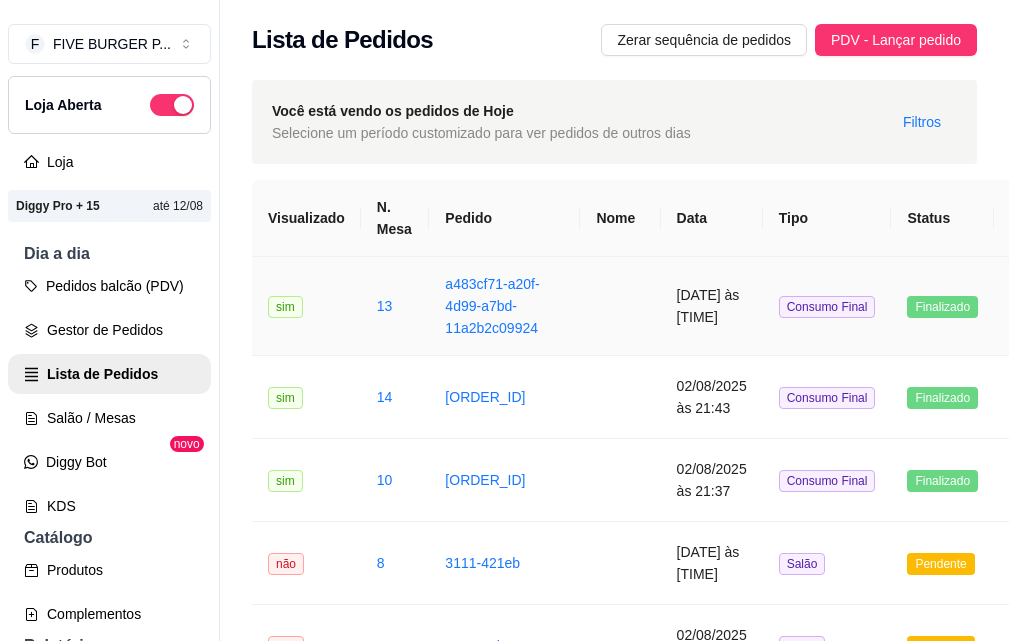 click on "a483cf71-a20f-4d99-a7bd-11a2b2c09924" at bounding box center [504, 306] 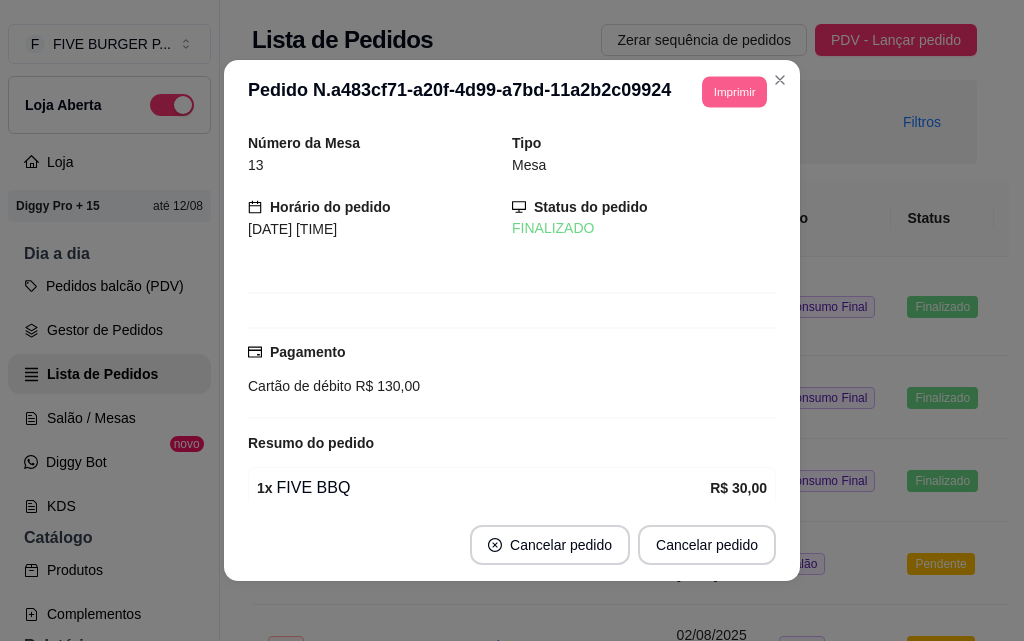 click on "Imprimir" at bounding box center (734, 91) 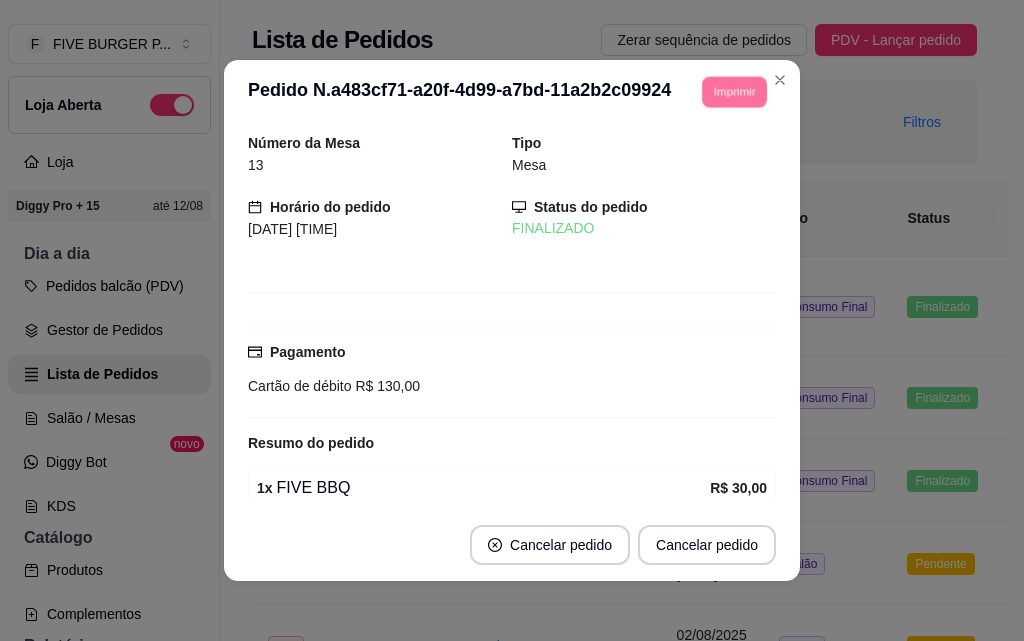 click on "IMPRESSORA" at bounding box center (706, 153) 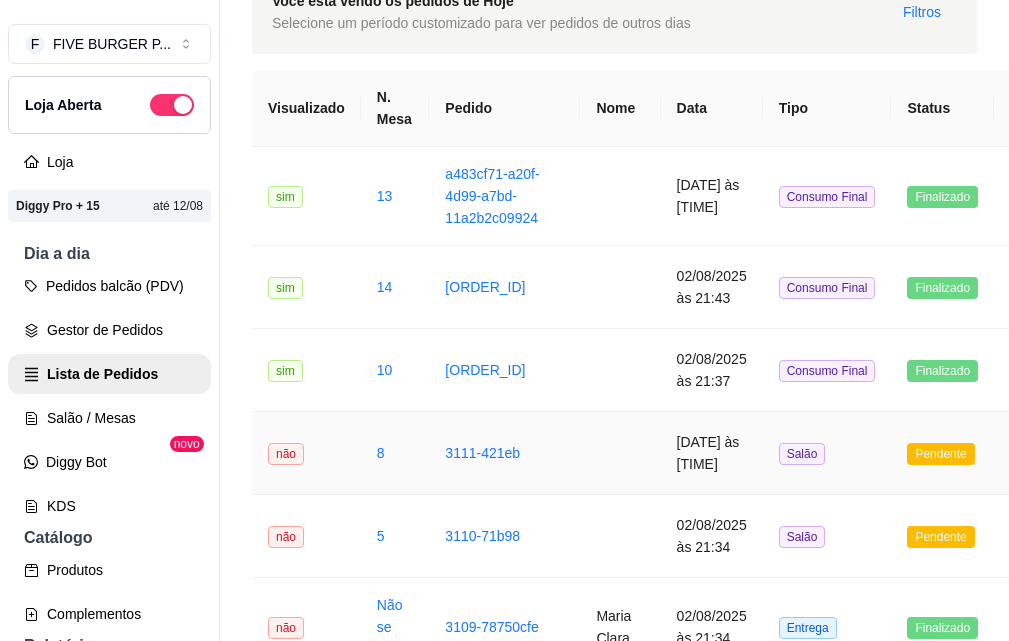 scroll, scrollTop: 100, scrollLeft: 0, axis: vertical 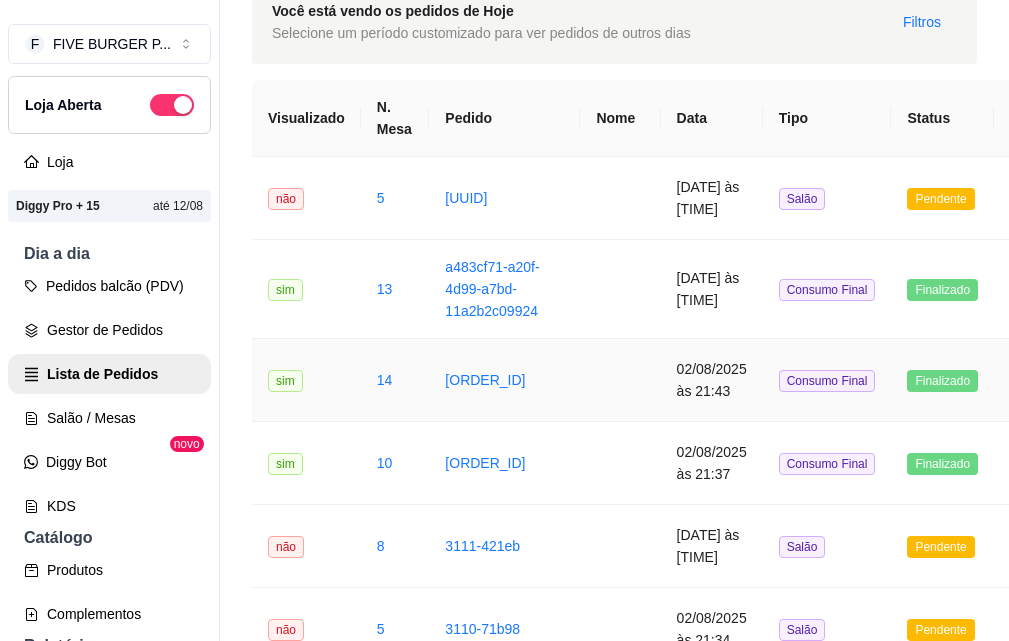 click at bounding box center [620, 380] 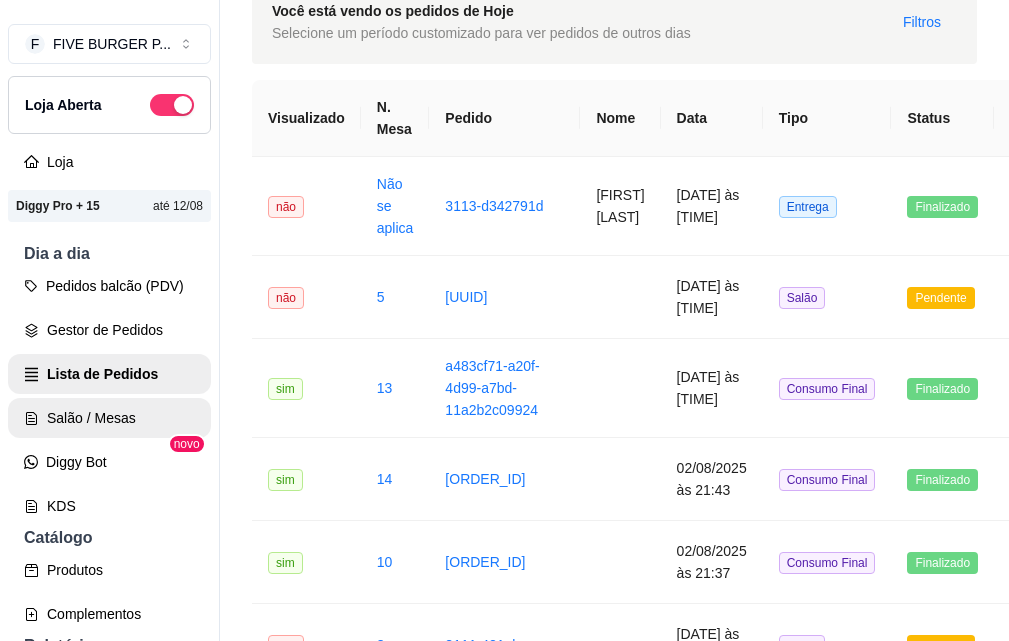 click on "Salão / Mesas" at bounding box center (109, 418) 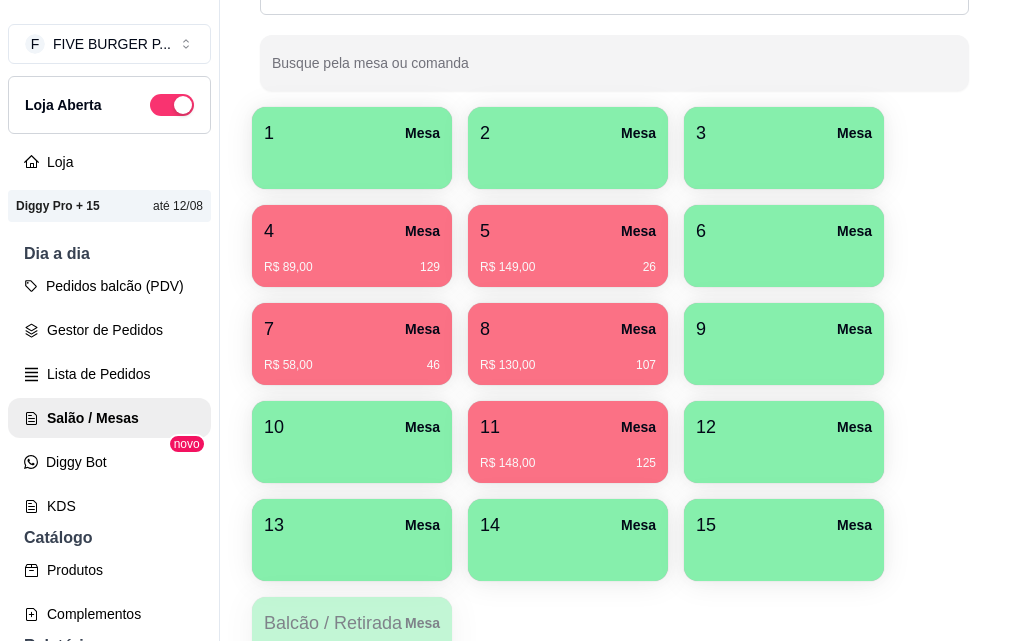 scroll, scrollTop: 500, scrollLeft: 0, axis: vertical 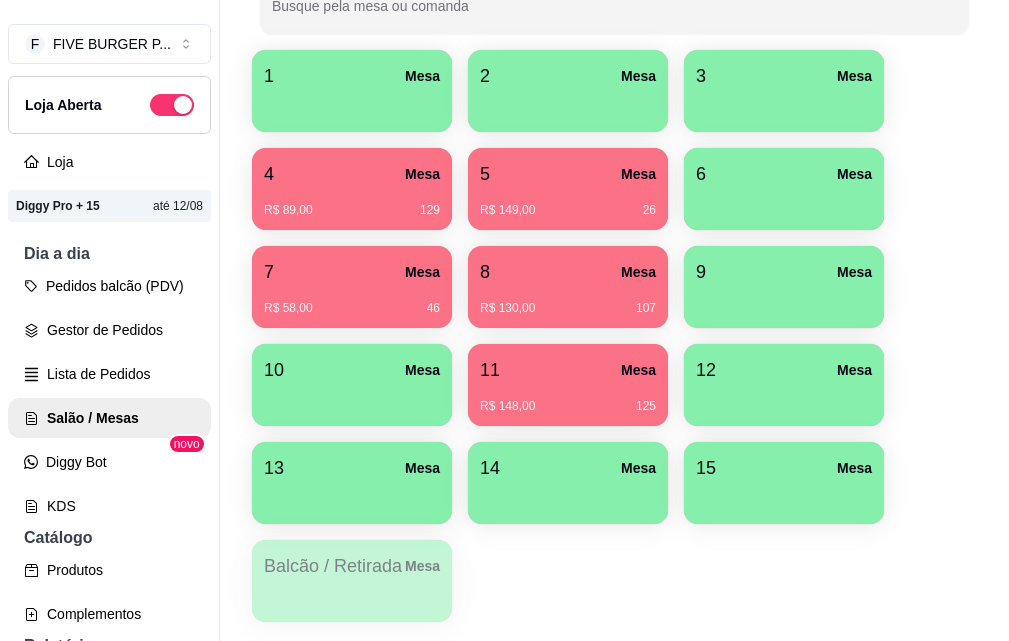 click on "7 Mesa" at bounding box center [352, 272] 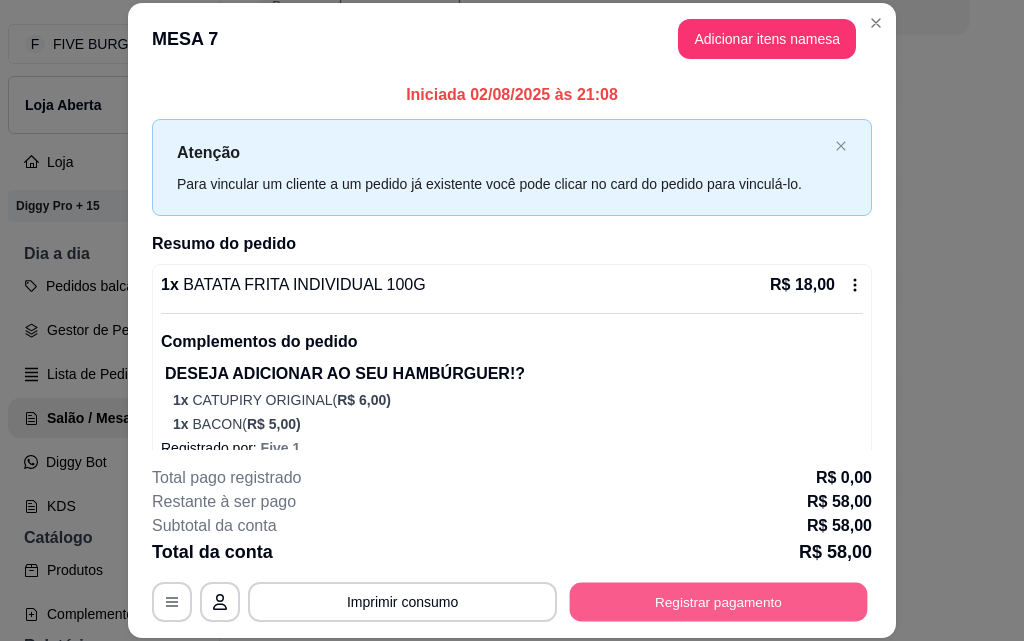 click on "Registrar pagamento" at bounding box center [719, 601] 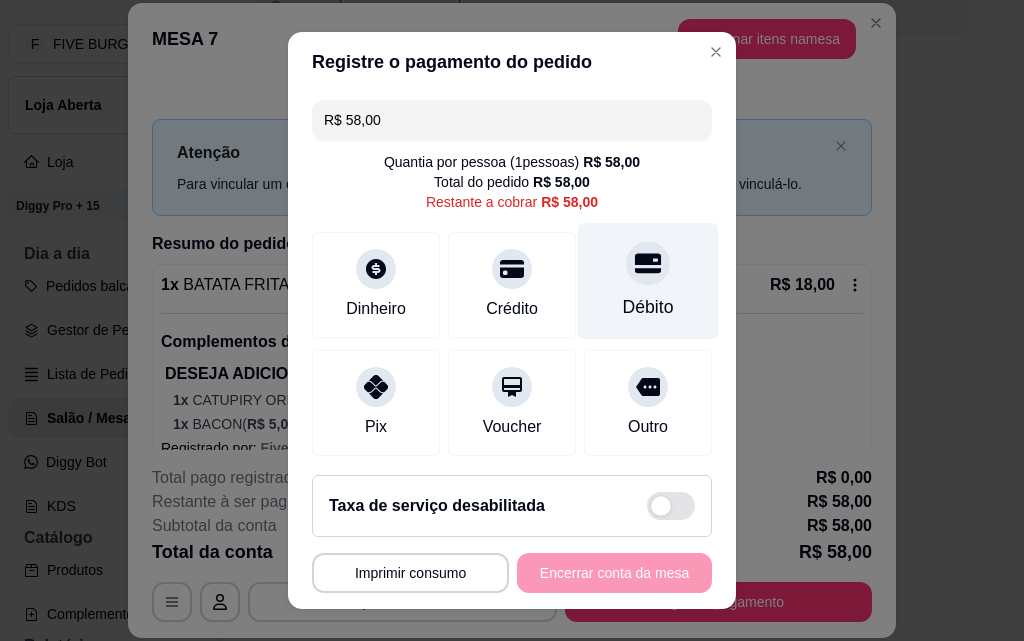 click at bounding box center [648, 263] 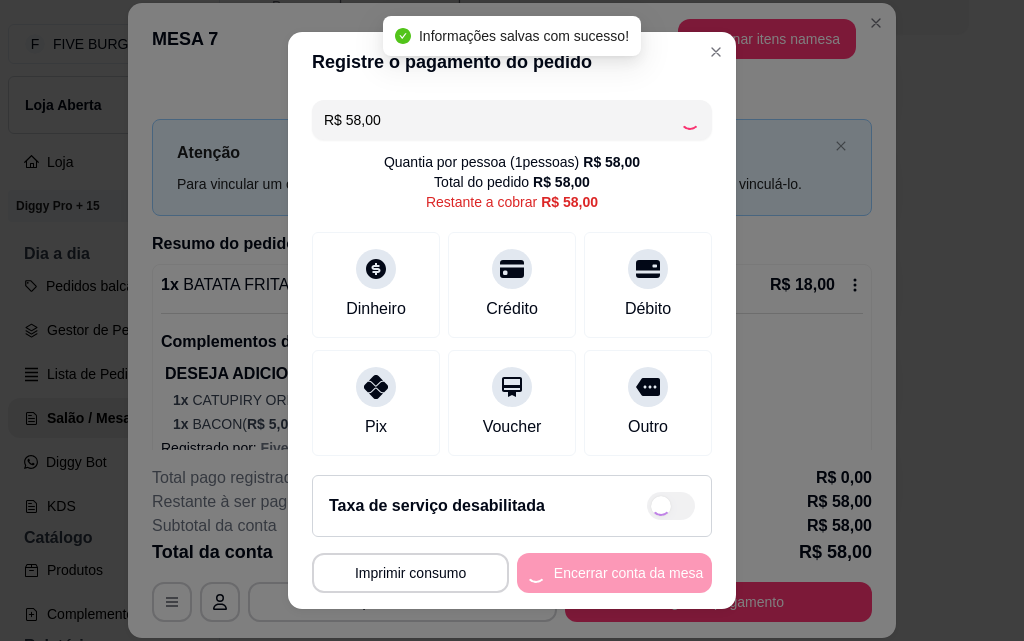 type on "R$ 0,00" 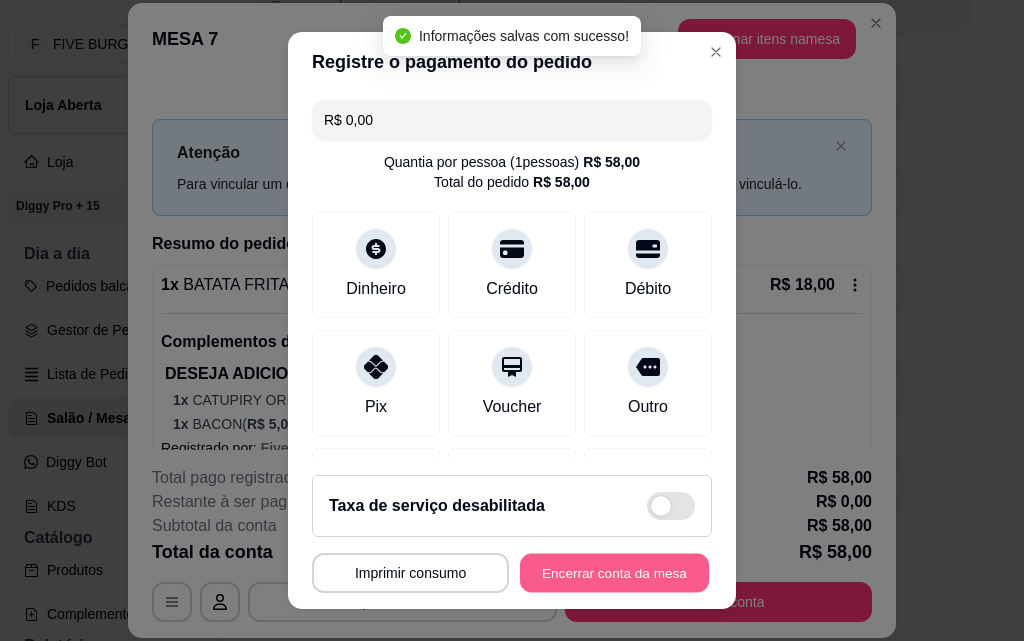 click on "Encerrar conta da mesa" at bounding box center [614, 573] 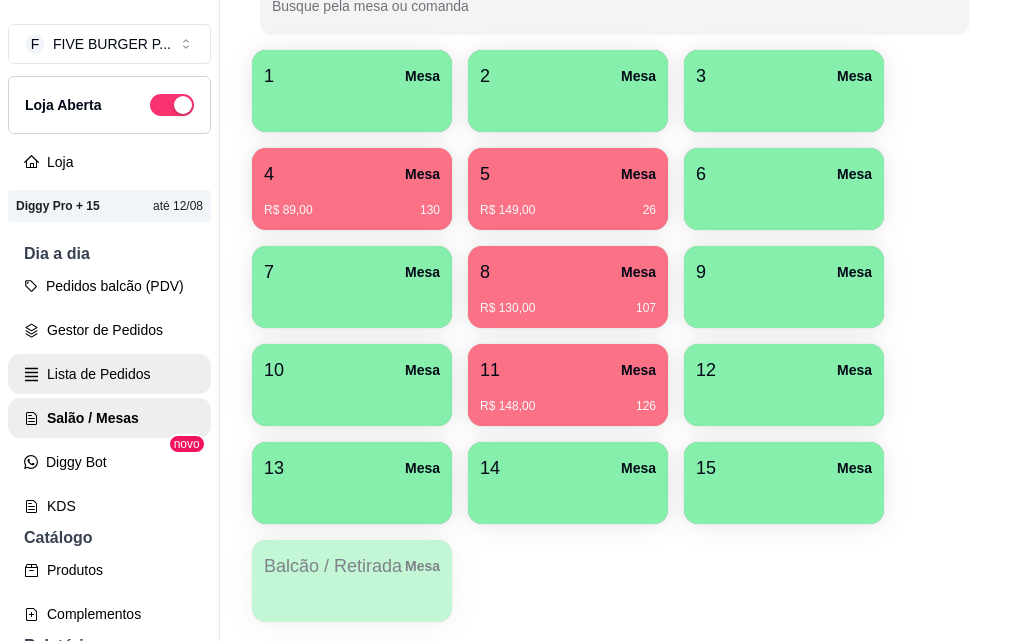 click on "Lista de Pedidos" at bounding box center (109, 374) 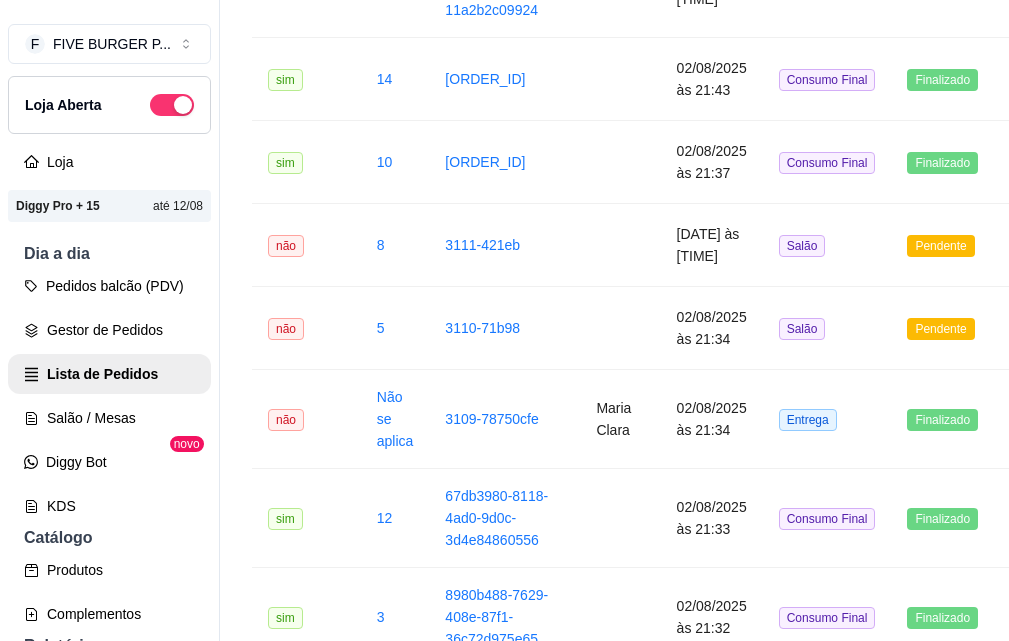 scroll, scrollTop: 0, scrollLeft: 0, axis: both 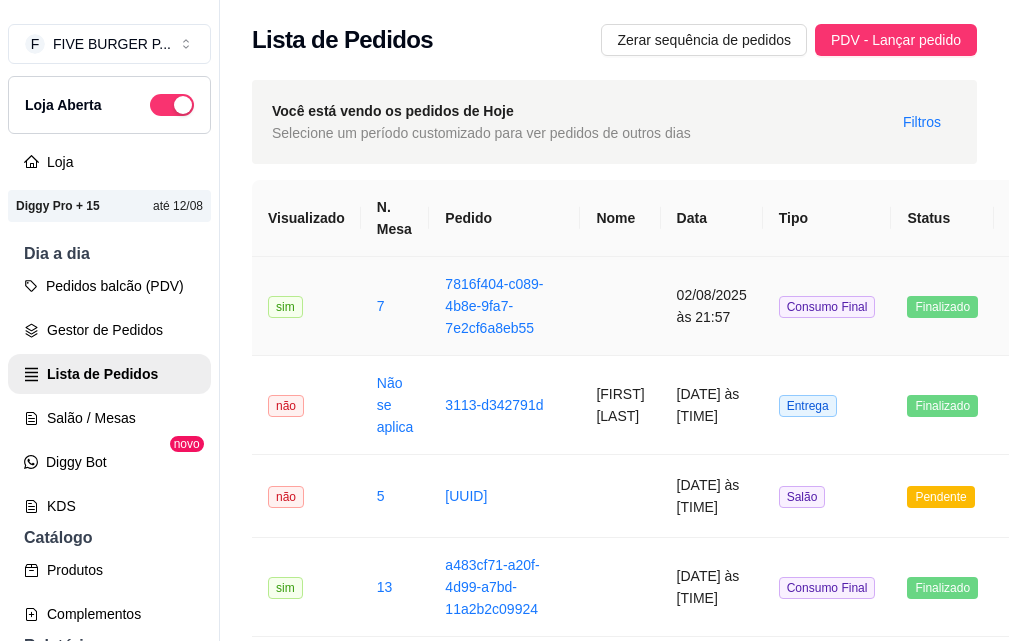 click on "7816f404-c089-4b8e-9fa7-7e2cf6a8eb55" at bounding box center (504, 306) 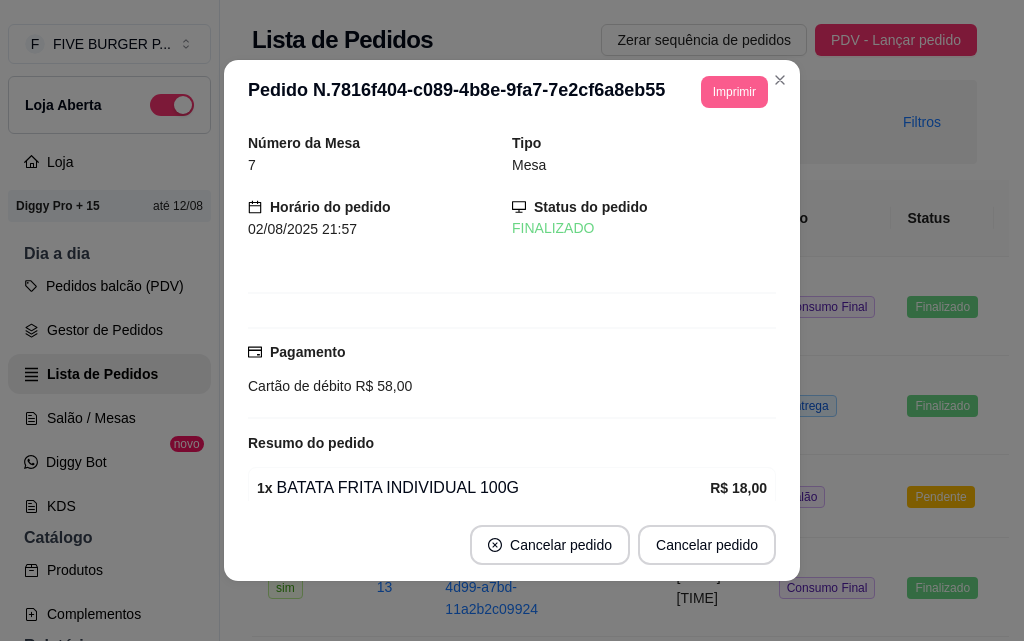 click on "Imprimir" at bounding box center [734, 92] 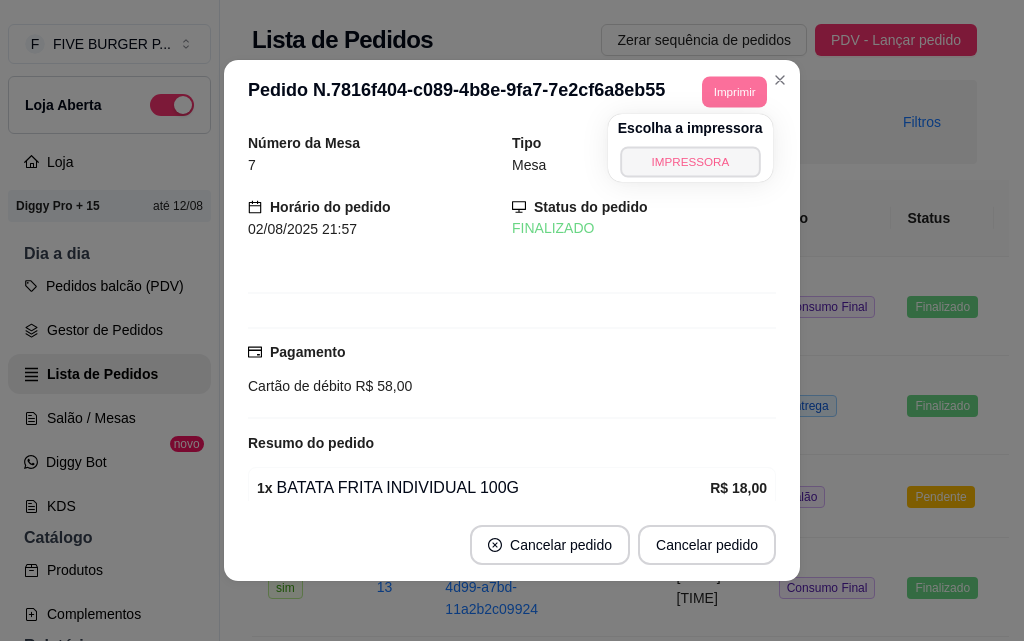 click on "IMPRESSORA" at bounding box center [690, 161] 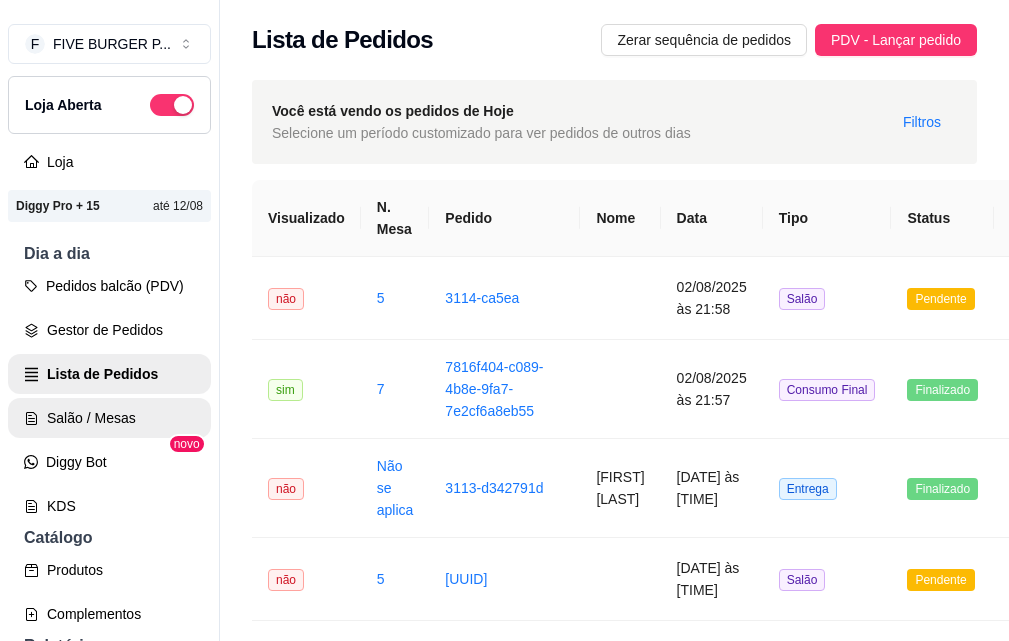click on "Salão / Mesas" at bounding box center (109, 418) 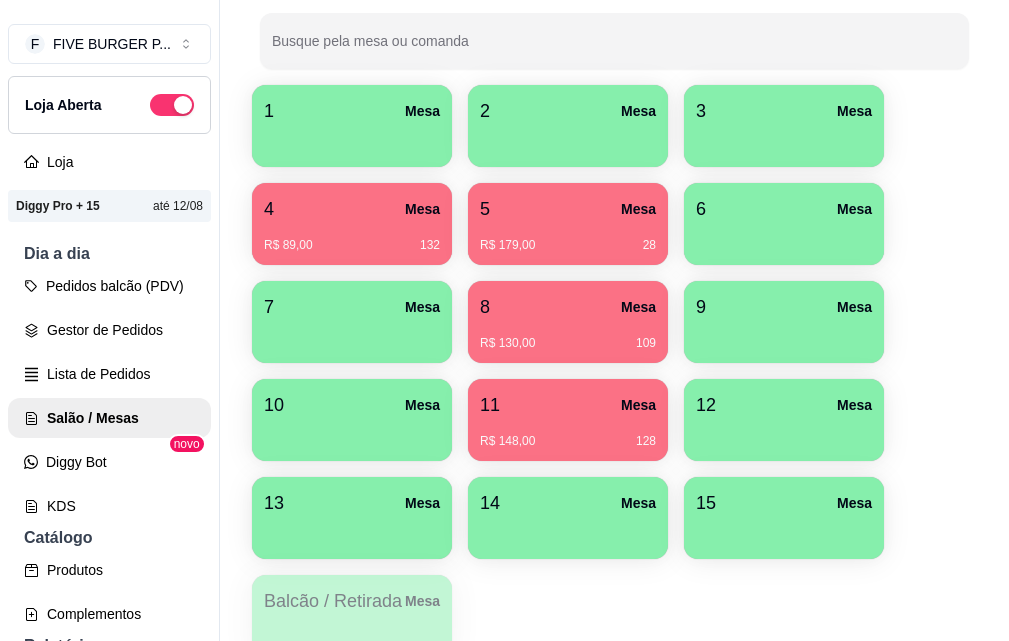 scroll, scrollTop: 500, scrollLeft: 0, axis: vertical 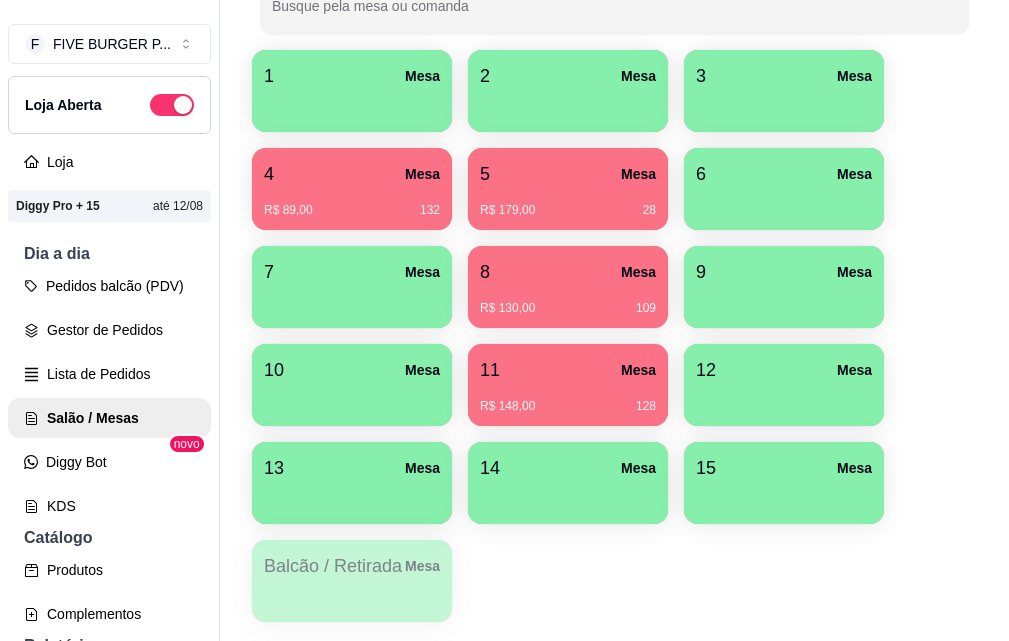 click on "4 Mesa" at bounding box center [352, 174] 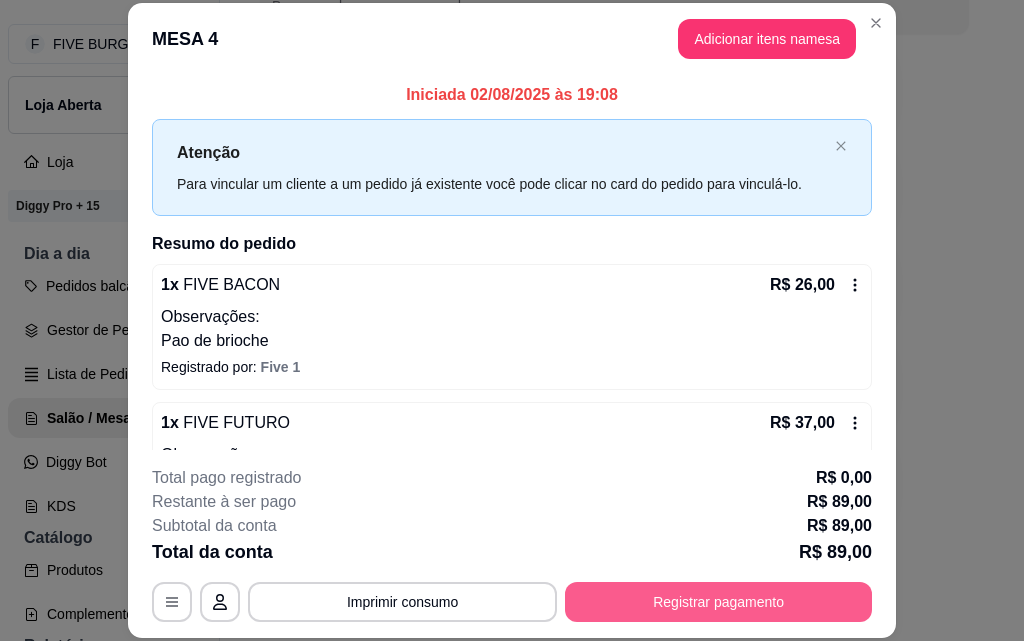click on "Registrar pagamento" at bounding box center [718, 602] 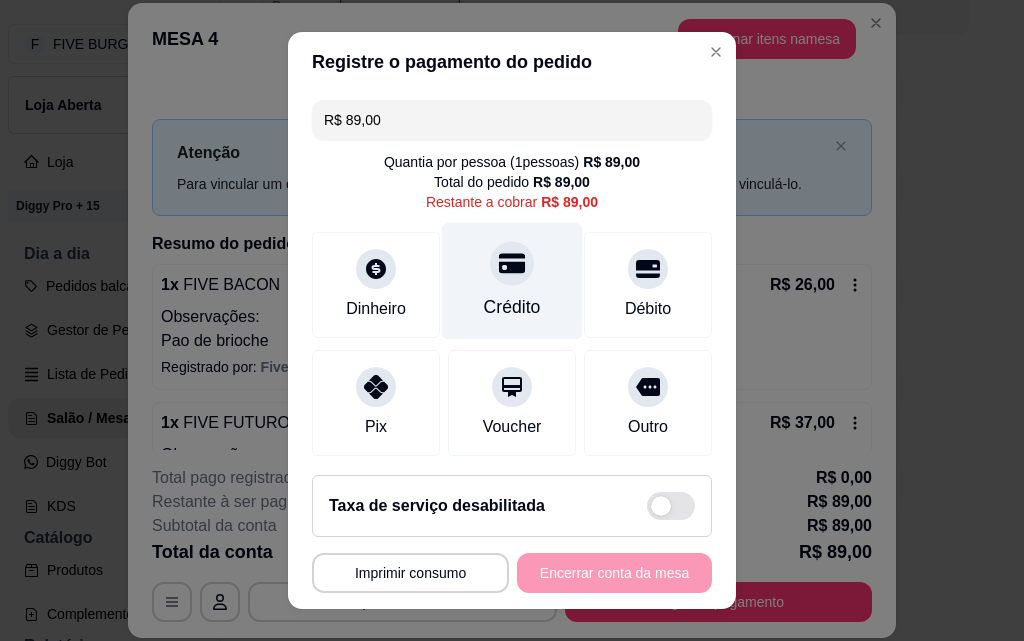 click on "Crédito" at bounding box center (512, 307) 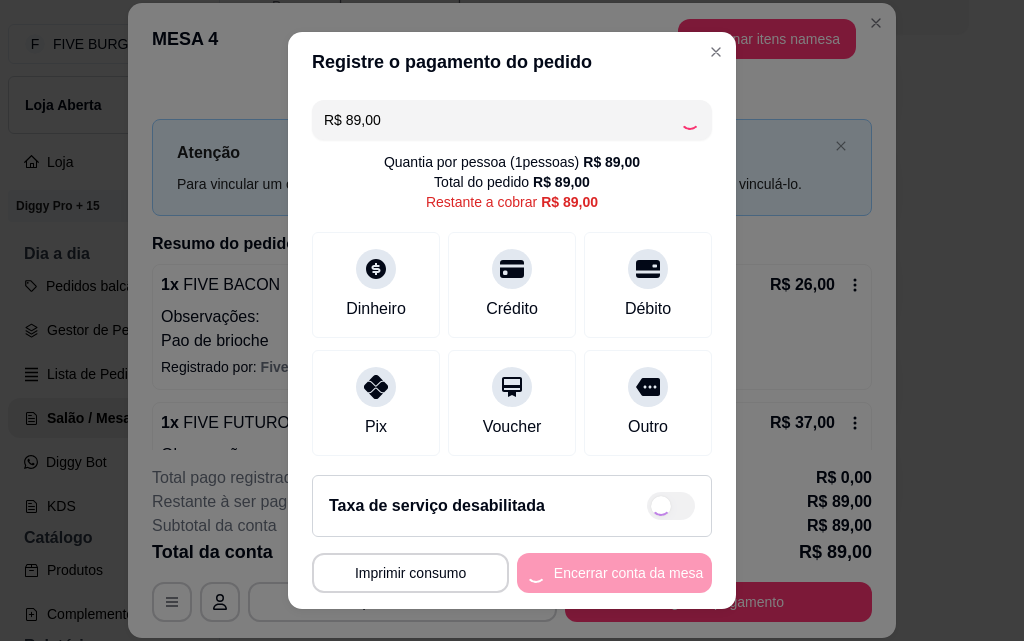type on "R$ 0,00" 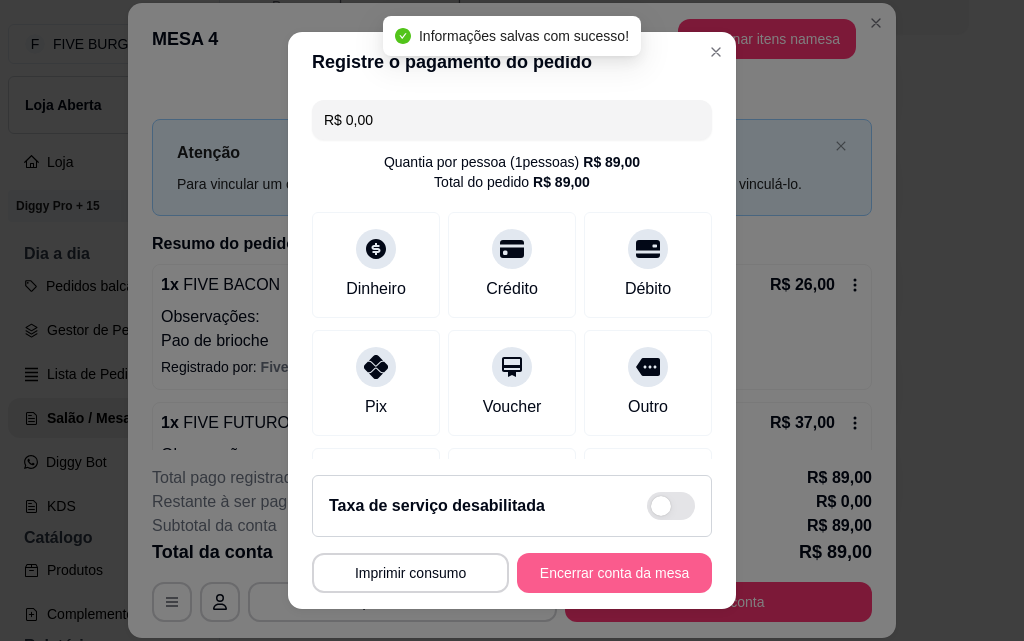 click on "Encerrar conta da mesa" at bounding box center (614, 573) 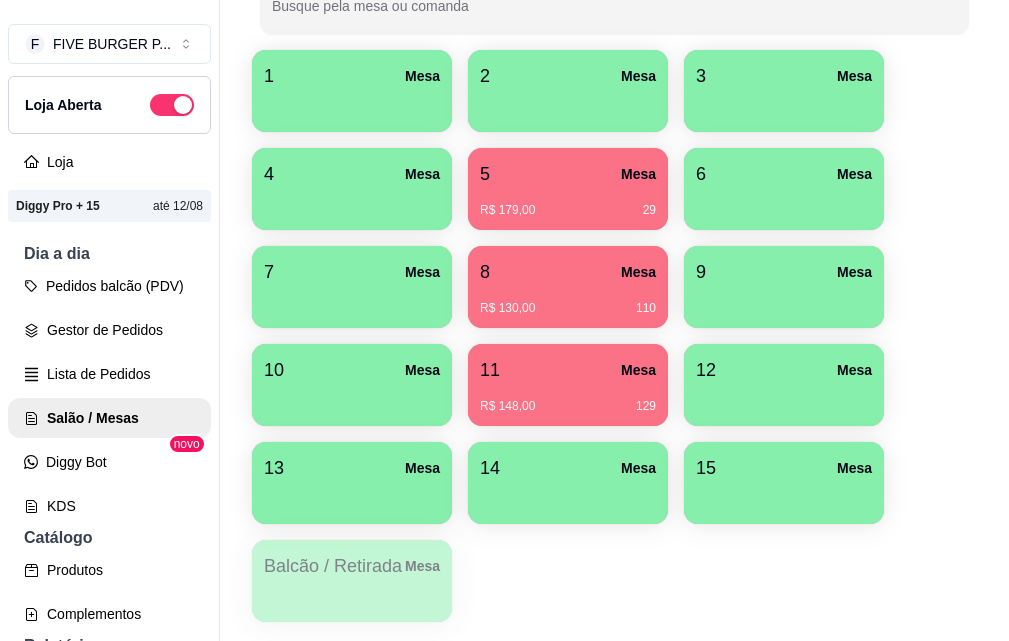 click on "Pedidos balcão (PDV) Gestor de Pedidos Lista de Pedidos Salão / Mesas Diggy Bot novo KDS" at bounding box center [109, 396] 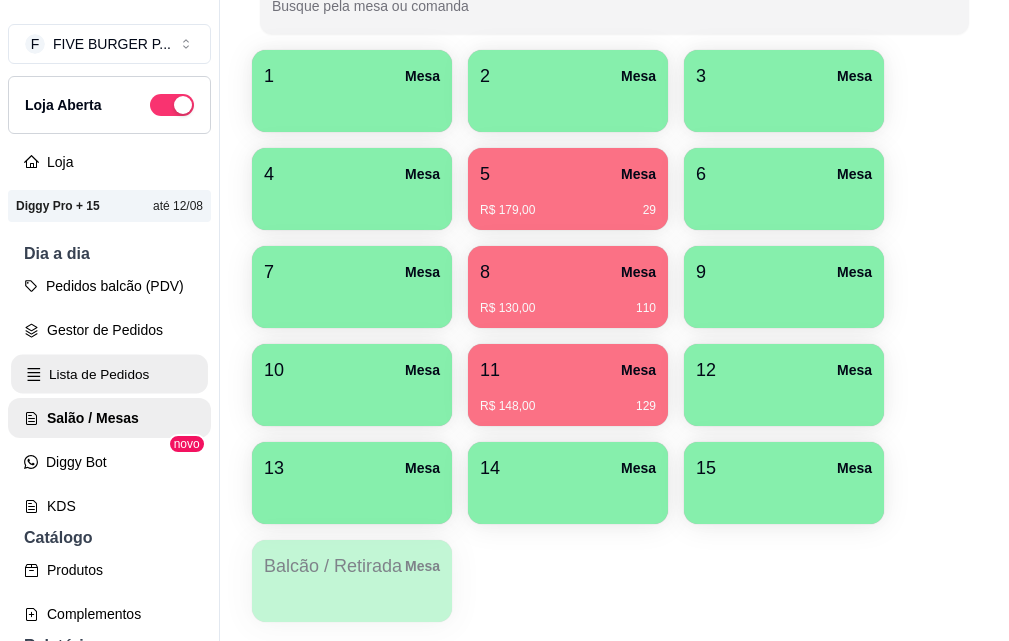click on "Lista de Pedidos" at bounding box center (109, 374) 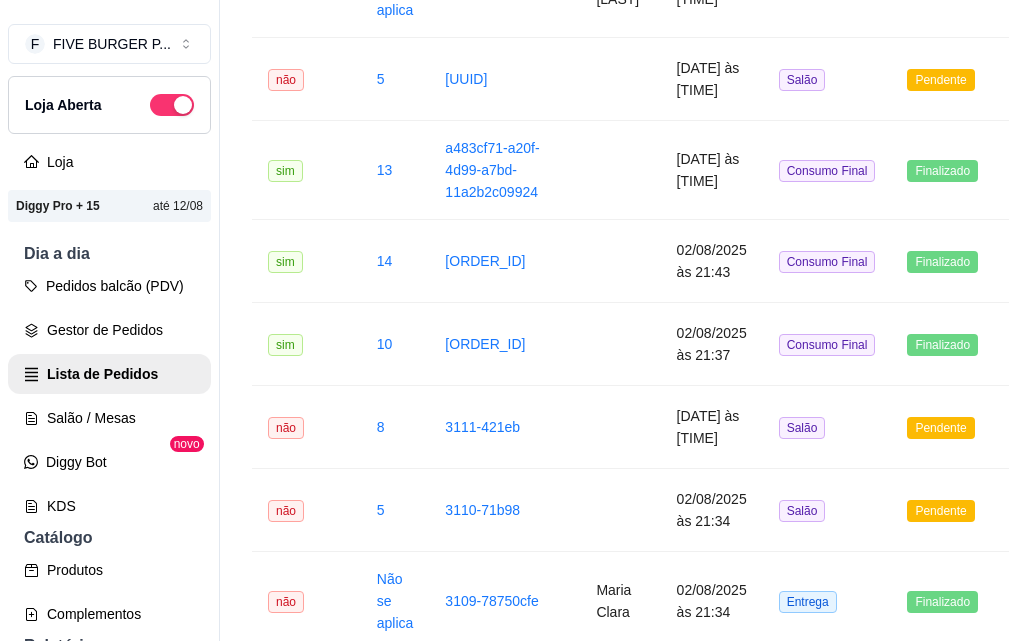 scroll, scrollTop: 0, scrollLeft: 0, axis: both 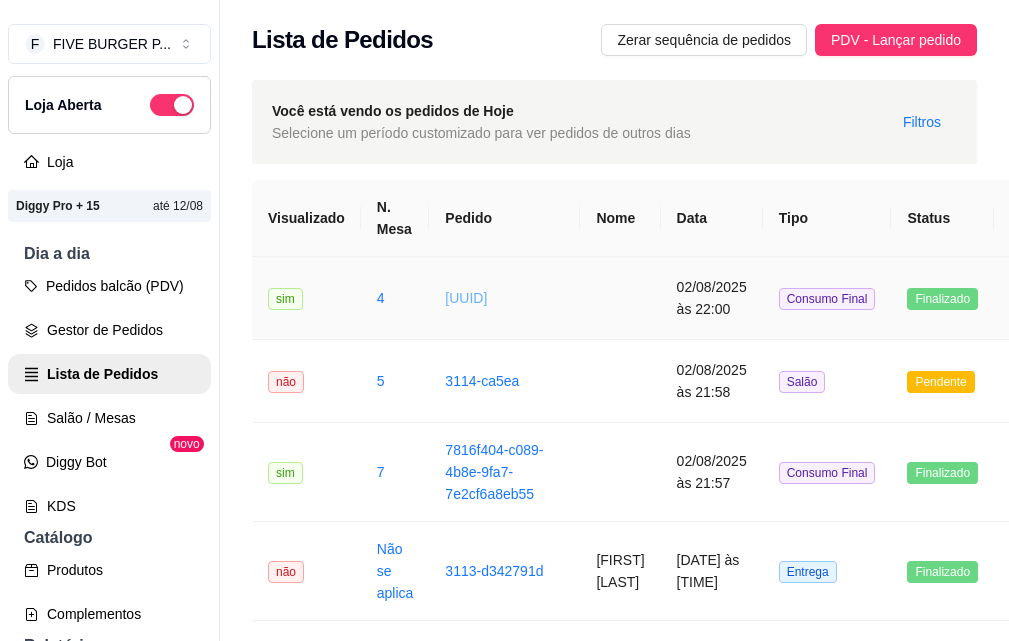 click on "[UUID]" at bounding box center [466, 298] 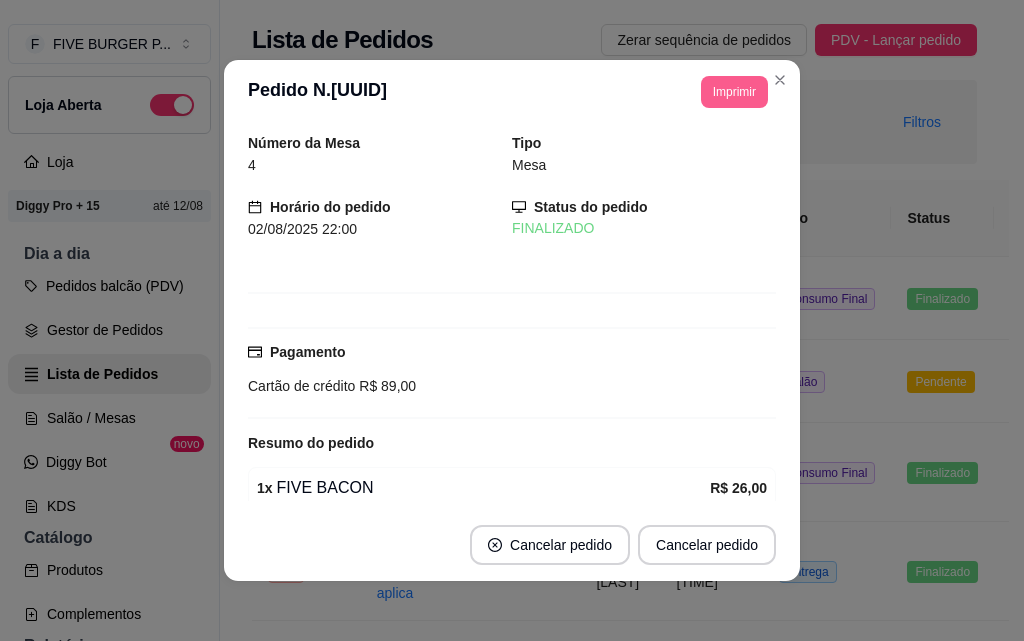 click on "Imprimir" at bounding box center (734, 92) 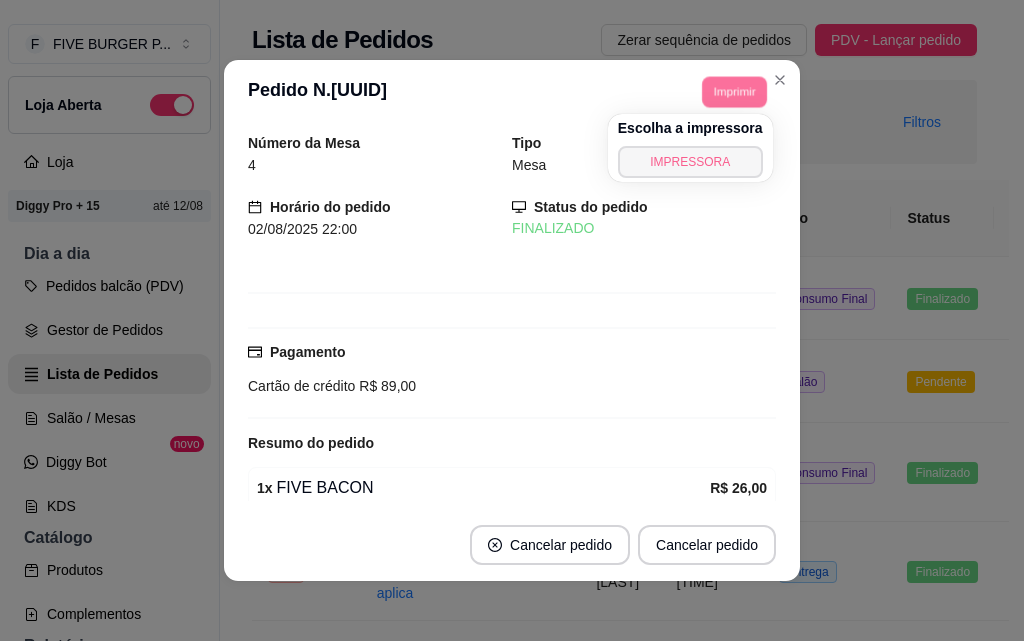 click on "IMPRESSORA" at bounding box center [690, 162] 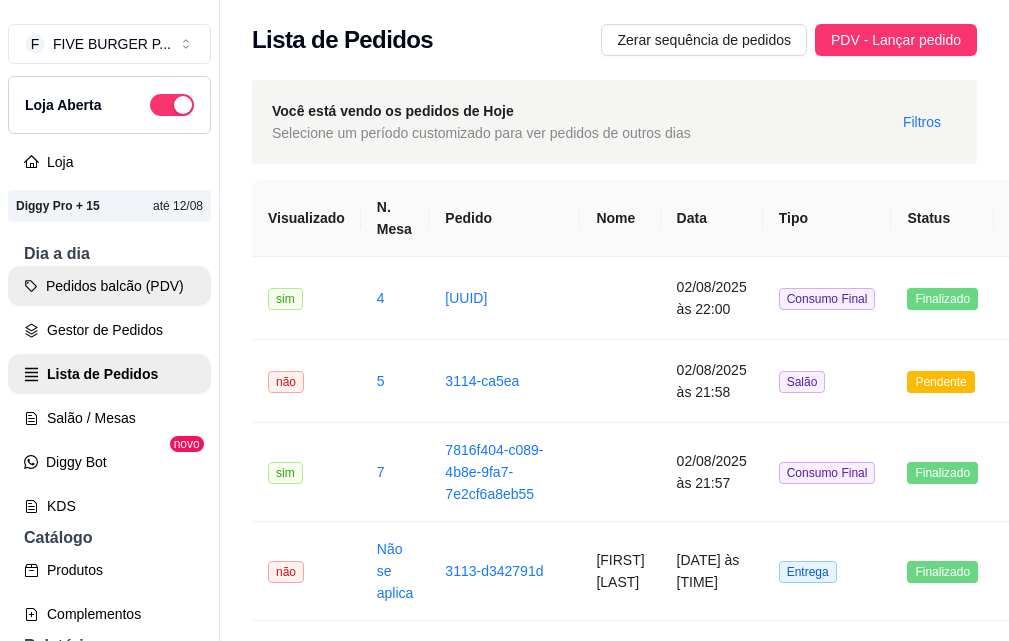 click on "Pedidos balcão (PDV)" at bounding box center [109, 286] 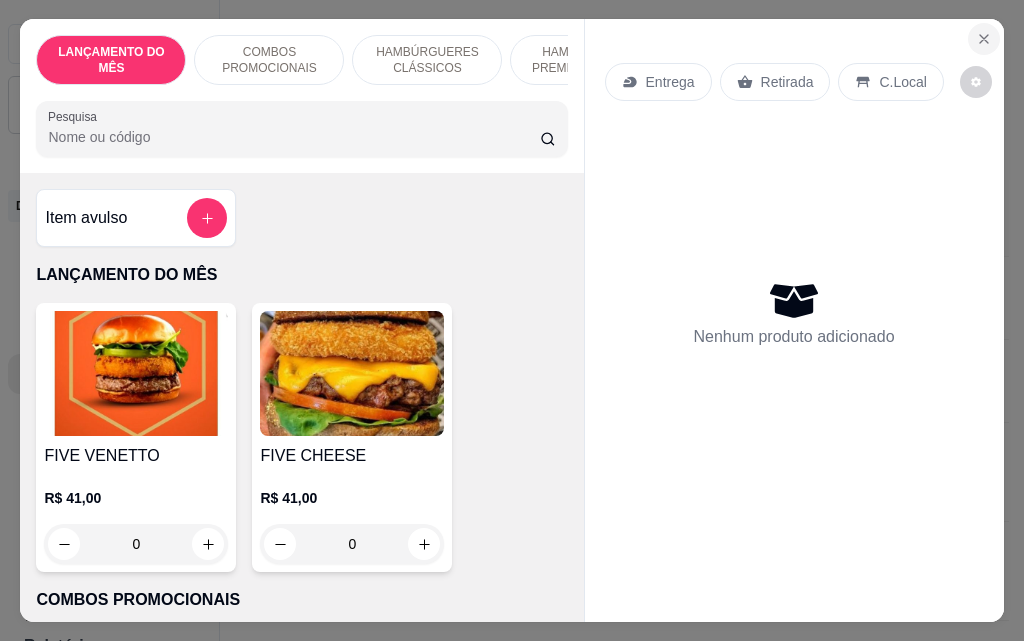 click 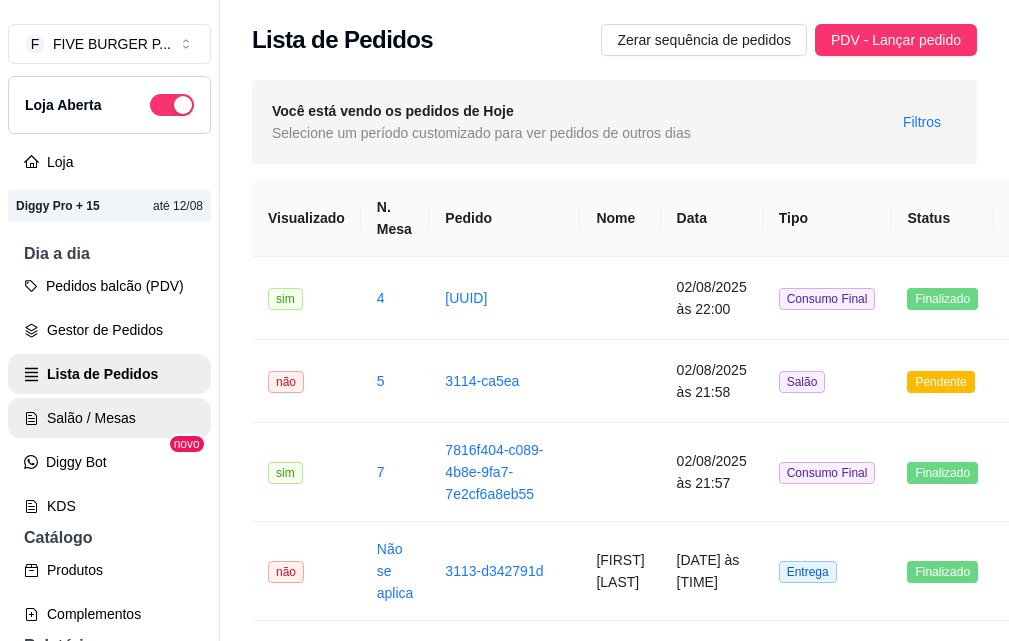 click on "Salão / Mesas" at bounding box center (109, 418) 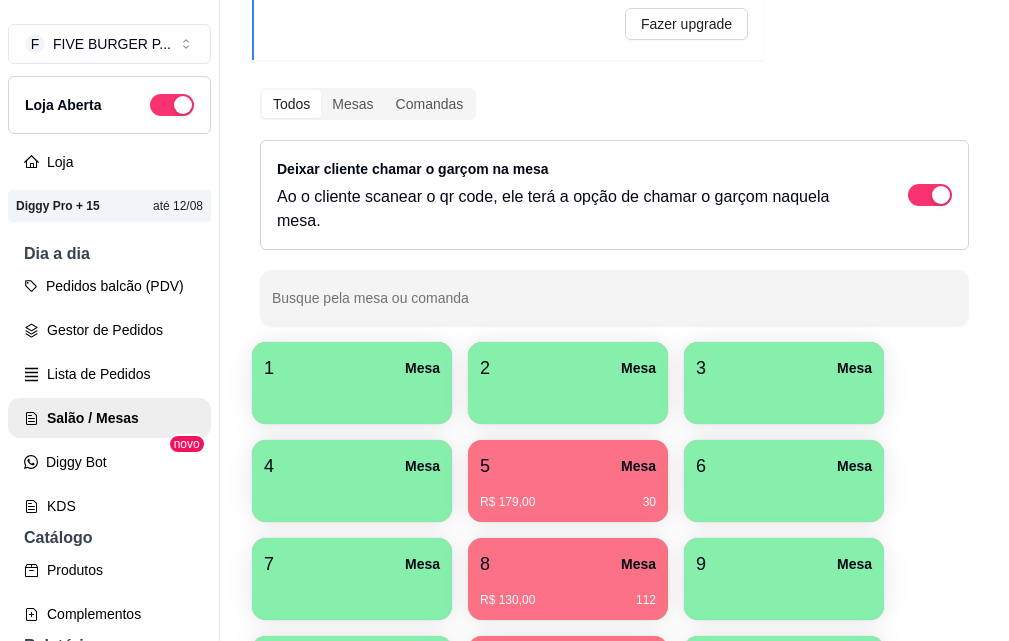 scroll, scrollTop: 576, scrollLeft: 0, axis: vertical 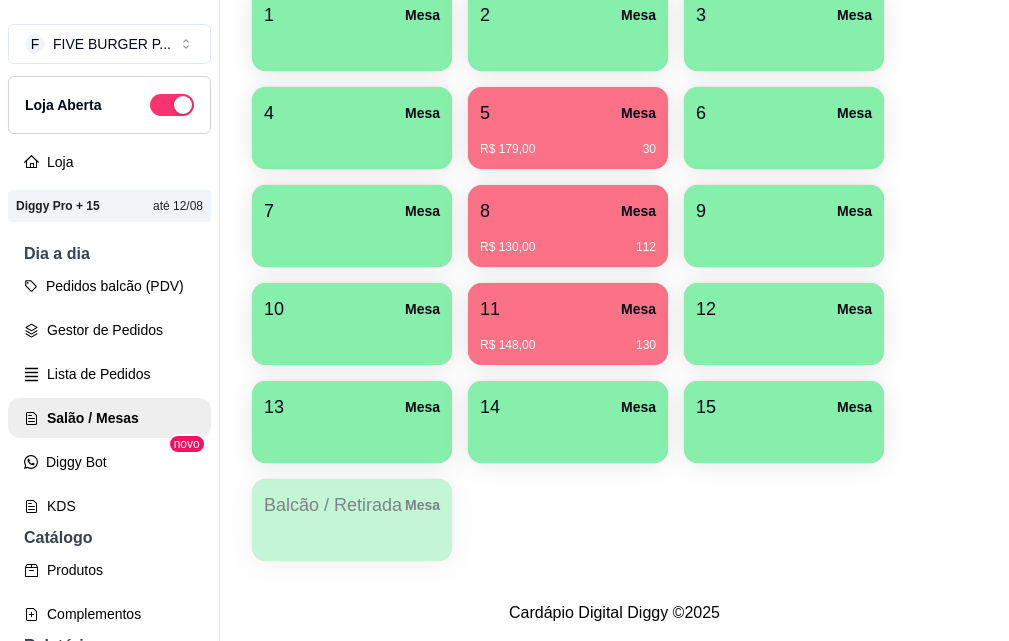 click on "11 Mesa" at bounding box center [568, 309] 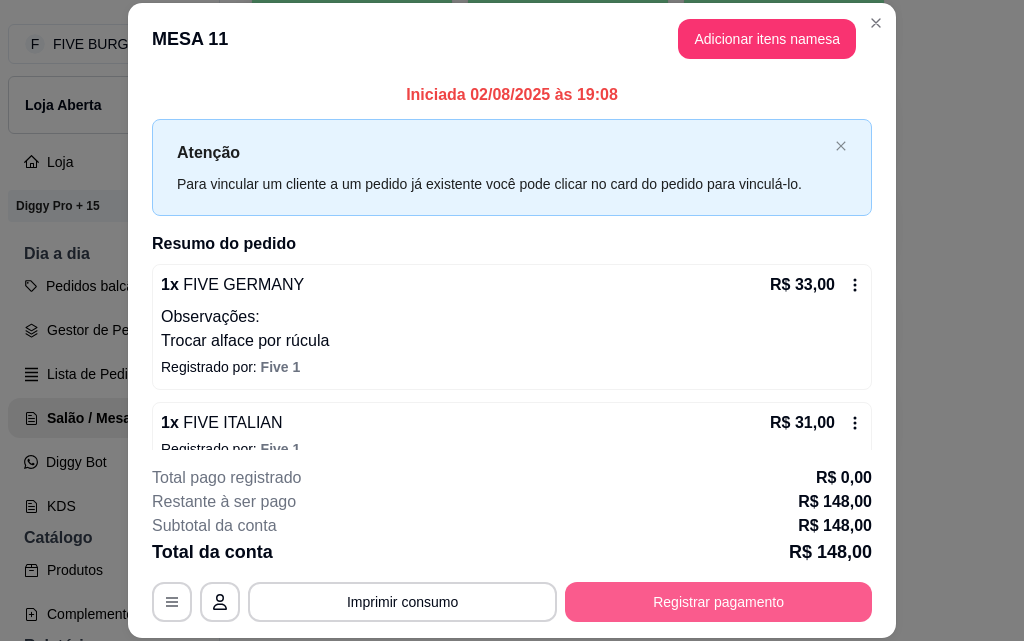 click on "Registrar pagamento" at bounding box center (718, 602) 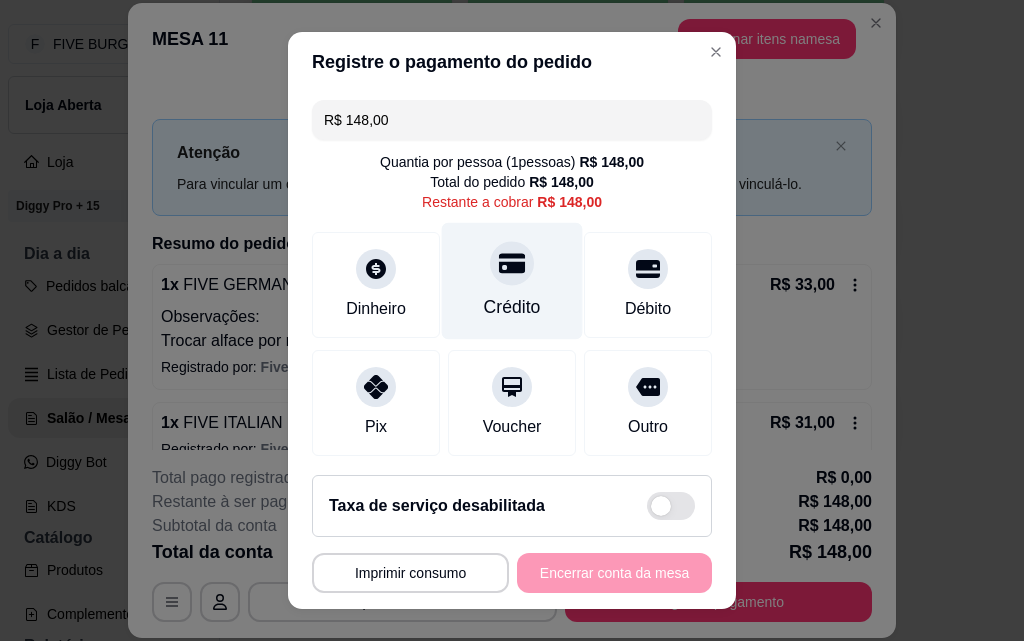 click 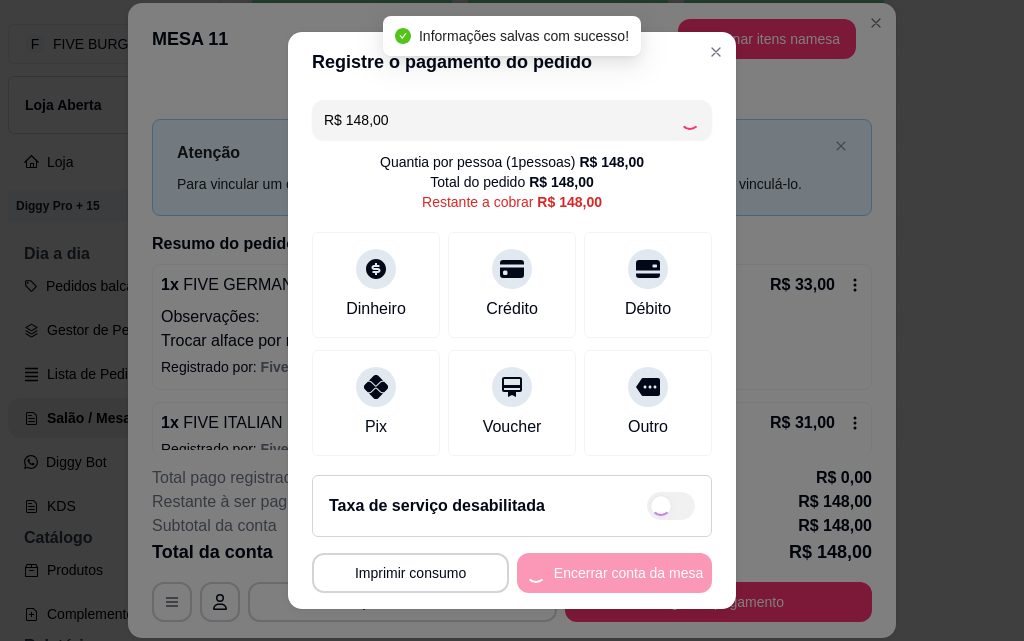 type on "R$ 0,00" 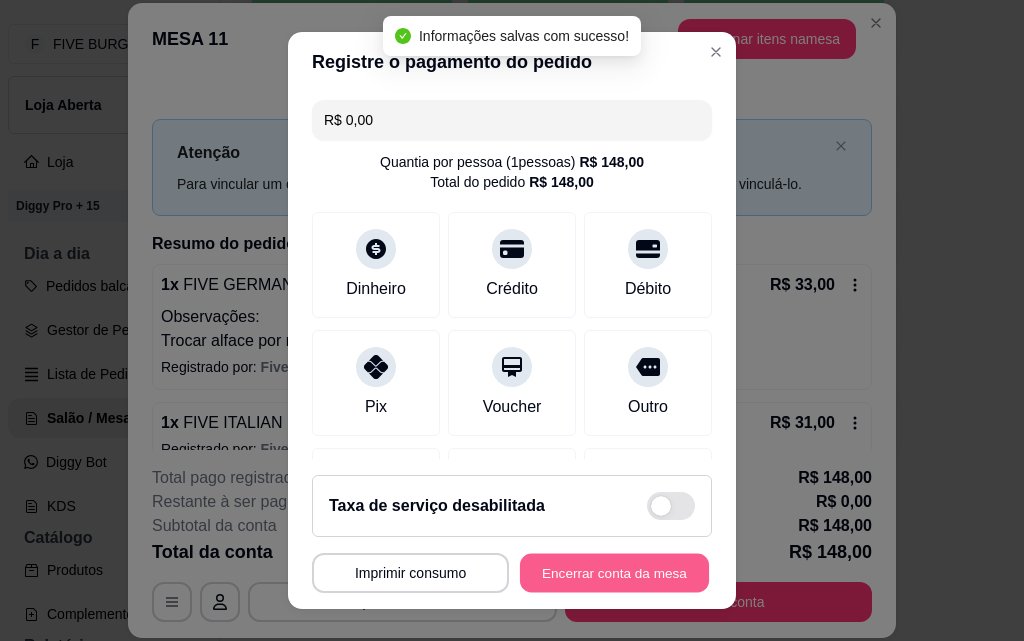 click on "Encerrar conta da mesa" at bounding box center [614, 573] 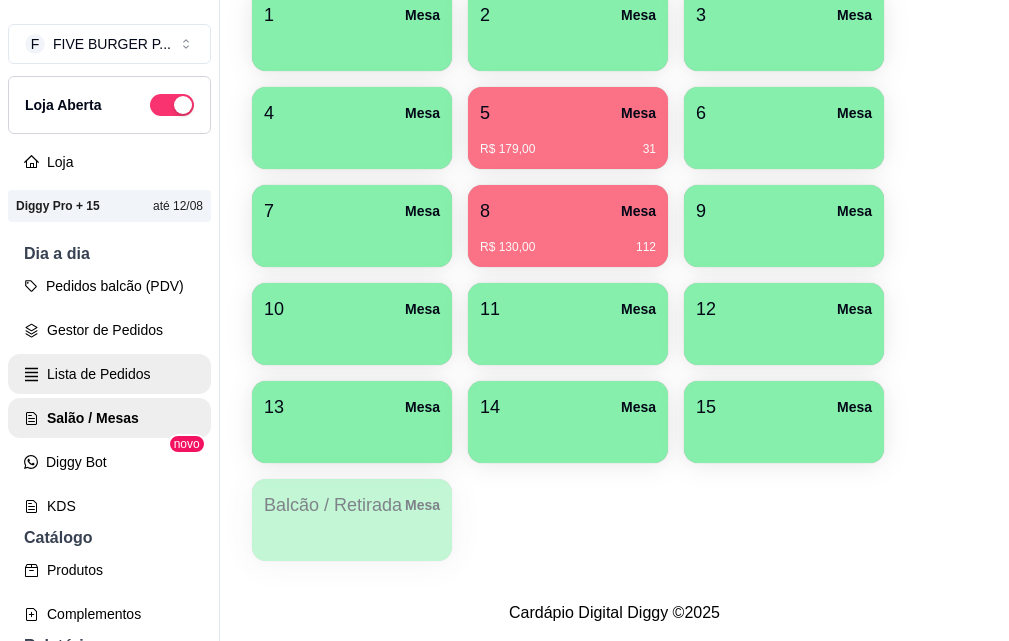 click on "Lista de Pedidos" at bounding box center [109, 374] 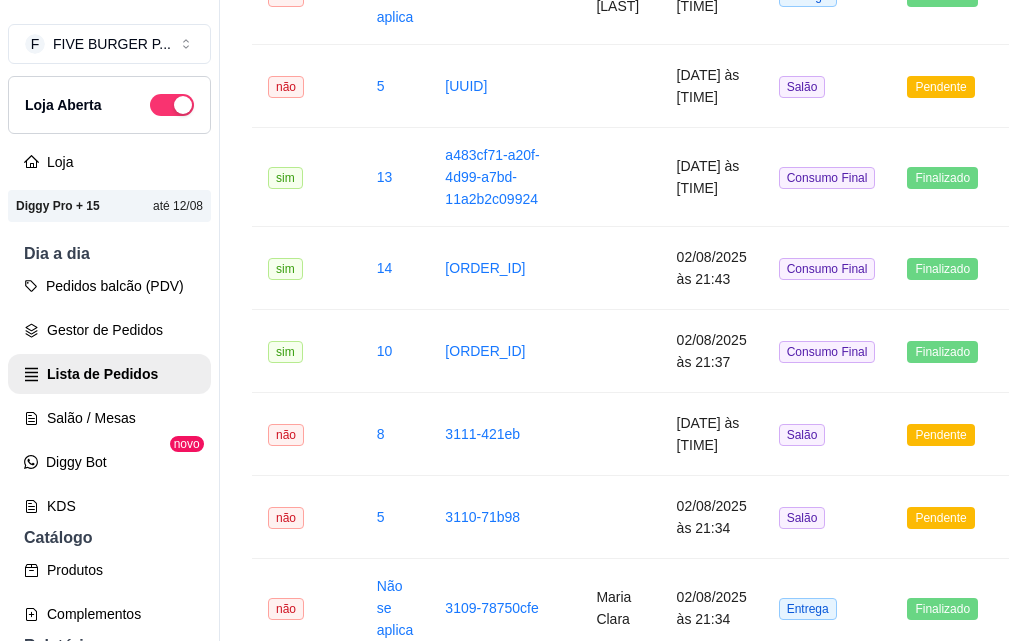scroll, scrollTop: 0, scrollLeft: 0, axis: both 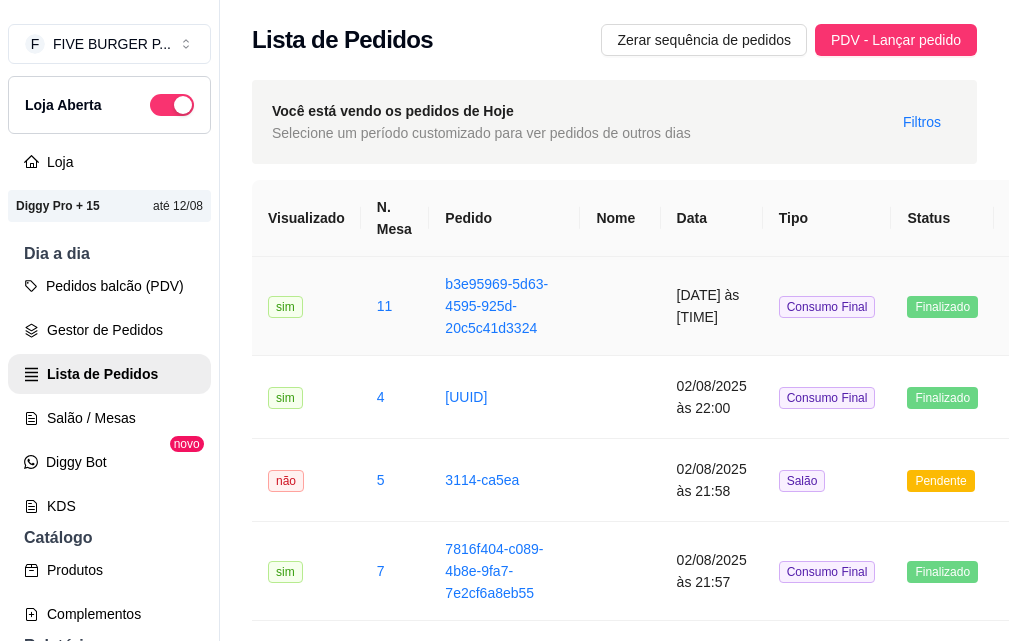 click at bounding box center (620, 306) 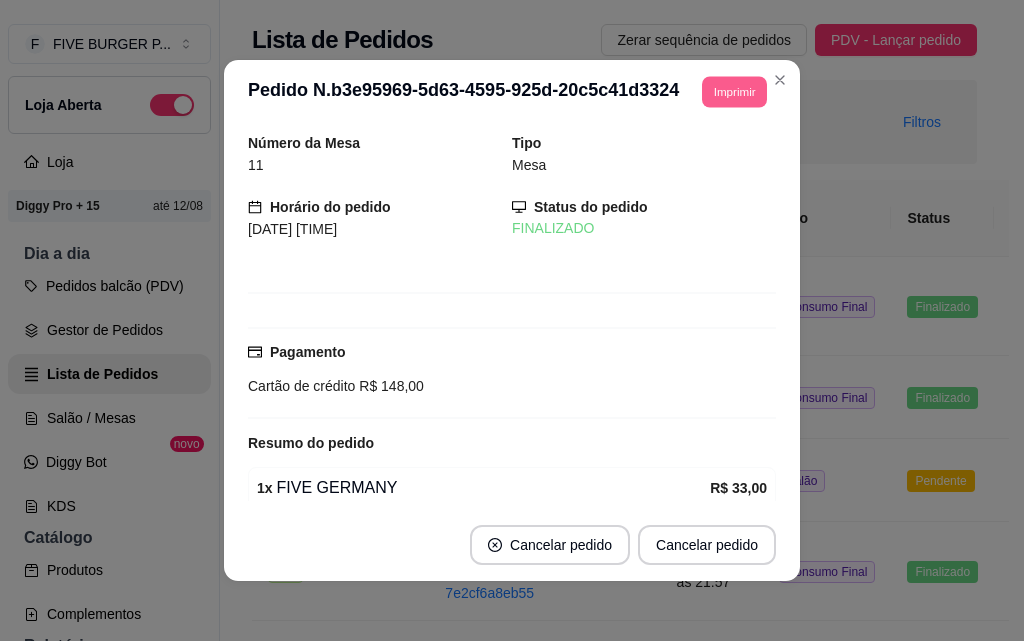 click on "Imprimir" at bounding box center (734, 91) 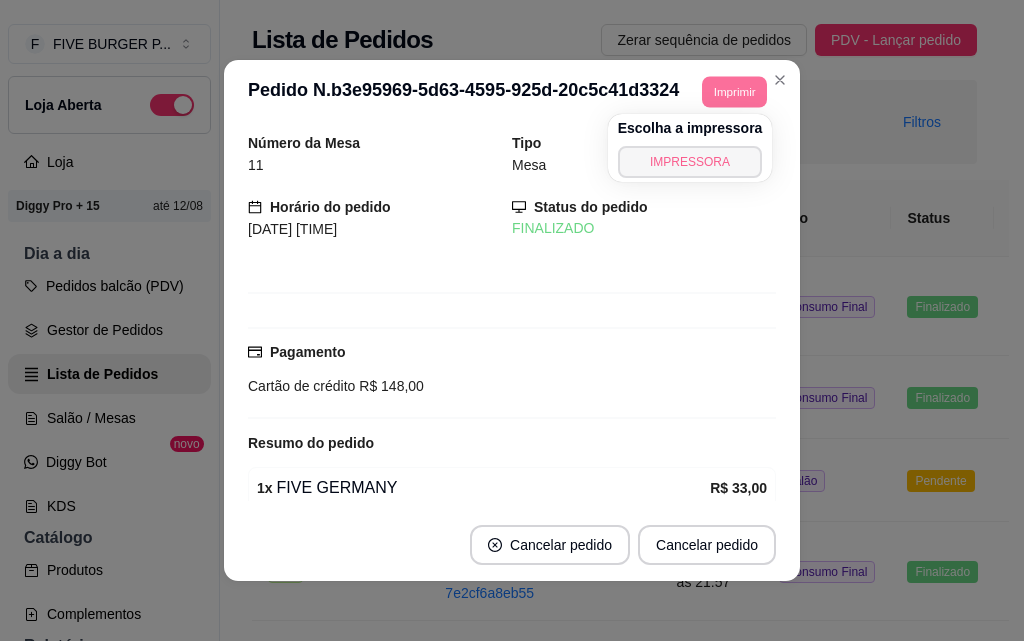 click on "IMPRESSORA" at bounding box center [690, 162] 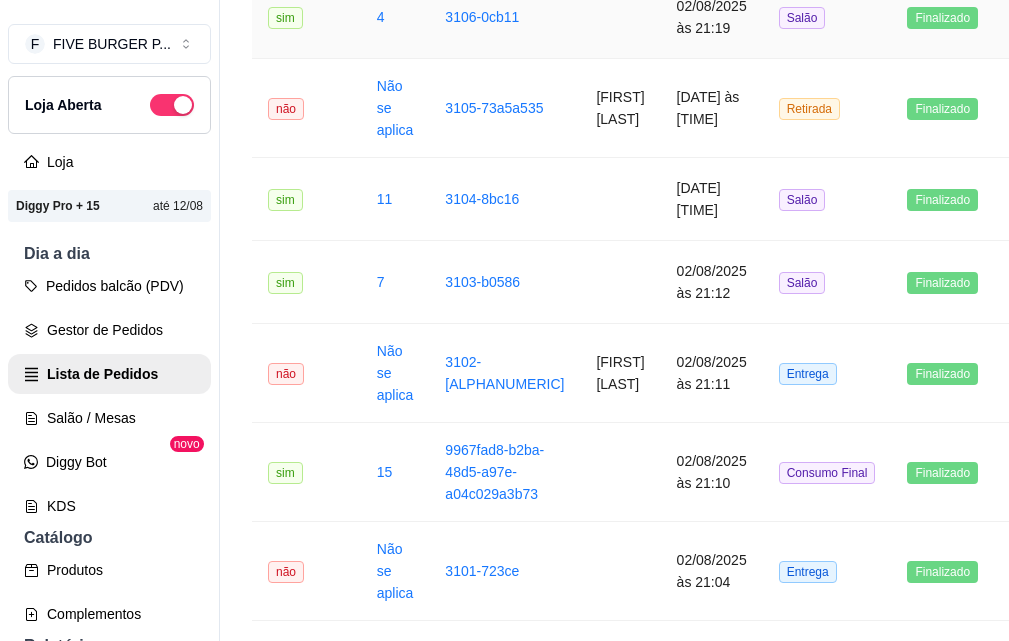 scroll, scrollTop: 2300, scrollLeft: 0, axis: vertical 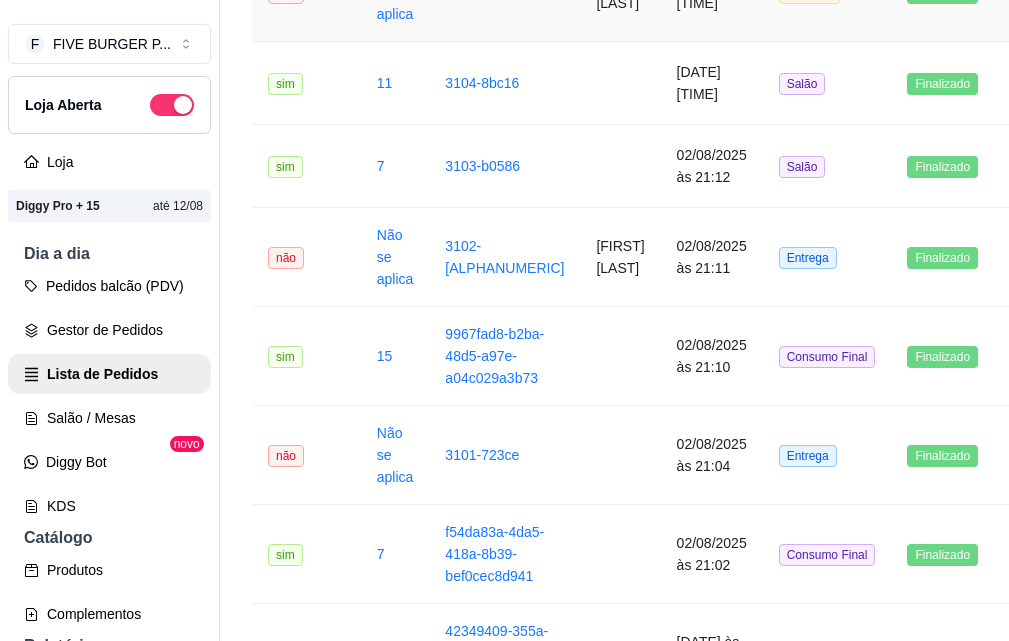click on "[DATE] às [TIME]" at bounding box center (712, -8) 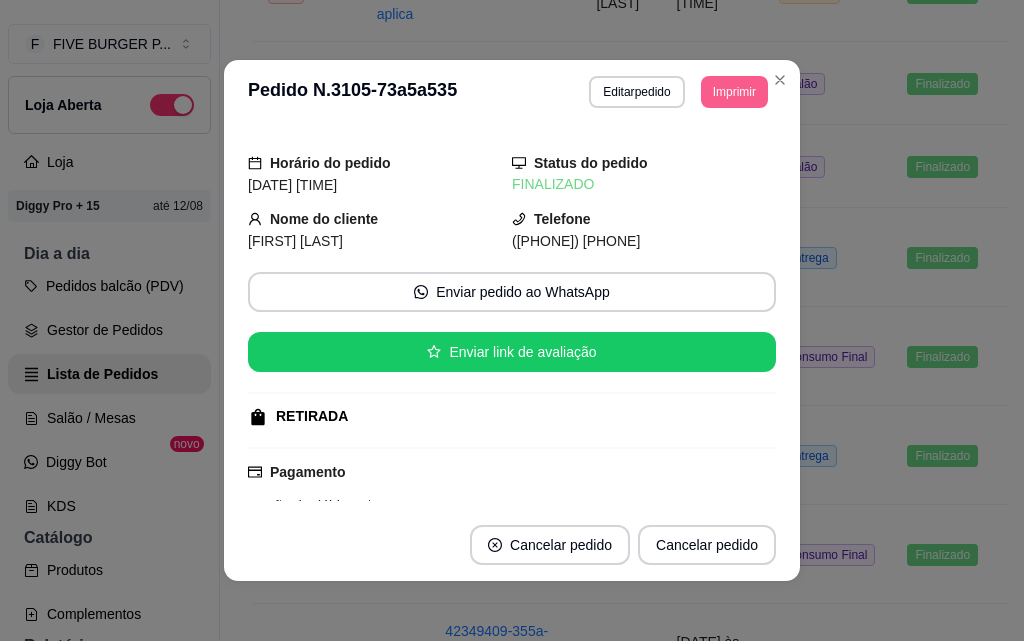 click on "Imprimir" at bounding box center [734, 92] 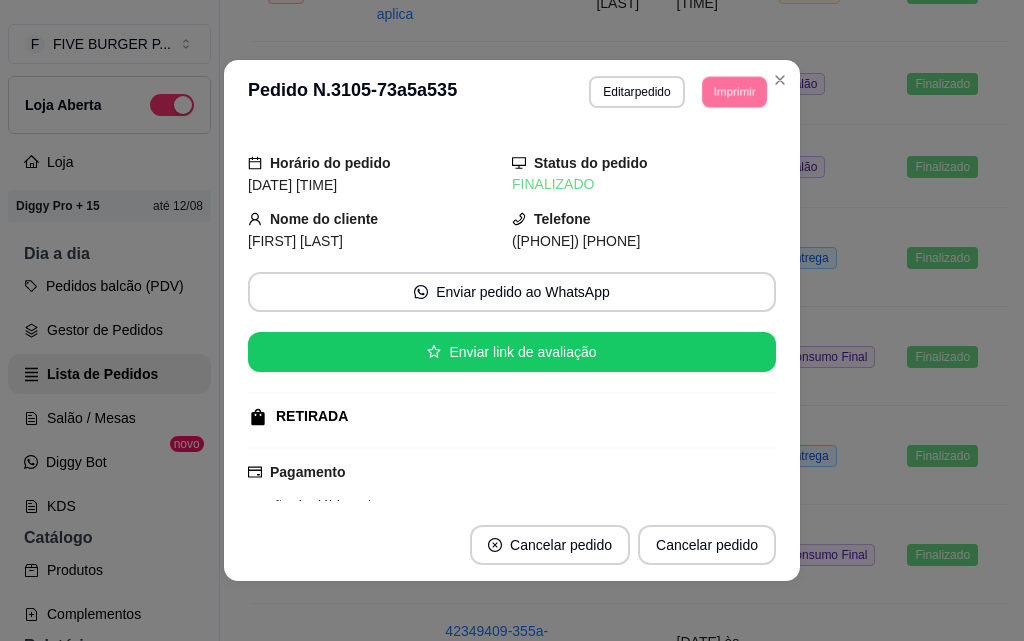 click on "IMPRESSORA" at bounding box center [707, 153] 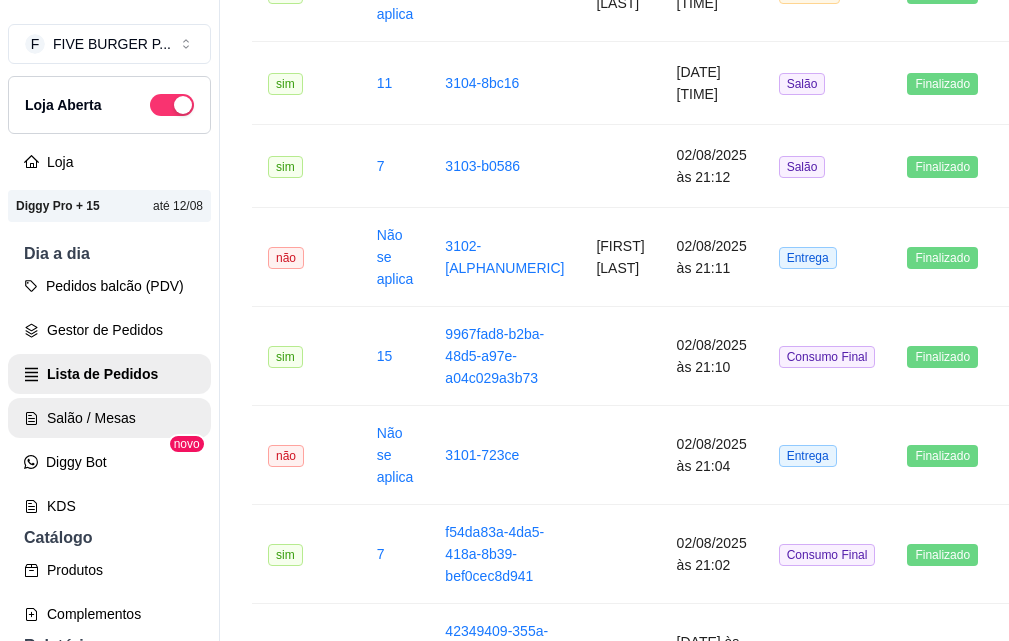 click on "Salão / Mesas" at bounding box center [109, 418] 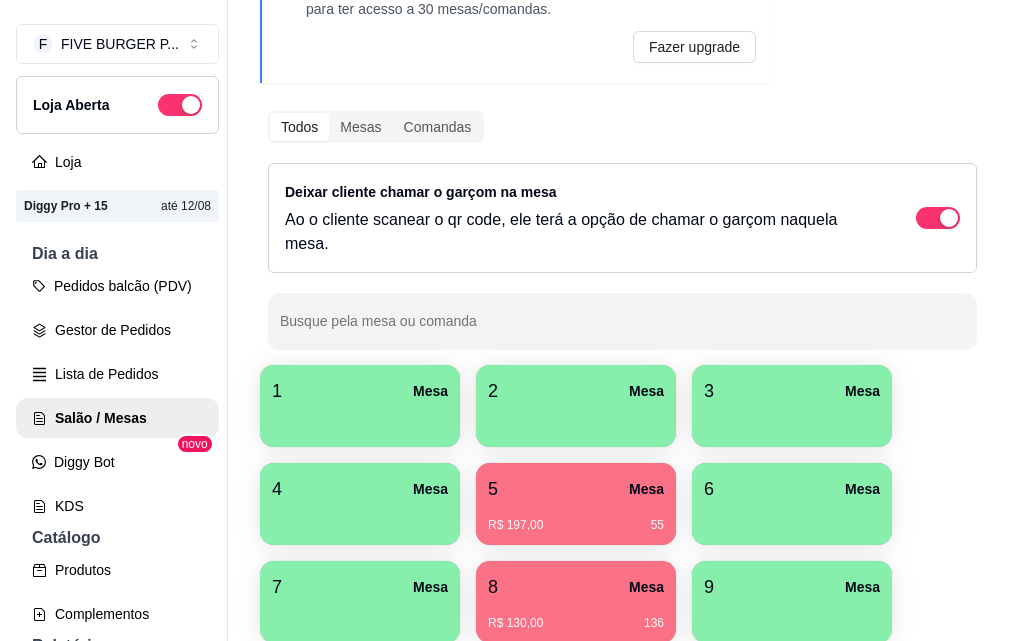 scroll, scrollTop: 471, scrollLeft: 0, axis: vertical 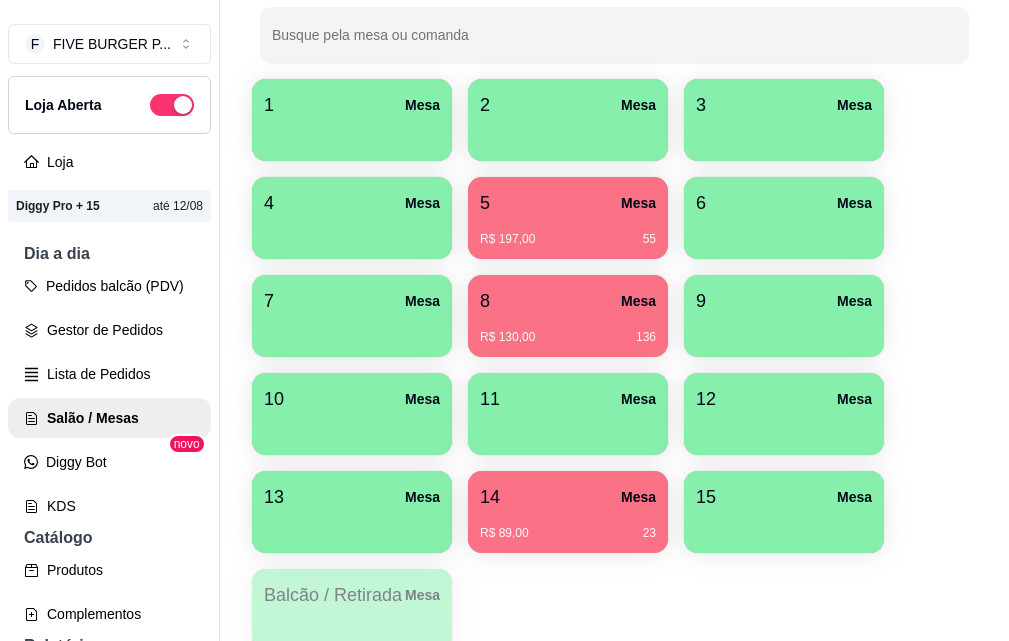 click on "R$ 130,00 136" at bounding box center [568, 330] 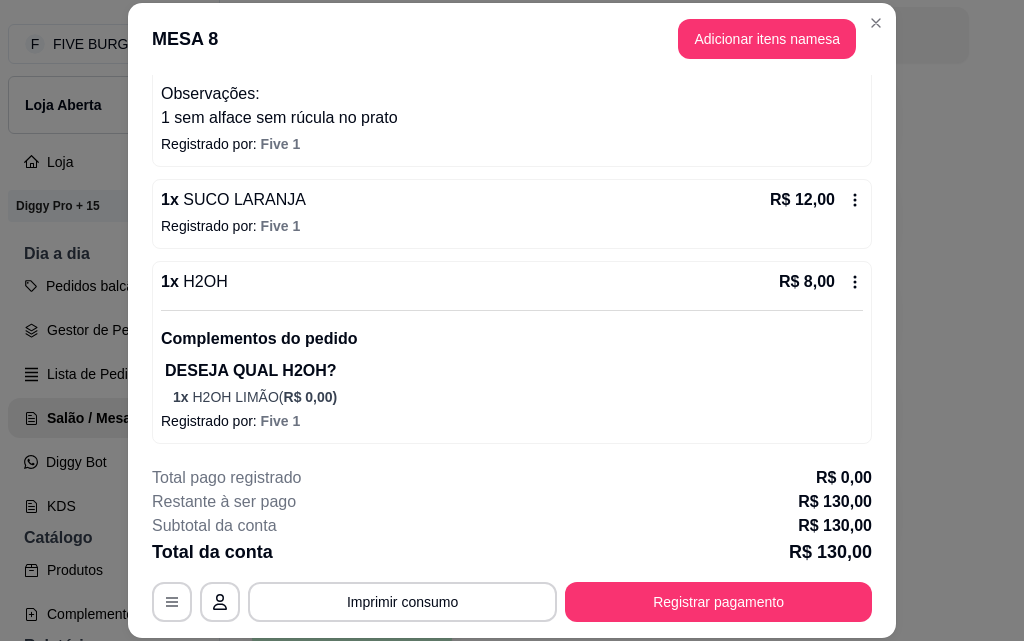 scroll, scrollTop: 502, scrollLeft: 0, axis: vertical 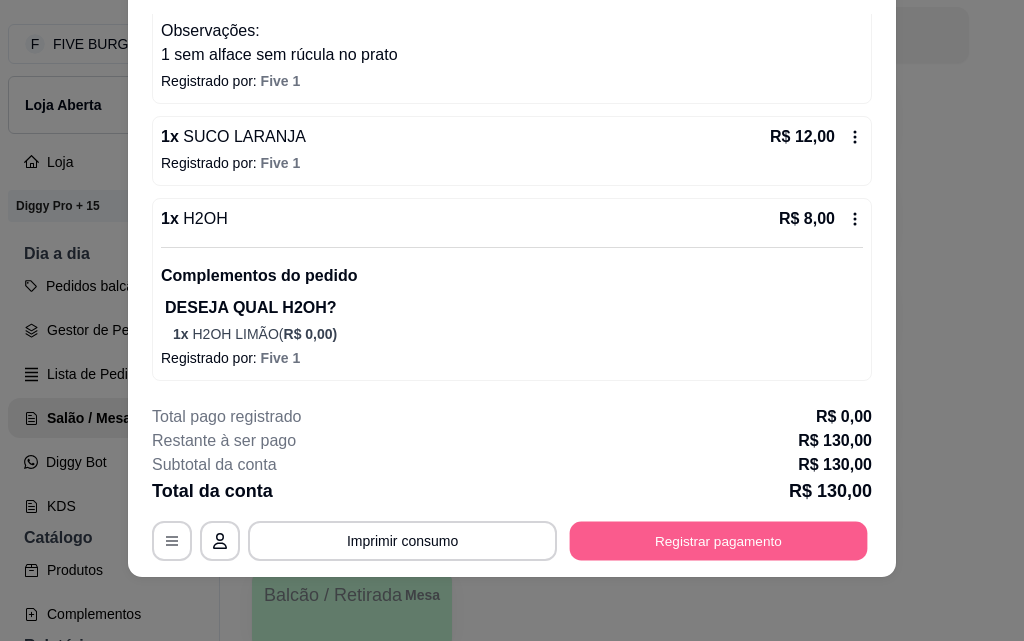 click on "Registrar pagamento" at bounding box center [719, 540] 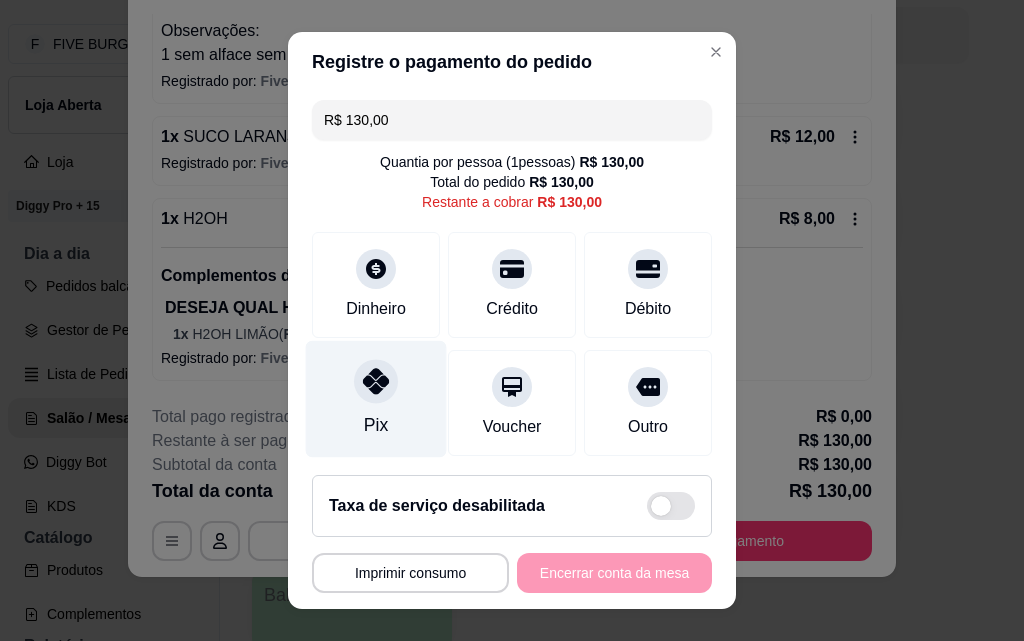click on "Pix" at bounding box center [376, 399] 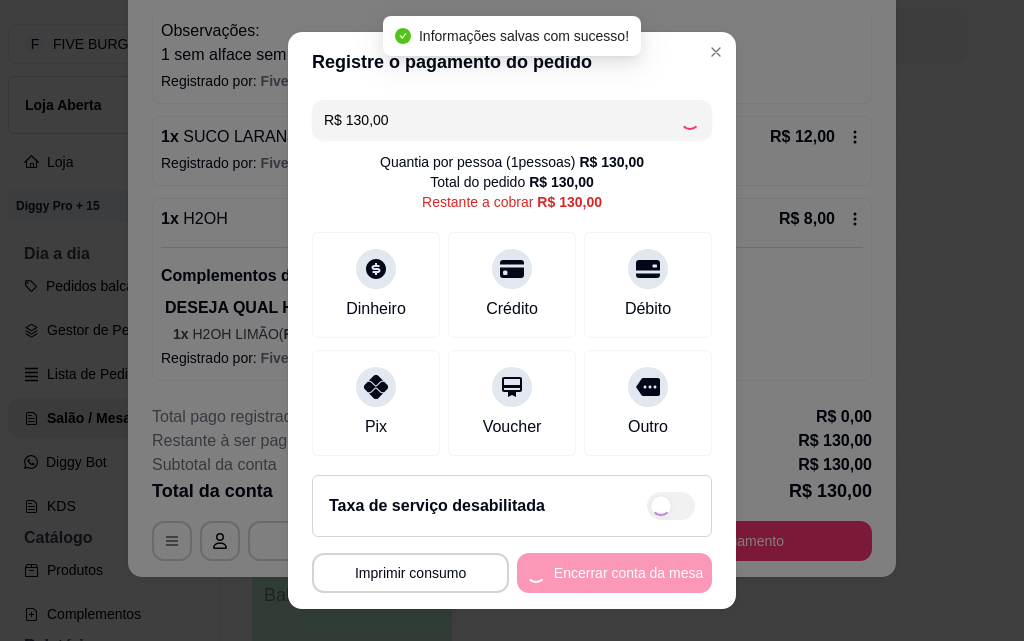 type on "R$ 0,00" 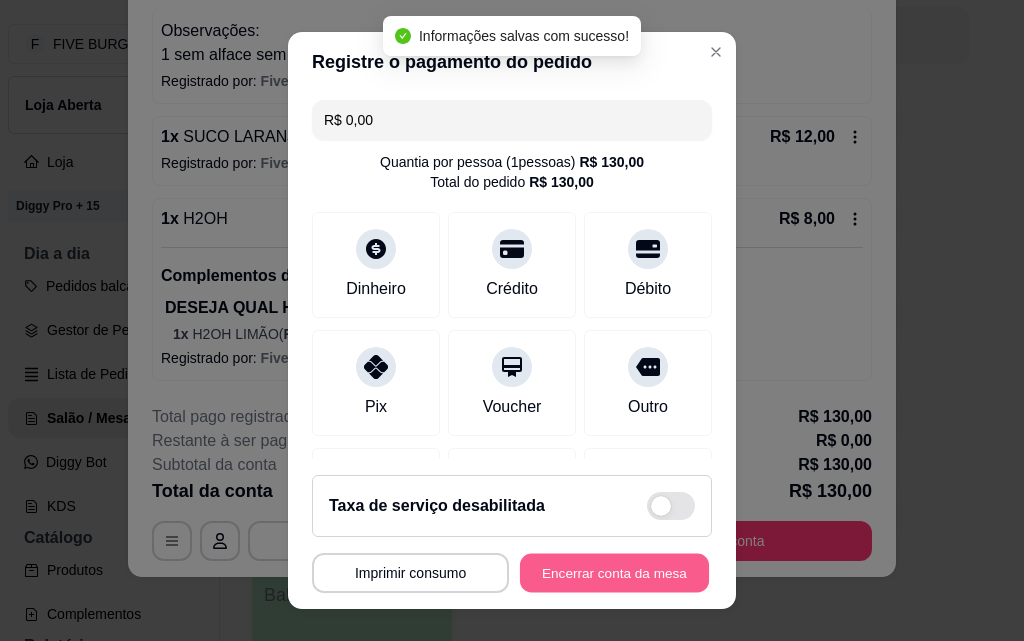 click on "Encerrar conta da mesa" at bounding box center [614, 573] 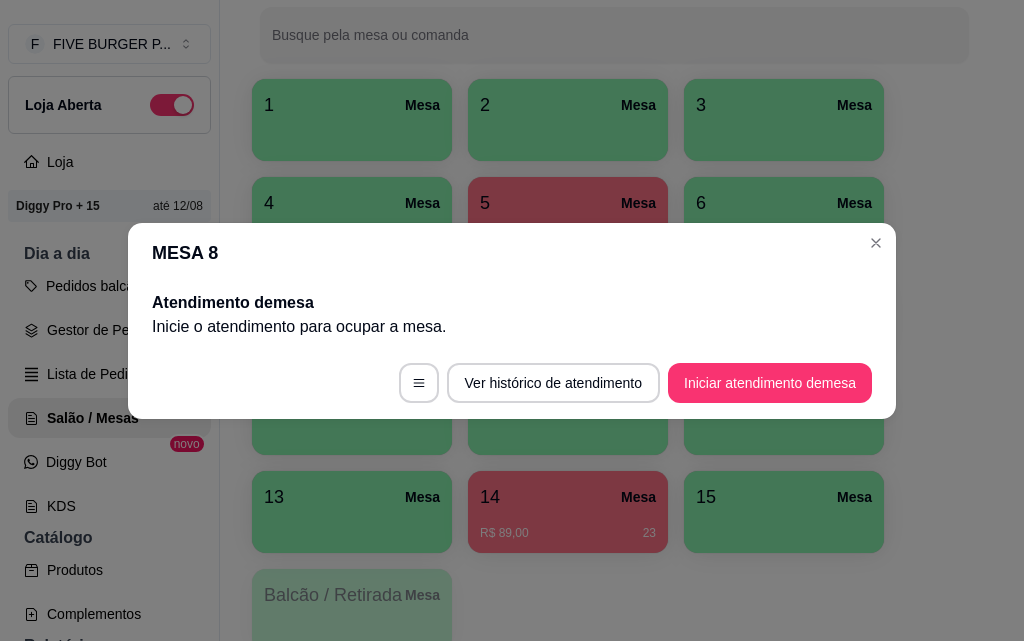 scroll, scrollTop: 0, scrollLeft: 0, axis: both 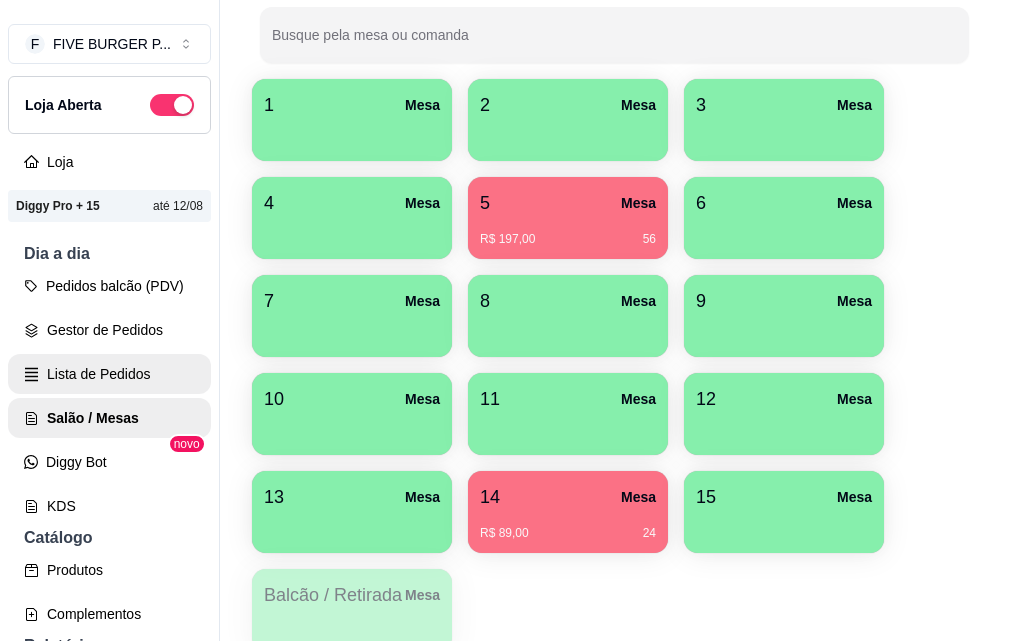 click on "Lista de Pedidos" at bounding box center [109, 374] 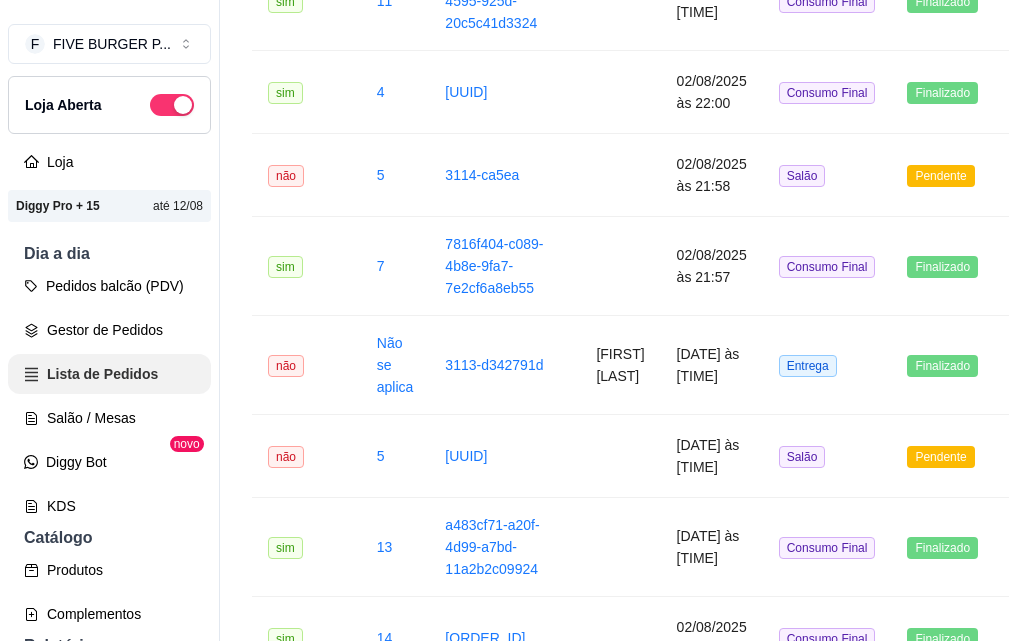 scroll, scrollTop: 0, scrollLeft: 0, axis: both 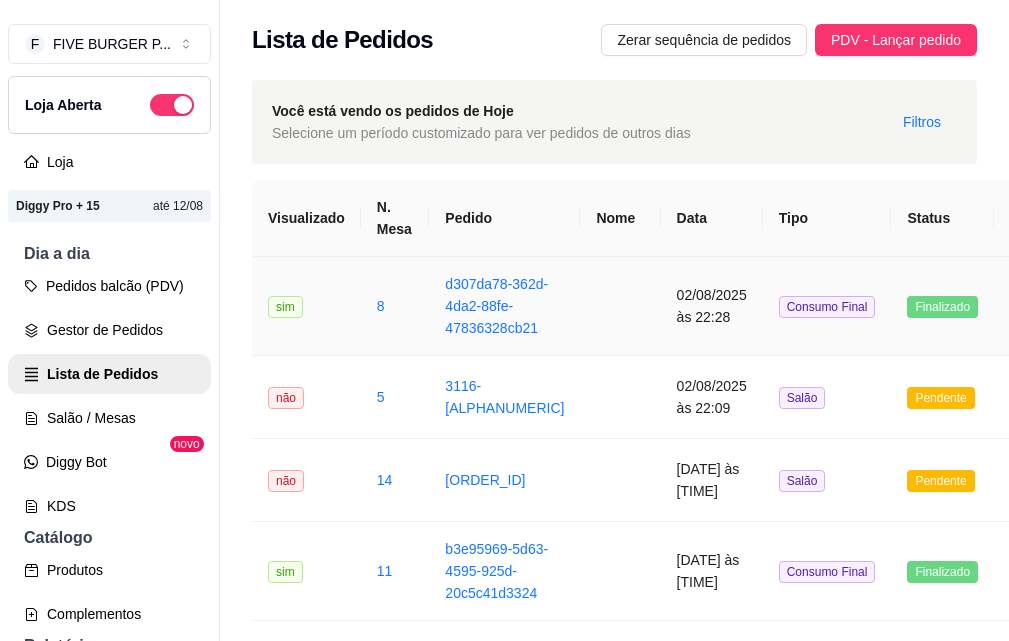 click at bounding box center (620, 306) 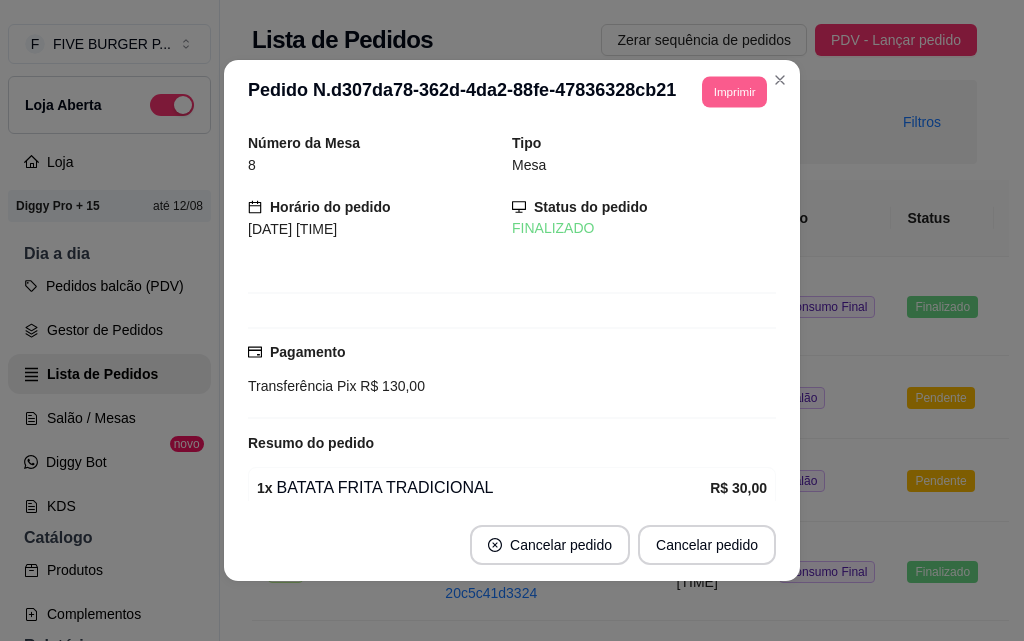click on "Imprimir" at bounding box center (734, 91) 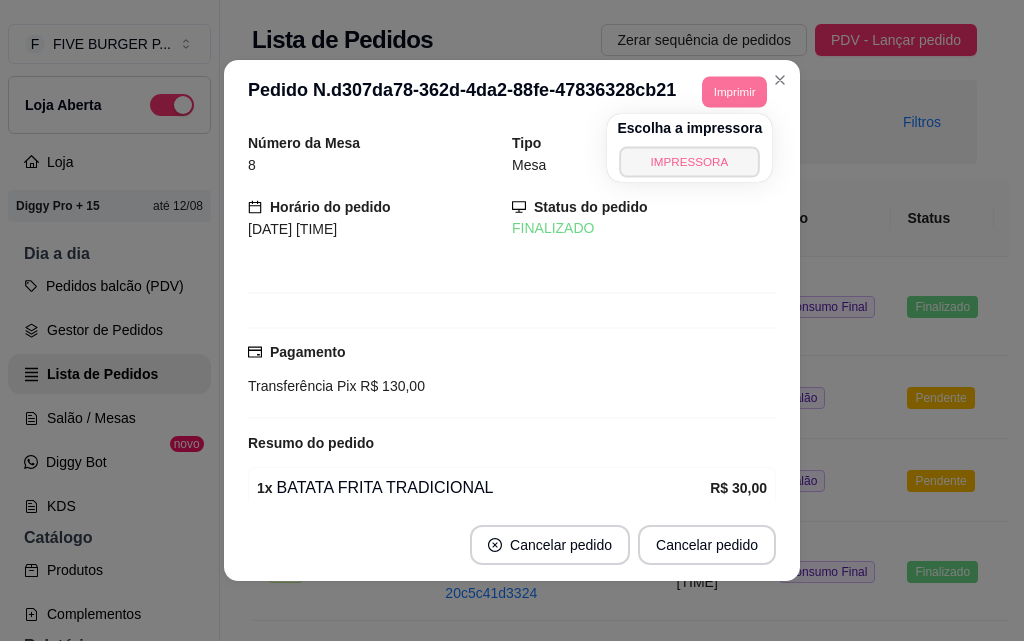click on "IMPRESSORA" at bounding box center (690, 161) 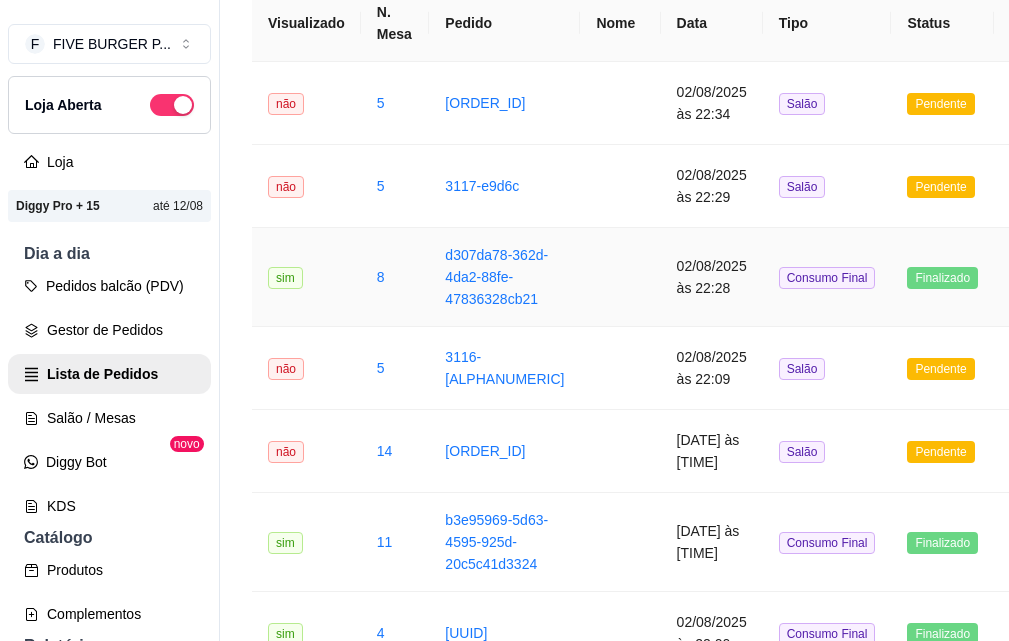 scroll, scrollTop: 200, scrollLeft: 0, axis: vertical 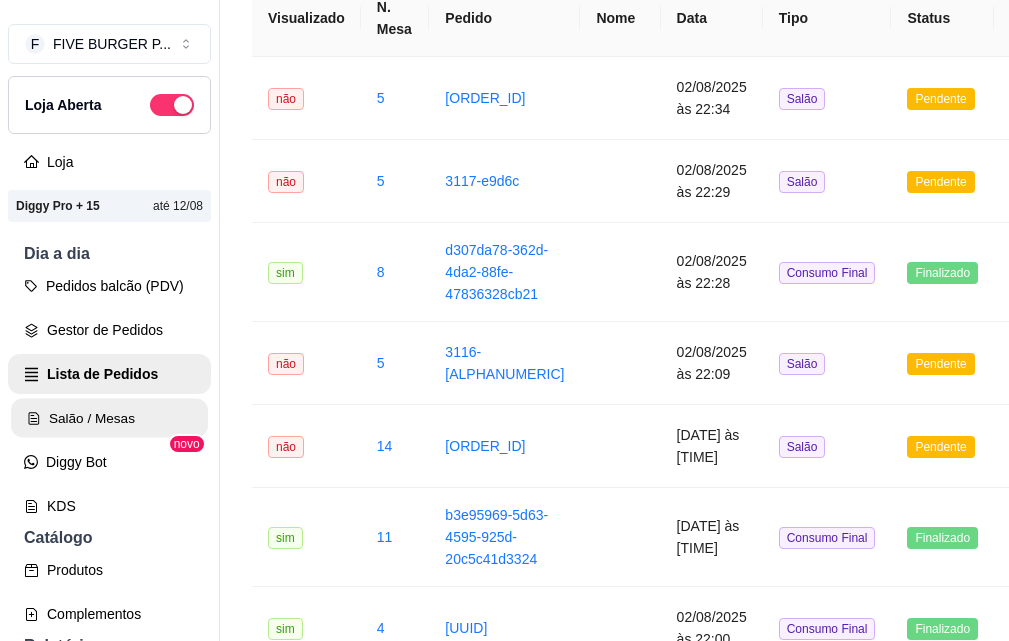 click on "Salão / Mesas" at bounding box center (109, 418) 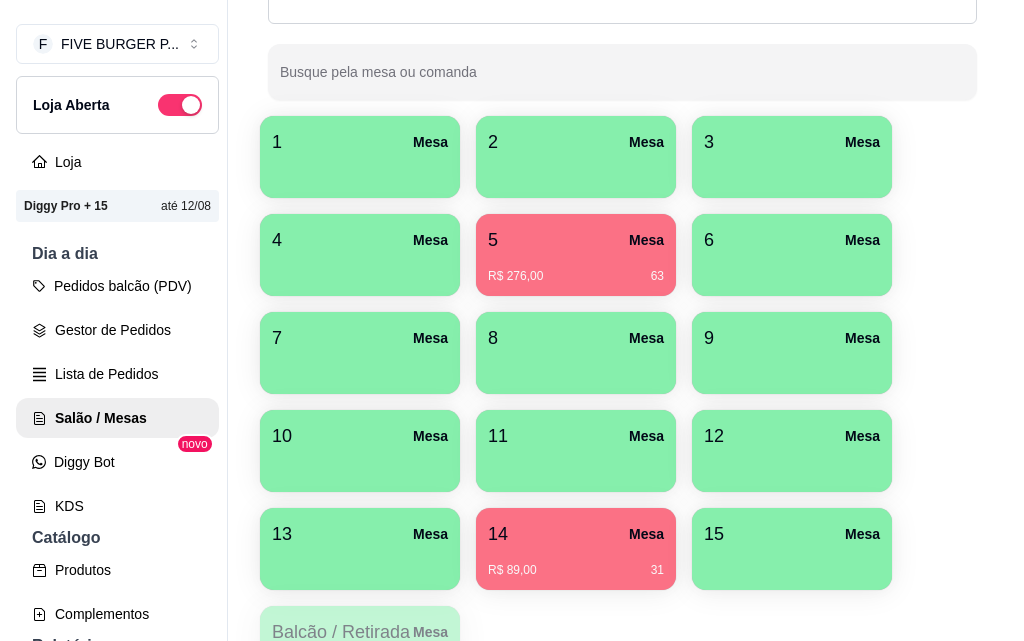 scroll, scrollTop: 571, scrollLeft: 0, axis: vertical 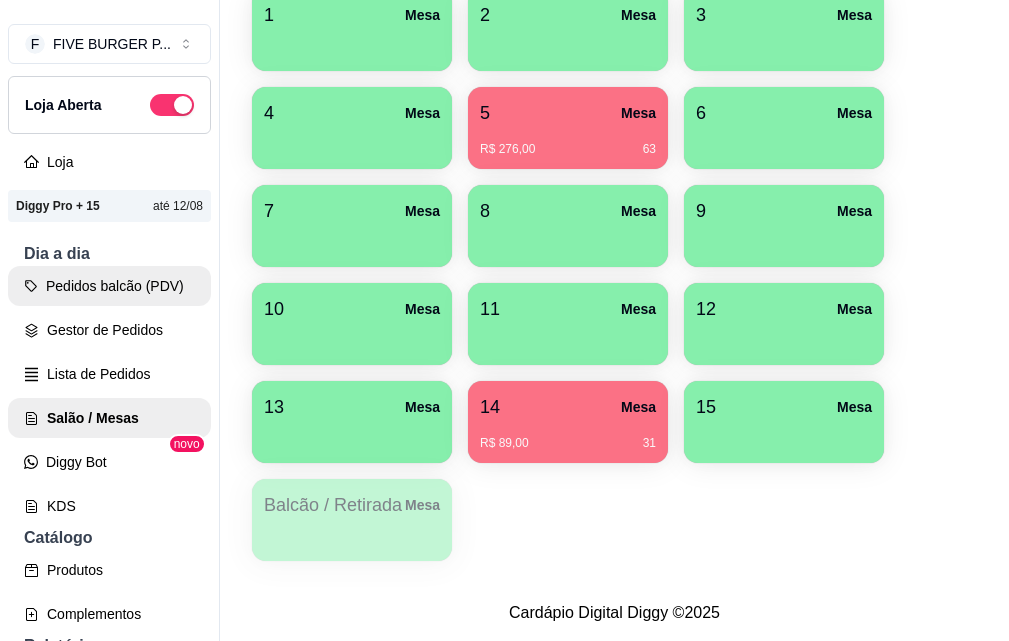 click on "Pedidos balcão (PDV)" at bounding box center (109, 286) 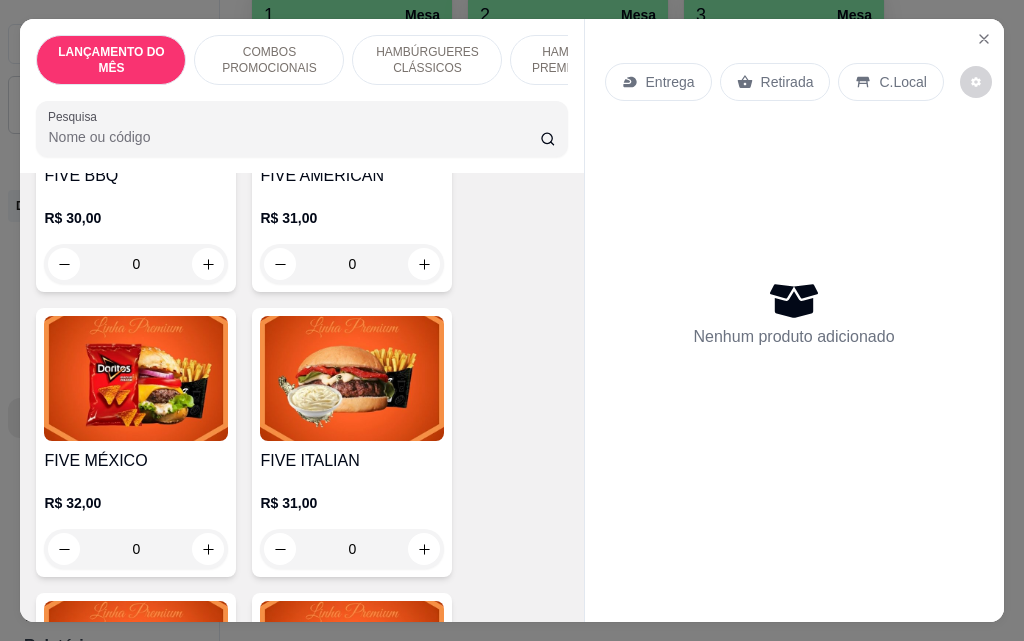 scroll, scrollTop: 2000, scrollLeft: 0, axis: vertical 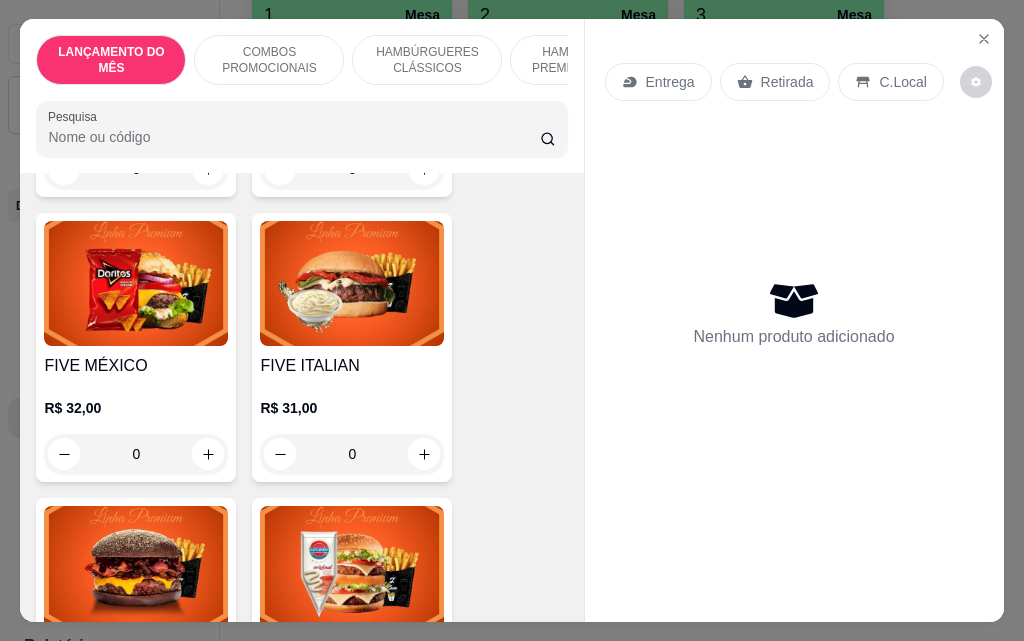 click on "0" at bounding box center [136, 454] 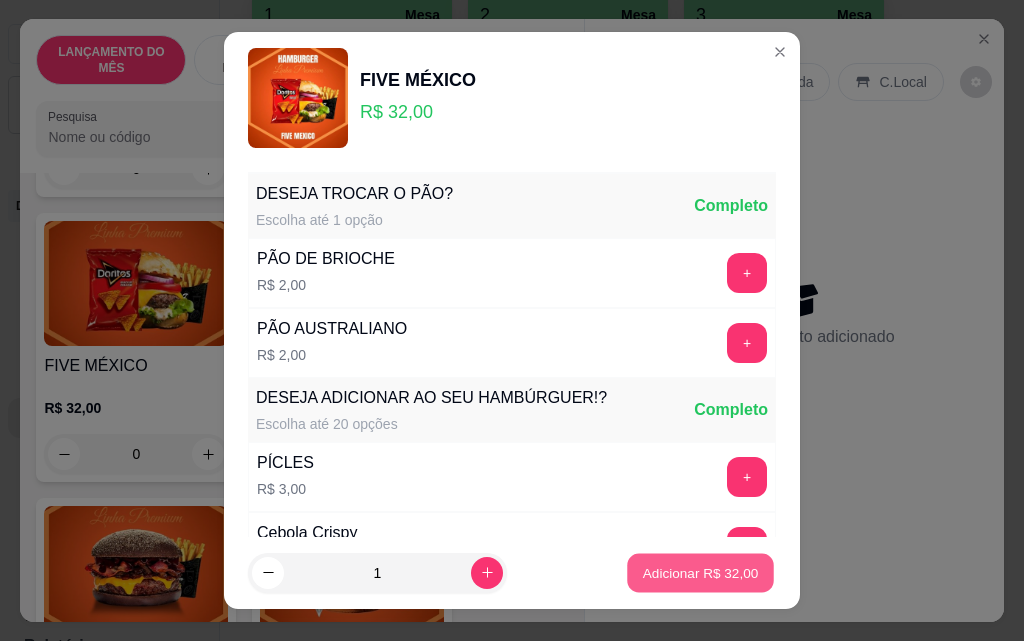 click on "Adicionar   R$ 32,00" at bounding box center [701, 572] 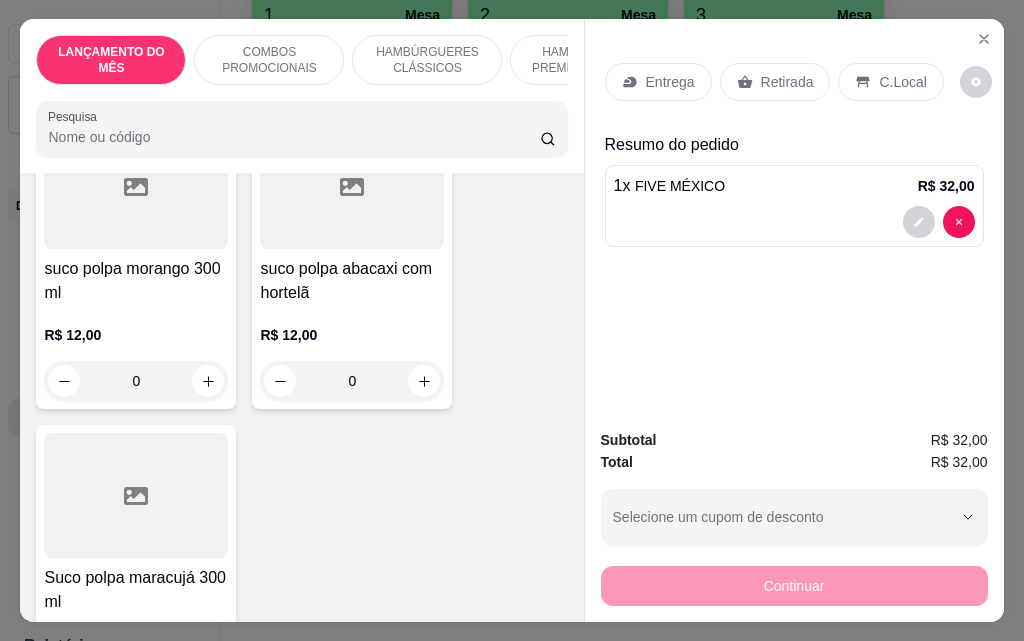 scroll, scrollTop: 7400, scrollLeft: 0, axis: vertical 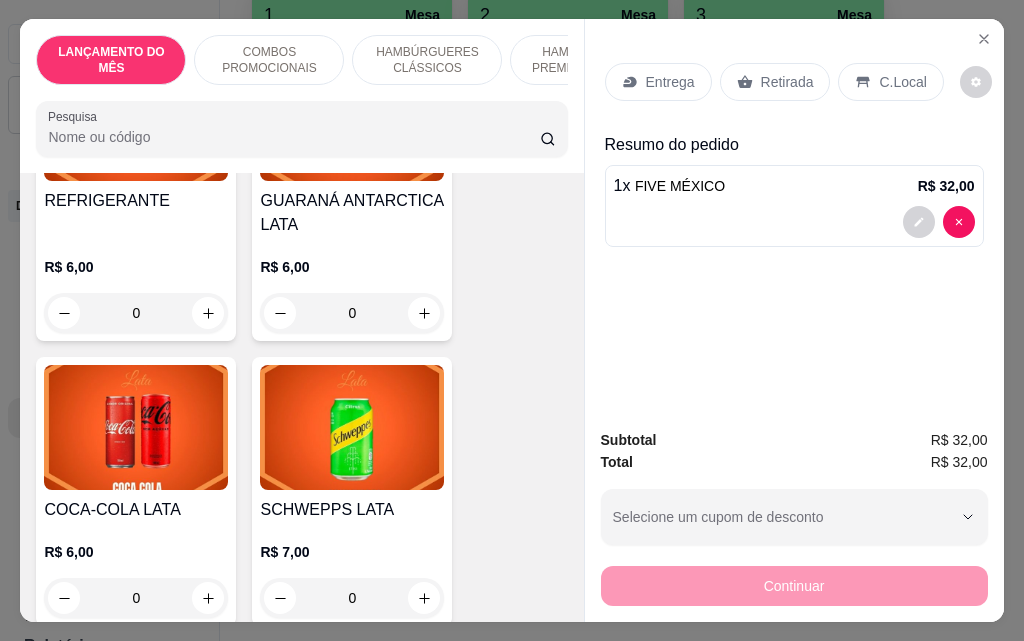 click on "0" at bounding box center (136, 598) 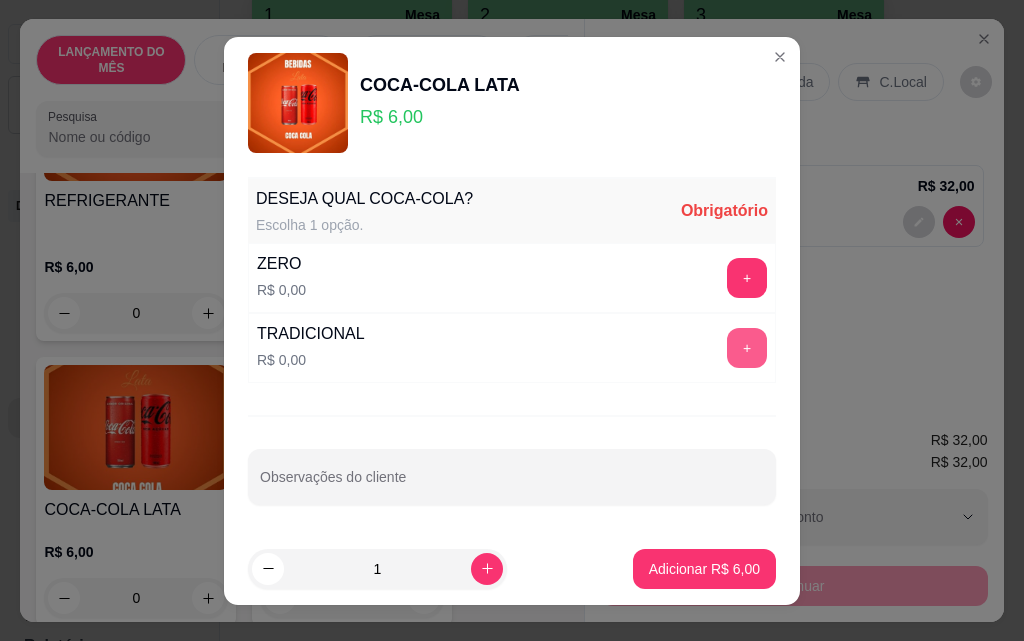 click on "+" at bounding box center [747, 348] 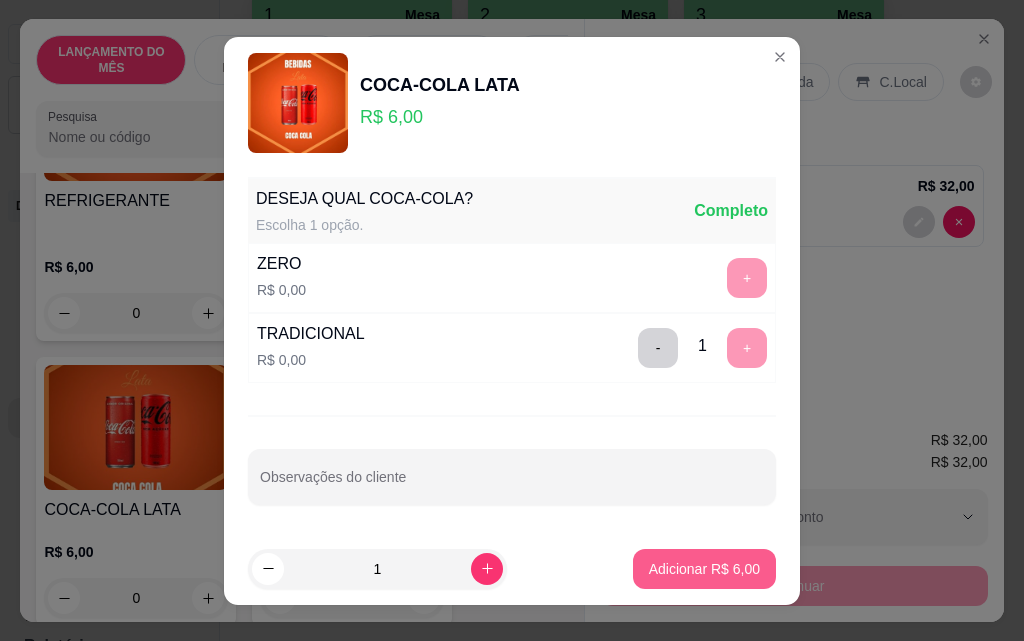 click on "Adicionar   R$ 6,00" at bounding box center [704, 569] 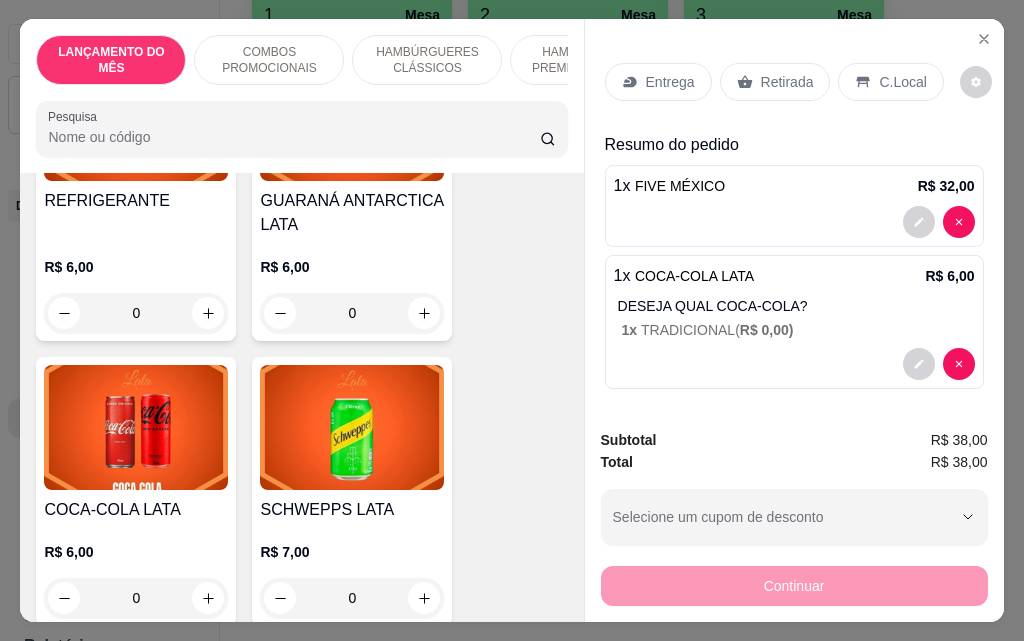 click on "Entrega Retirada C.Local" at bounding box center [794, 82] 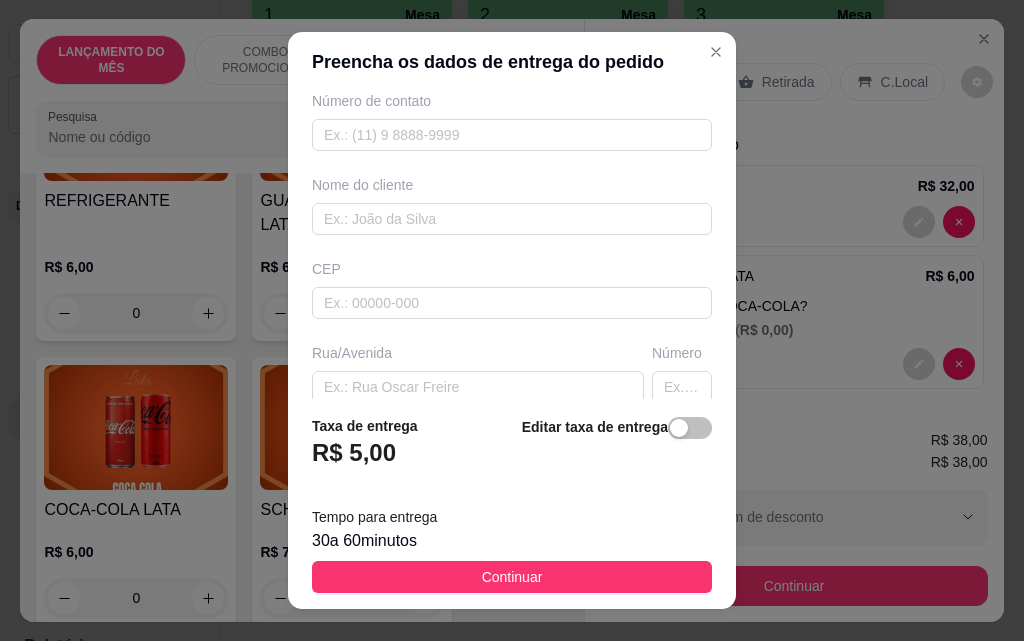 scroll, scrollTop: 200, scrollLeft: 0, axis: vertical 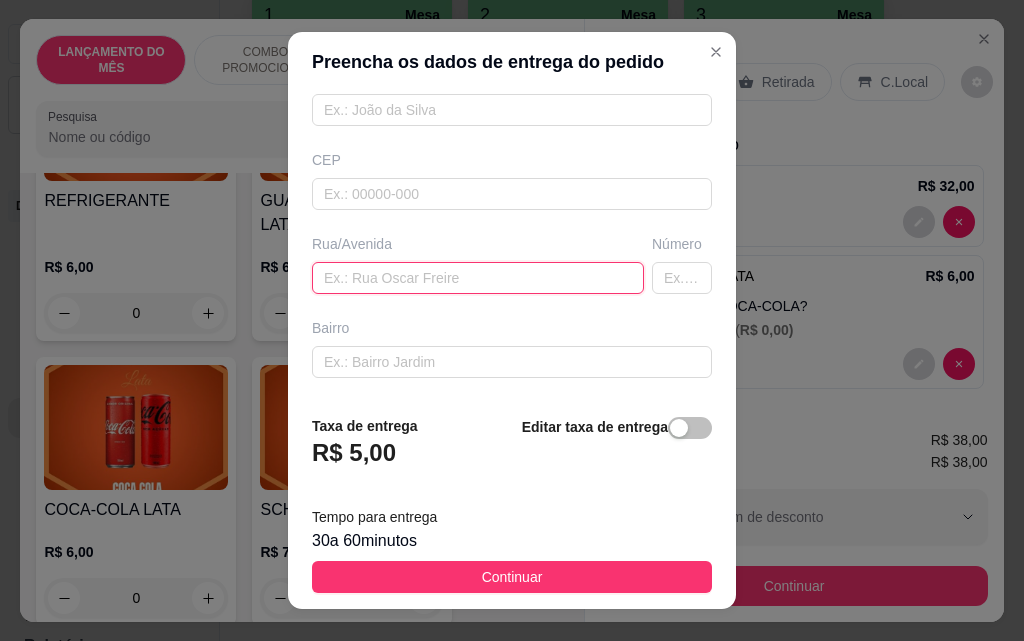 click at bounding box center [478, 278] 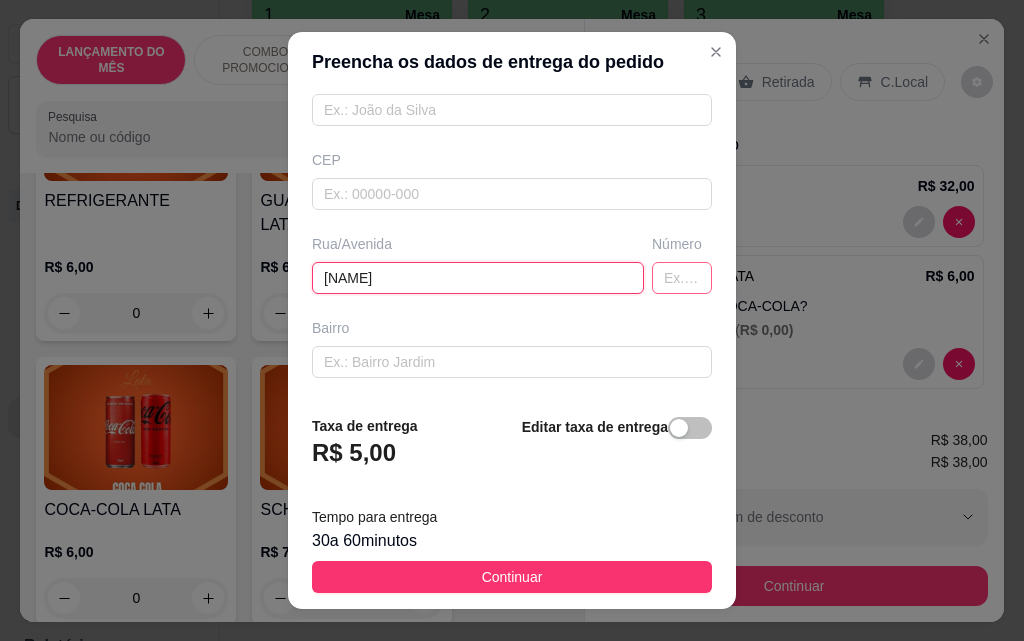 type on "[NAME]" 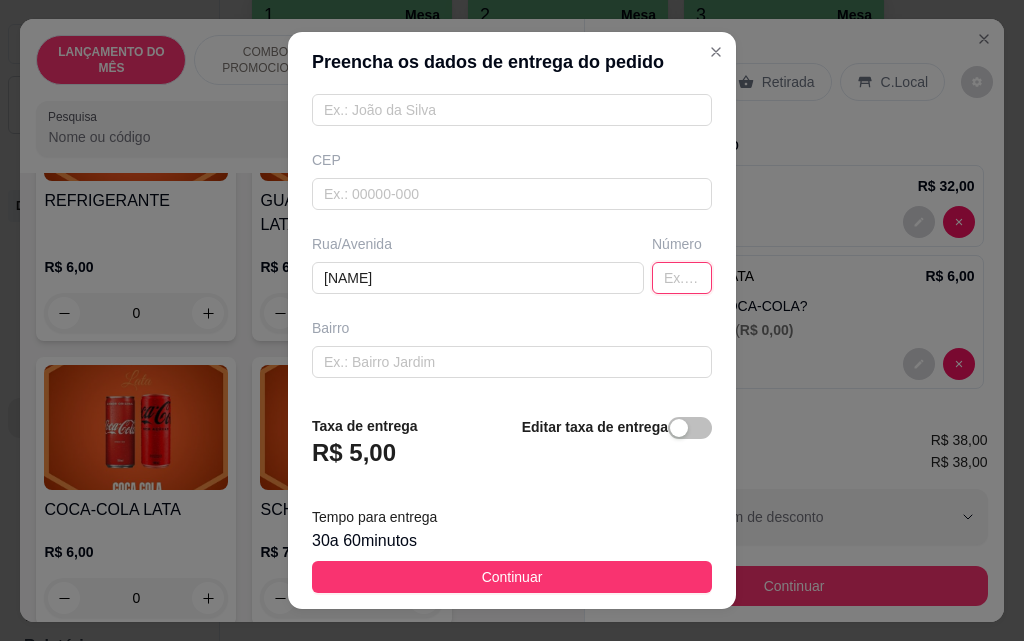 click at bounding box center [682, 278] 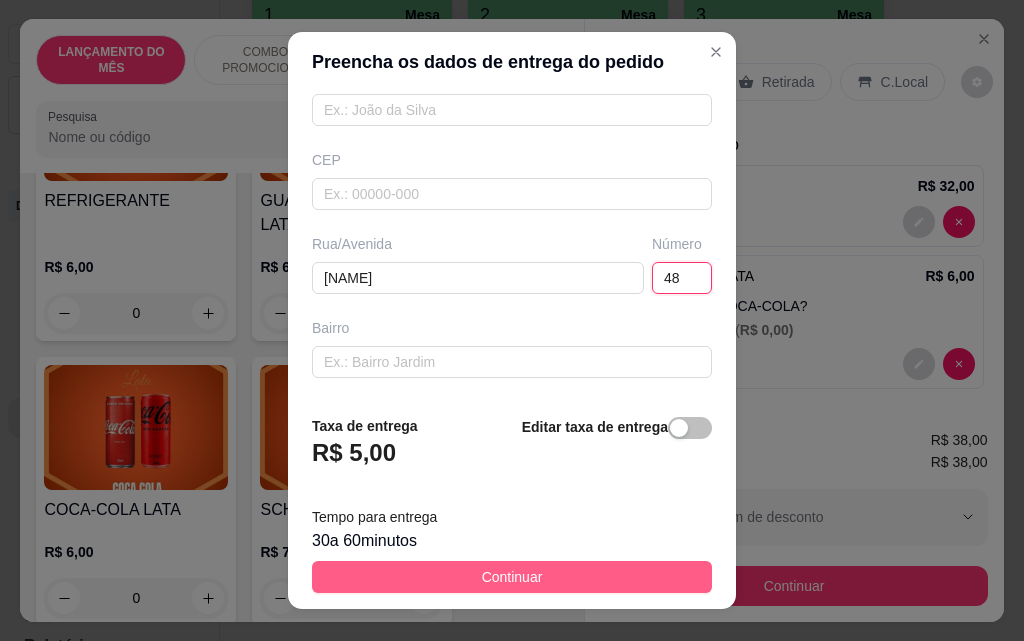 type on "48" 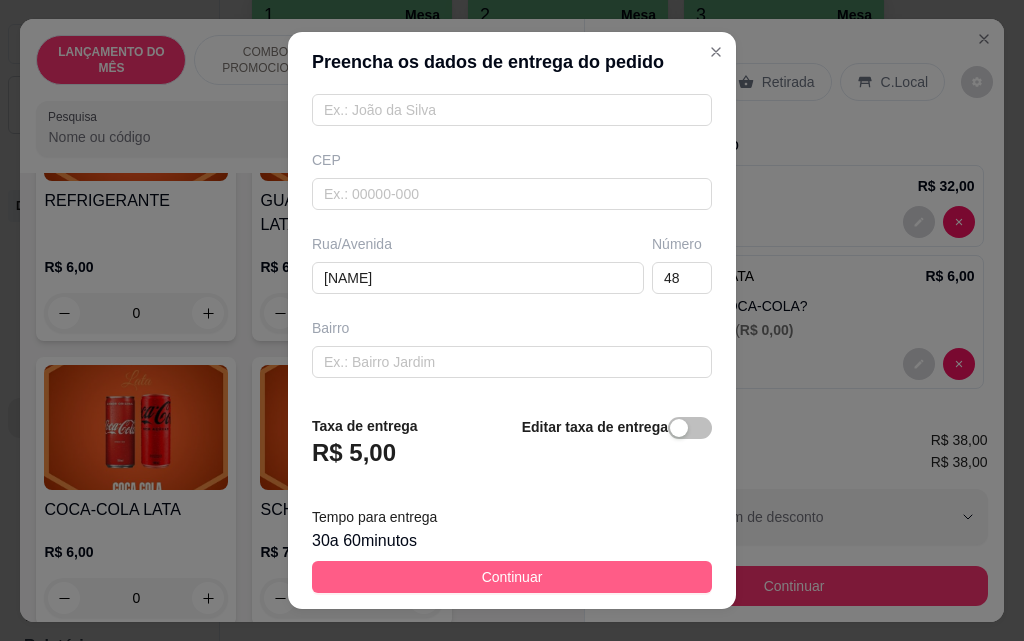 click on "Continuar" at bounding box center [512, 577] 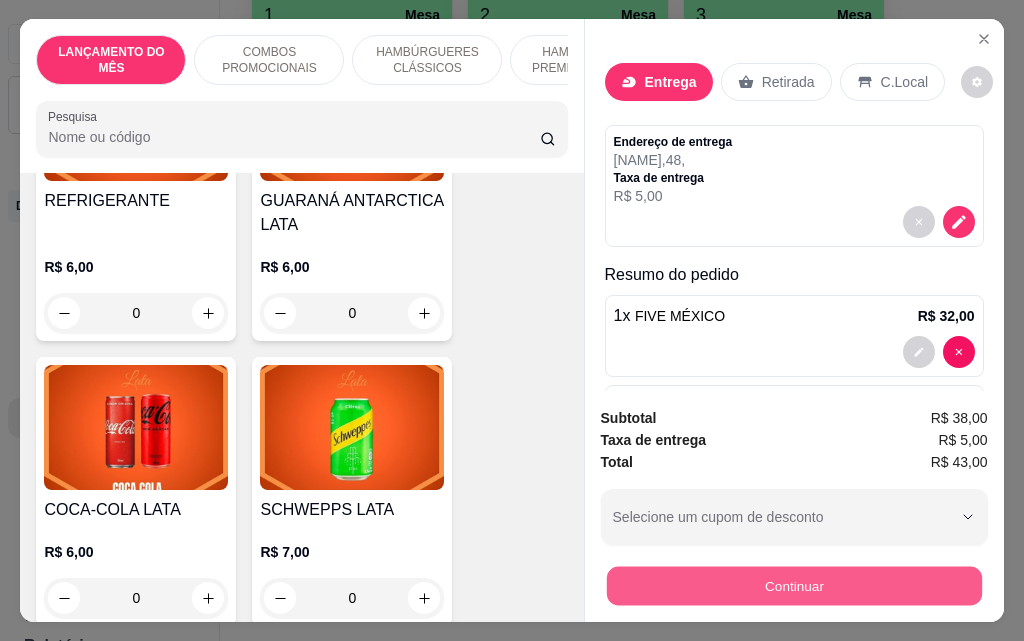 click on "Continuar" at bounding box center [793, 585] 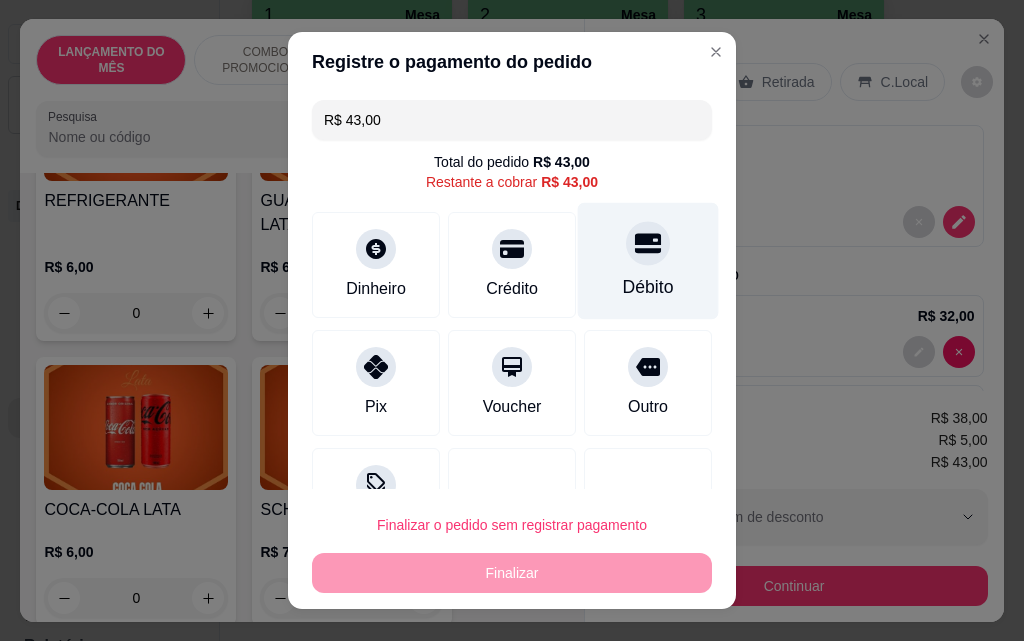 click on "Débito" at bounding box center (648, 261) 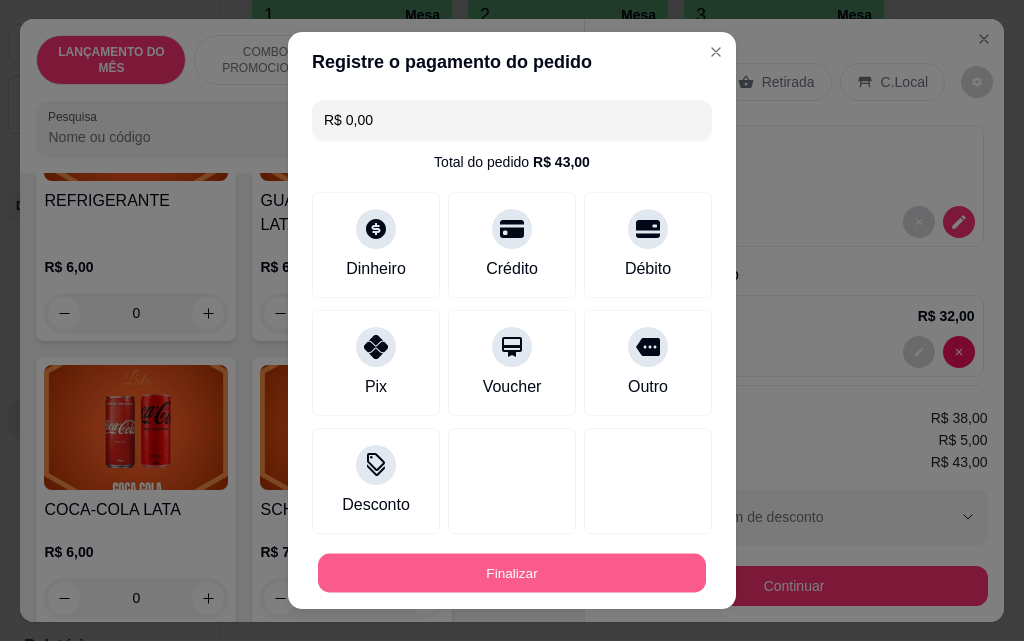 click on "Finalizar" at bounding box center (512, 573) 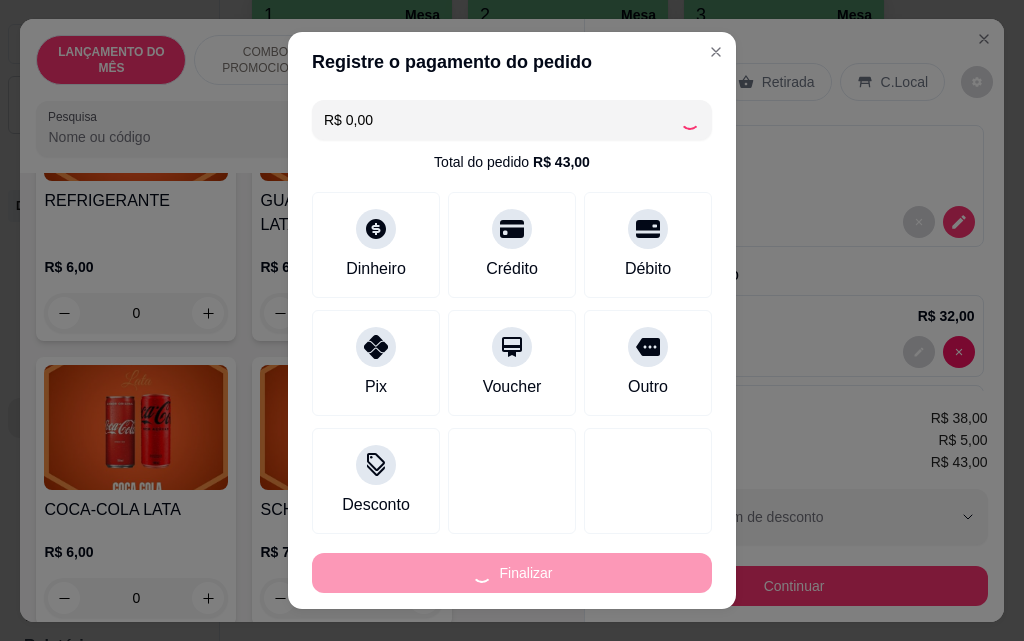 type on "0" 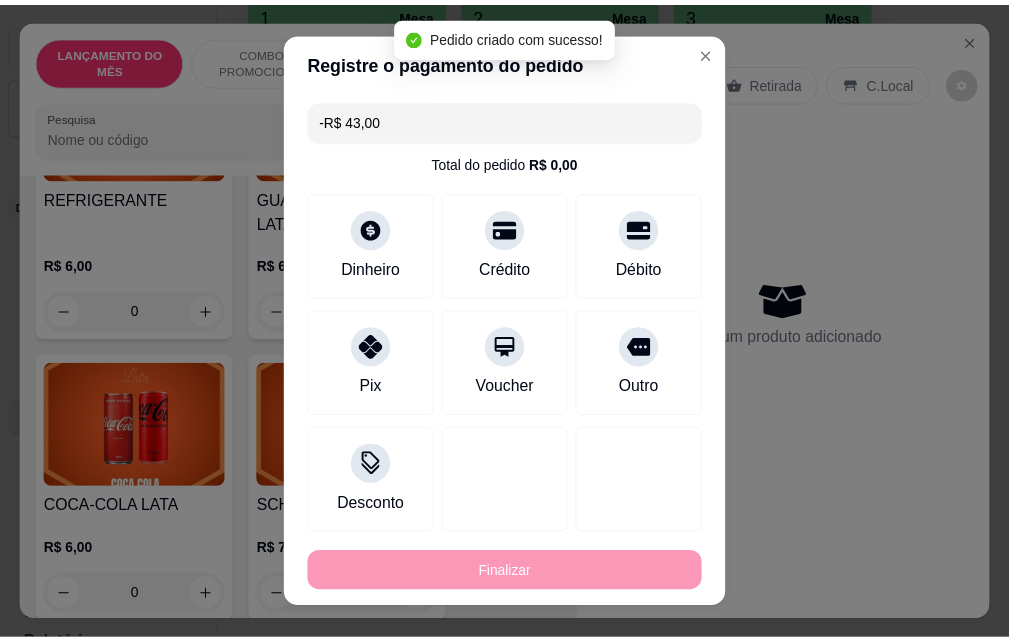 scroll, scrollTop: 7698, scrollLeft: 0, axis: vertical 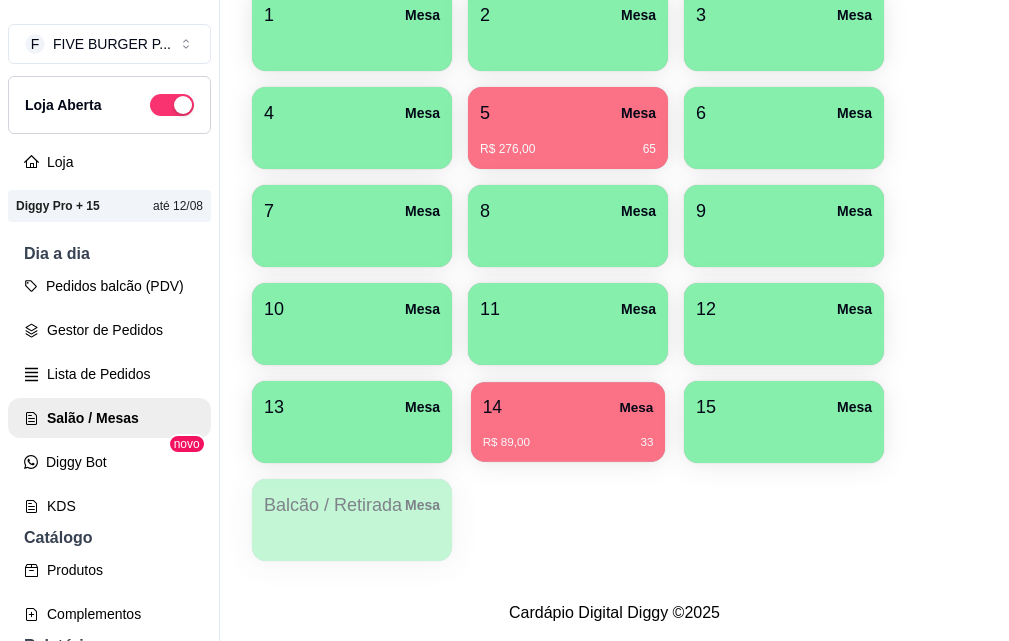 click on "R$ 89,00" at bounding box center (506, 443) 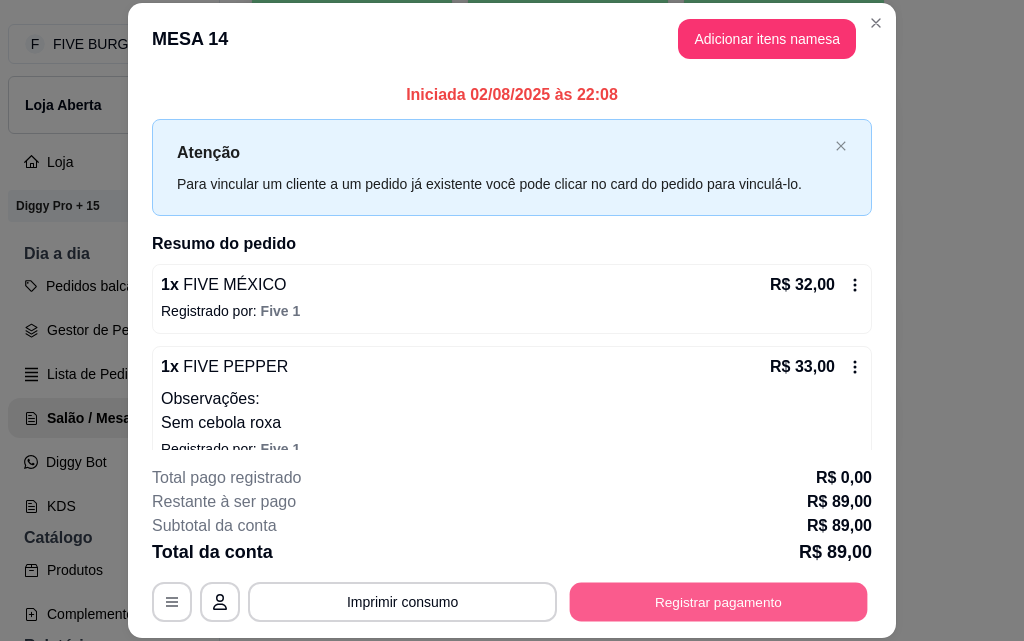 click on "Registrar pagamento" at bounding box center (719, 601) 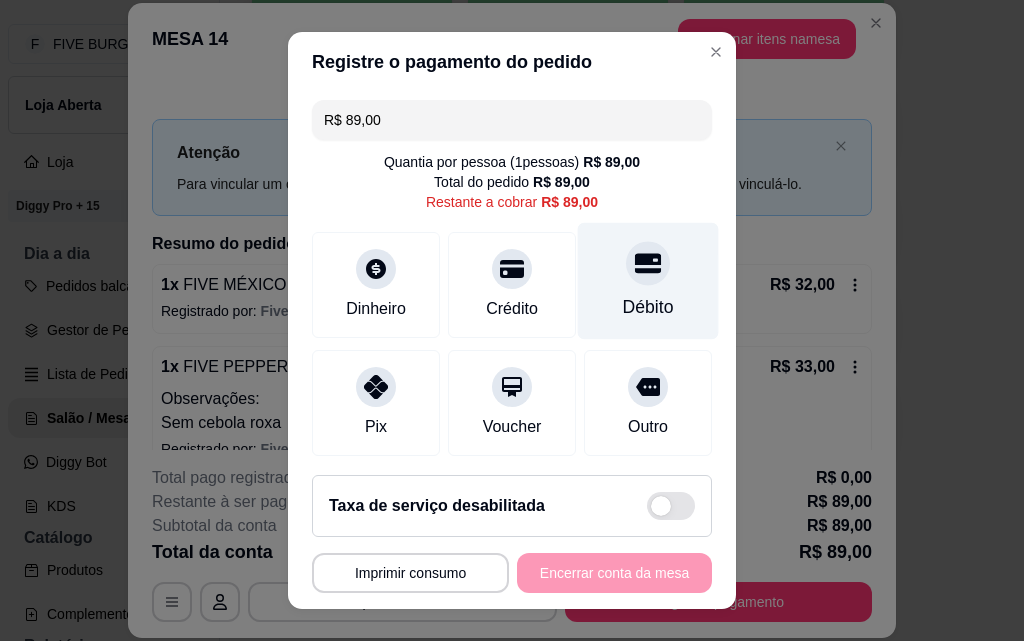 click on "Débito" at bounding box center (648, 281) 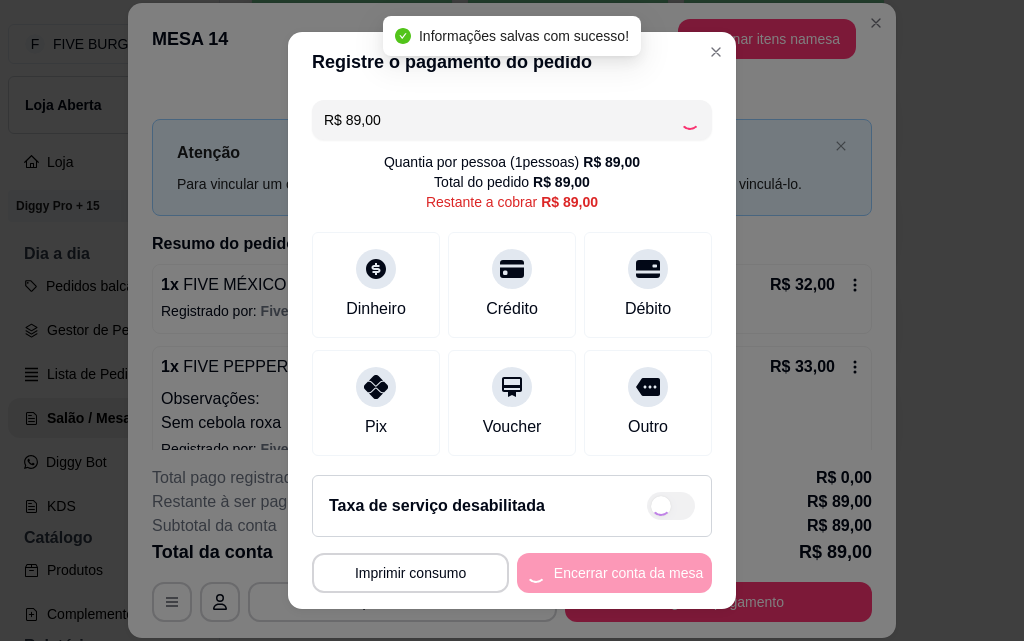 type on "R$ 0,00" 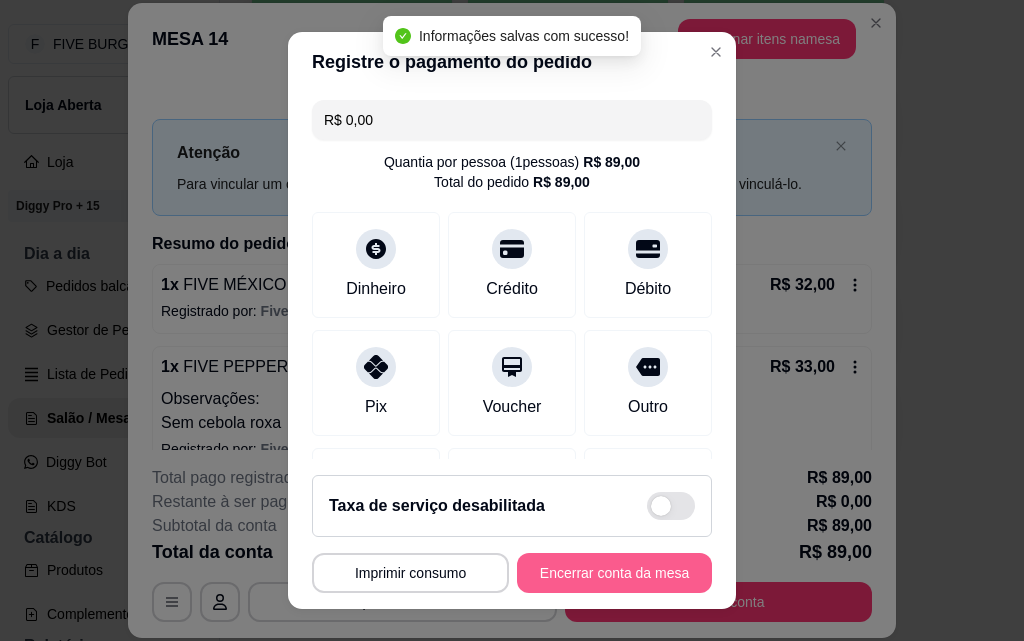 click on "Encerrar conta da mesa" at bounding box center [614, 573] 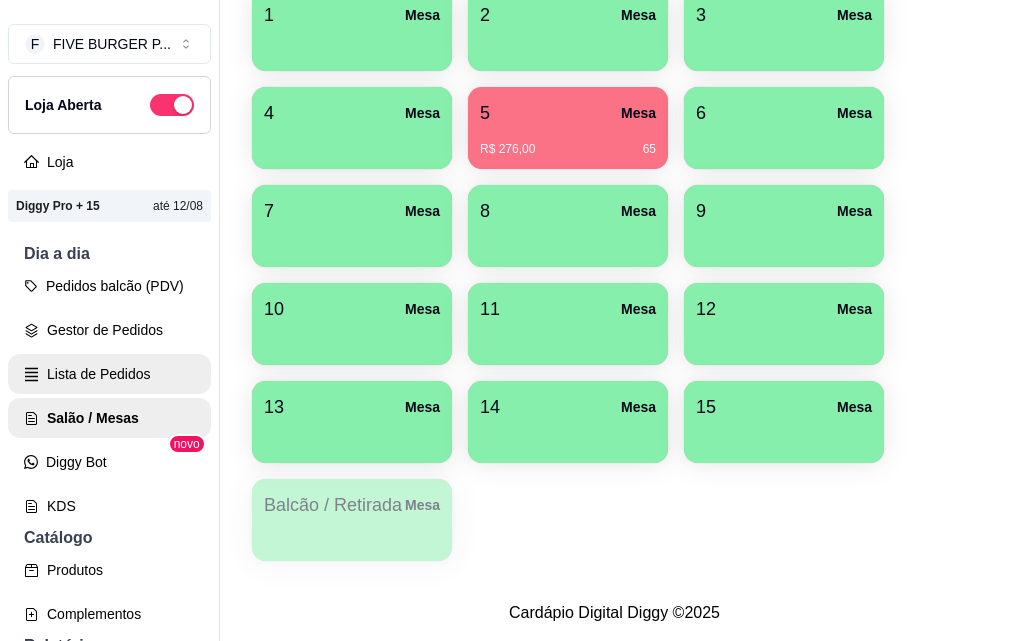 click on "Lista de Pedidos" at bounding box center (109, 374) 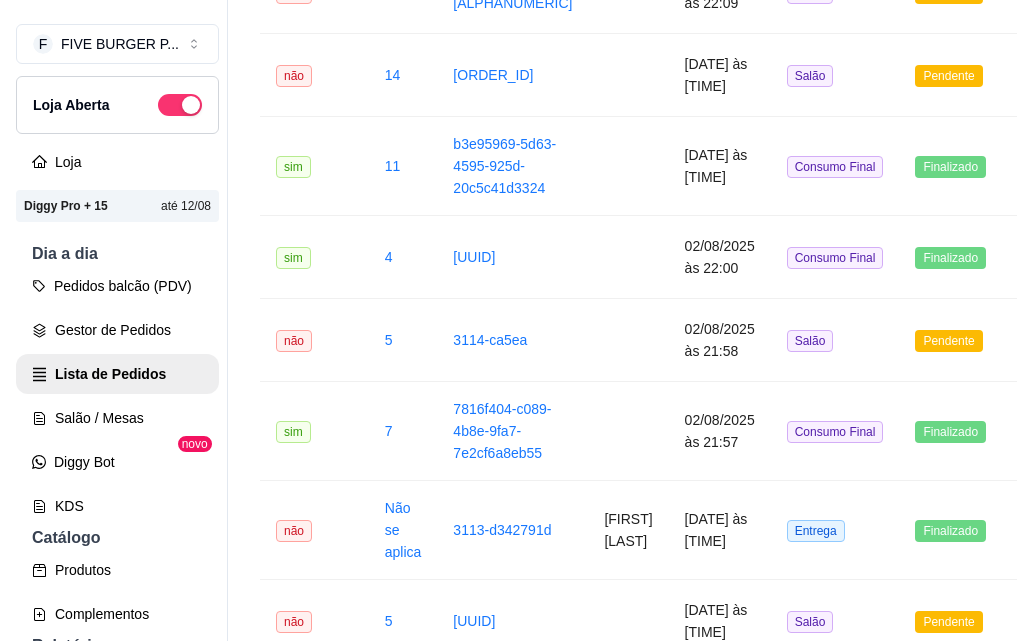 scroll, scrollTop: 0, scrollLeft: 0, axis: both 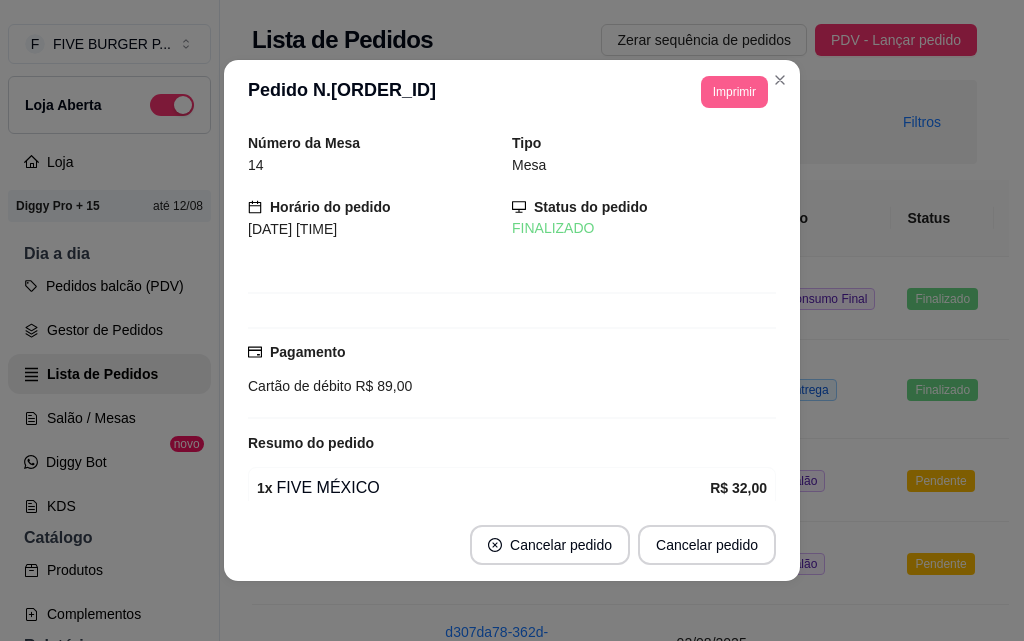 click on "Imprimir" at bounding box center (734, 92) 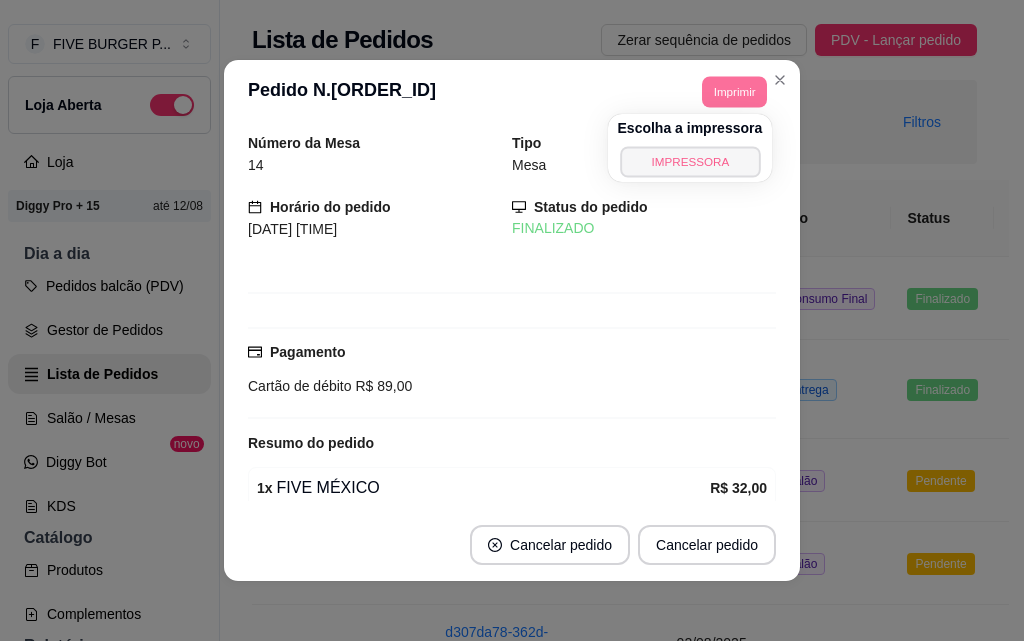 click on "IMPRESSORA" at bounding box center (690, 161) 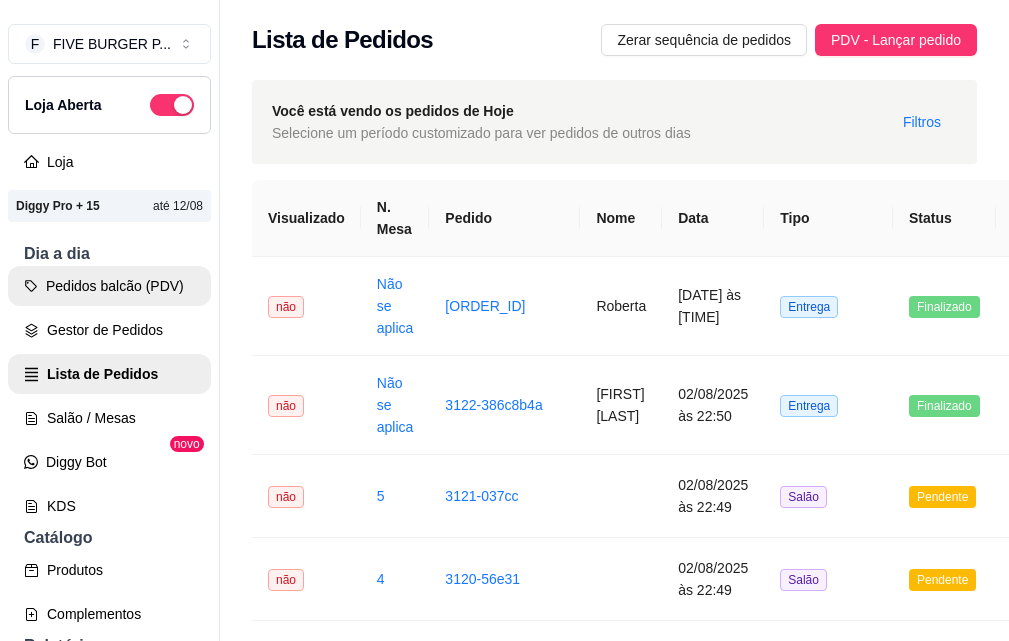 click on "Pedidos balcão (PDV)" at bounding box center (109, 286) 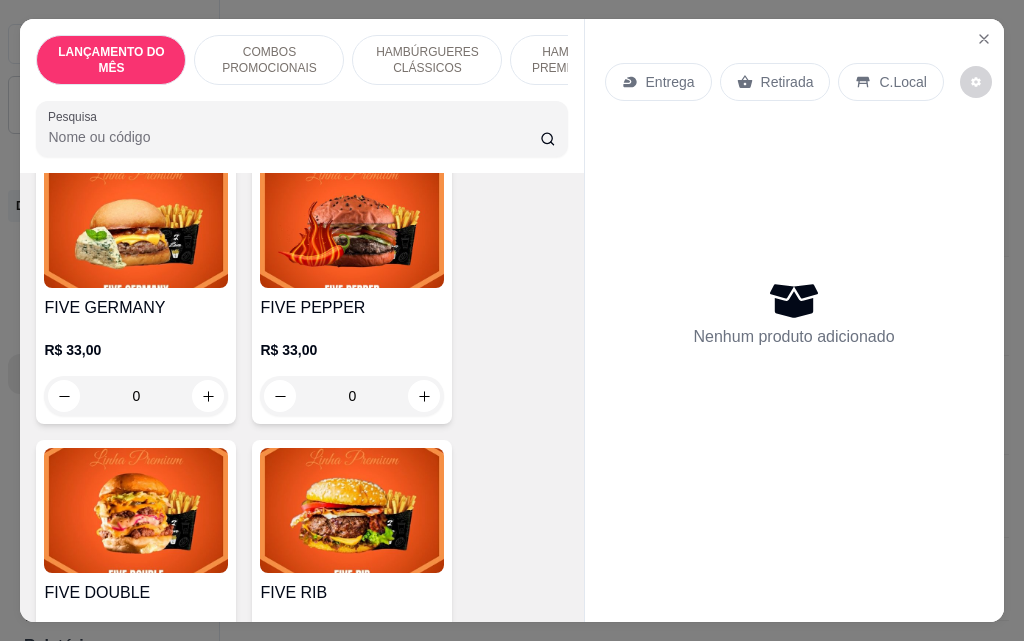 scroll, scrollTop: 2800, scrollLeft: 0, axis: vertical 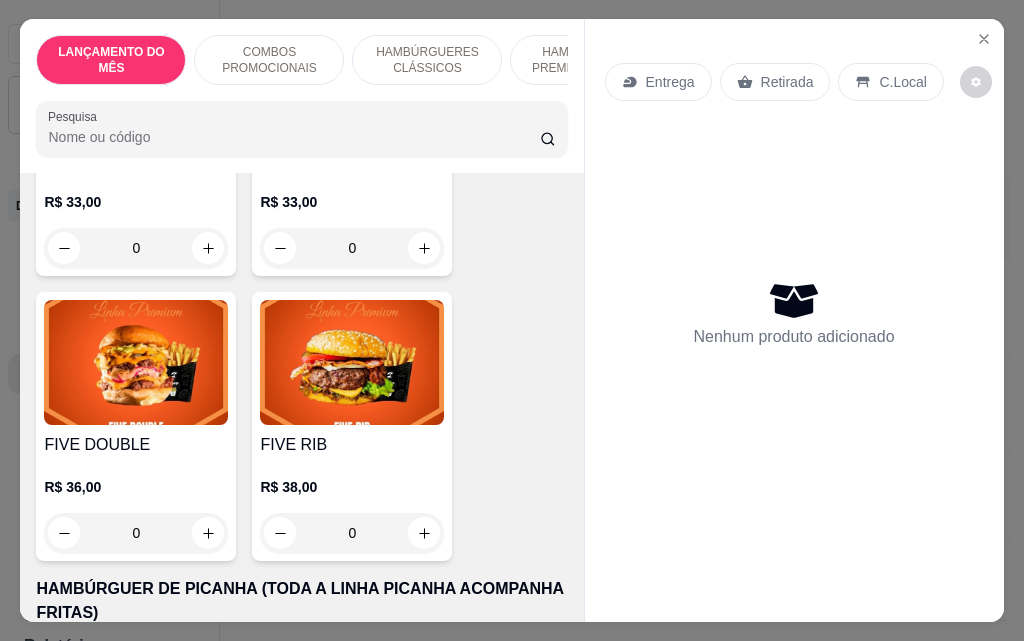 click on "0" at bounding box center [136, 533] 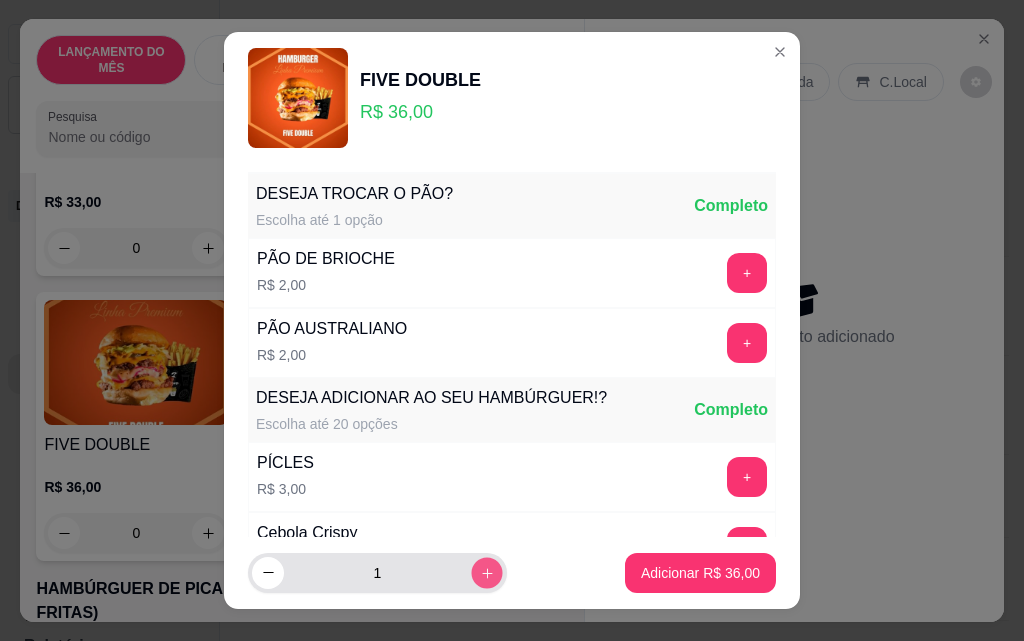 click at bounding box center (486, 572) 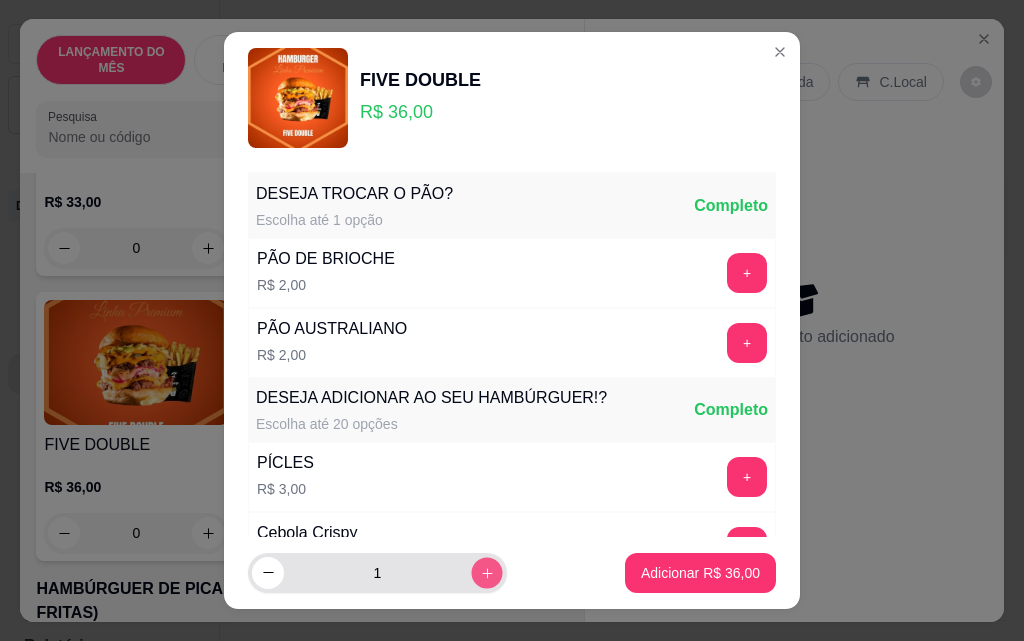 type on "2" 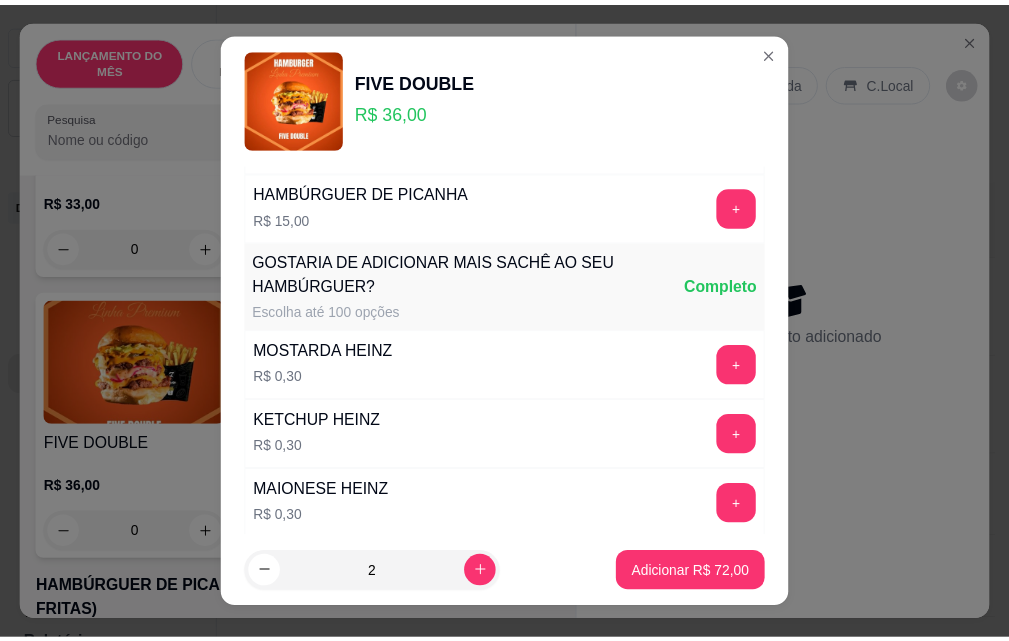 scroll, scrollTop: 1753, scrollLeft: 0, axis: vertical 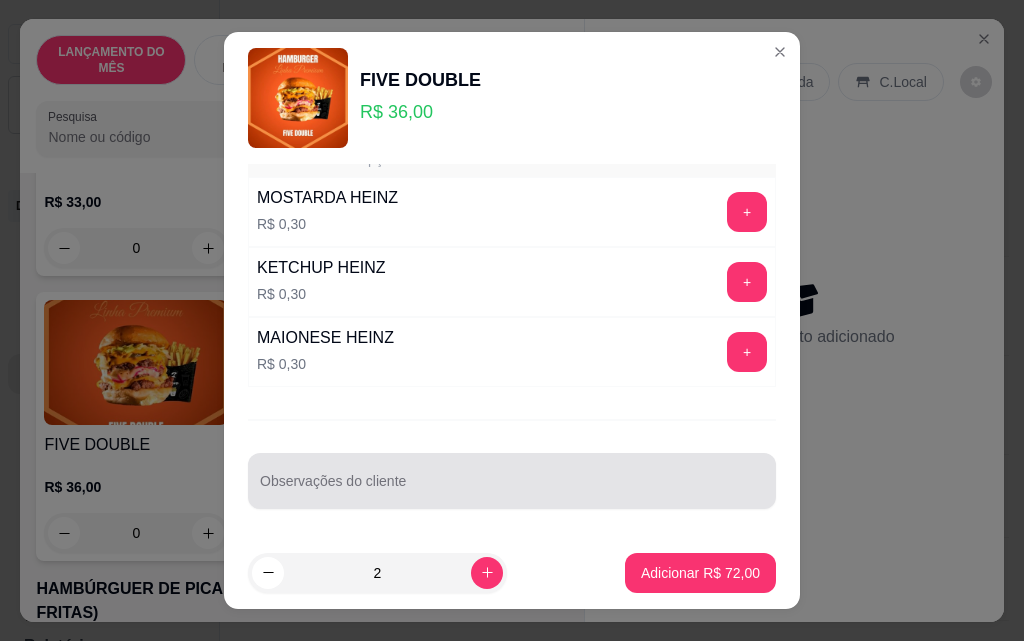 click on "Observações do cliente" at bounding box center (512, 489) 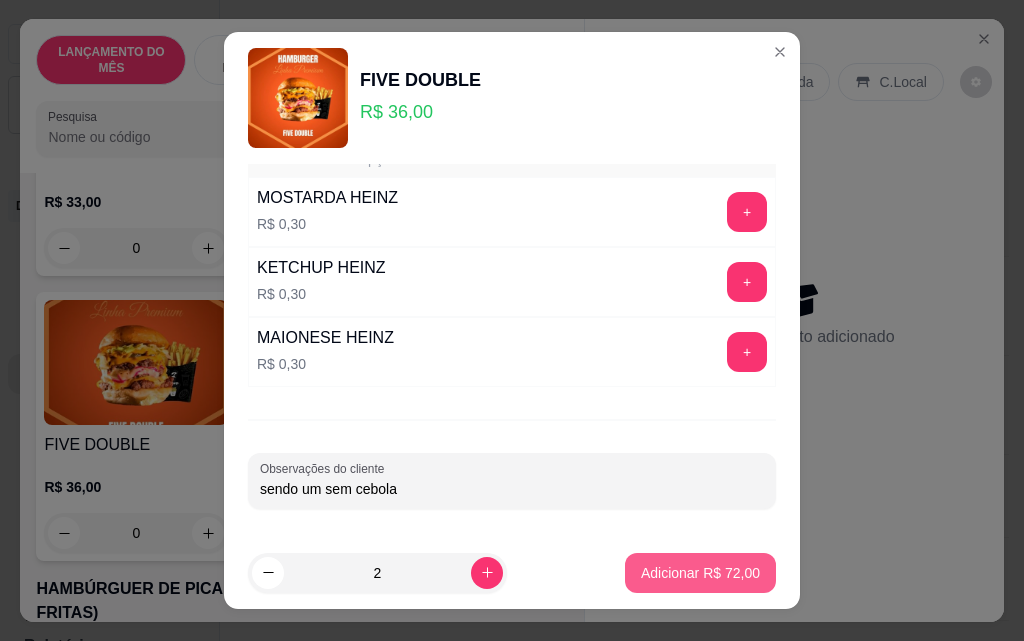 type on "sendo um sem cebola" 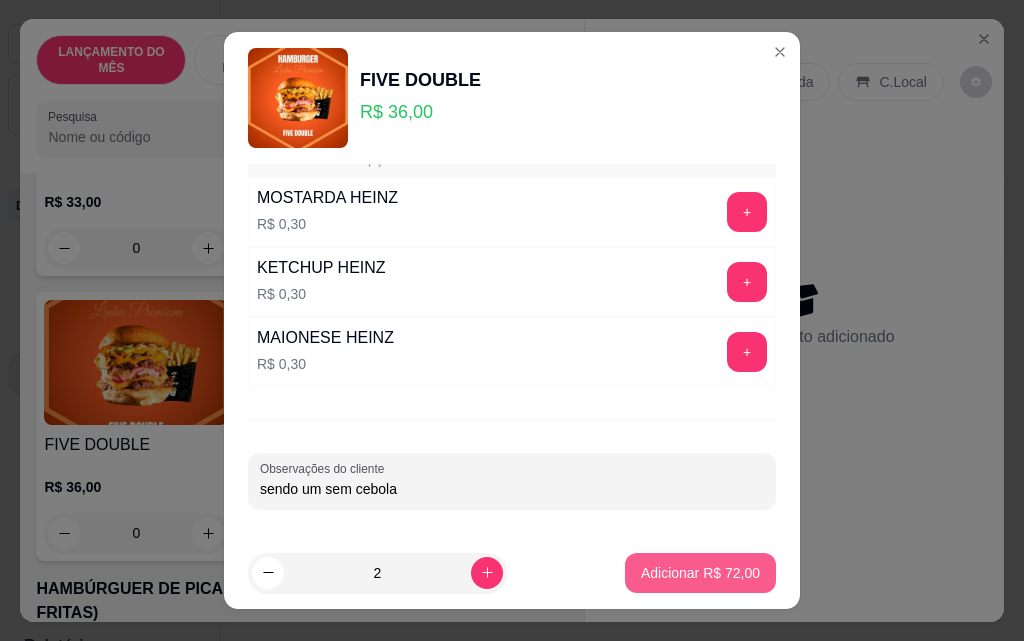 click on "Adicionar   R$ 72,00" at bounding box center (700, 573) 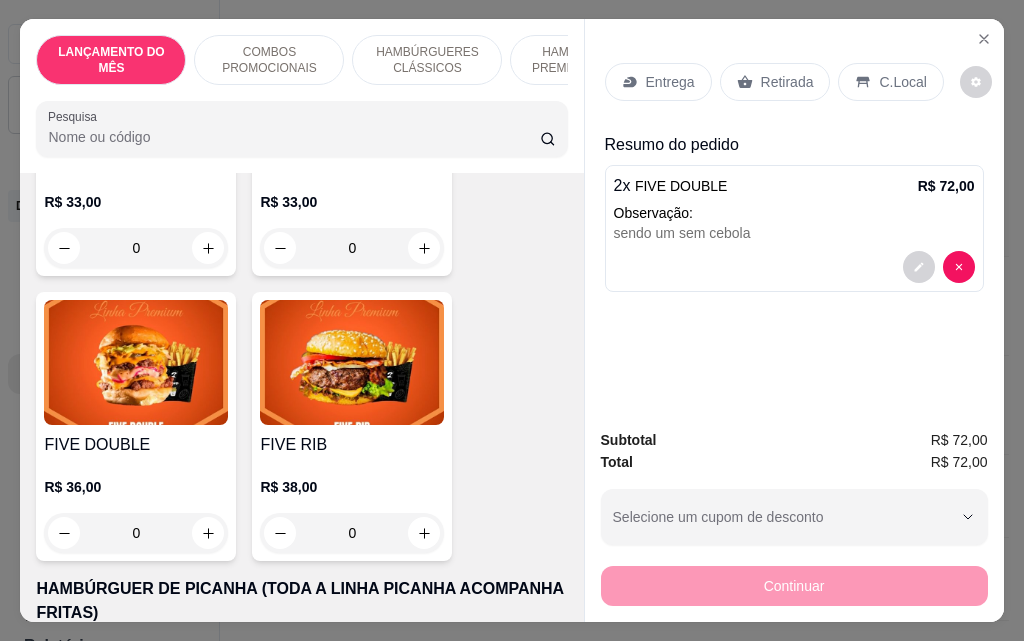 click 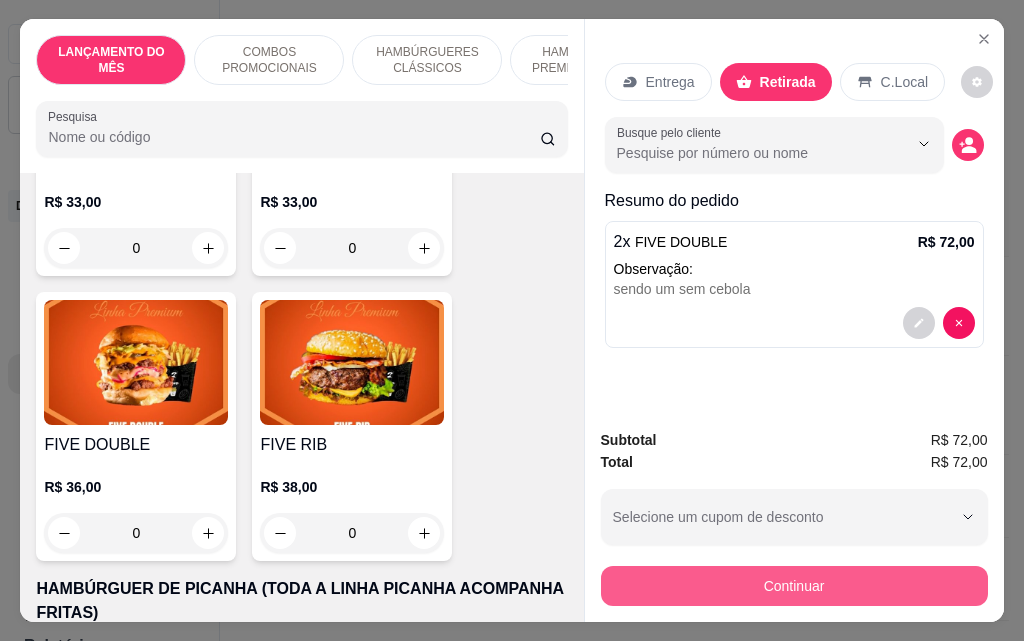 click on "Continuar" at bounding box center (794, 586) 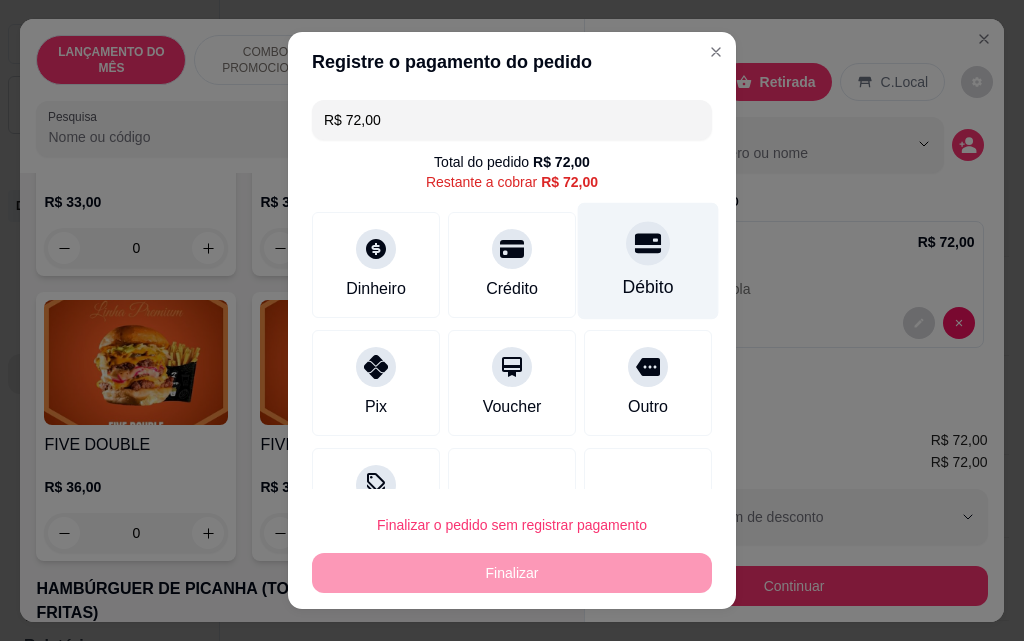 click 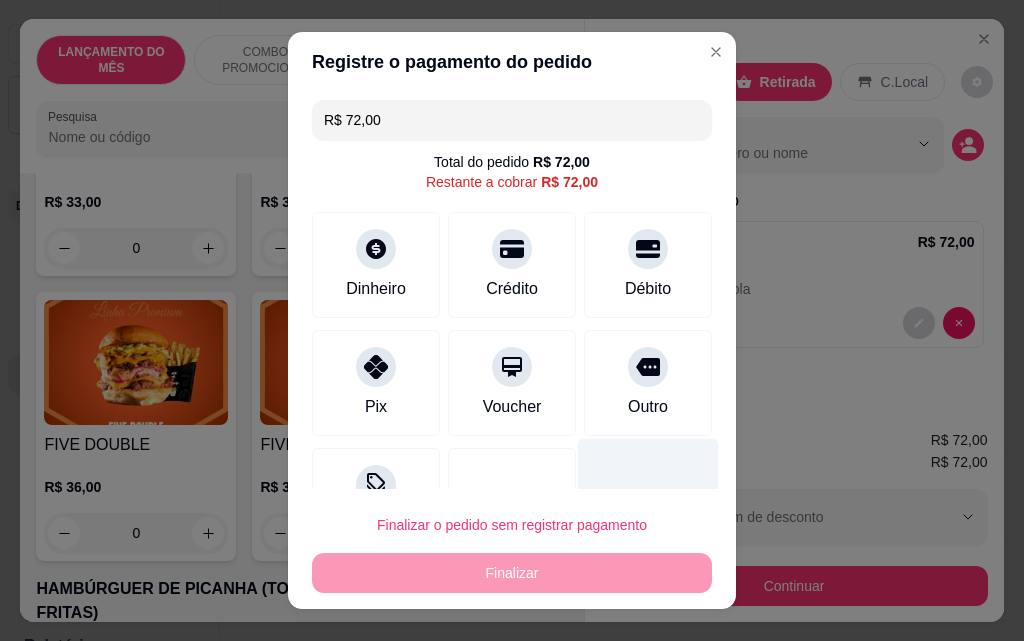 type on "R$ 0,00" 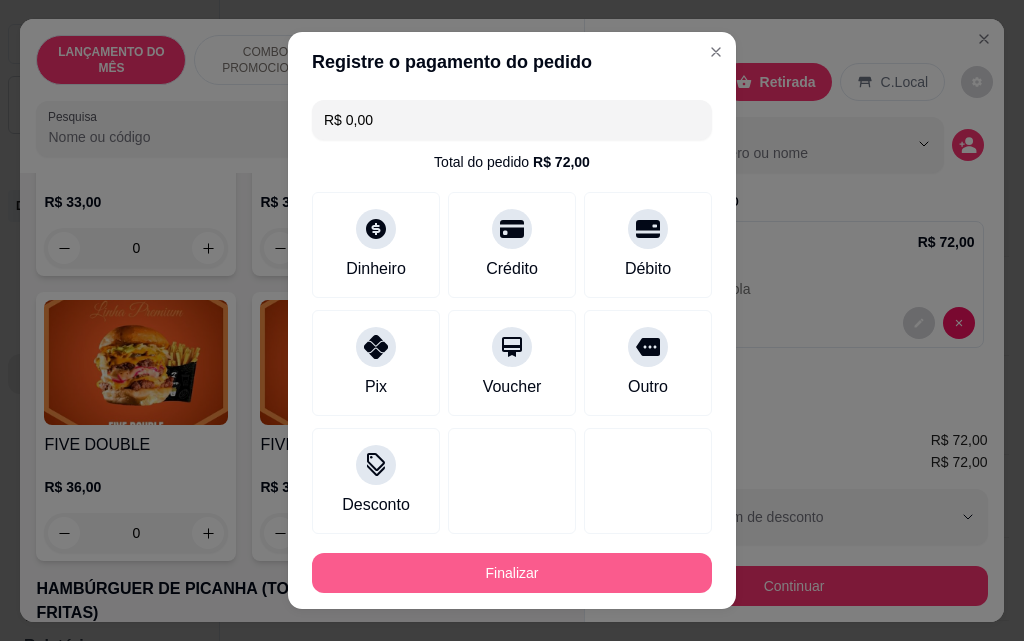 click on "Finalizar" at bounding box center [512, 573] 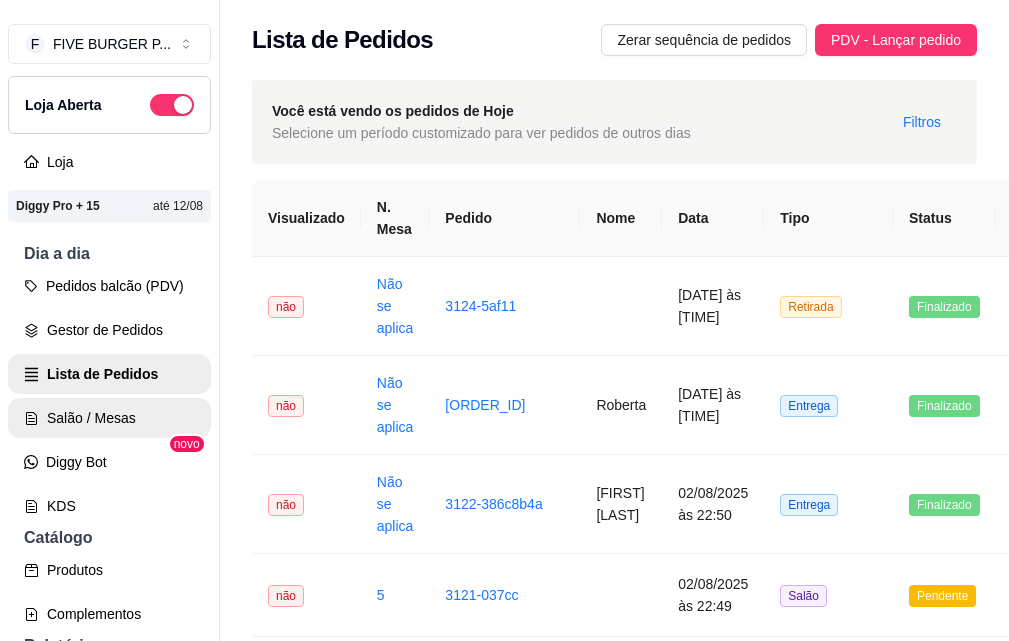 click on "Salão / Mesas" at bounding box center (109, 418) 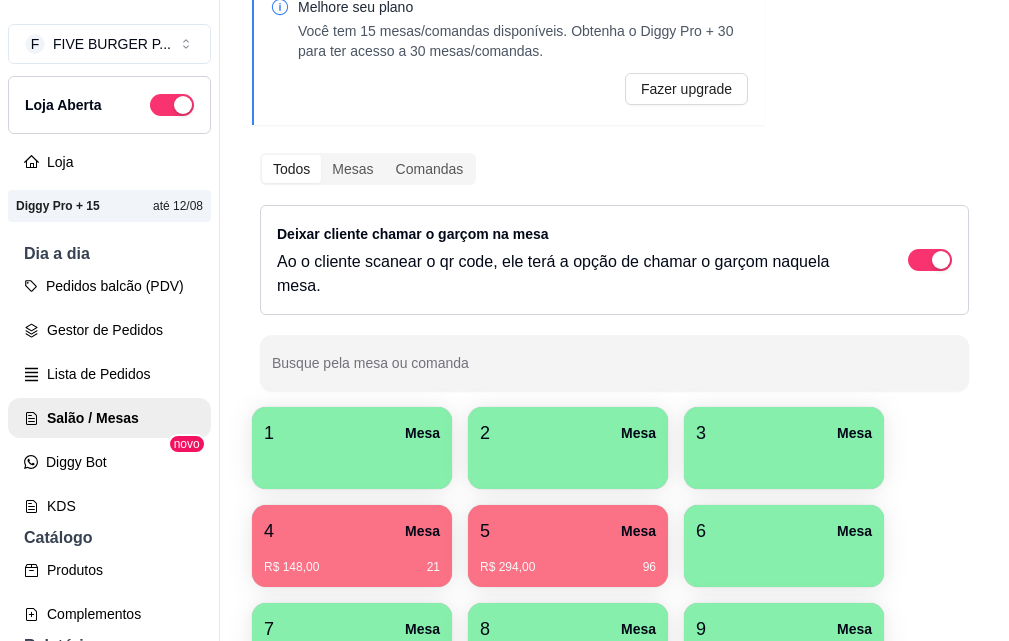 scroll, scrollTop: 171, scrollLeft: 0, axis: vertical 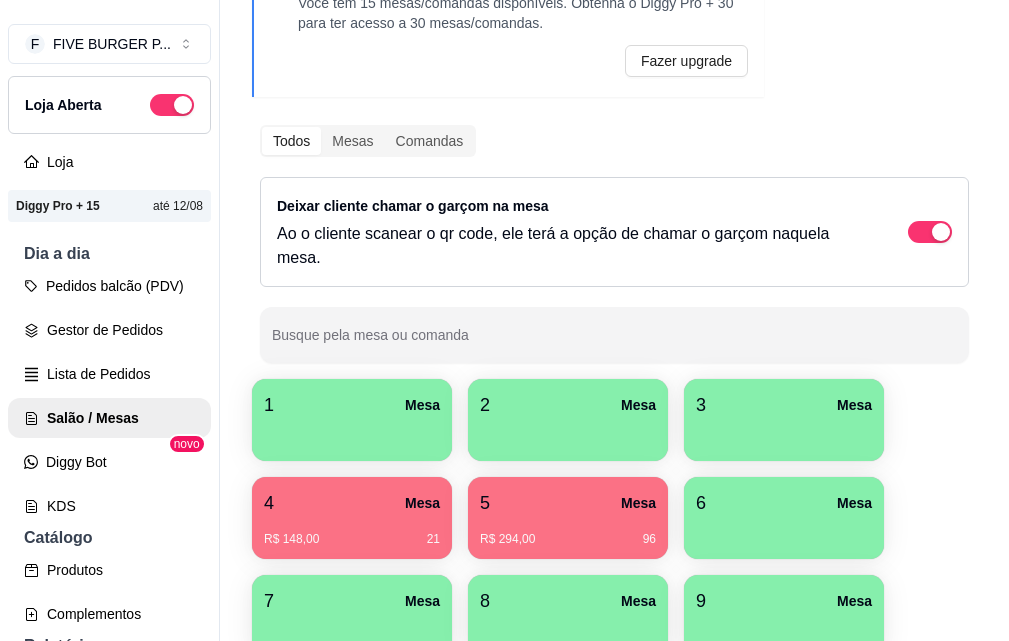 click on "R$ 294,00" at bounding box center [507, 539] 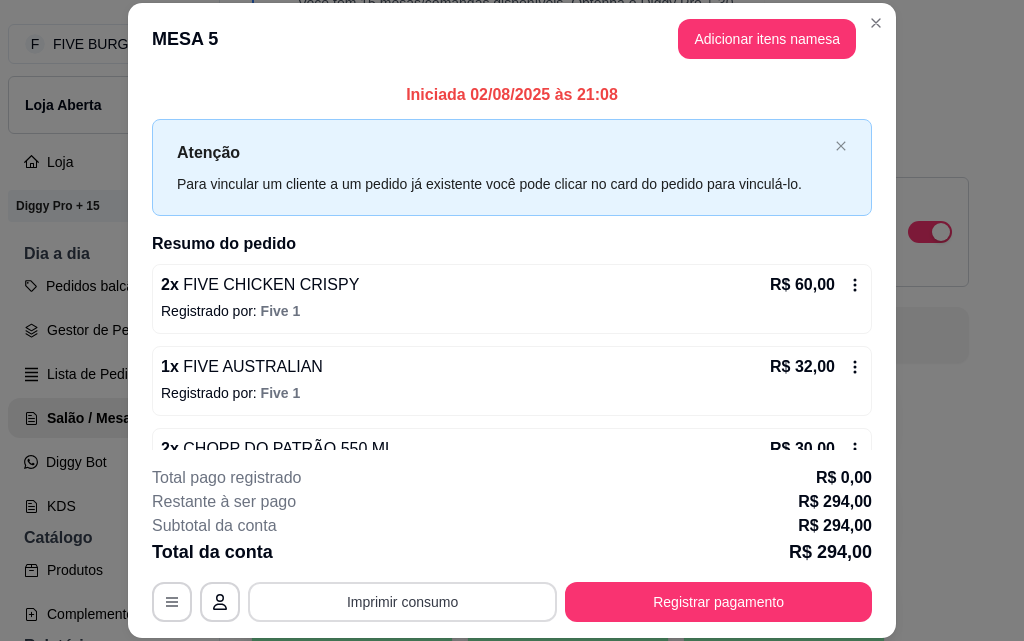 click on "Imprimir consumo" at bounding box center (402, 602) 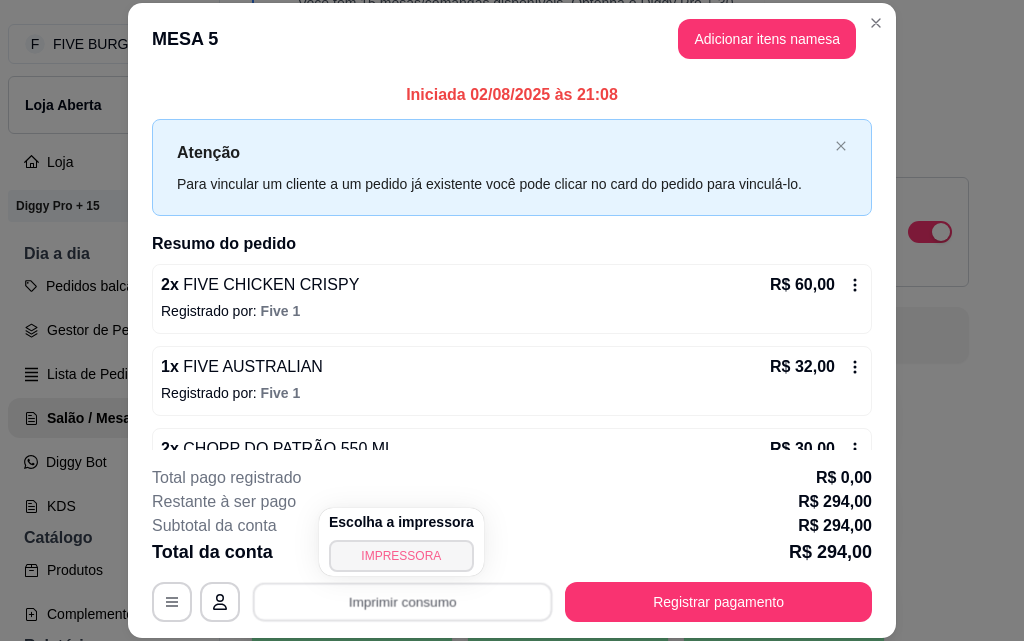click on "IMPRESSORA" at bounding box center (401, 556) 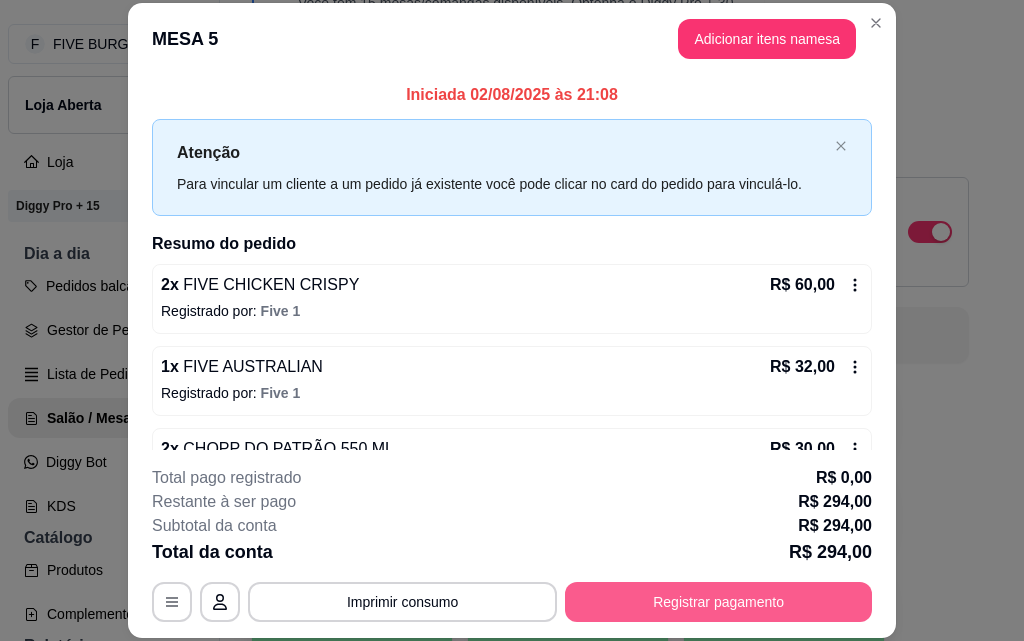 click on "Registrar pagamento" at bounding box center (718, 602) 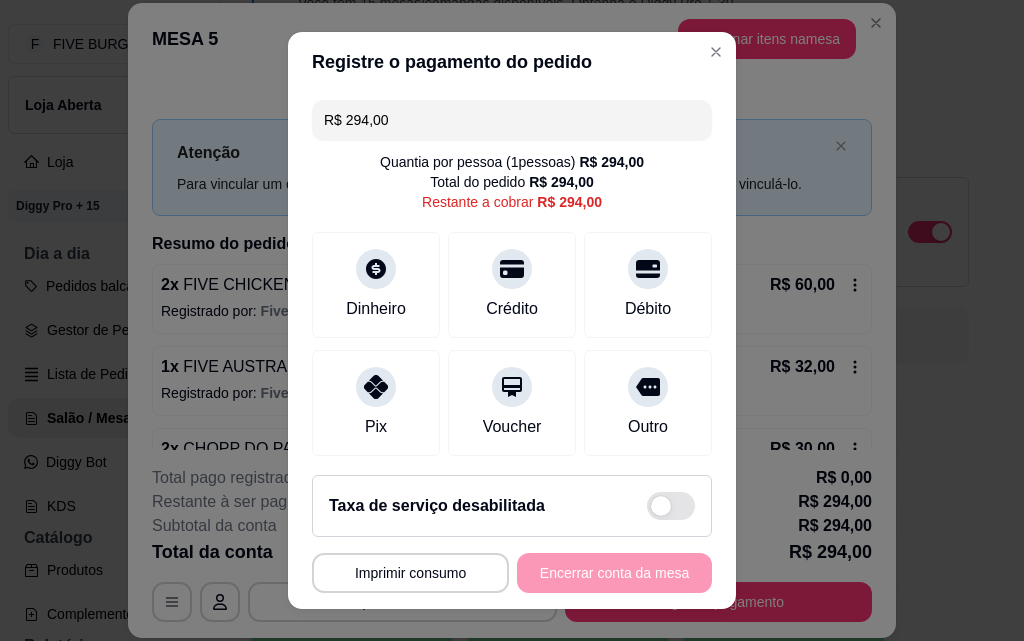 drag, startPoint x: 442, startPoint y: 126, endPoint x: 0, endPoint y: 120, distance: 442.0407 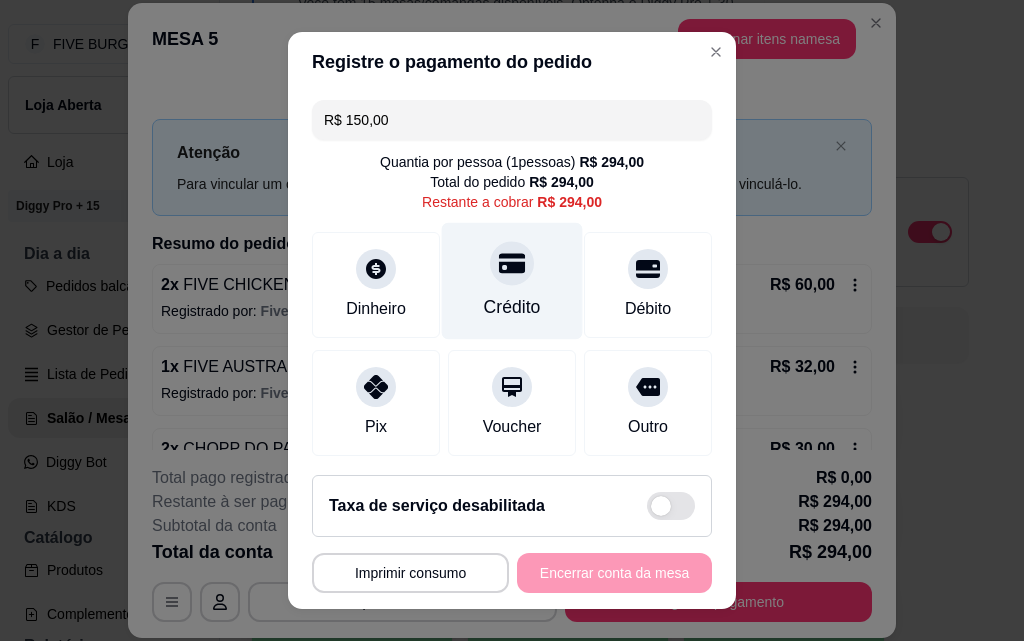 click on "Crédito" at bounding box center [512, 281] 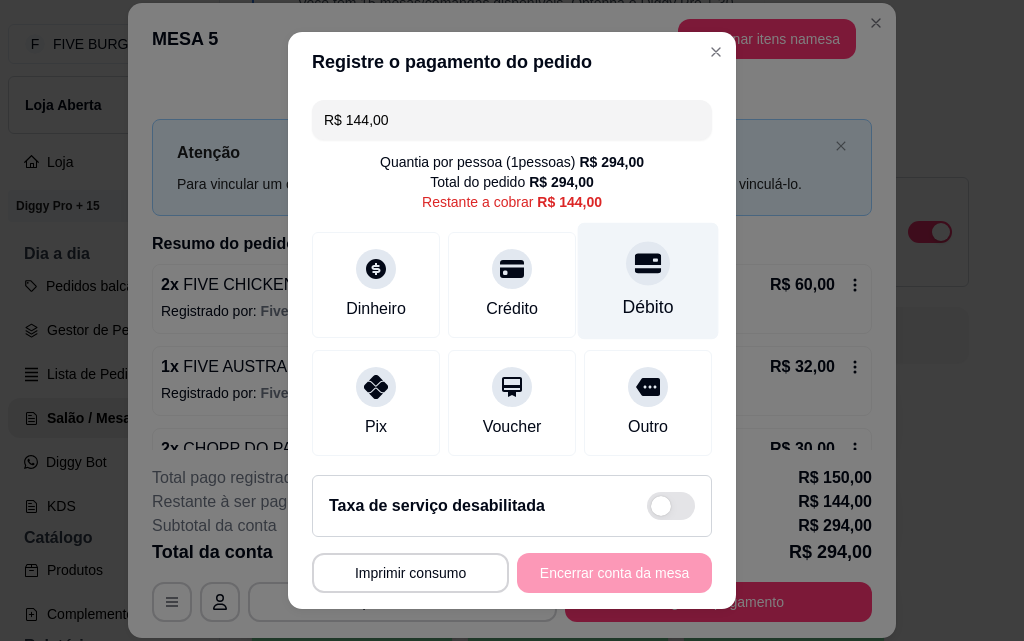 click on "Débito" at bounding box center [648, 281] 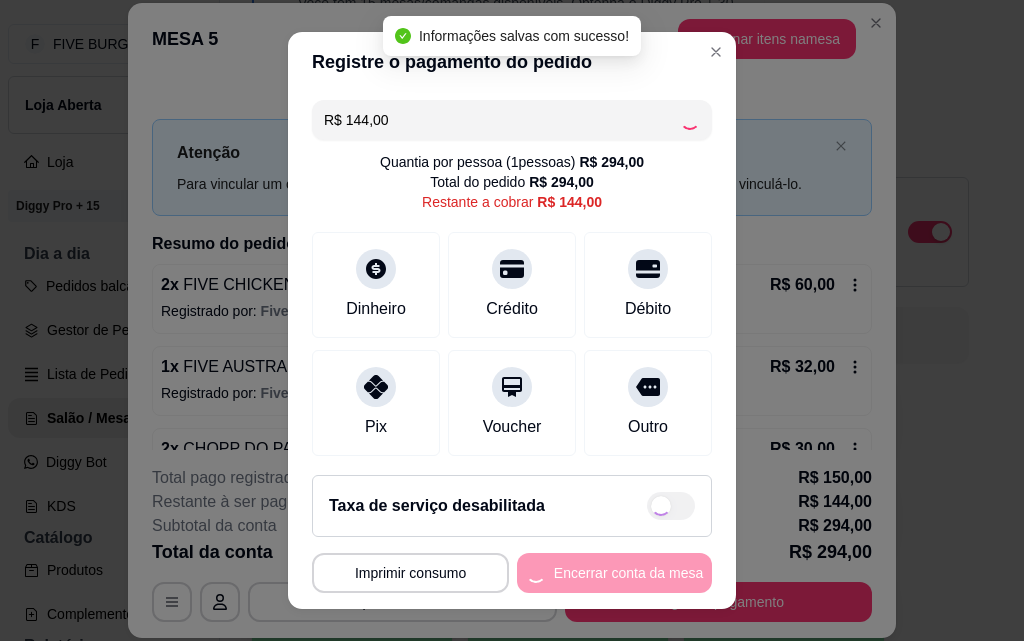 type on "R$ 0,00" 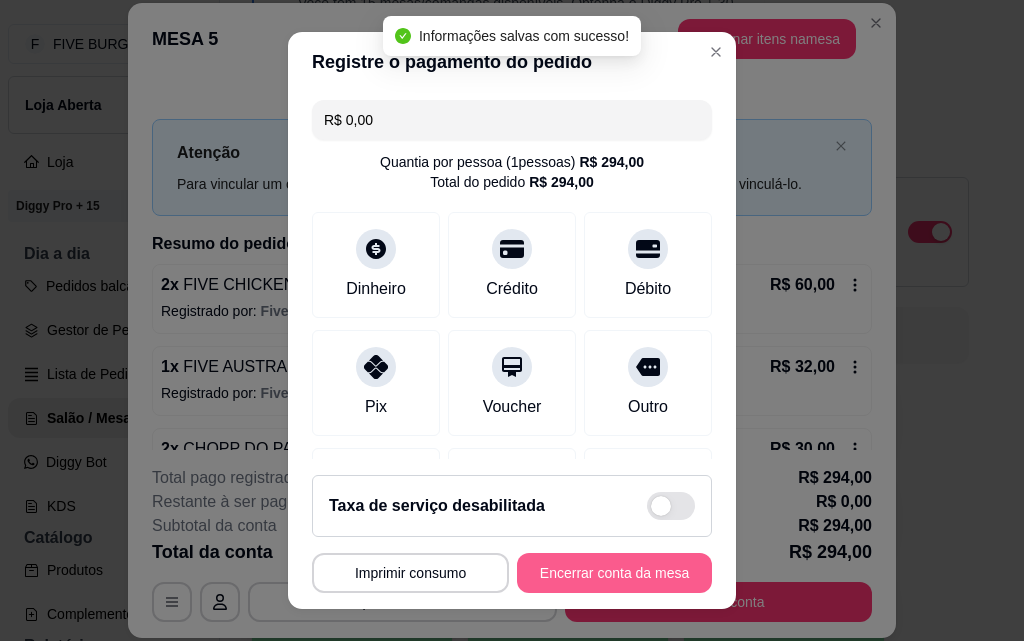 click on "Encerrar conta da mesa" at bounding box center (614, 573) 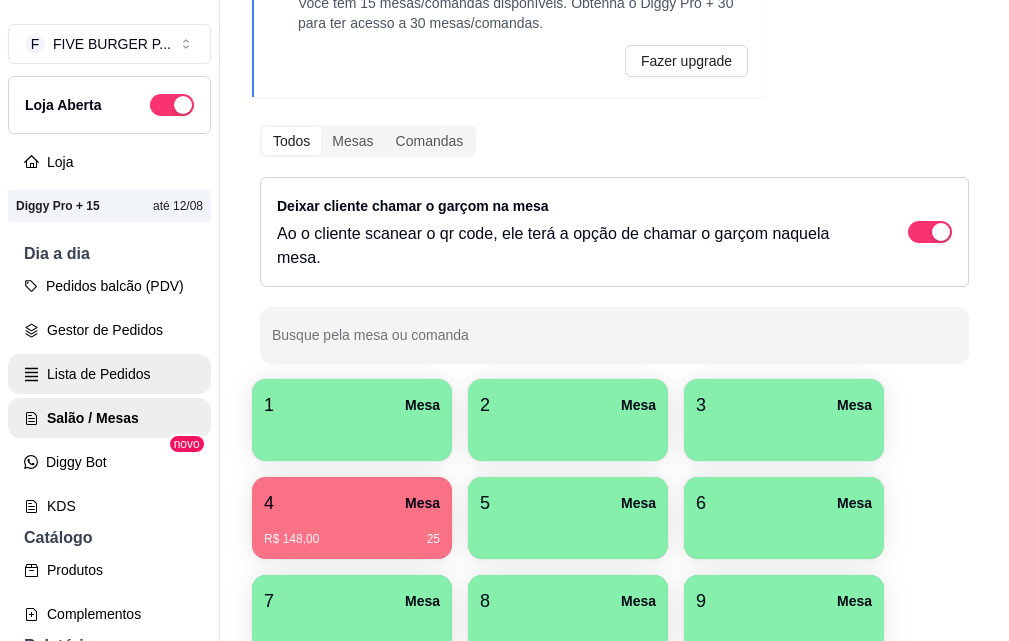 click on "Lista de Pedidos" at bounding box center [109, 374] 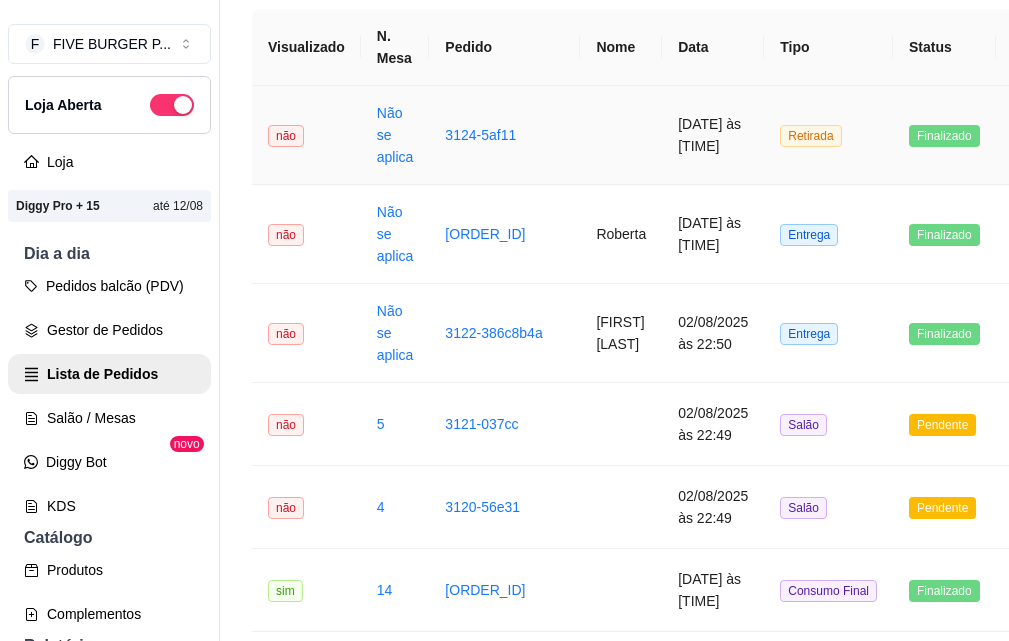 scroll, scrollTop: 0, scrollLeft: 0, axis: both 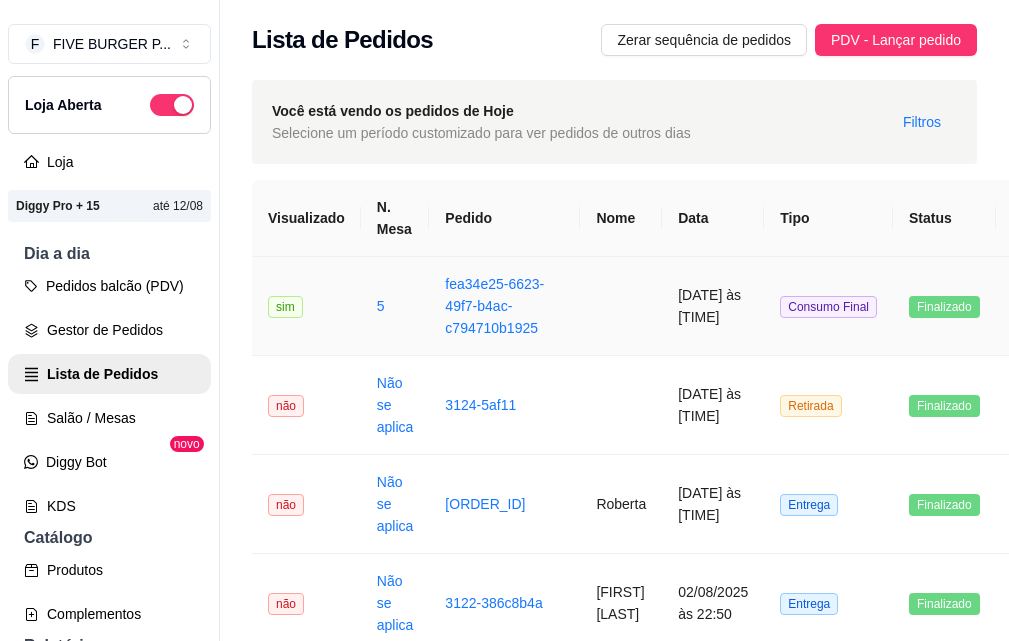 click at bounding box center (621, 306) 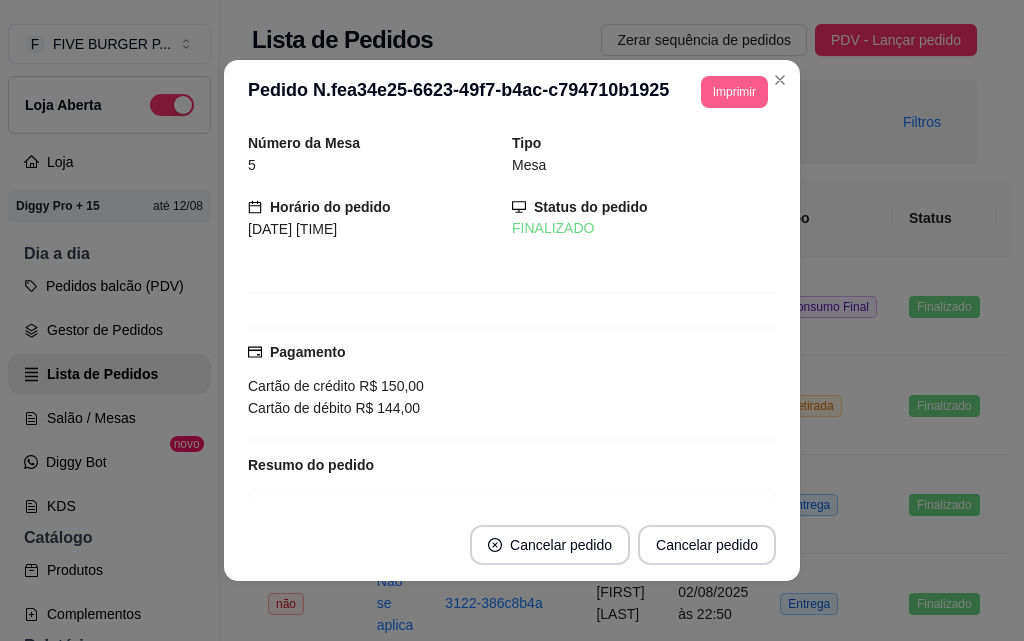 click on "Imprimir" at bounding box center [734, 92] 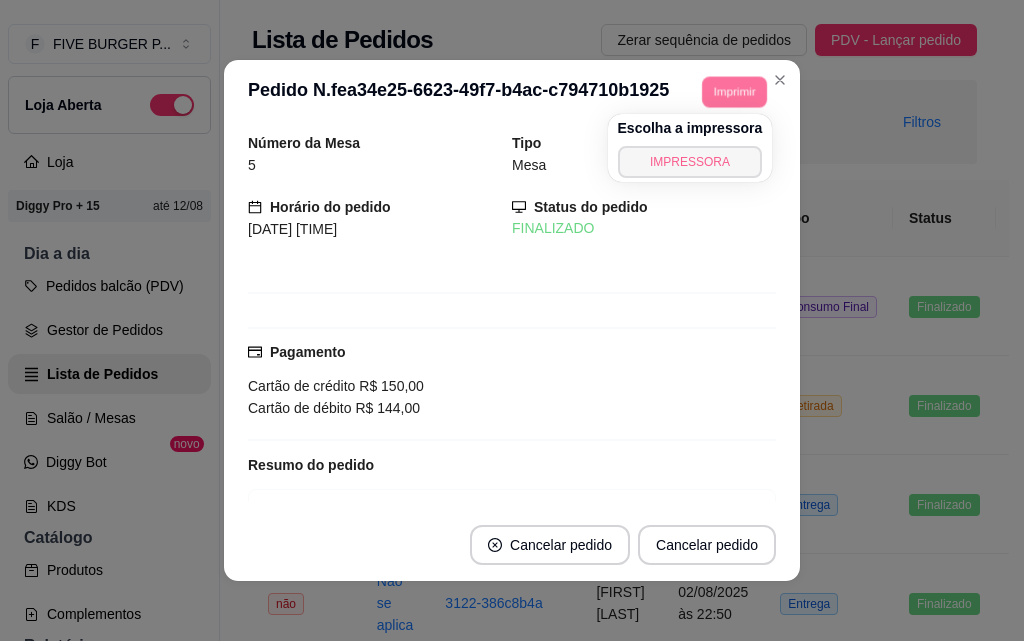 click on "IMPRESSORA" at bounding box center [690, 162] 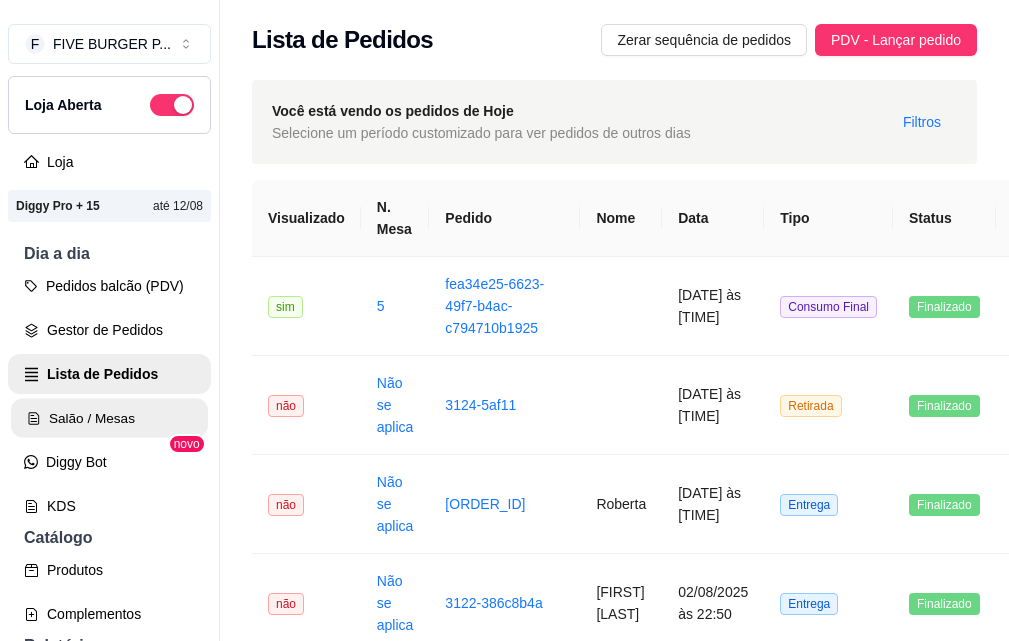 click on "Salão / Mesas" at bounding box center [109, 418] 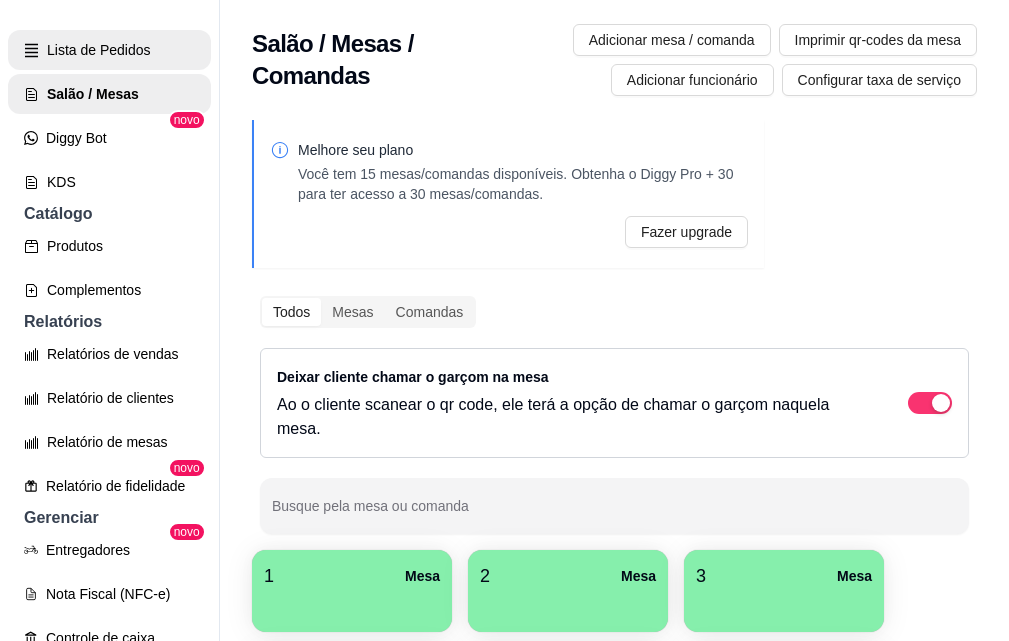 scroll, scrollTop: 400, scrollLeft: 0, axis: vertical 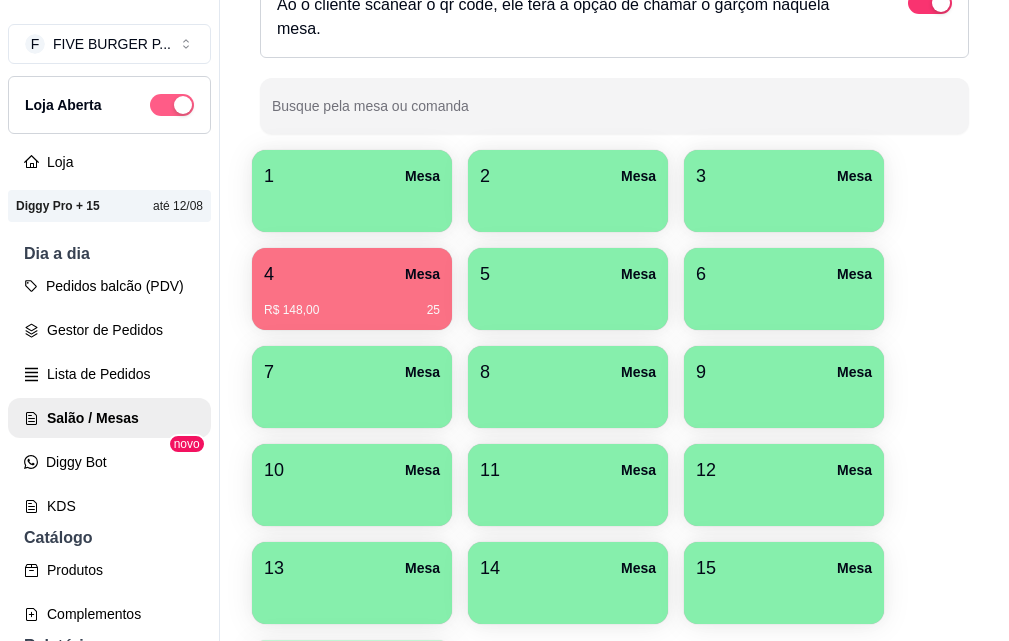 click at bounding box center [172, 105] 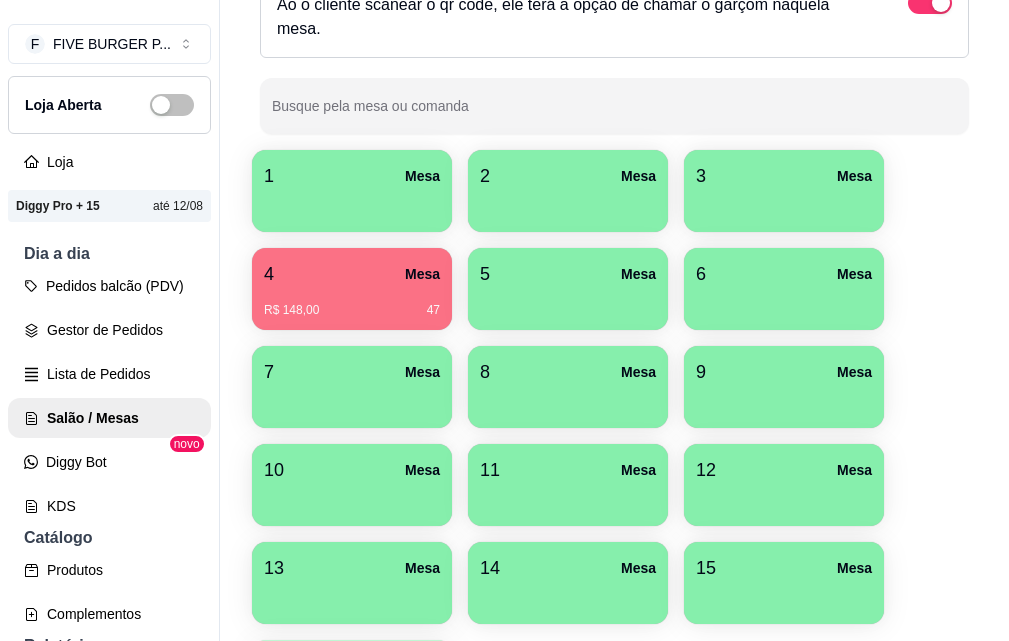 click on "R$ 148,00 47" at bounding box center (352, 310) 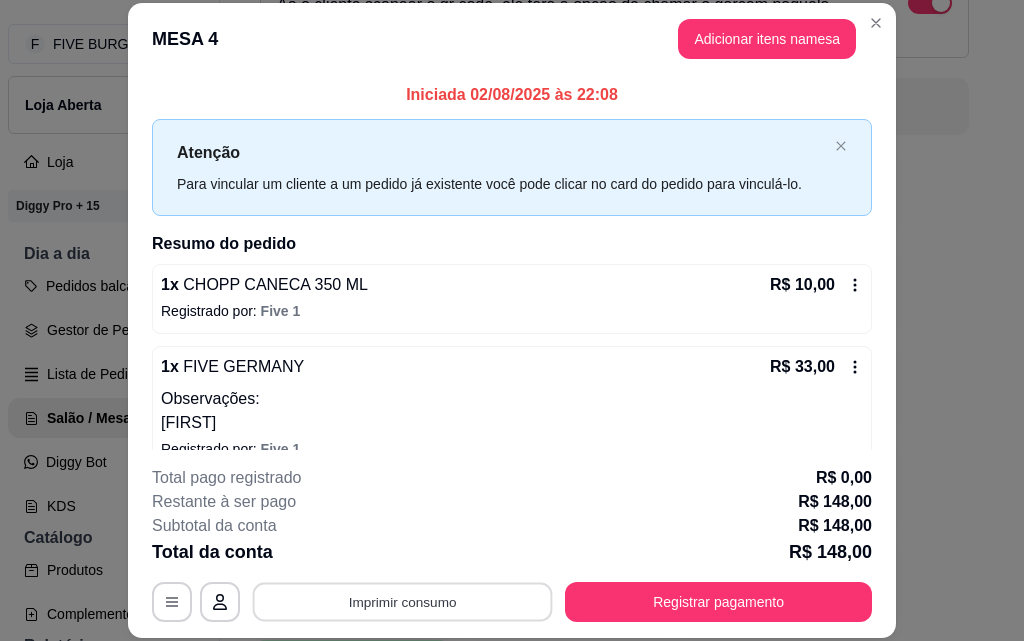 click on "Imprimir consumo" at bounding box center (403, 601) 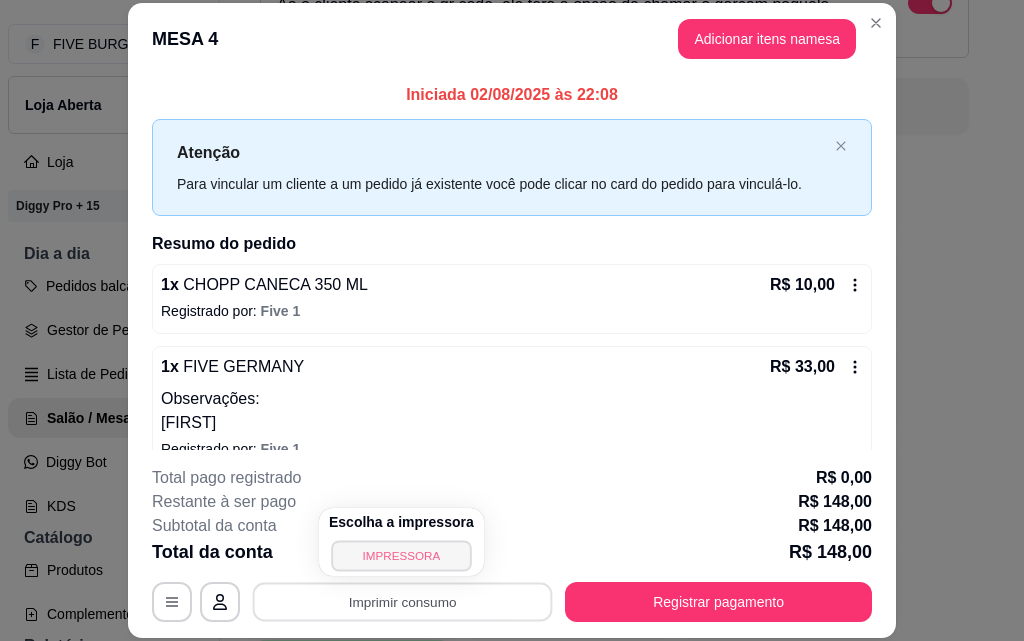 click on "IMPRESSORA" at bounding box center (401, 555) 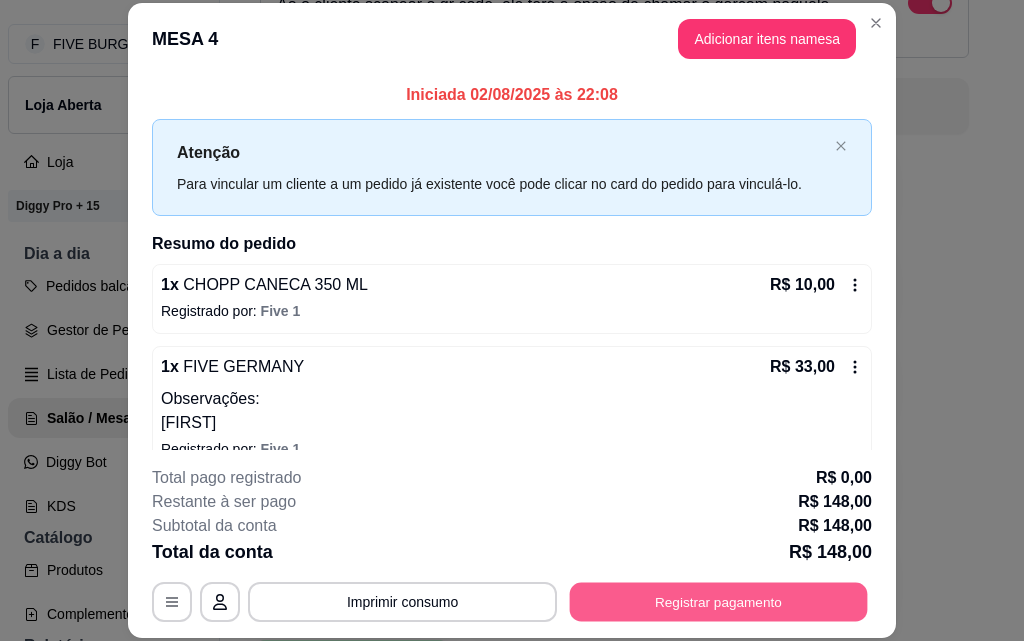 click on "Registrar pagamento" at bounding box center [719, 601] 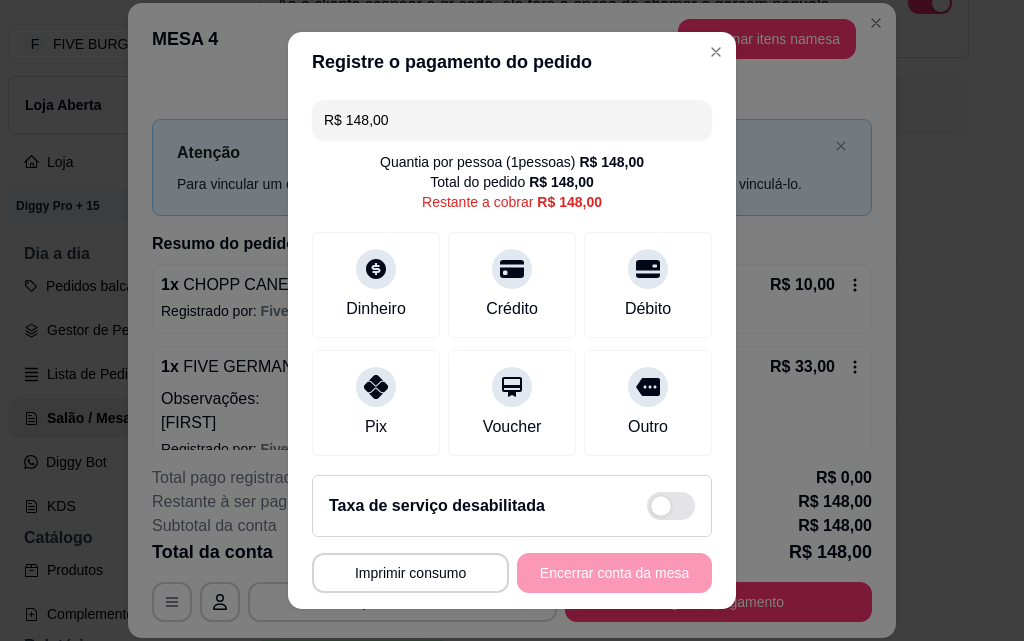 drag, startPoint x: 465, startPoint y: 123, endPoint x: 66, endPoint y: 53, distance: 405.0938 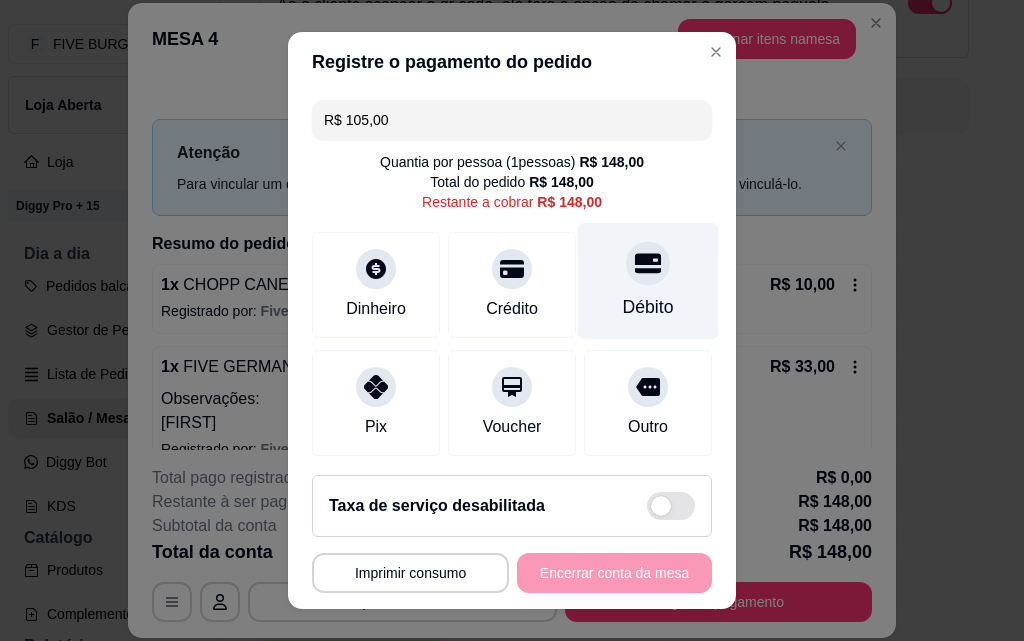 click on "Débito" at bounding box center [648, 281] 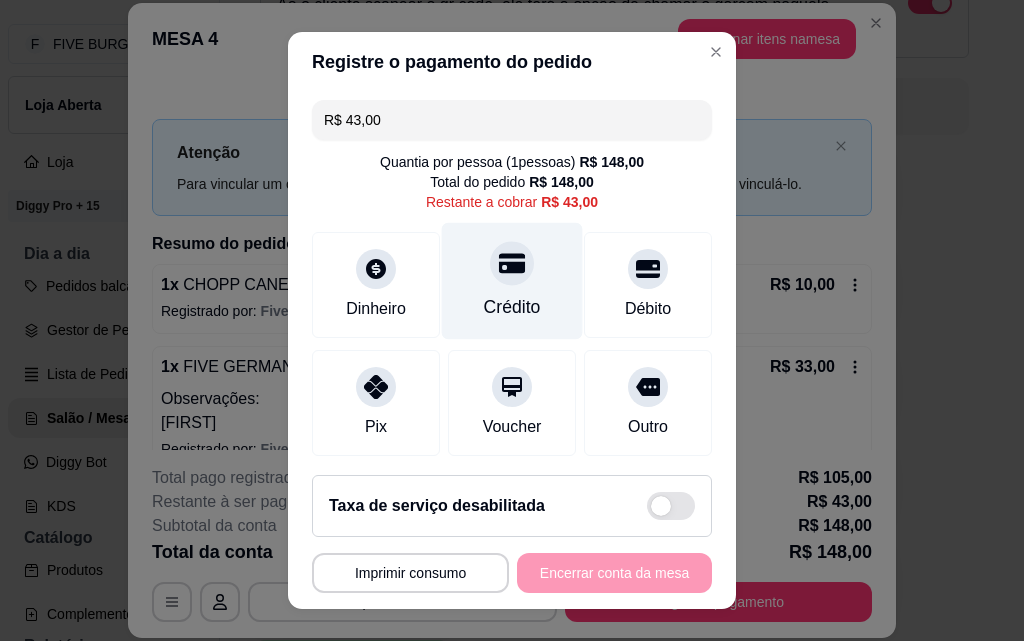 click on "Crédito" at bounding box center [512, 281] 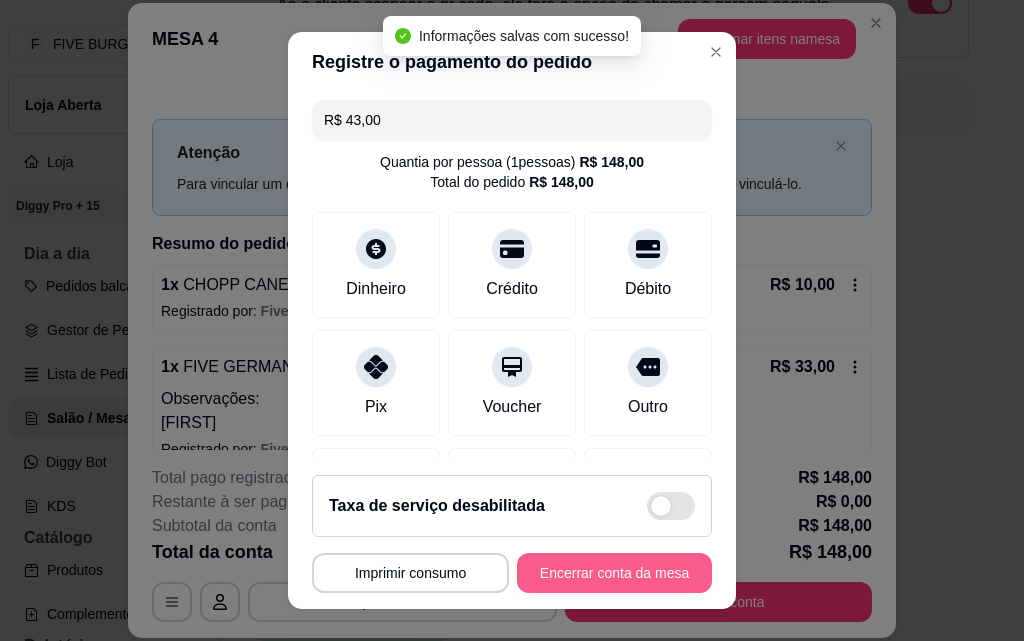 type on "R$ 0,00" 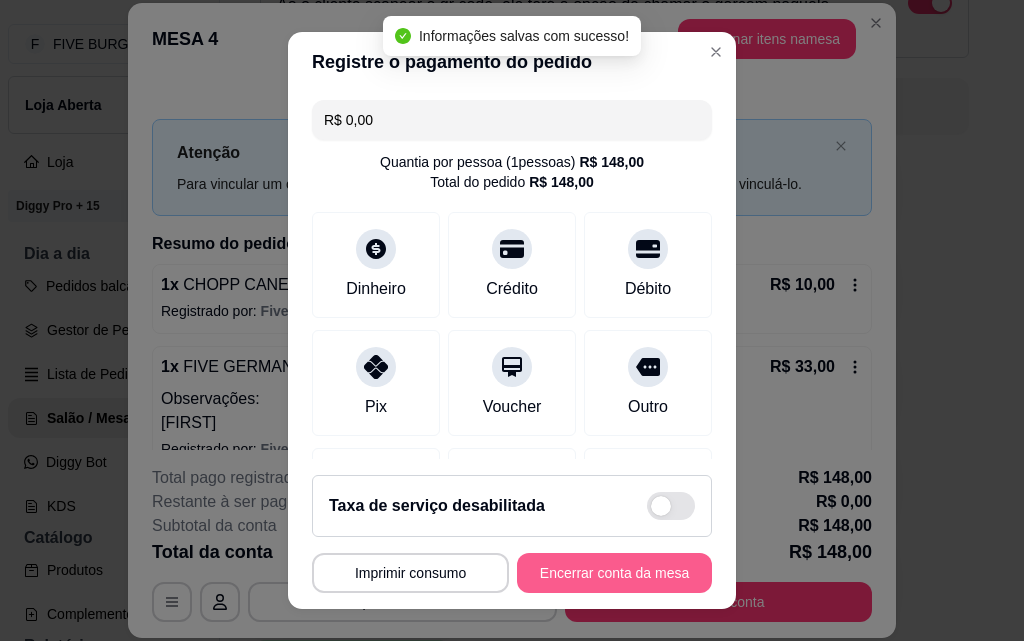 click on "Encerrar conta da mesa" at bounding box center [614, 573] 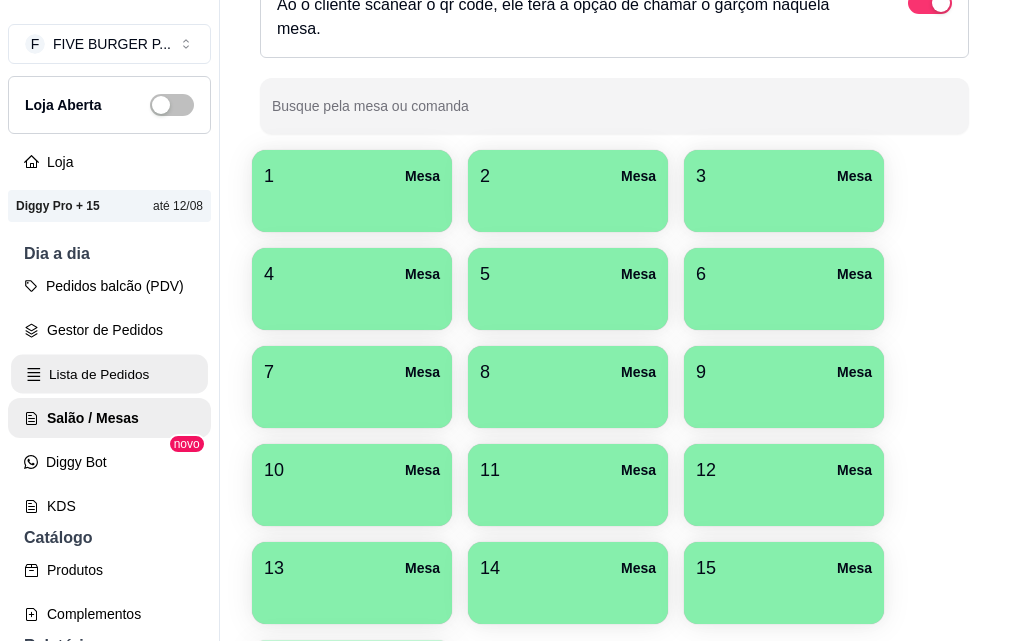 click on "Lista de Pedidos" at bounding box center (109, 374) 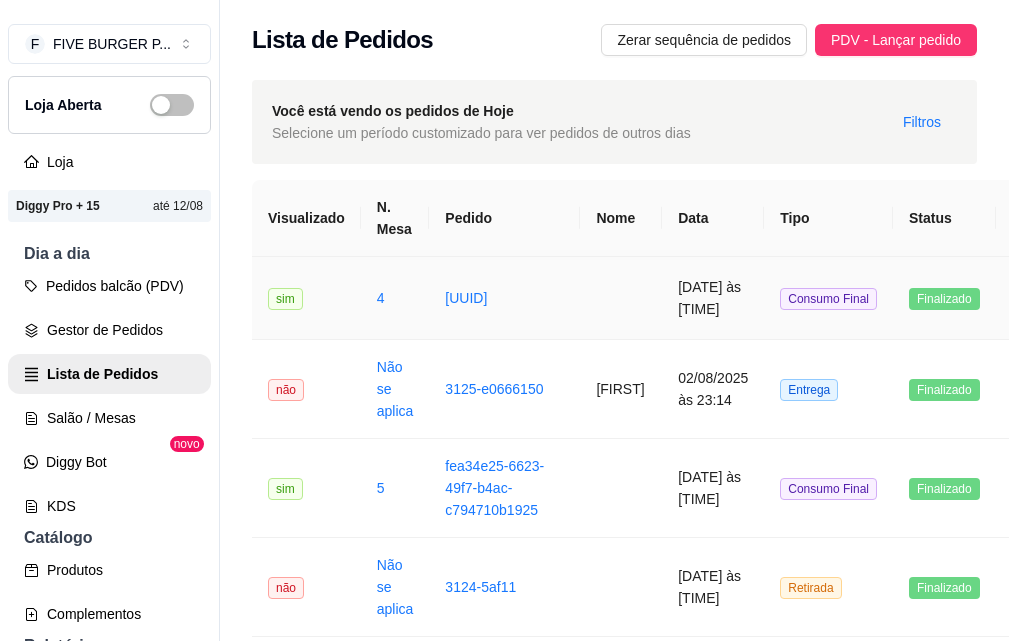 click on "Consumo Final" at bounding box center [828, 298] 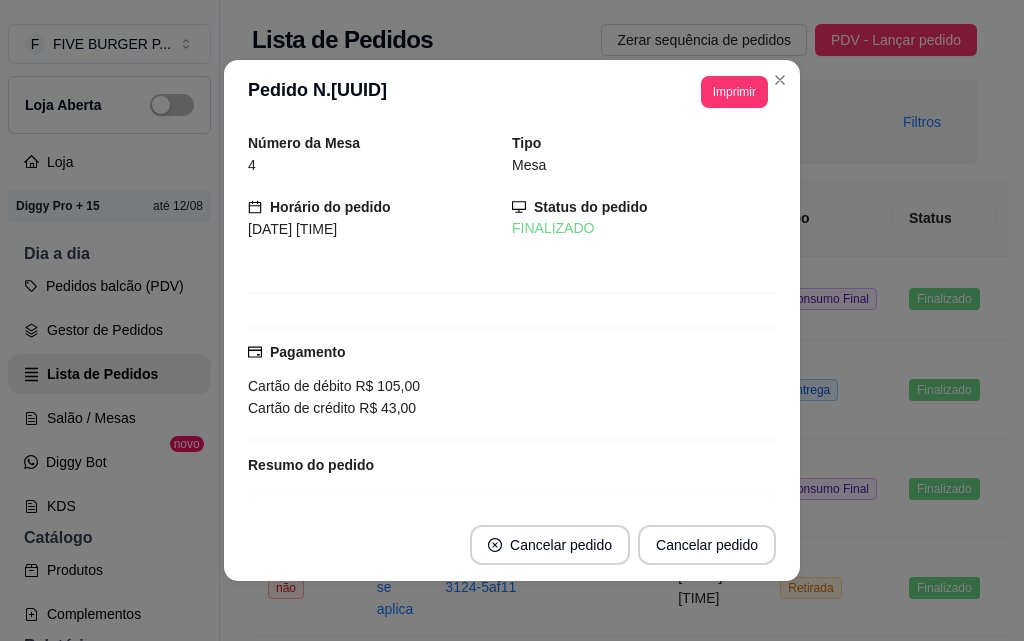 click on "**********" at bounding box center [726, 92] 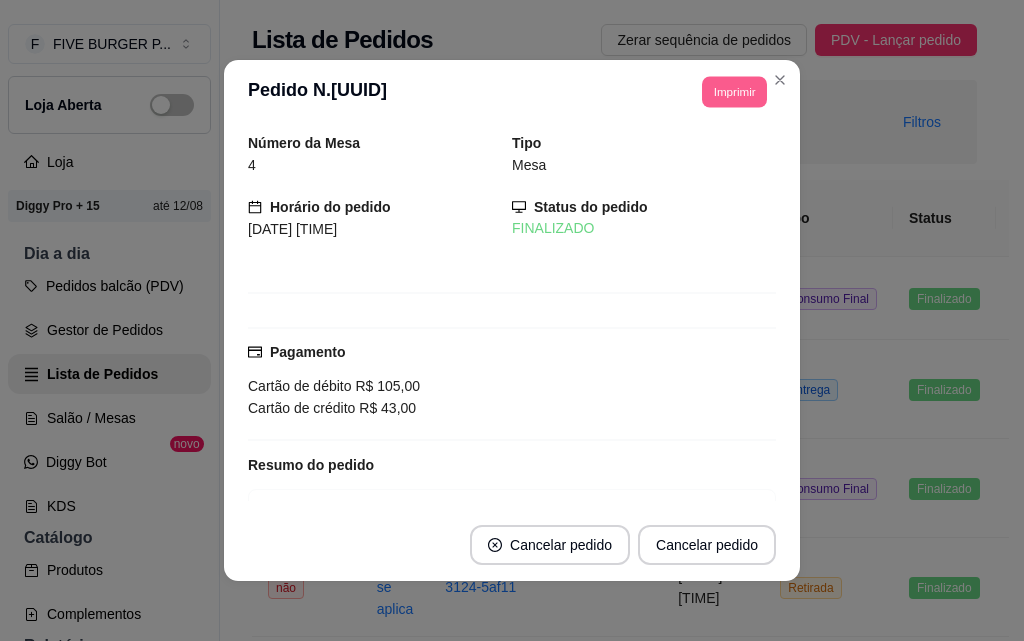 click on "Imprimir" at bounding box center [734, 91] 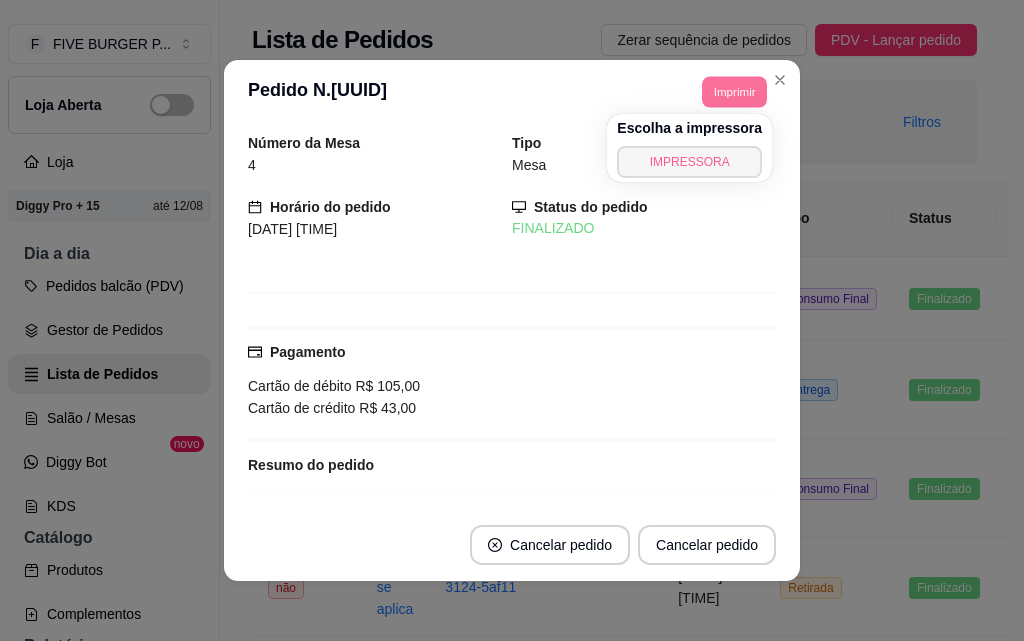 click on "IMPRESSORA" at bounding box center (689, 162) 